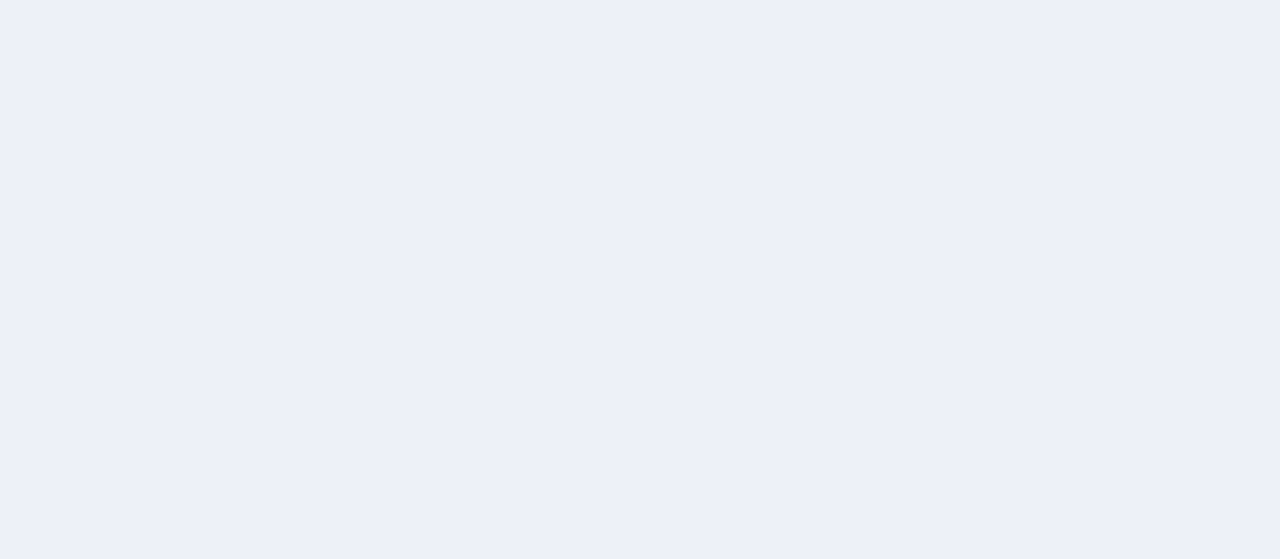 scroll, scrollTop: 0, scrollLeft: 0, axis: both 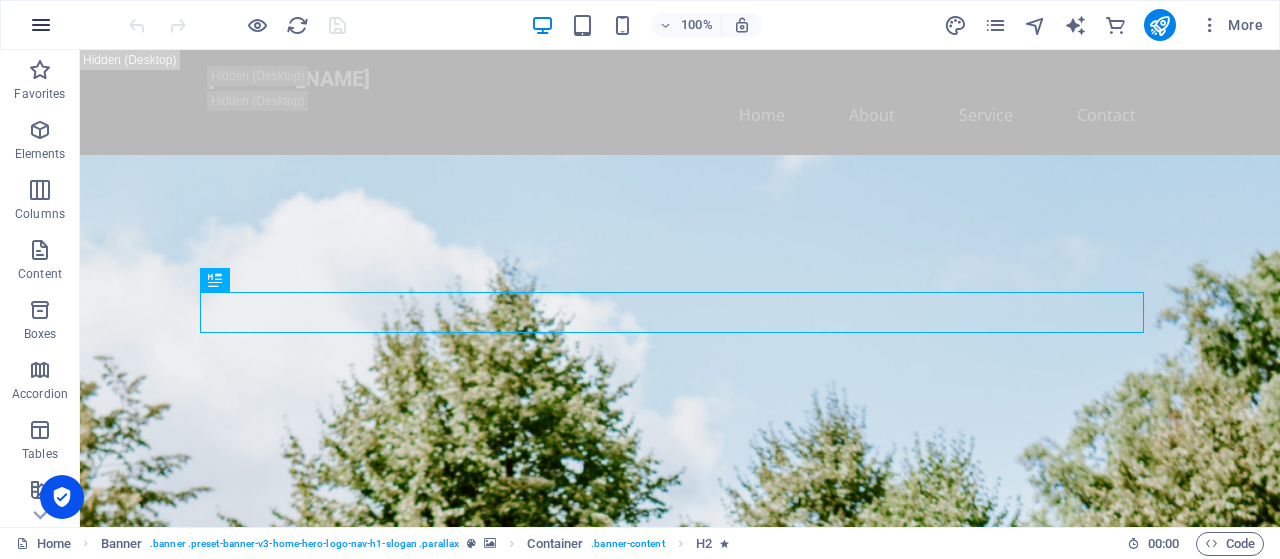 click at bounding box center (41, 25) 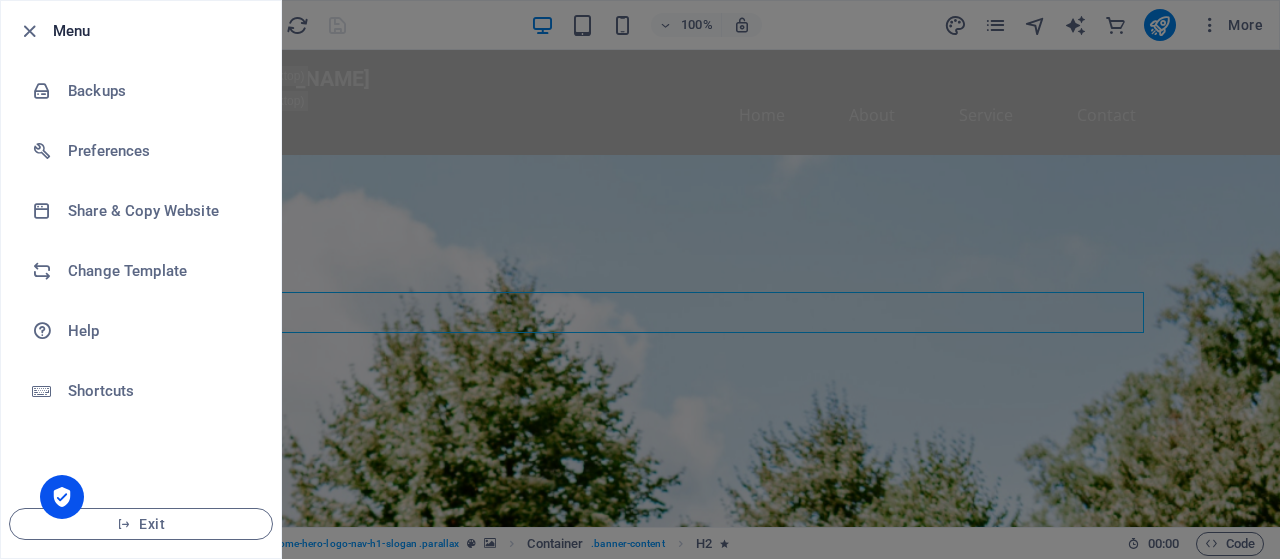 click at bounding box center [640, 279] 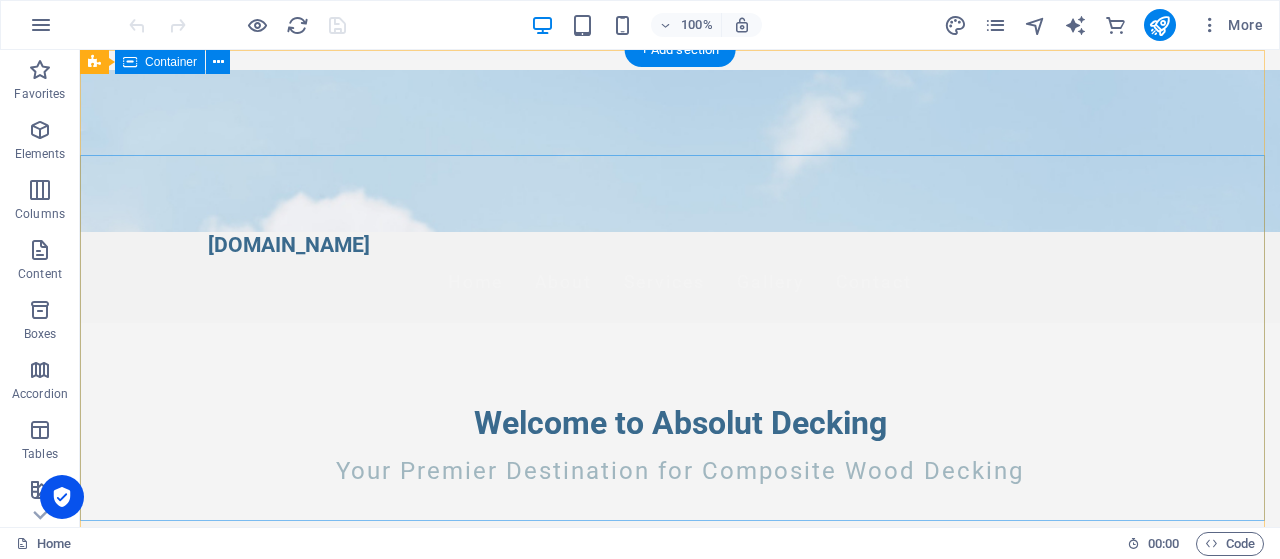 scroll, scrollTop: 0, scrollLeft: 0, axis: both 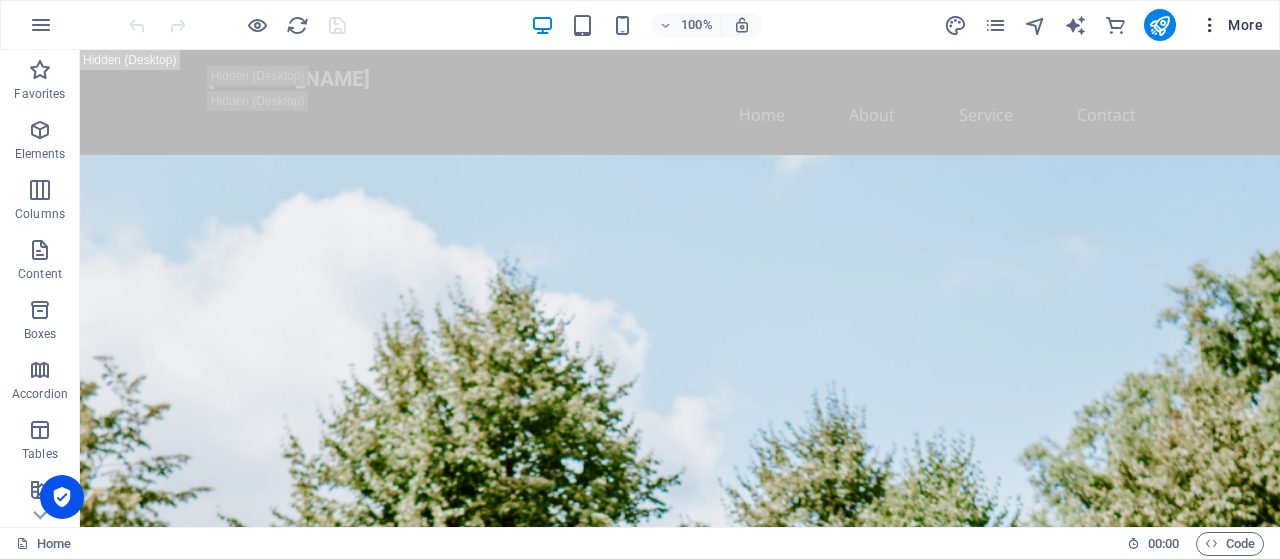 click on "More" at bounding box center [1231, 25] 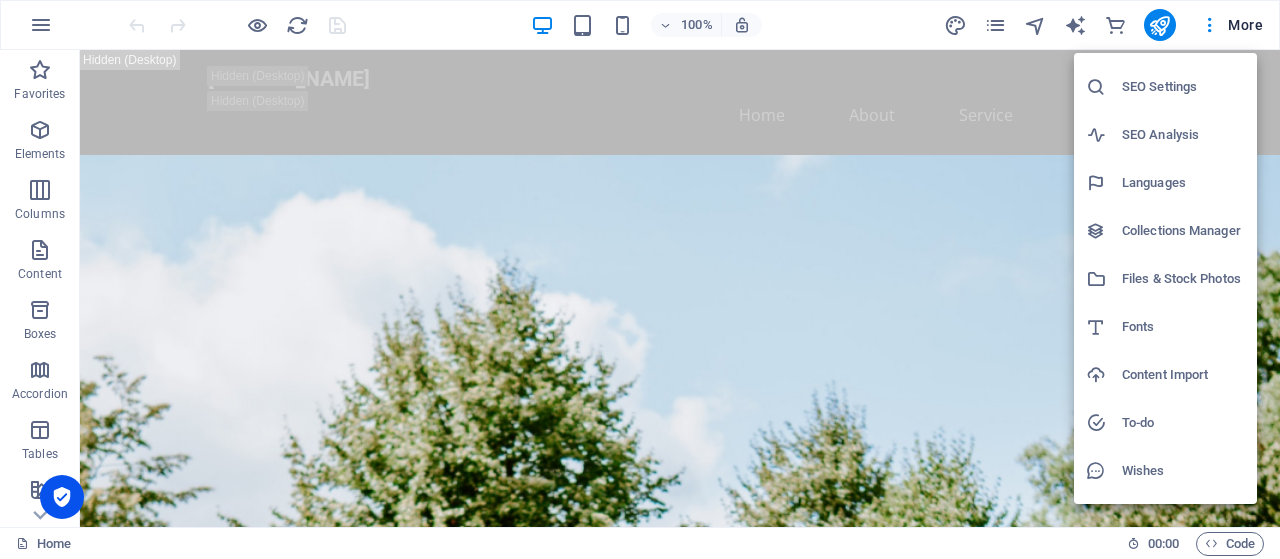scroll, scrollTop: 0, scrollLeft: 0, axis: both 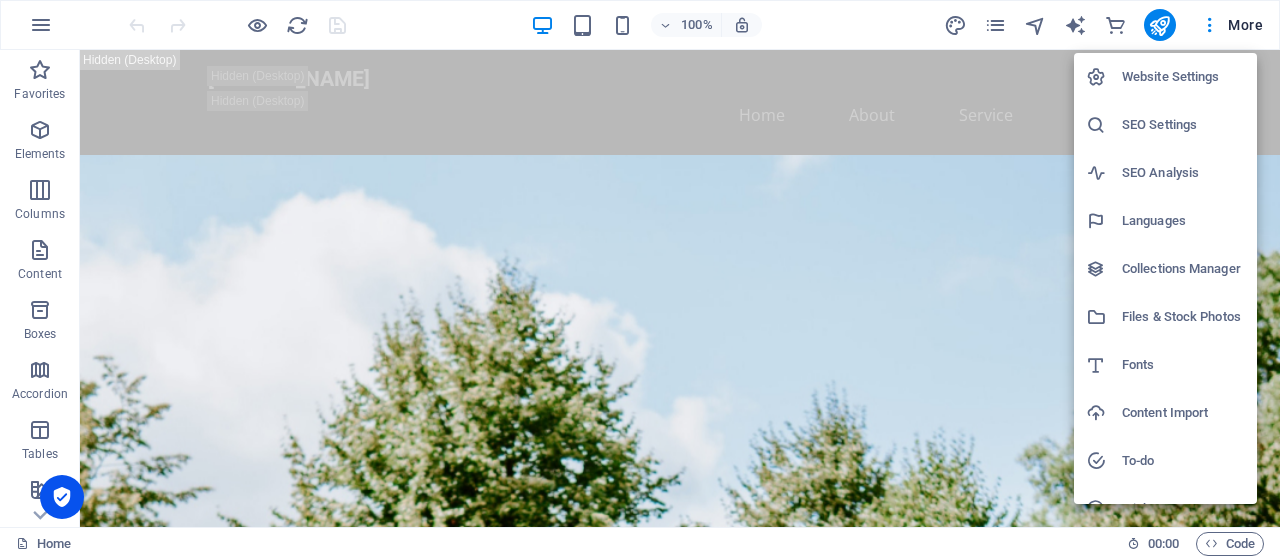 click at bounding box center [640, 279] 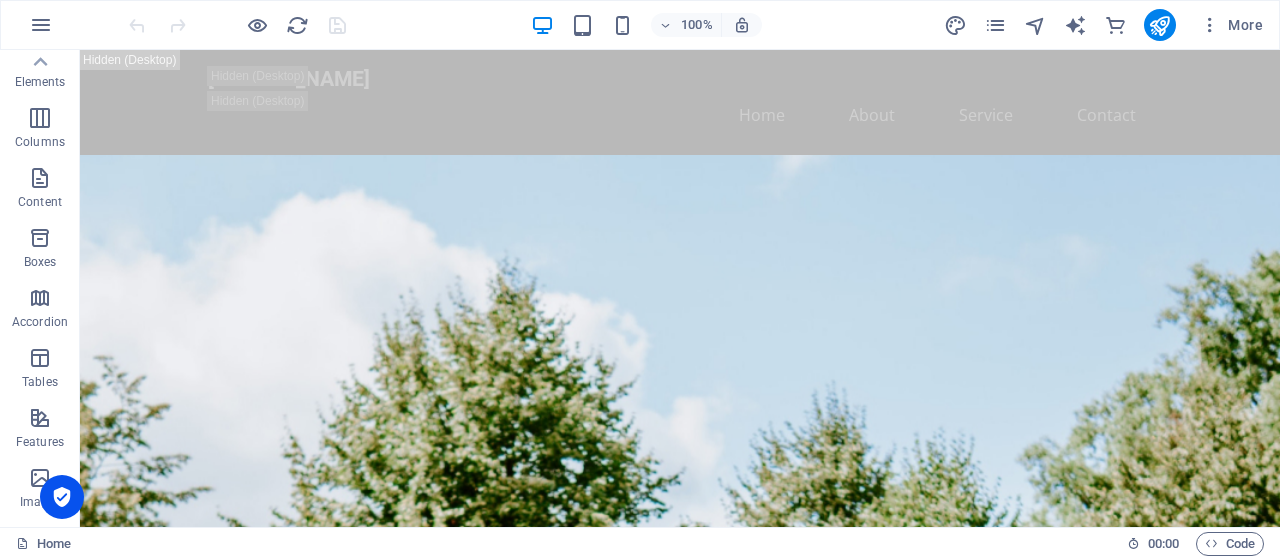 scroll, scrollTop: 0, scrollLeft: 0, axis: both 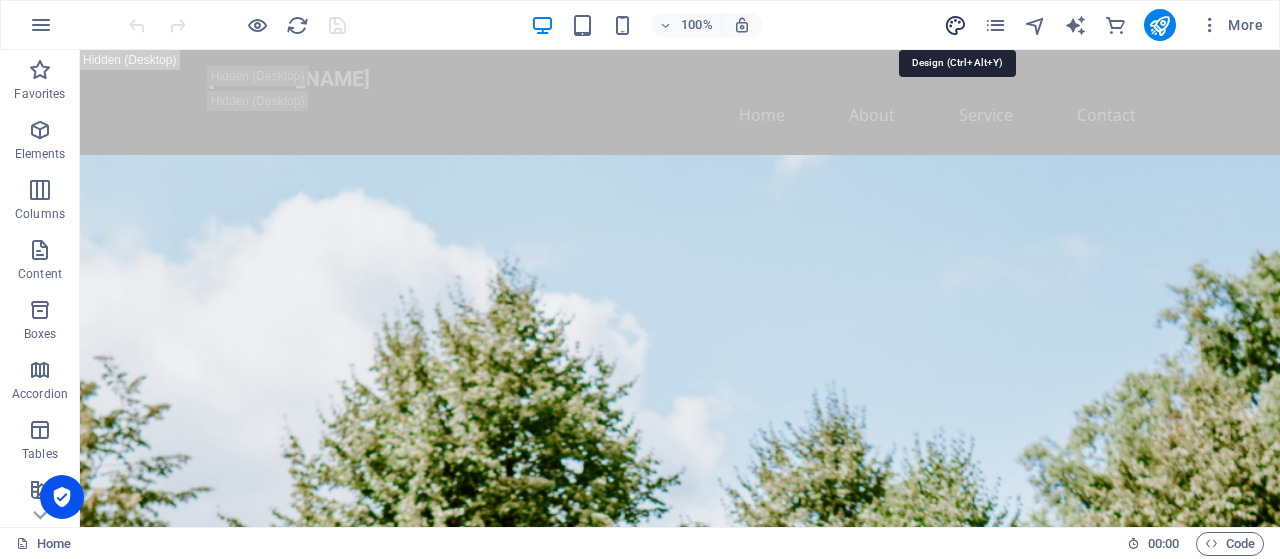 click at bounding box center (955, 25) 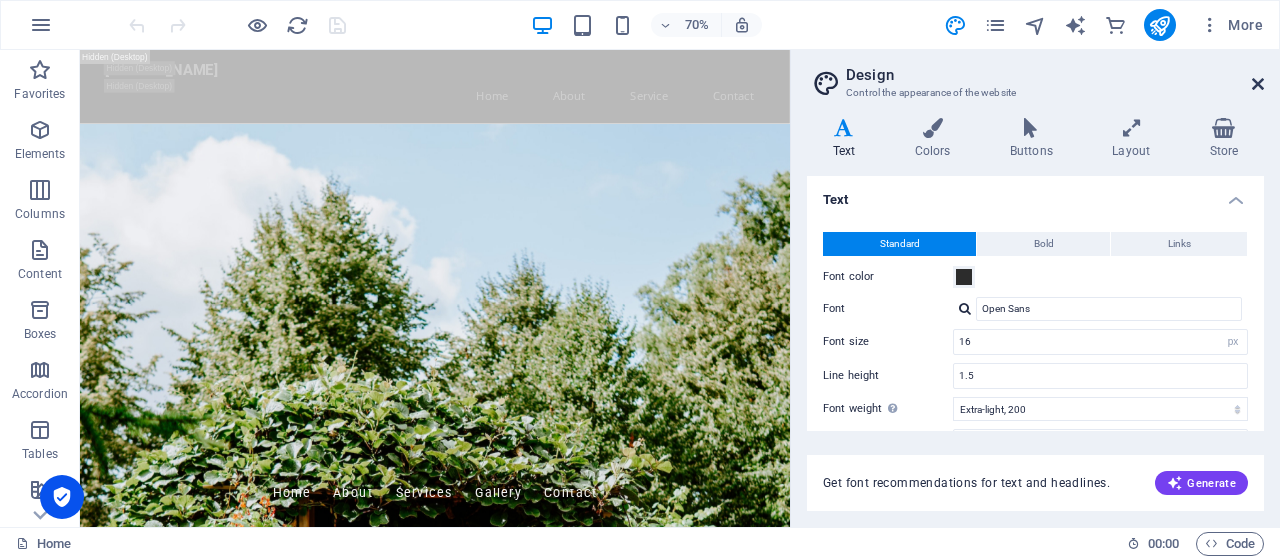click at bounding box center [1258, 84] 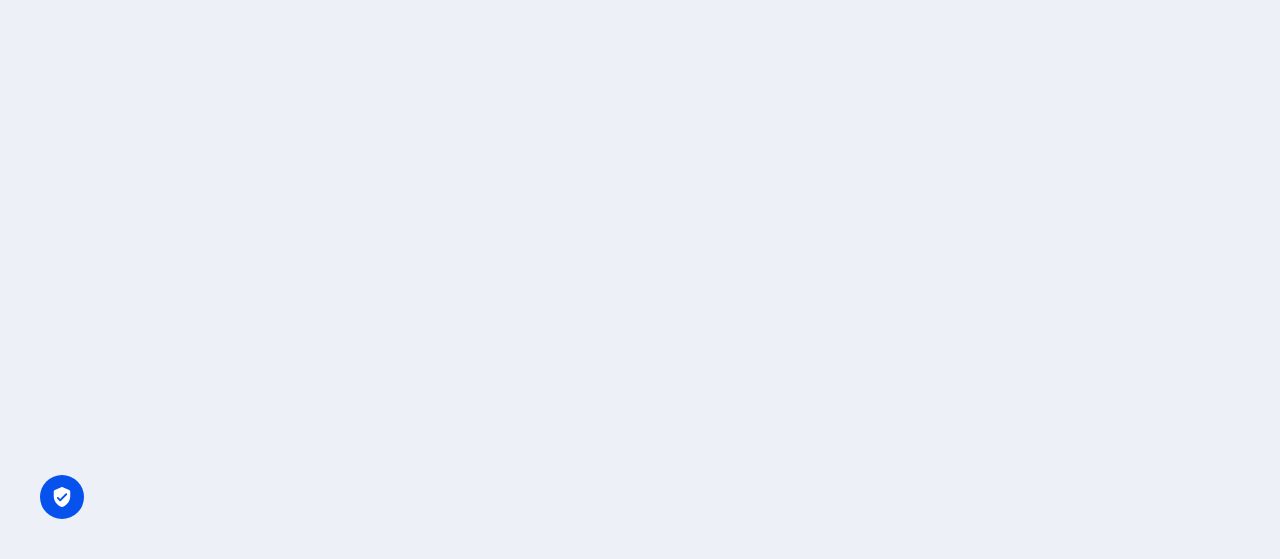 scroll, scrollTop: 0, scrollLeft: 0, axis: both 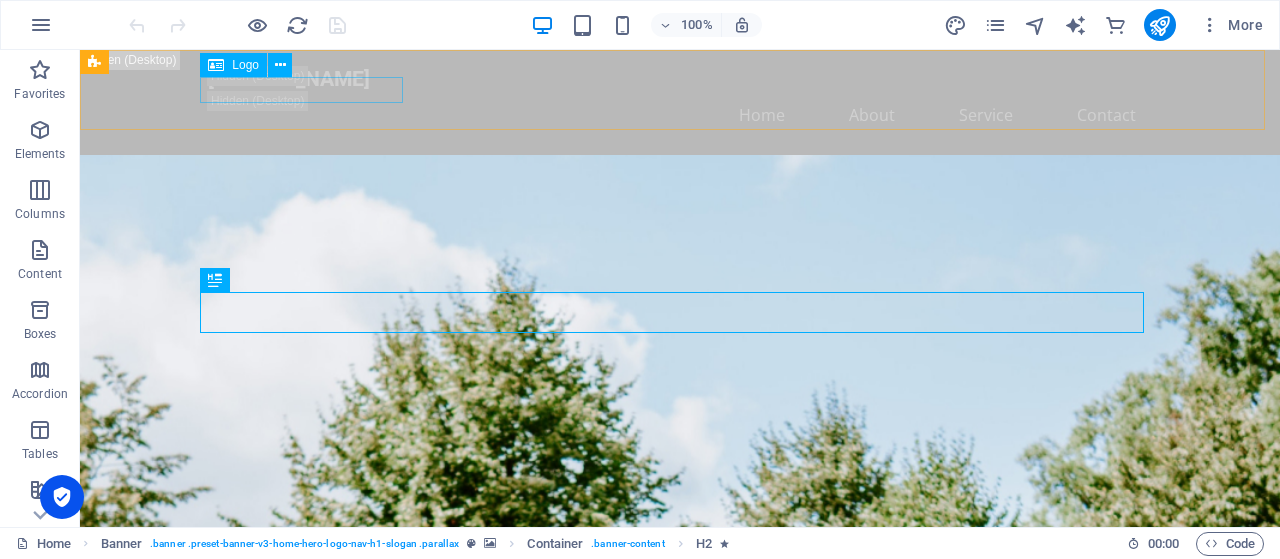 click on "Logo" at bounding box center (245, 65) 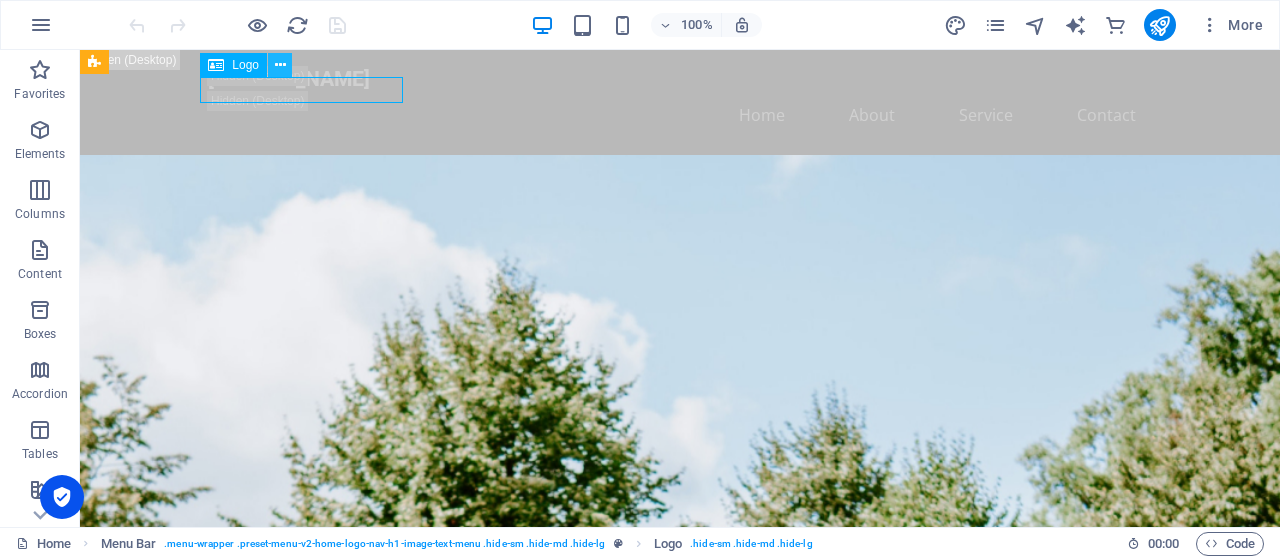 click at bounding box center [280, 65] 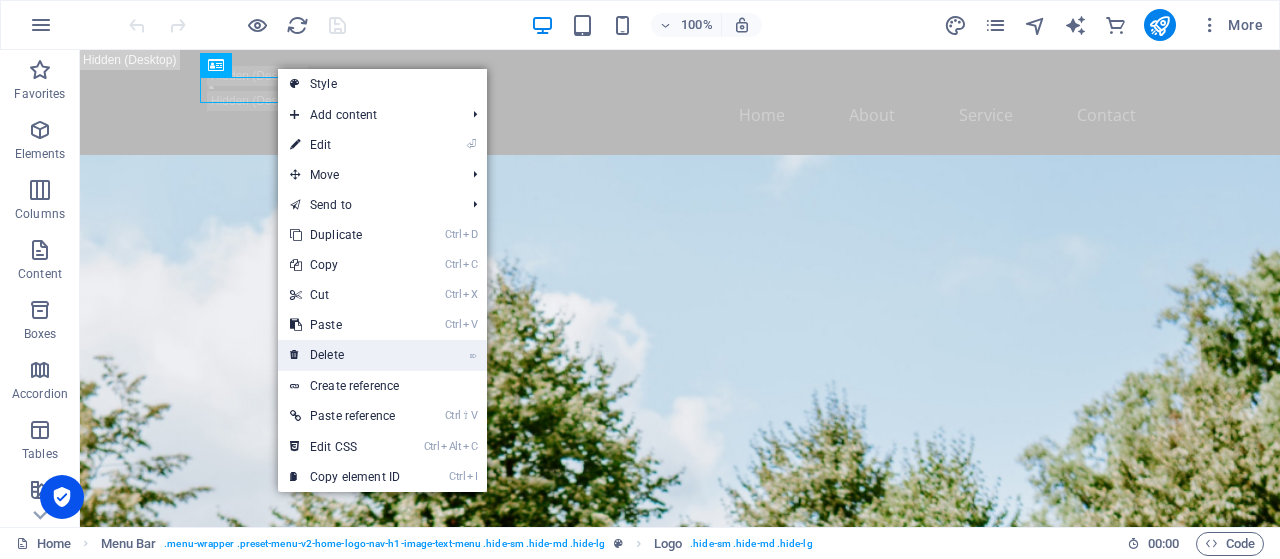 drag, startPoint x: 348, startPoint y: 355, endPoint x: 266, endPoint y: 305, distance: 96.04166 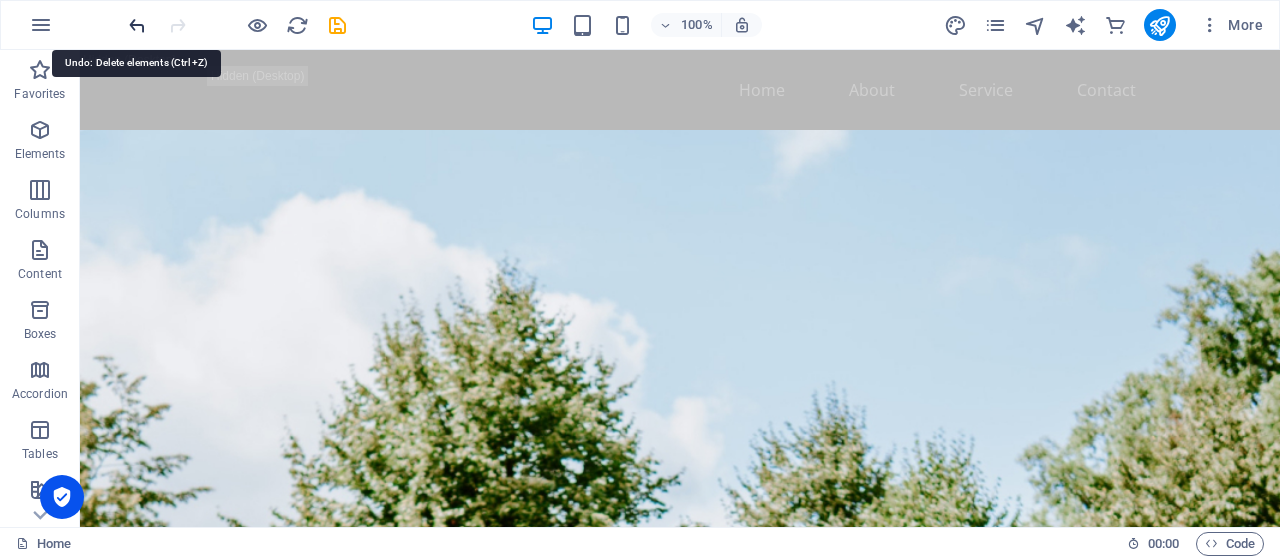 click at bounding box center (137, 25) 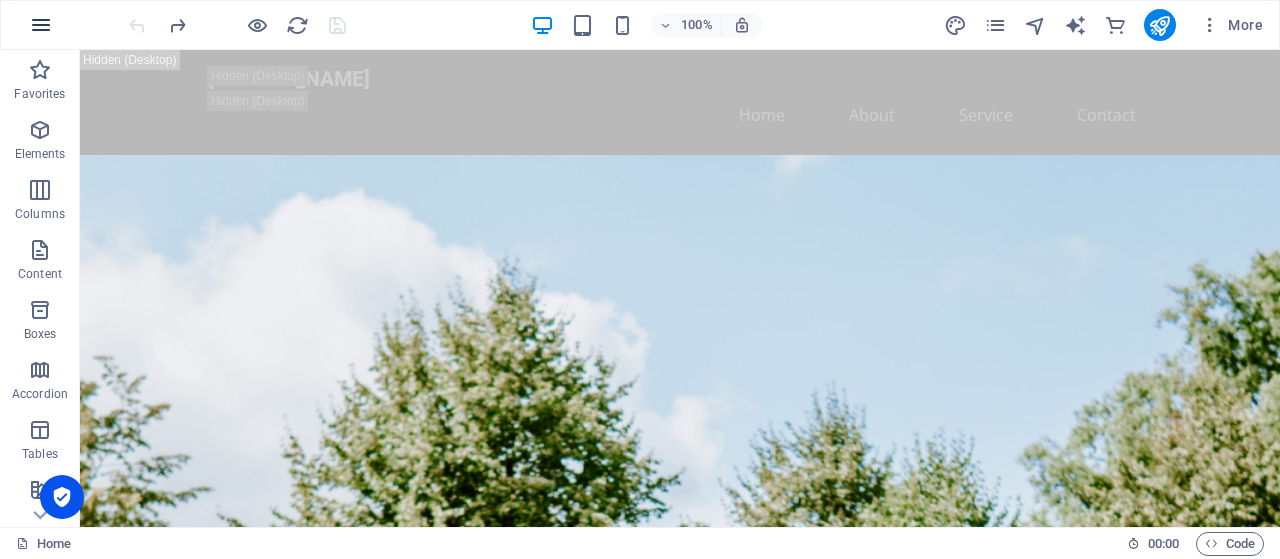 click at bounding box center (41, 25) 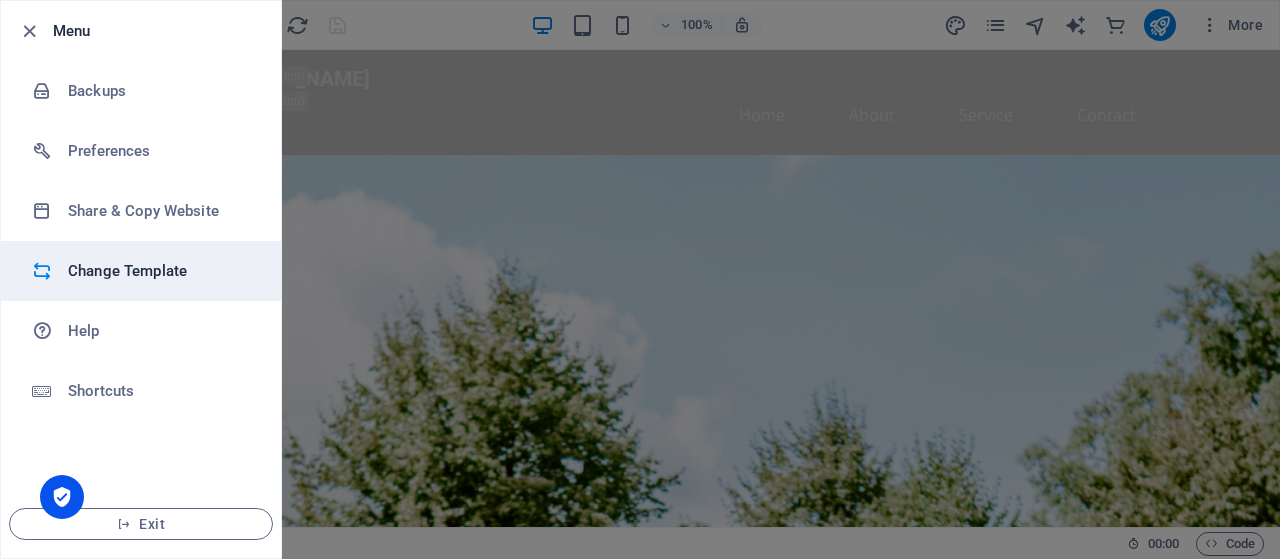 click on "Change Template" at bounding box center [160, 271] 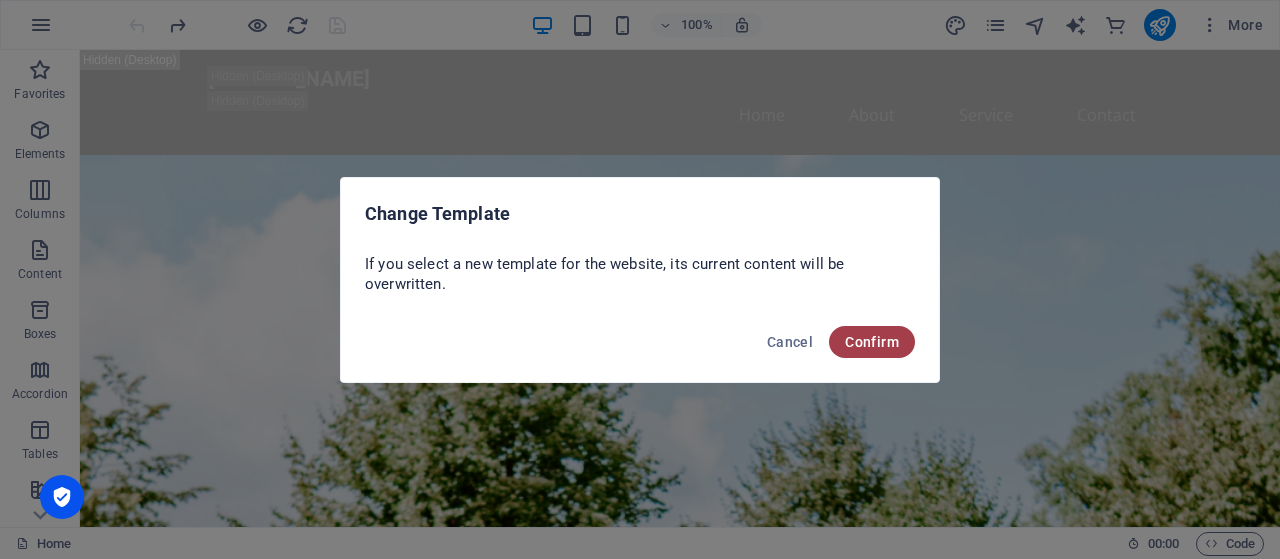 click on "Confirm" at bounding box center (872, 342) 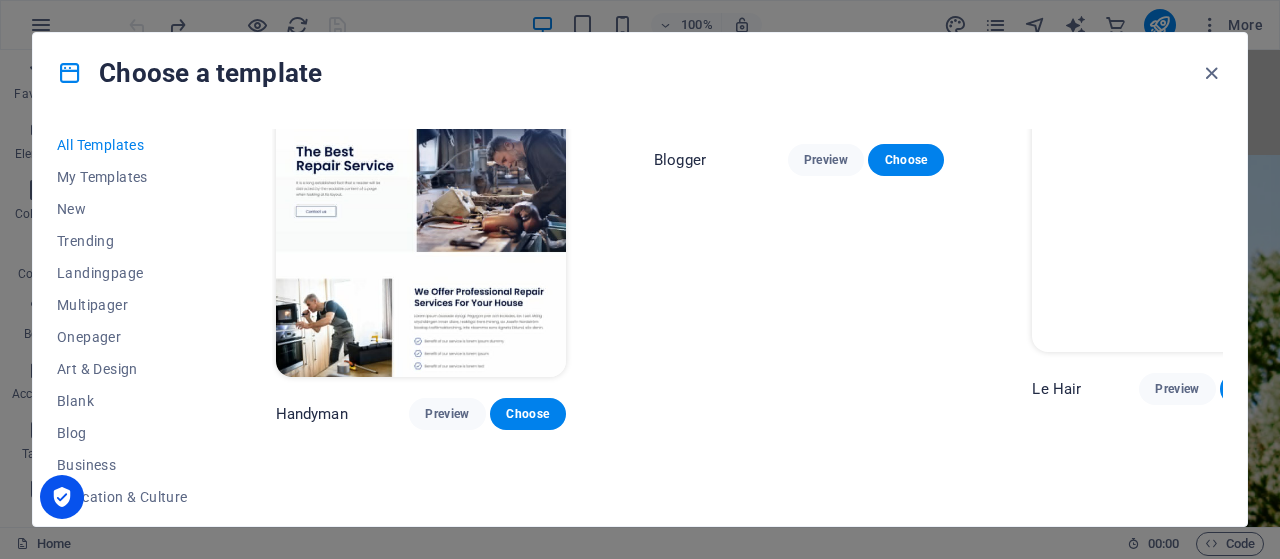 scroll, scrollTop: 6600, scrollLeft: 0, axis: vertical 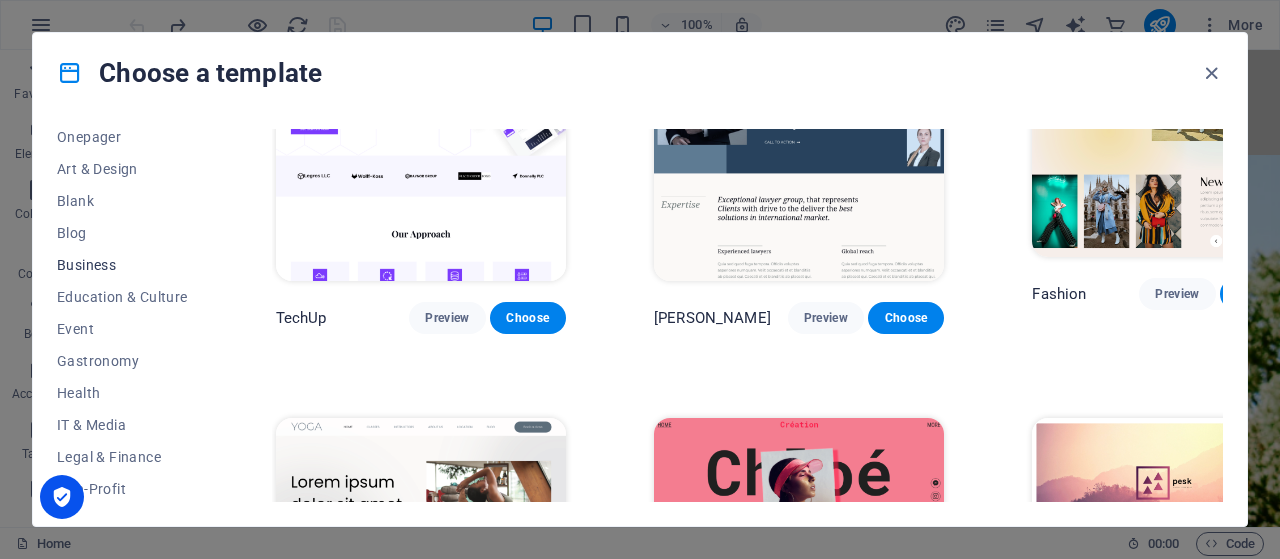 click on "Business" at bounding box center [122, 265] 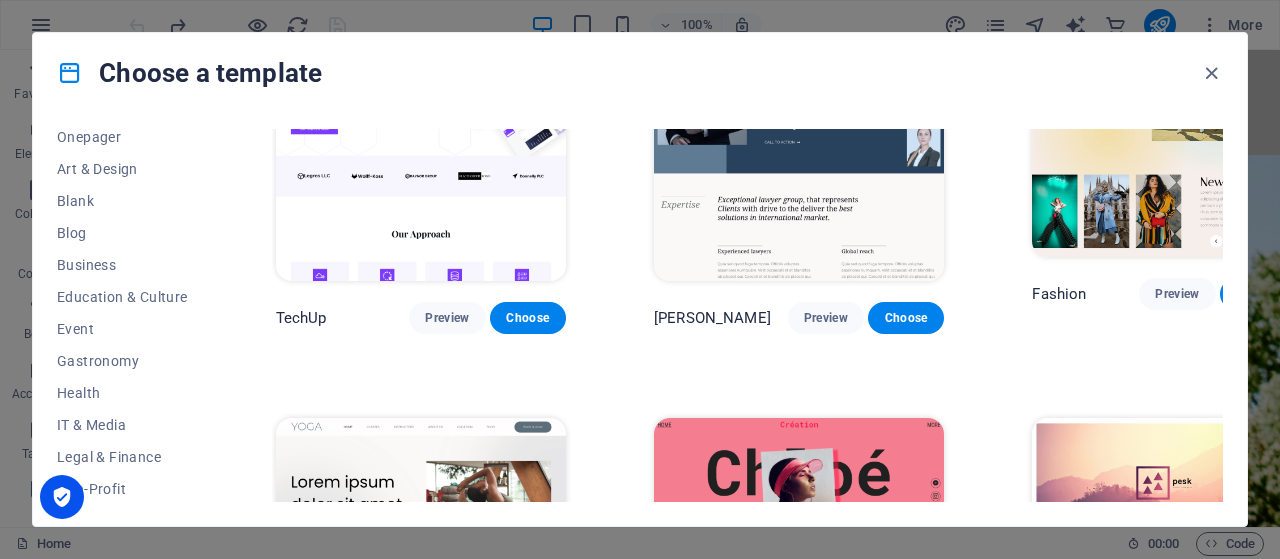 scroll, scrollTop: 664, scrollLeft: 0, axis: vertical 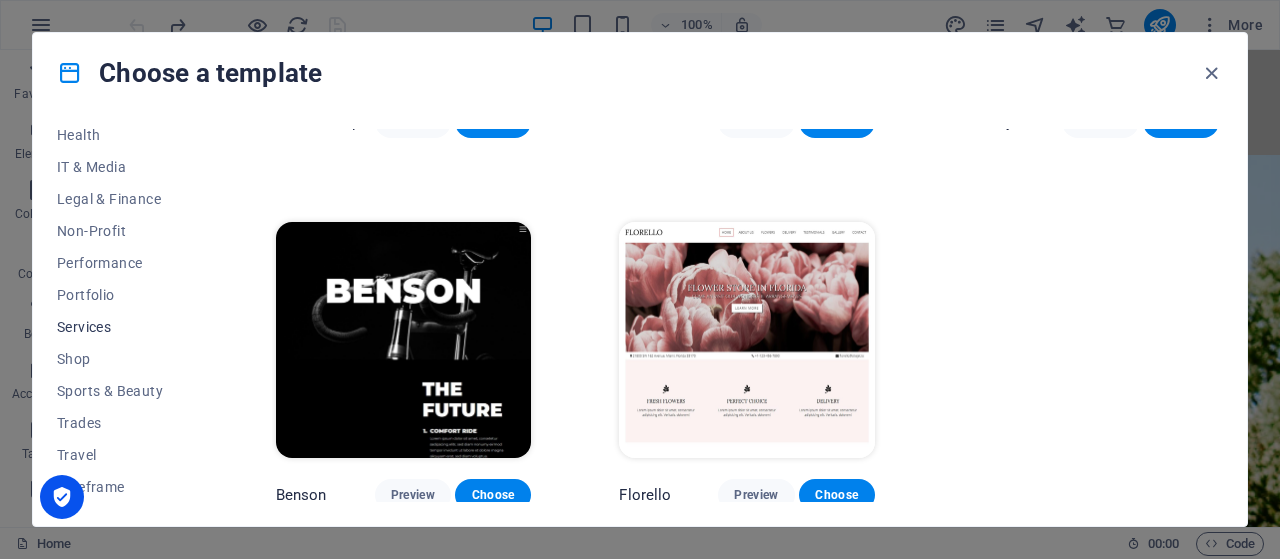 click on "Services" at bounding box center (122, 327) 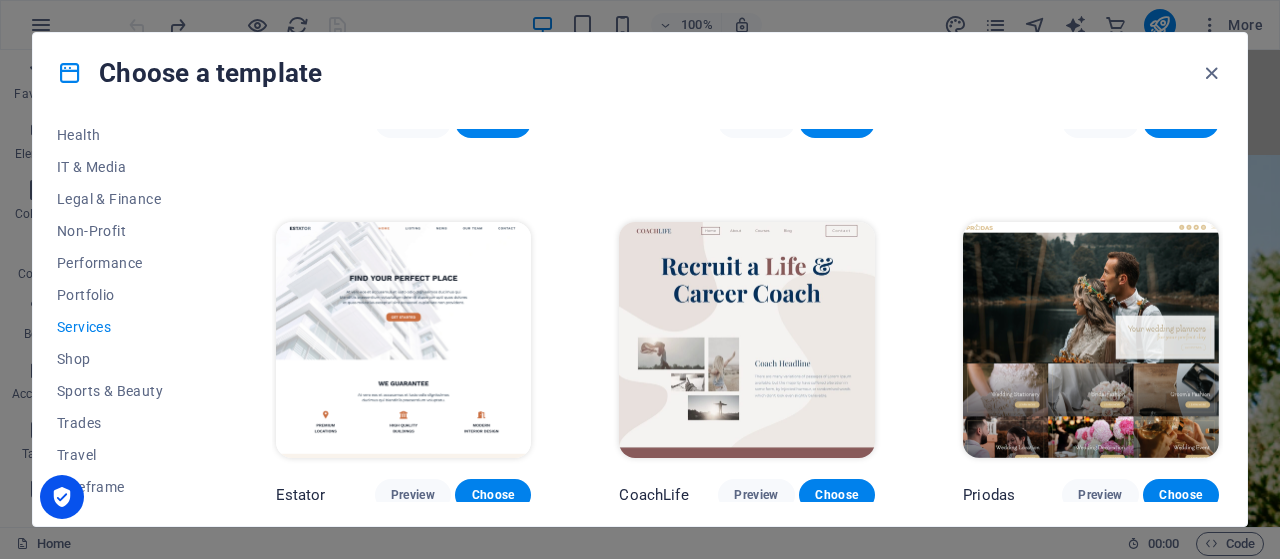scroll, scrollTop: 2154, scrollLeft: 0, axis: vertical 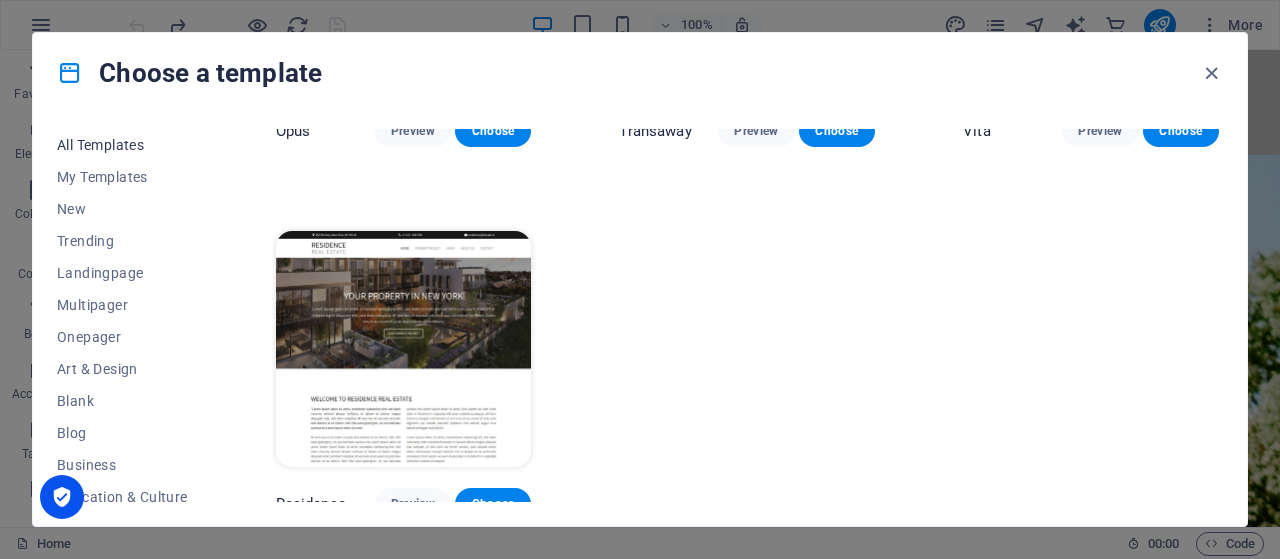 click on "All Templates" at bounding box center (122, 145) 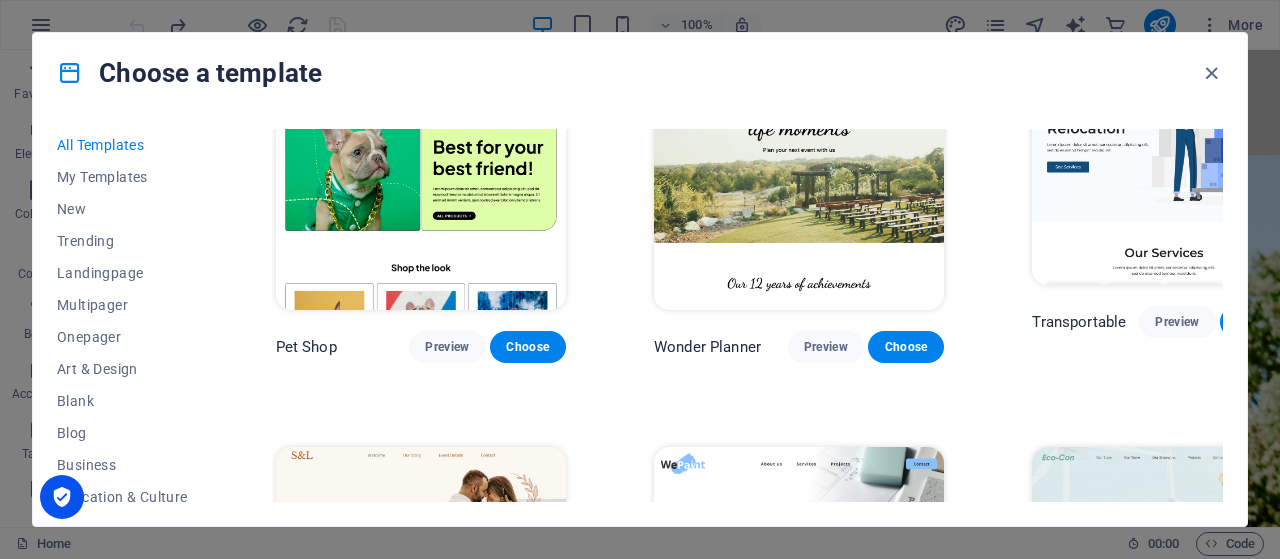 scroll, scrollTop: 1100, scrollLeft: 0, axis: vertical 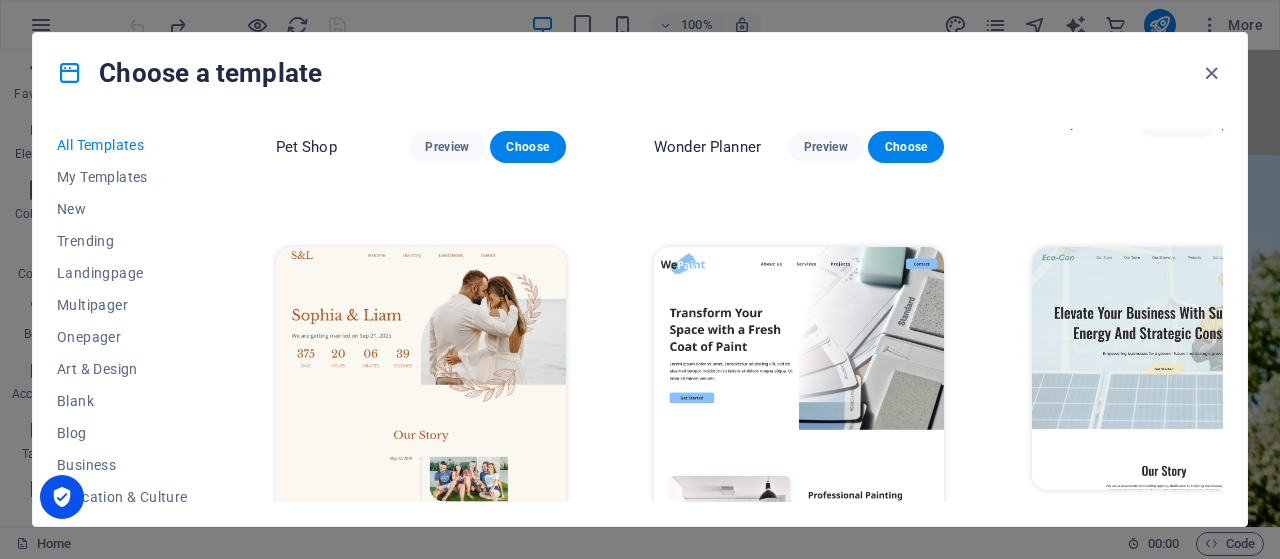 click on "Preview" at bounding box center (826, 551) 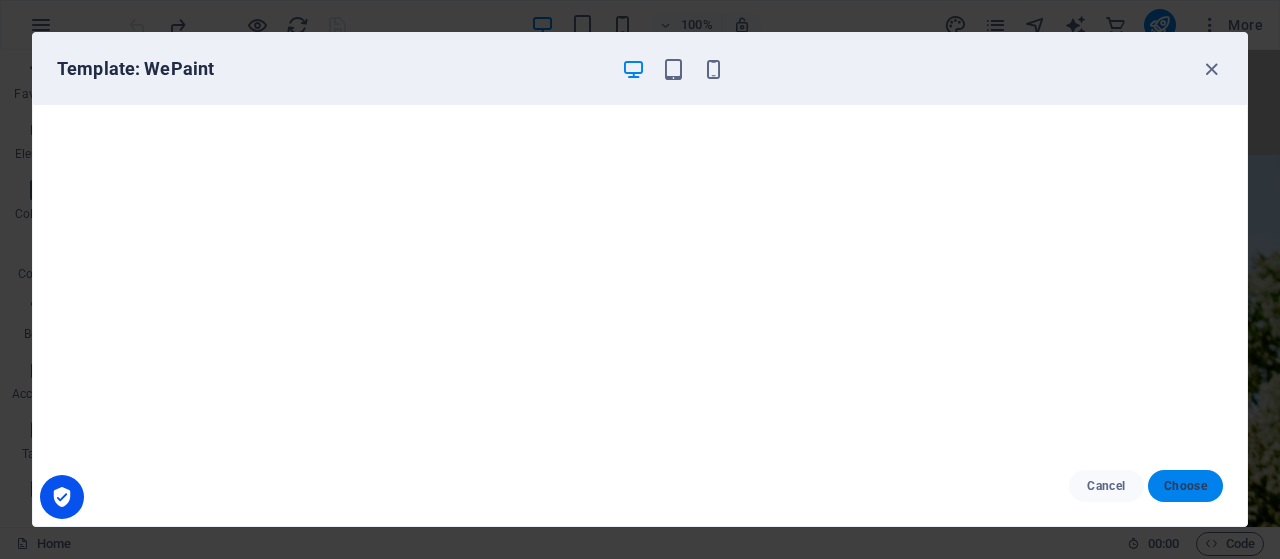 click on "Choose" at bounding box center (1185, 486) 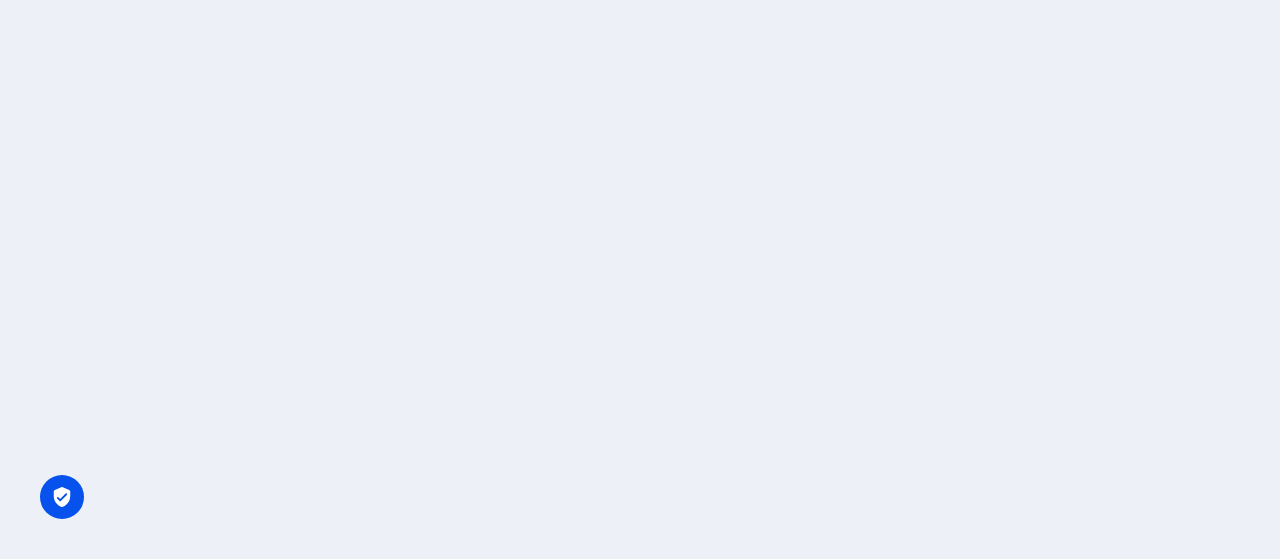 scroll, scrollTop: 0, scrollLeft: 0, axis: both 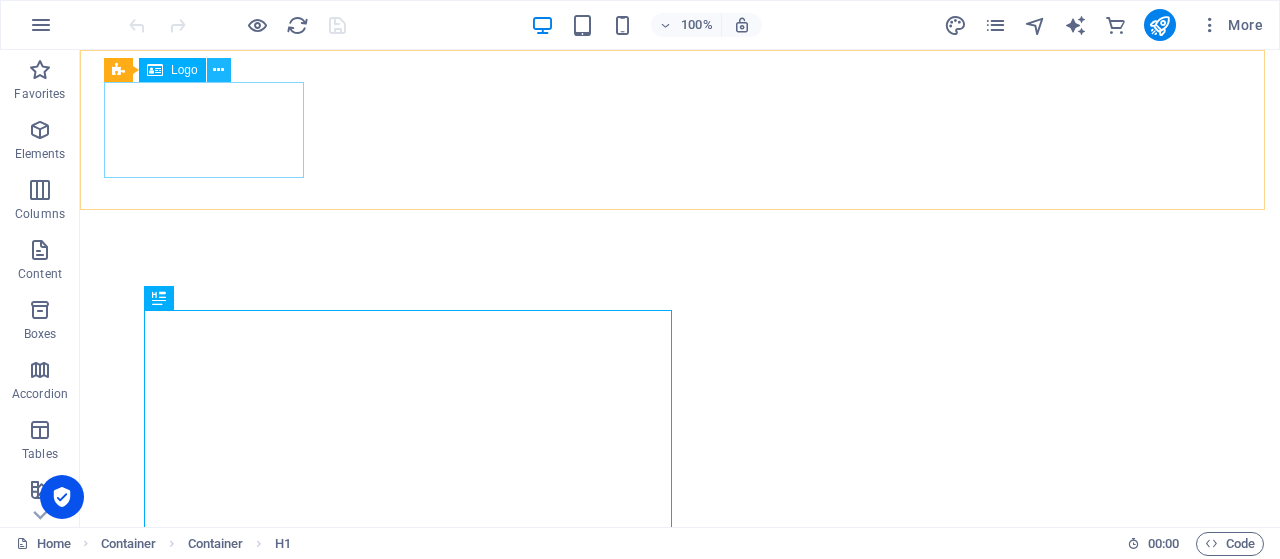click at bounding box center (219, 70) 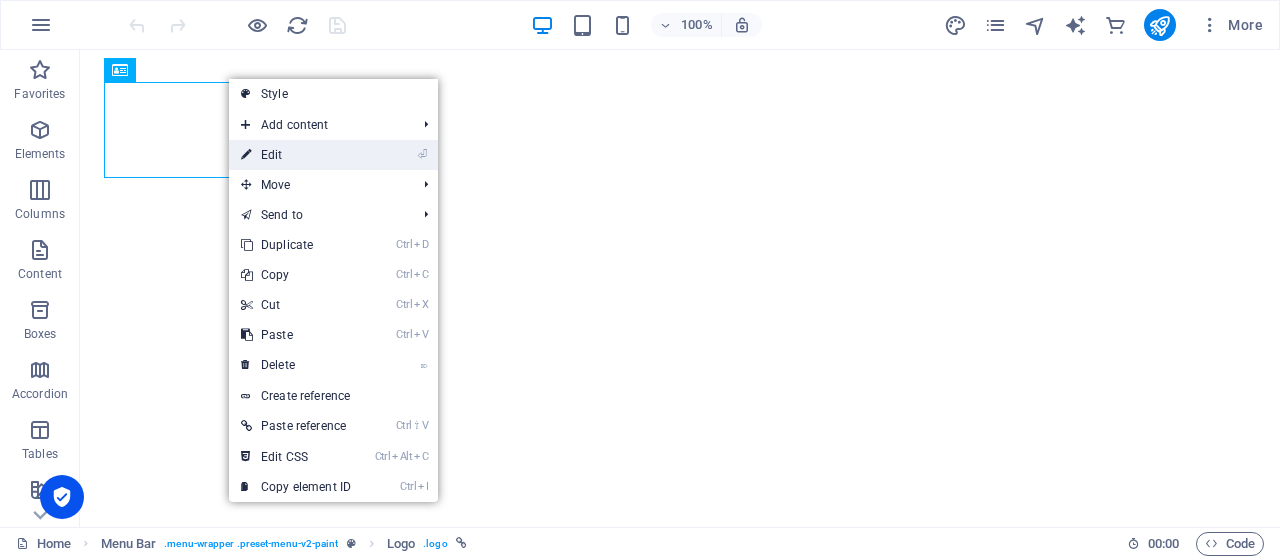 click on "⏎  Edit" at bounding box center (296, 155) 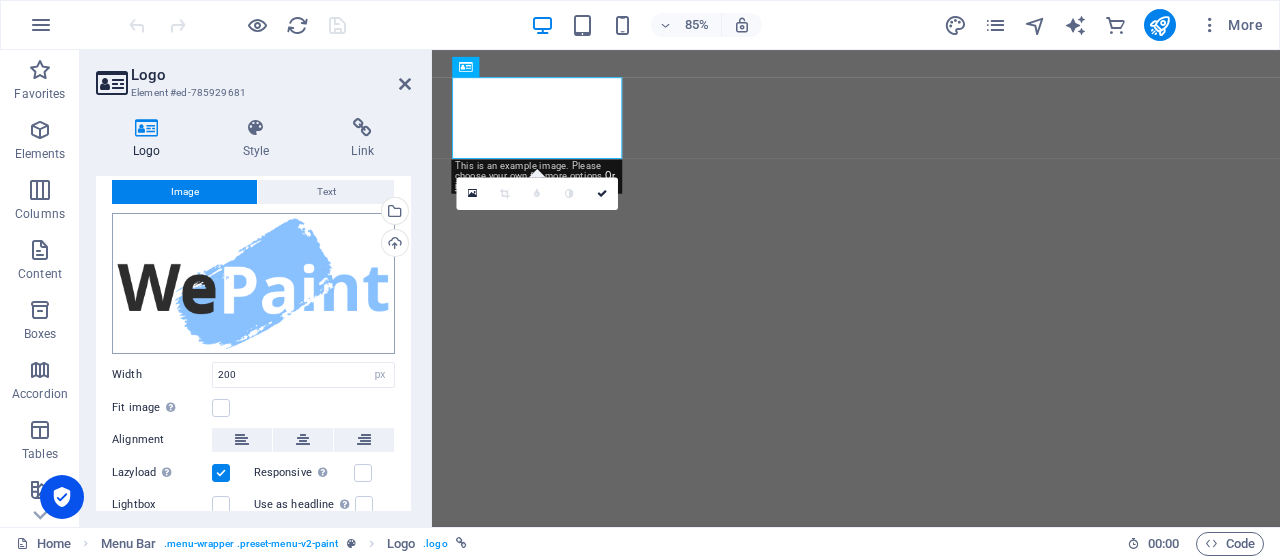 scroll, scrollTop: 0, scrollLeft: 0, axis: both 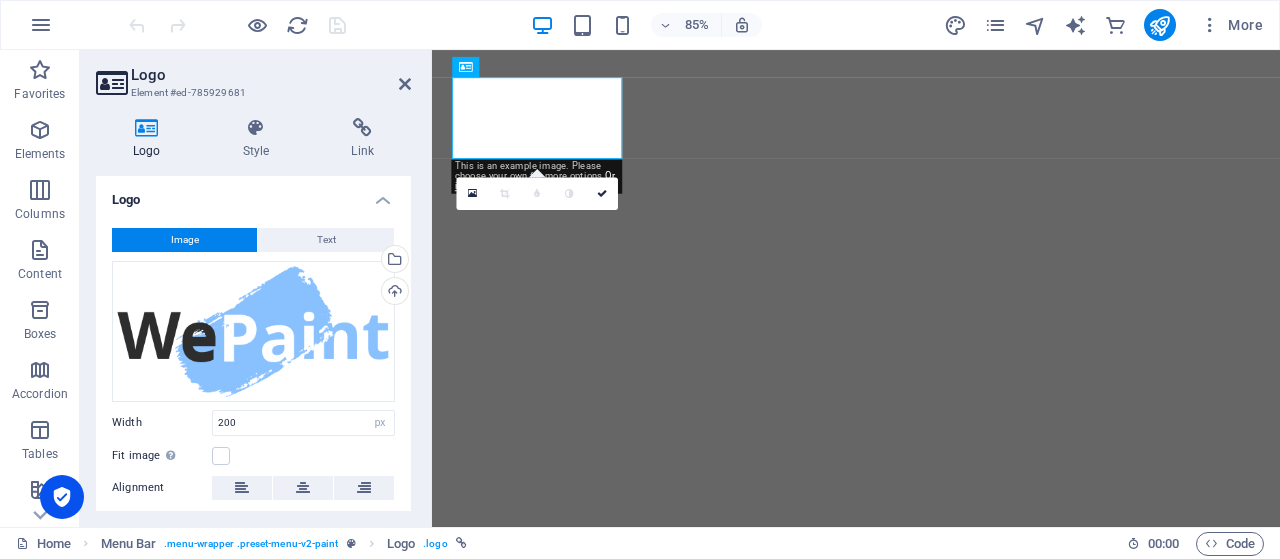 click on "Image" at bounding box center (185, 240) 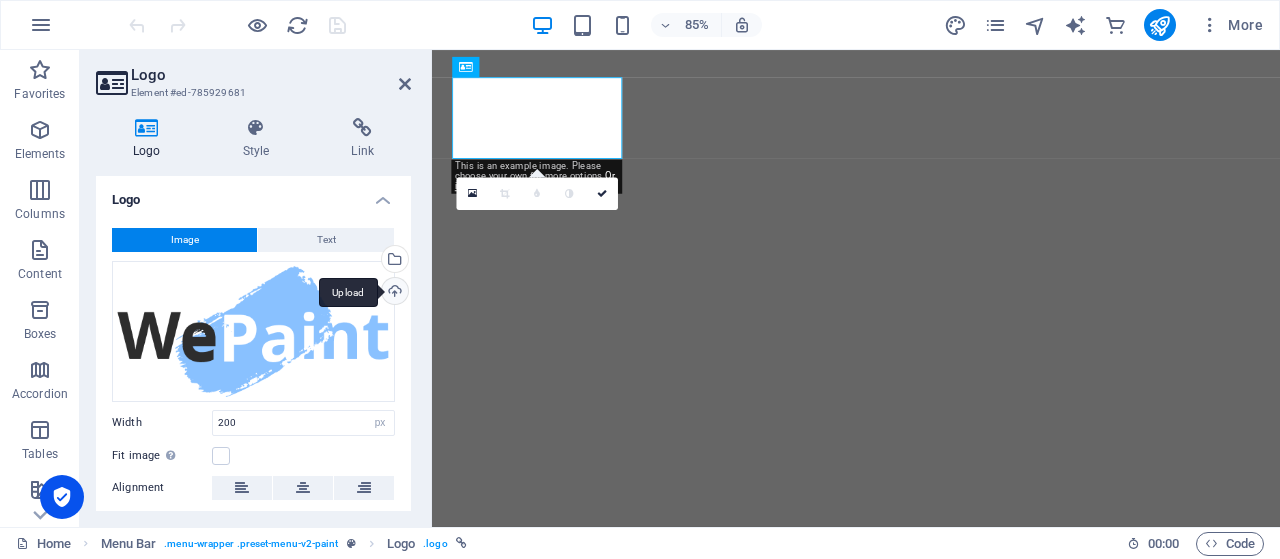 click on "Upload" at bounding box center [393, 293] 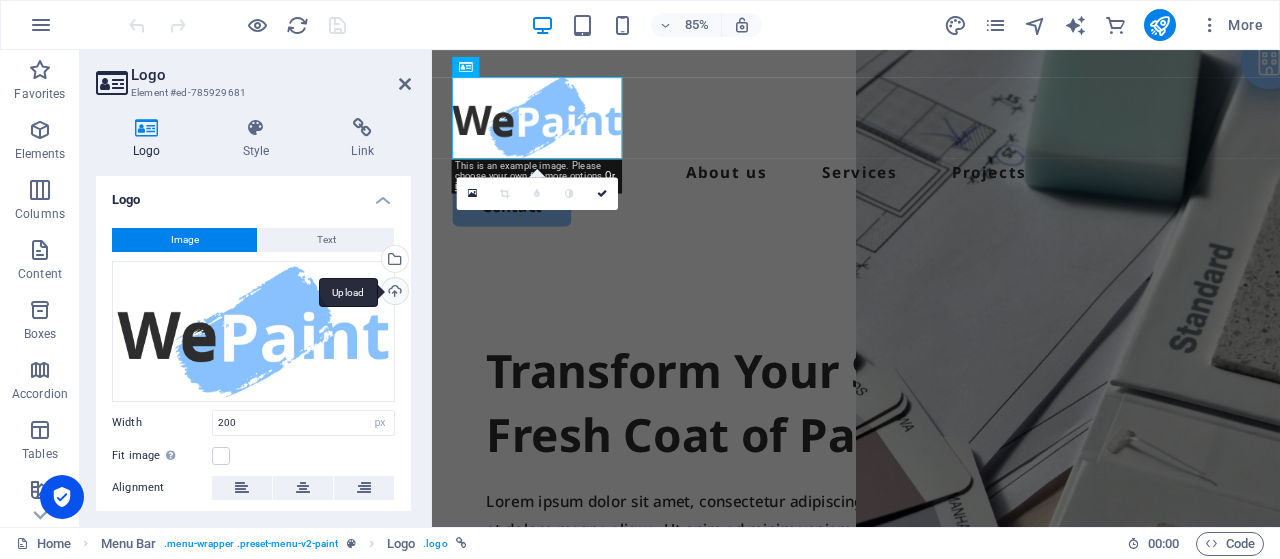 scroll, scrollTop: 0, scrollLeft: 0, axis: both 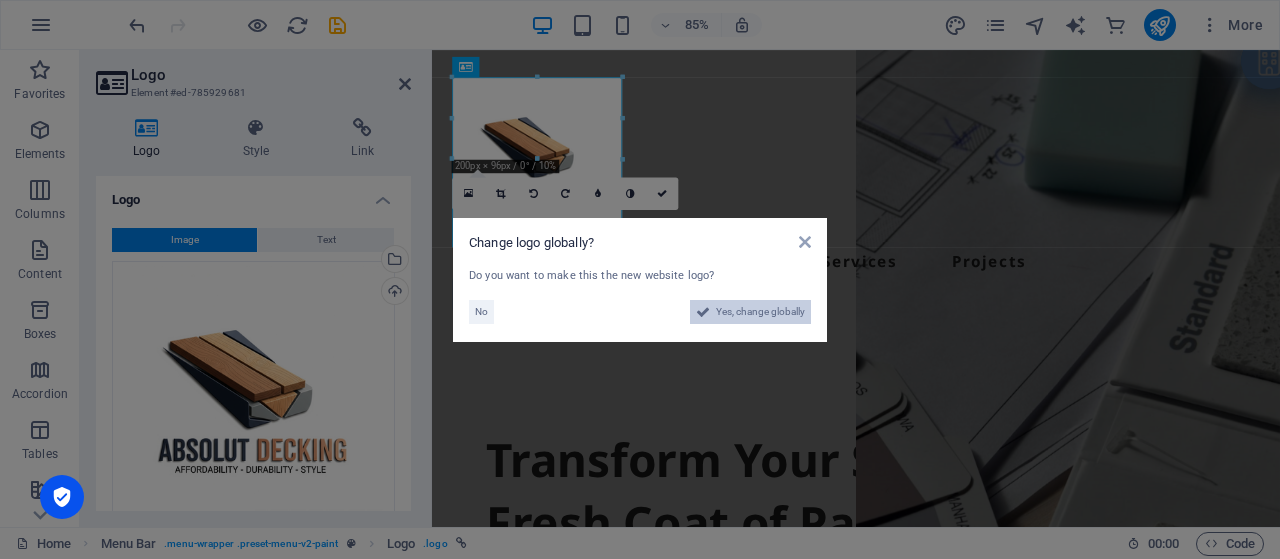 click on "Yes, change globally" at bounding box center [760, 312] 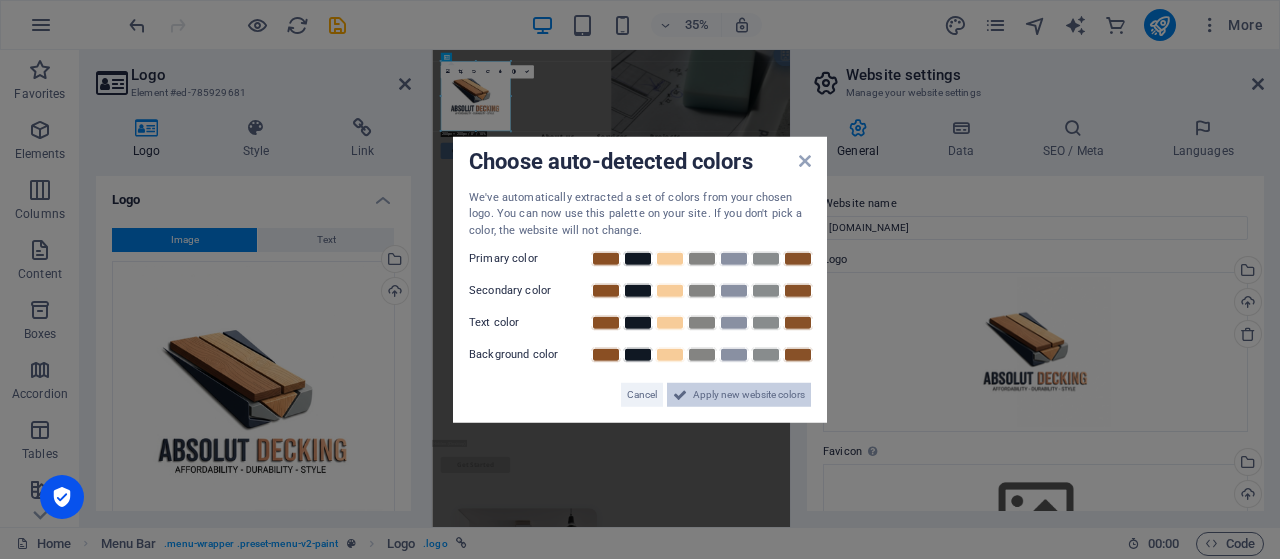 click on "Apply new website colors" at bounding box center [749, 395] 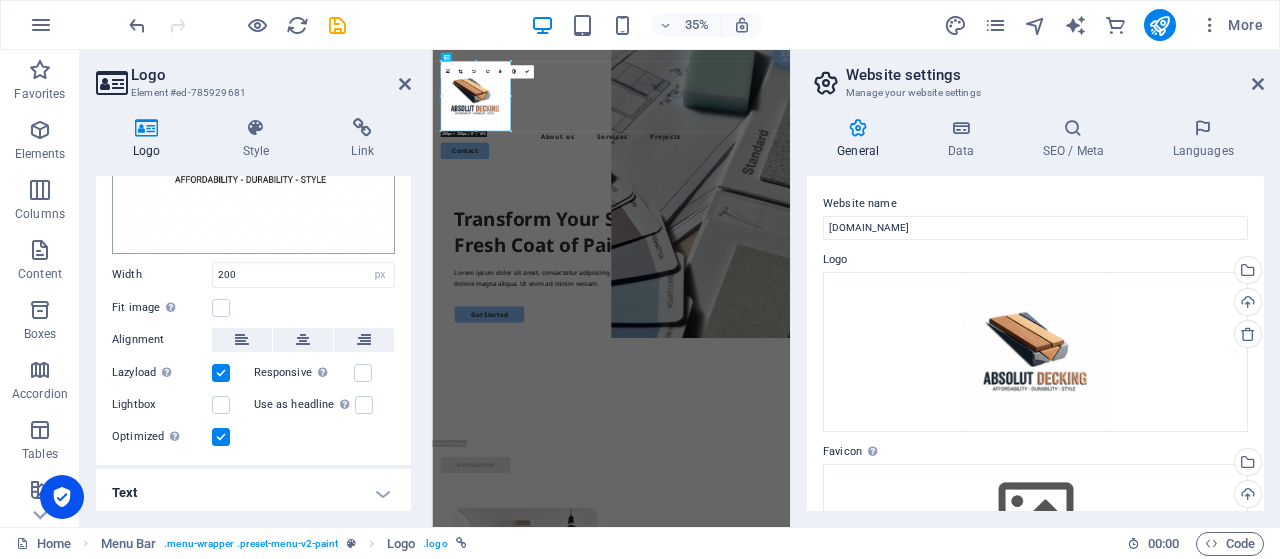 scroll, scrollTop: 0, scrollLeft: 0, axis: both 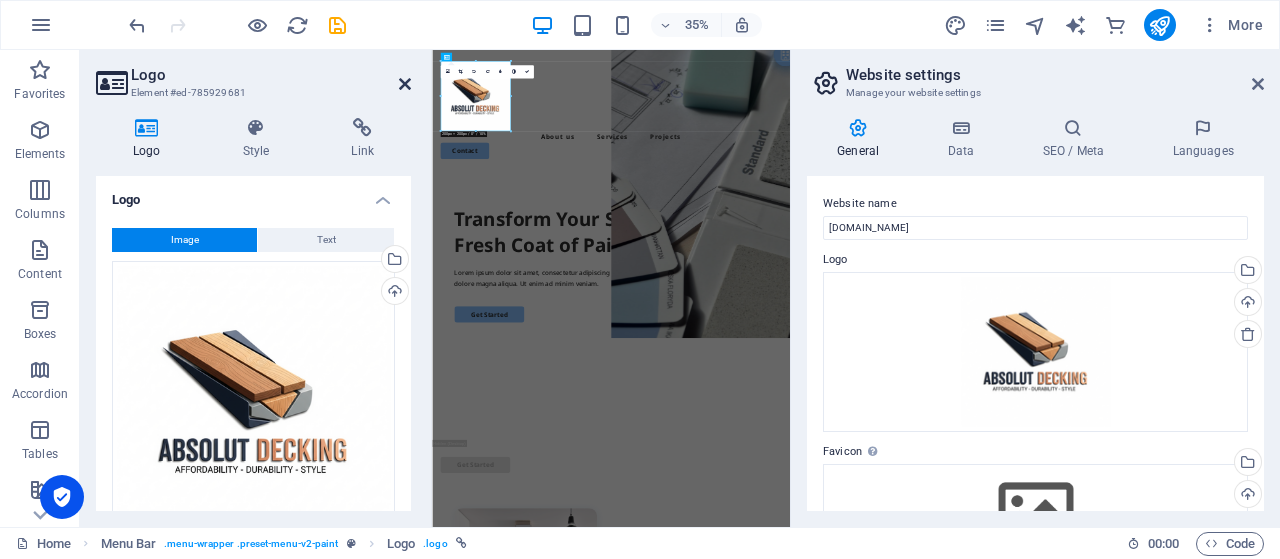 click at bounding box center [405, 84] 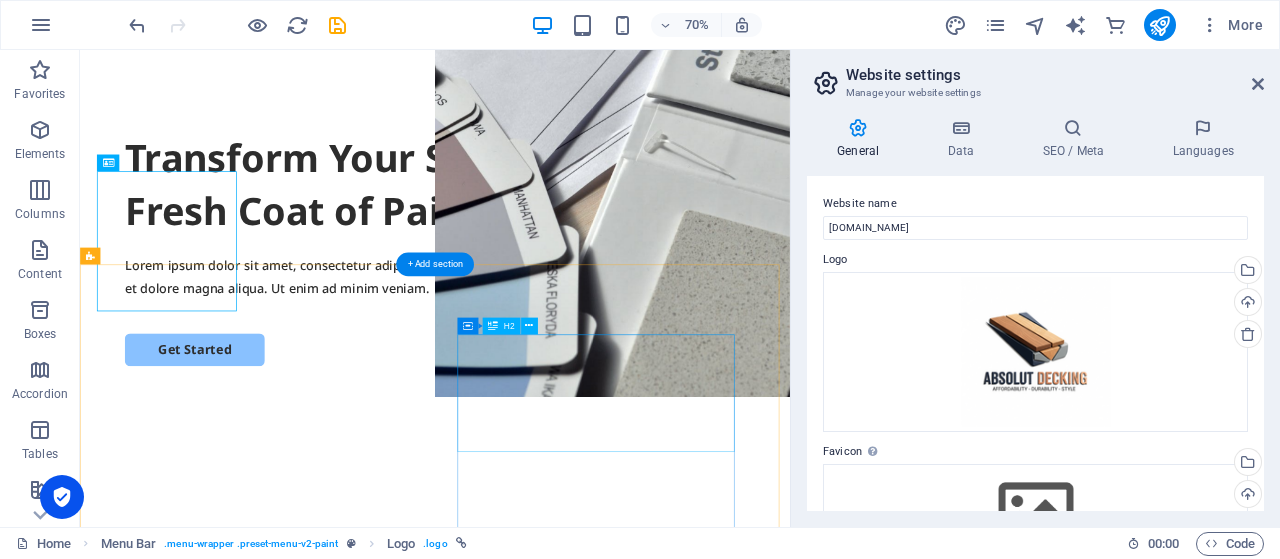 scroll, scrollTop: 100, scrollLeft: 0, axis: vertical 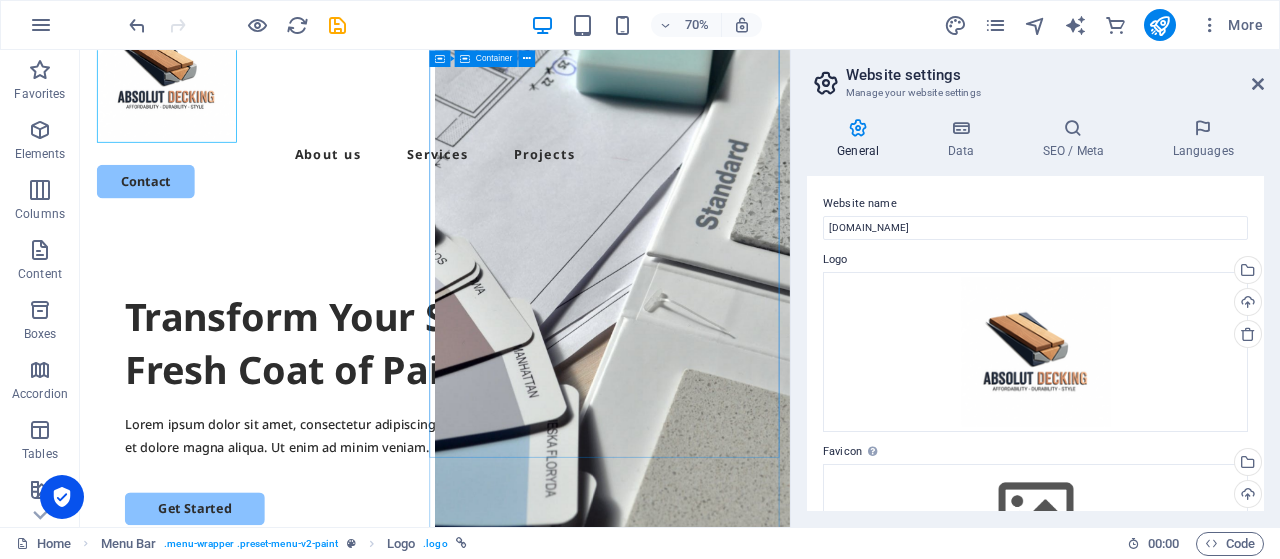 click on "Drop content here or  Add elements  Paste clipboard" at bounding box center (840, 1113) 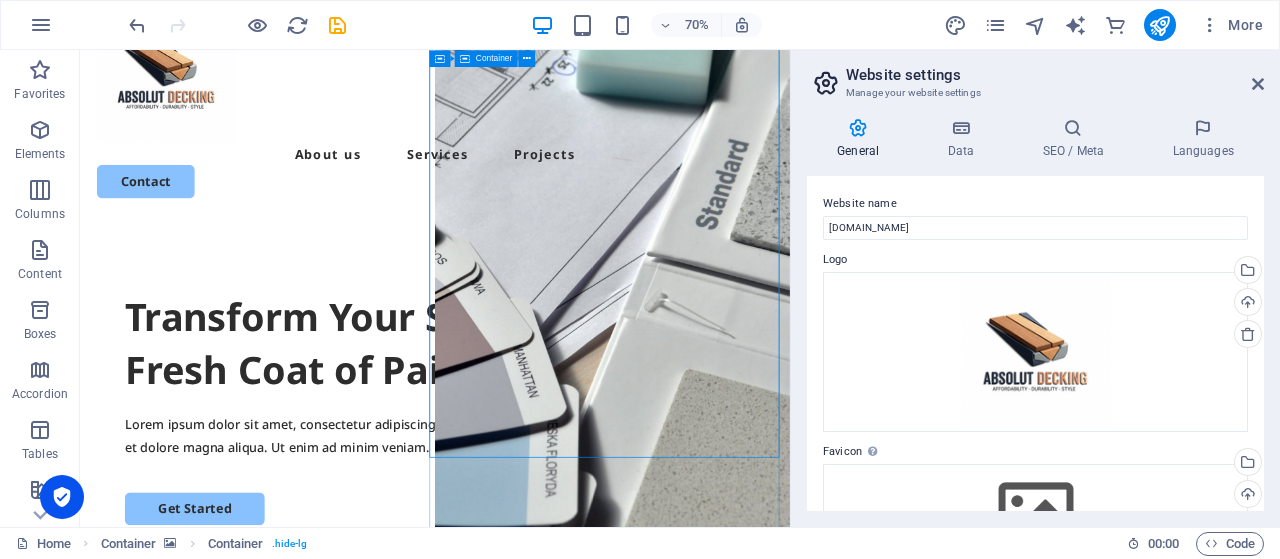 click on "Drop content here or  Add elements  Paste clipboard" at bounding box center [840, 1113] 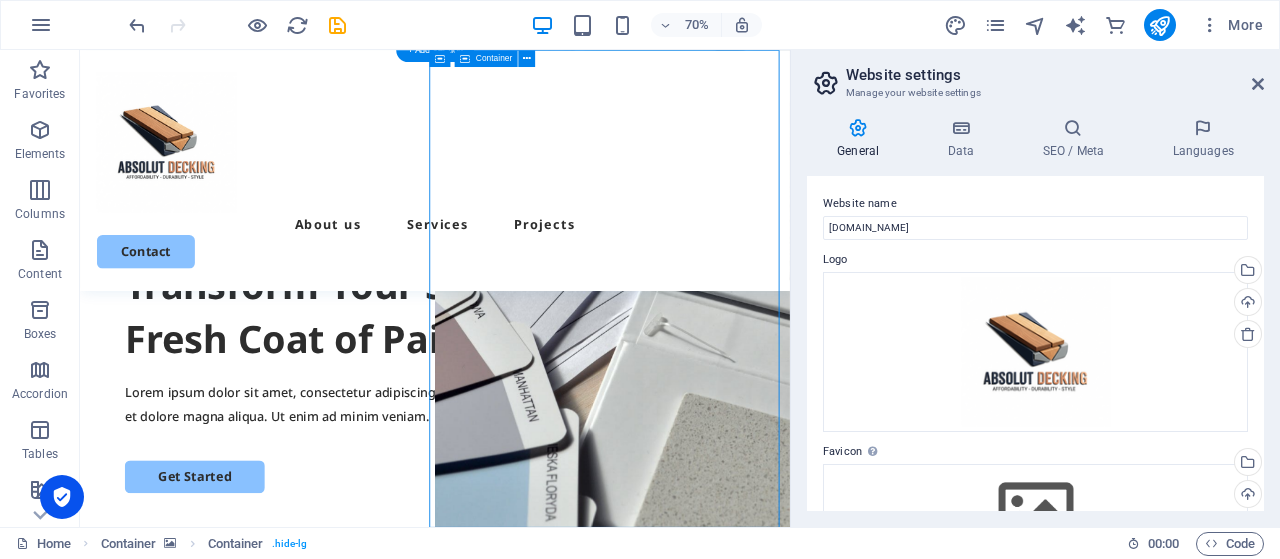 scroll, scrollTop: 0, scrollLeft: 0, axis: both 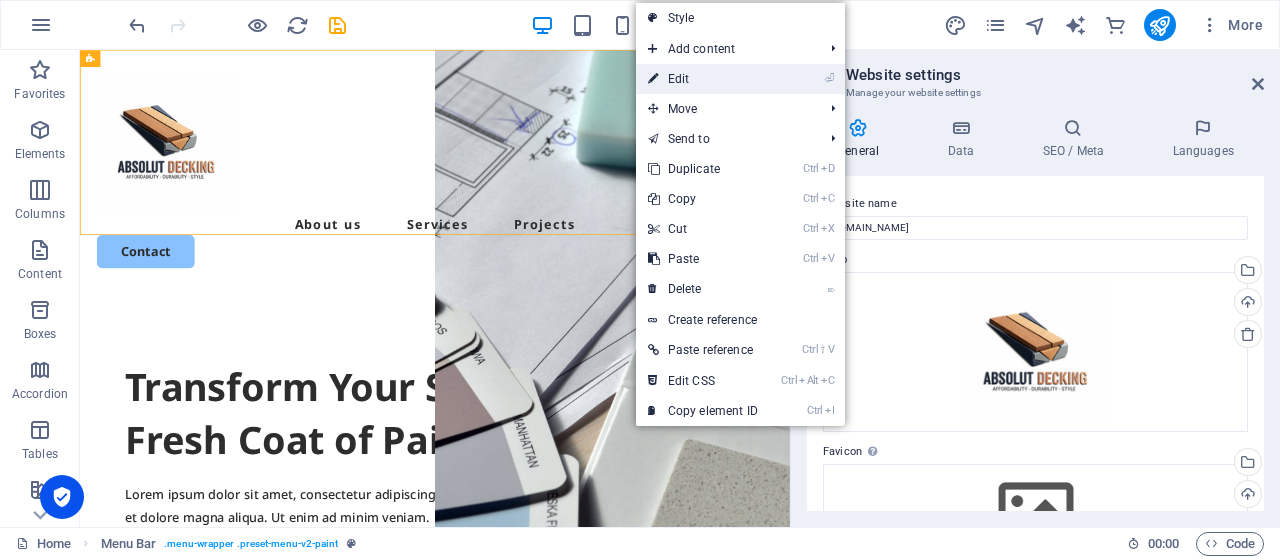 click on "⏎  Edit" at bounding box center [703, 79] 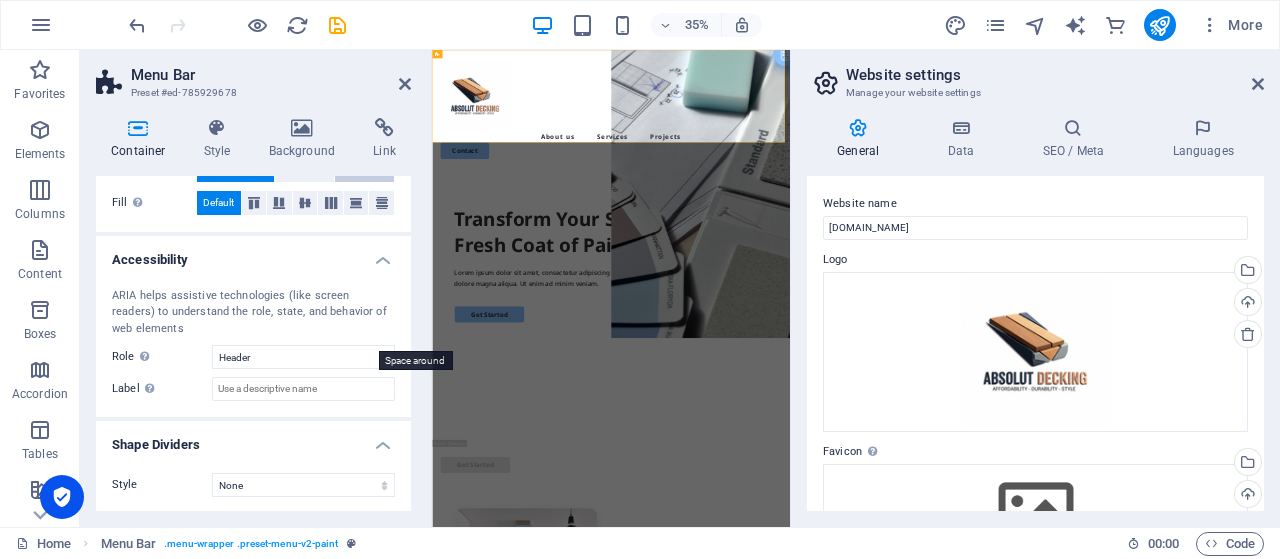scroll, scrollTop: 0, scrollLeft: 0, axis: both 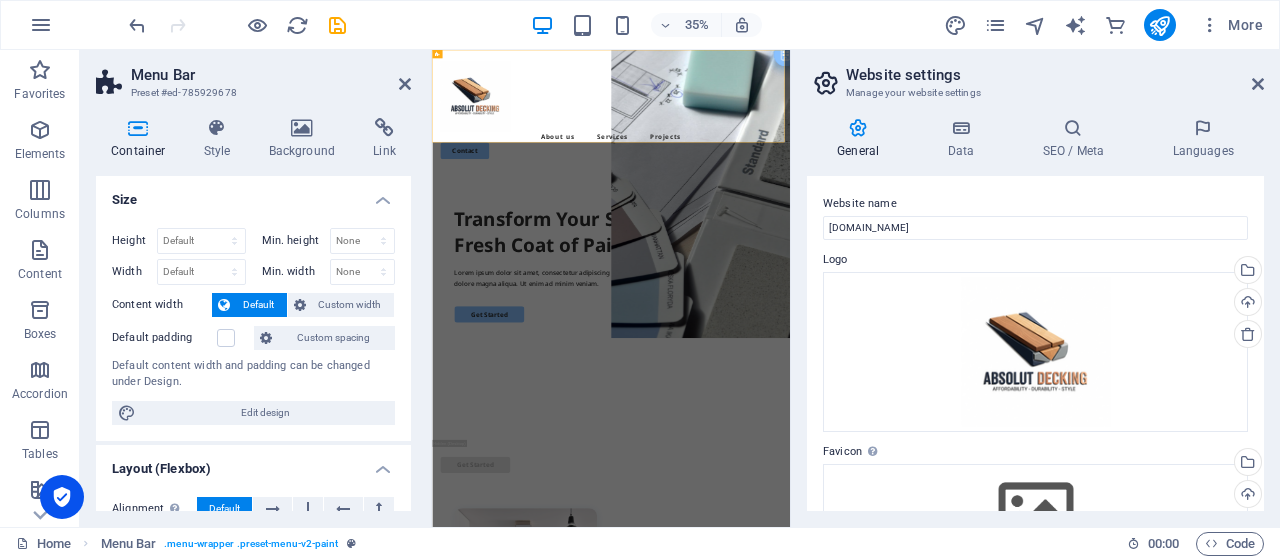 click on "Container Style Background Link Size Height Default px rem % vh vw Min. height None px rem % vh vw Width Default px rem % em vh vw Min. width None px rem % vh vw Content width Default Custom width Width Default px rem % em vh vw Min. width None px rem % vh vw Default padding Custom spacing Default content width and padding can be changed under Design. Edit design Layout (Flexbox) Alignment Determines the flex direction. Default Main axis Determine how elements should behave along the main axis inside this container (justify content). Default Side axis Control the vertical direction of the element inside of the container (align items). Default Wrap Default On Off Fill Controls the distances and direction of elements on the y-axis across several lines (align content). Default Accessibility ARIA helps assistive technologies (like screen readers) to understand the role, state, and behavior of web elements Role The ARIA role defines the purpose of an element.  None Alert Article Banner Comment Fan" at bounding box center [253, 314] 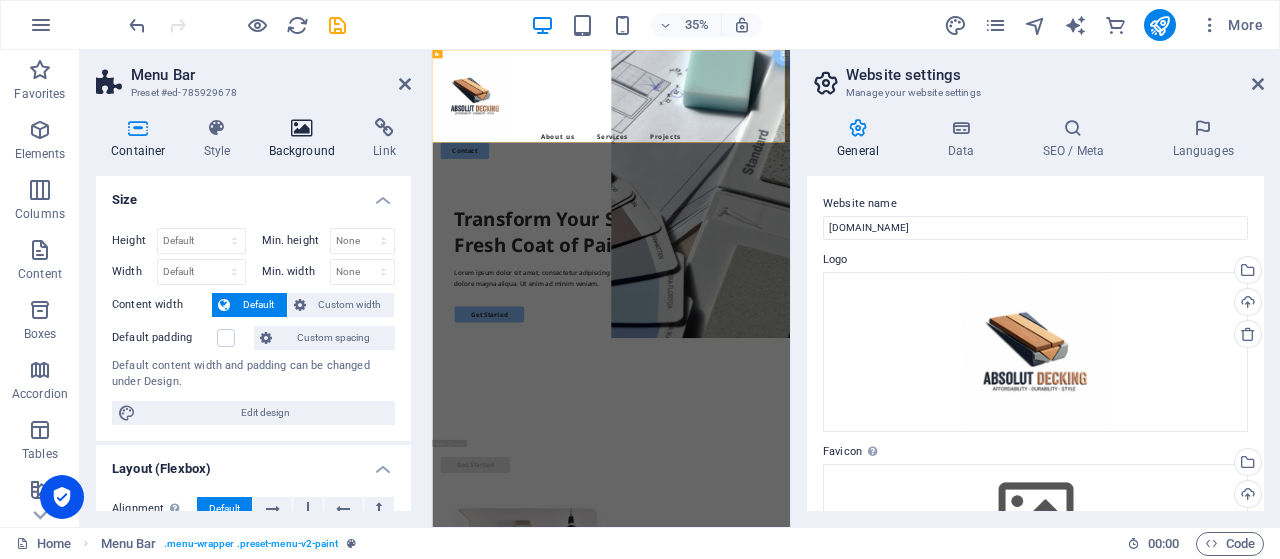 click at bounding box center (302, 128) 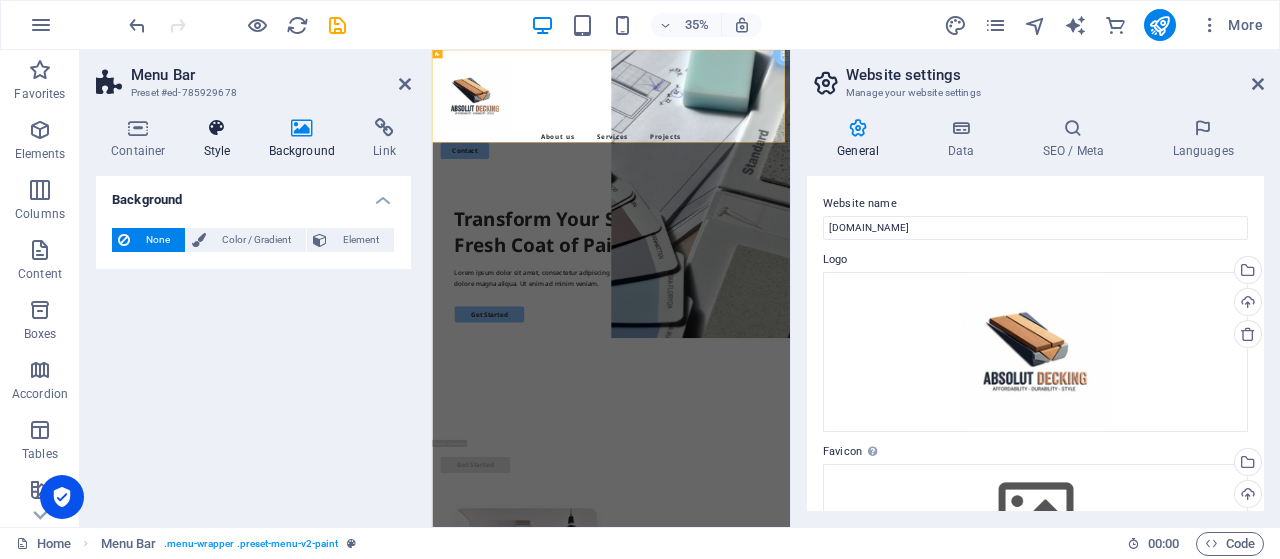 click at bounding box center [217, 128] 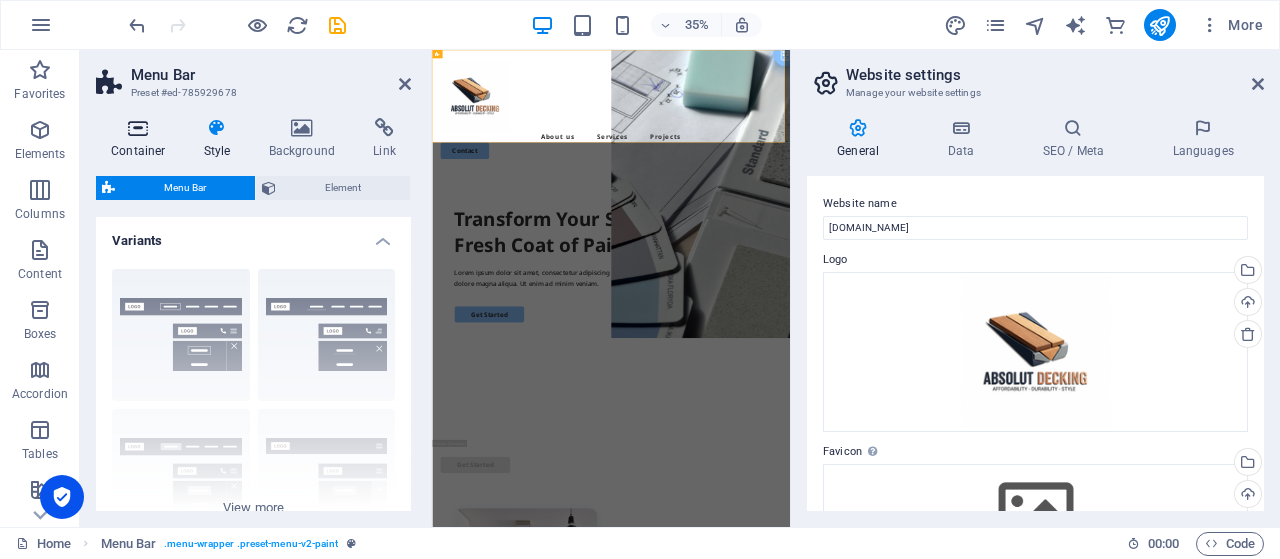 click at bounding box center [138, 128] 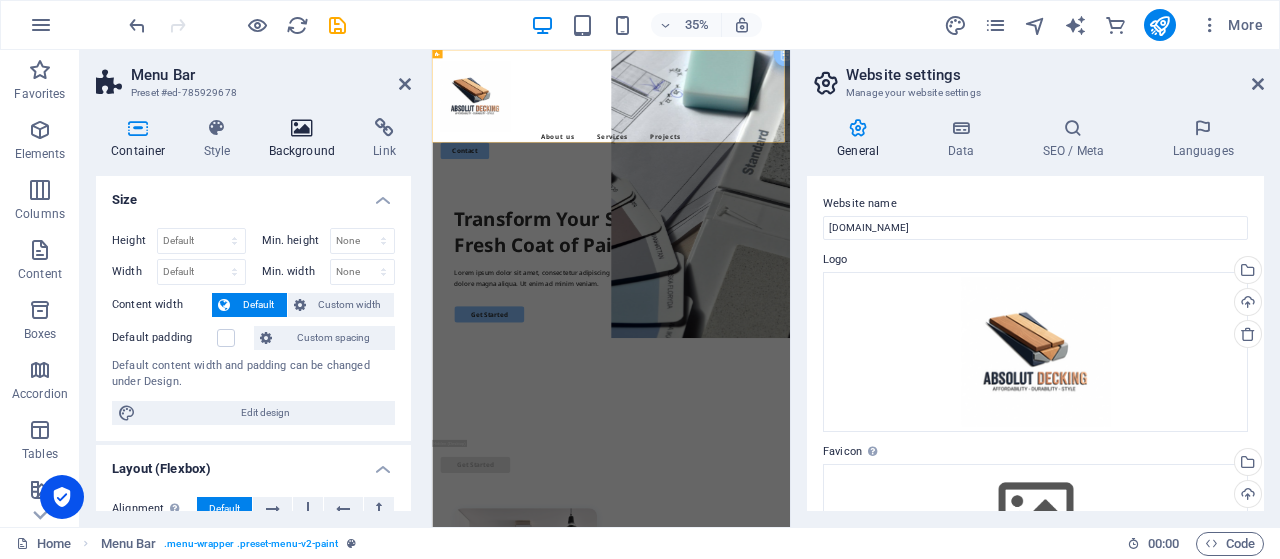 click at bounding box center [302, 128] 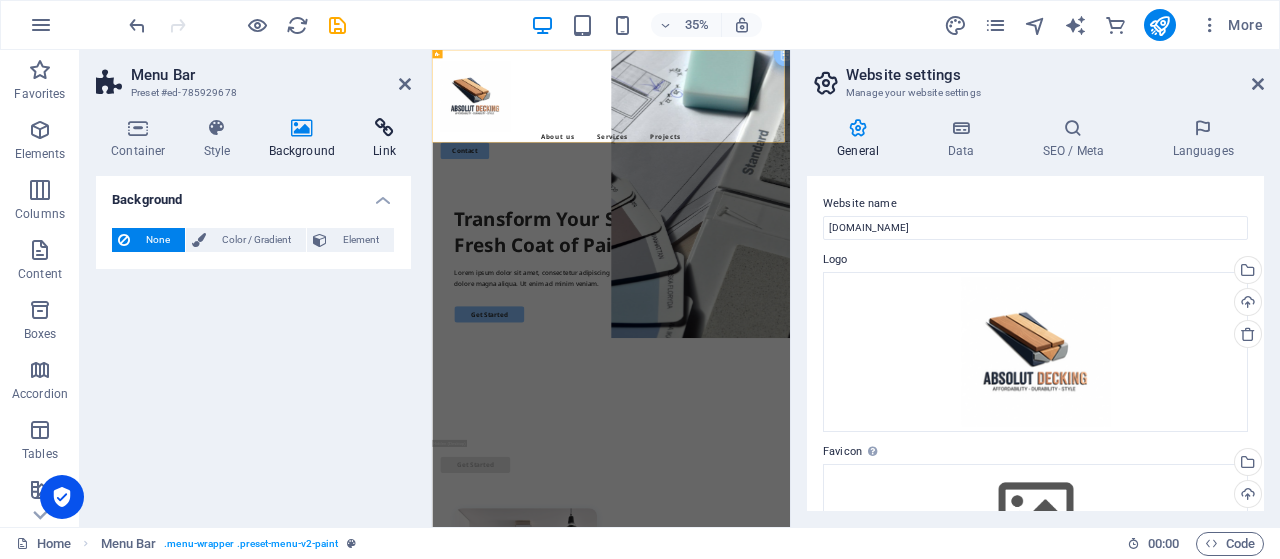click at bounding box center [384, 128] 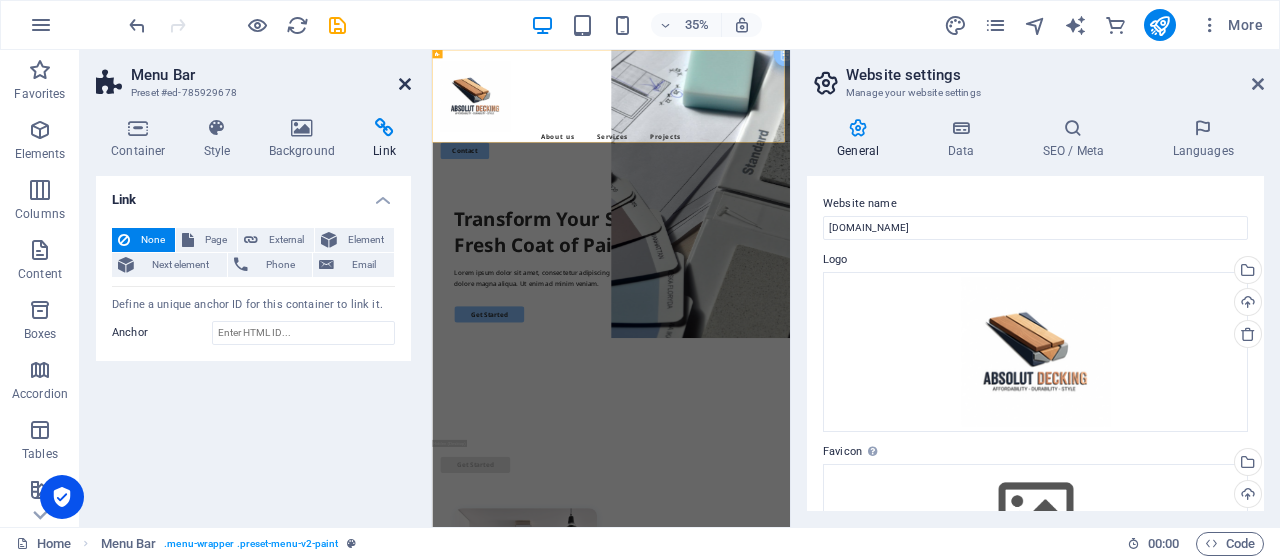 click at bounding box center [405, 84] 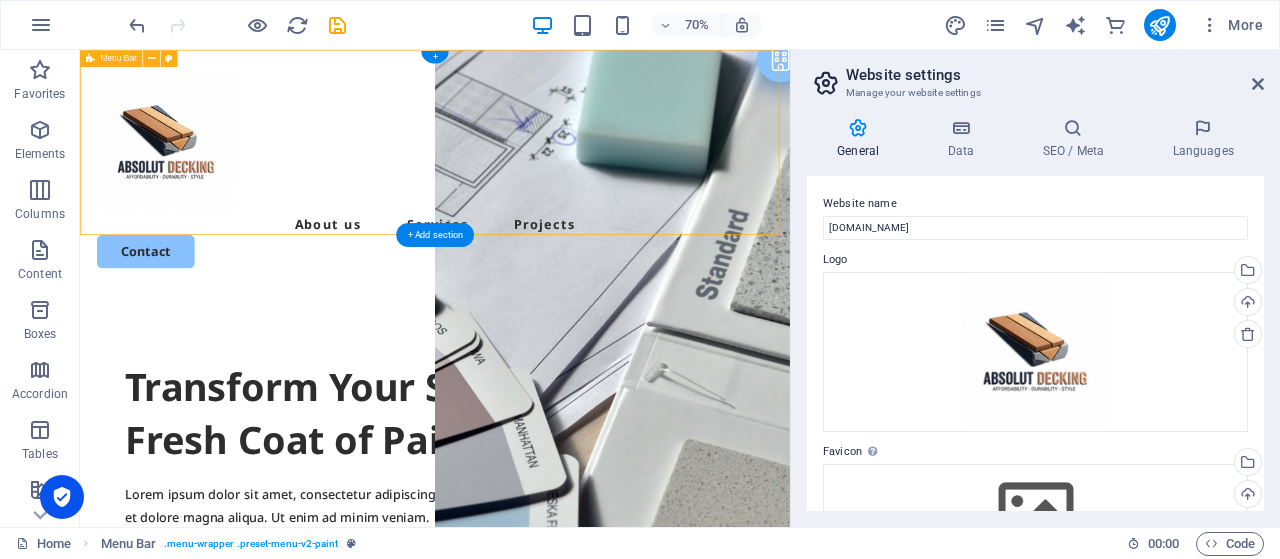 click on "About us Services Projects Contact" at bounding box center [587, 222] 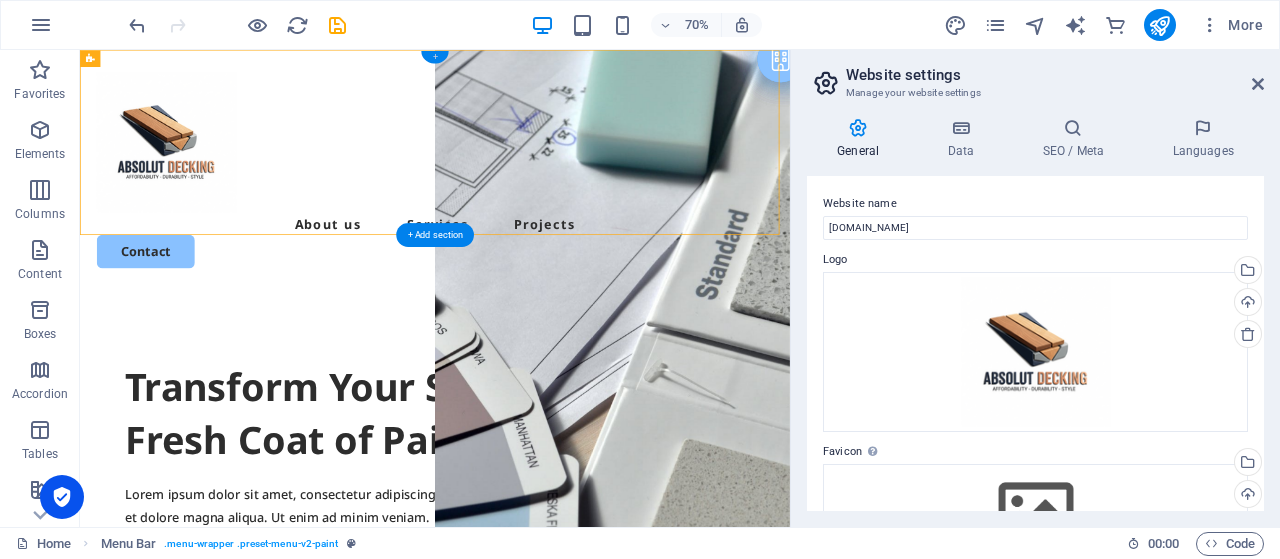 click on "+" at bounding box center (434, 57) 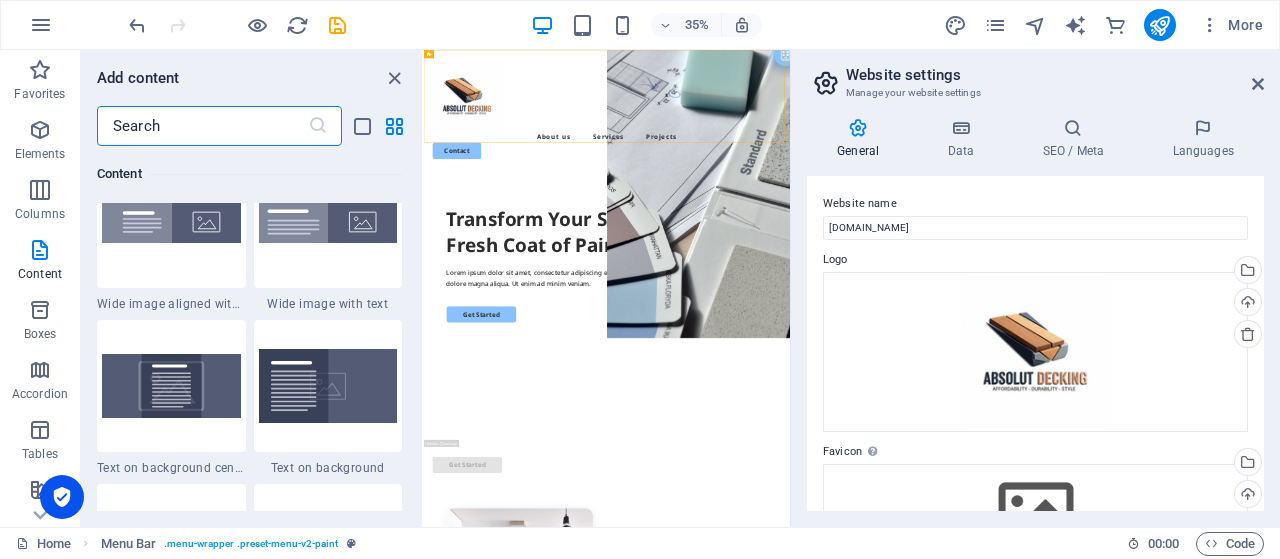 scroll, scrollTop: 3499, scrollLeft: 0, axis: vertical 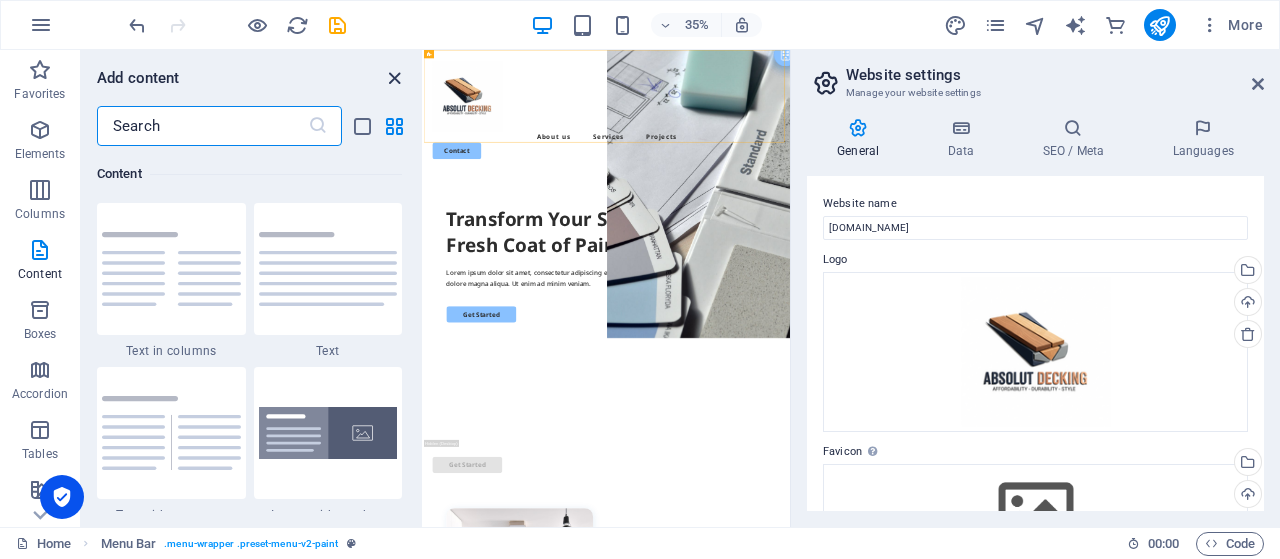 click at bounding box center [394, 78] 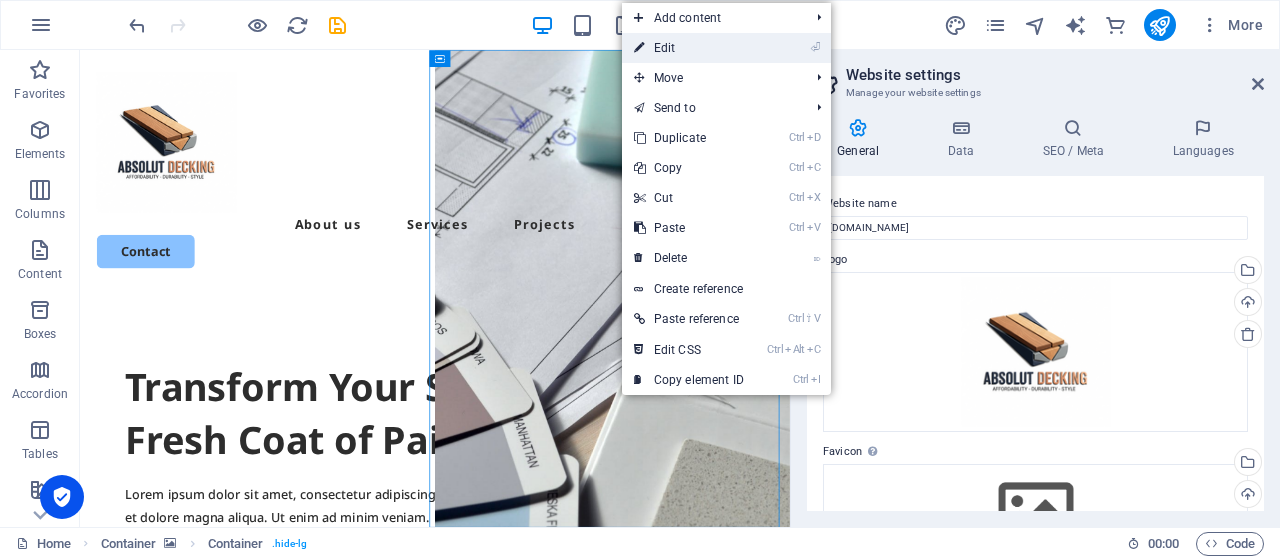 click on "⏎  Edit" at bounding box center [689, 48] 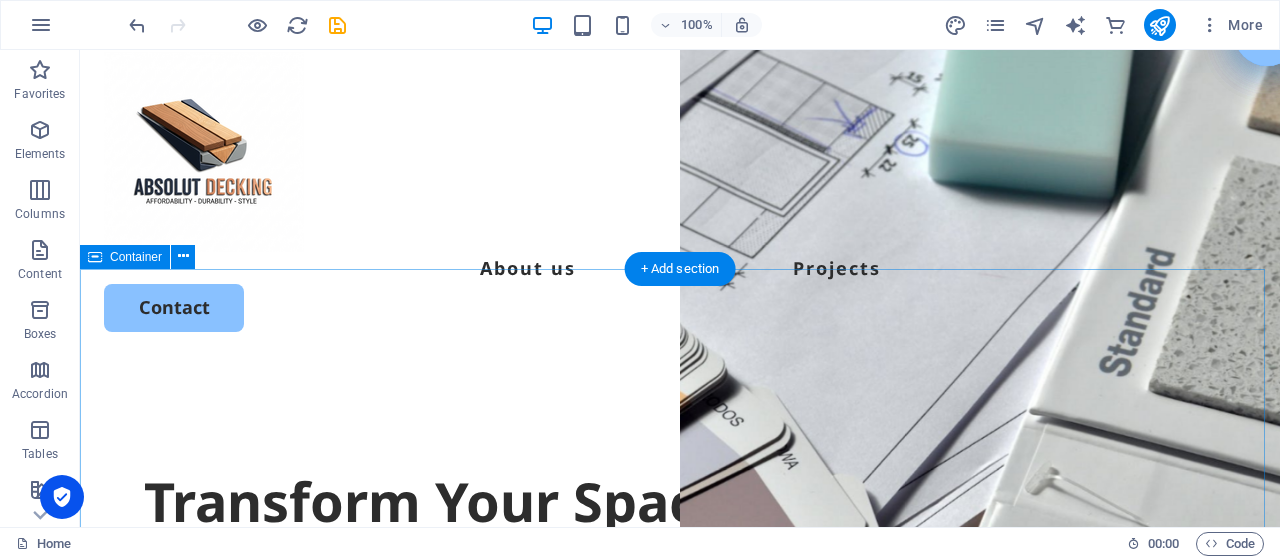 scroll, scrollTop: 0, scrollLeft: 0, axis: both 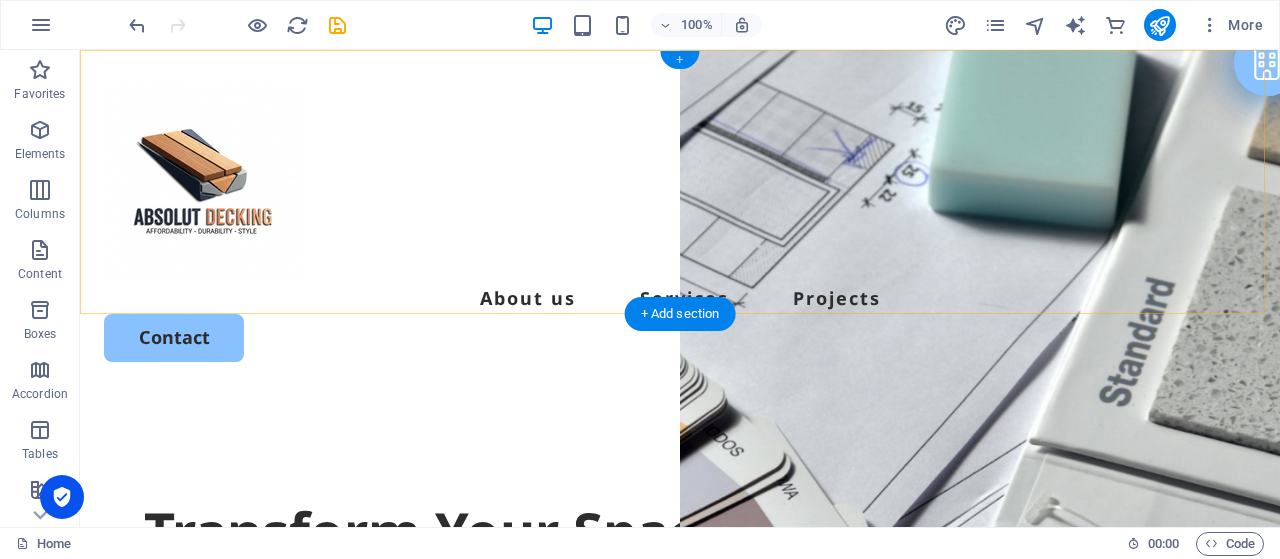 click on "+" at bounding box center [679, 60] 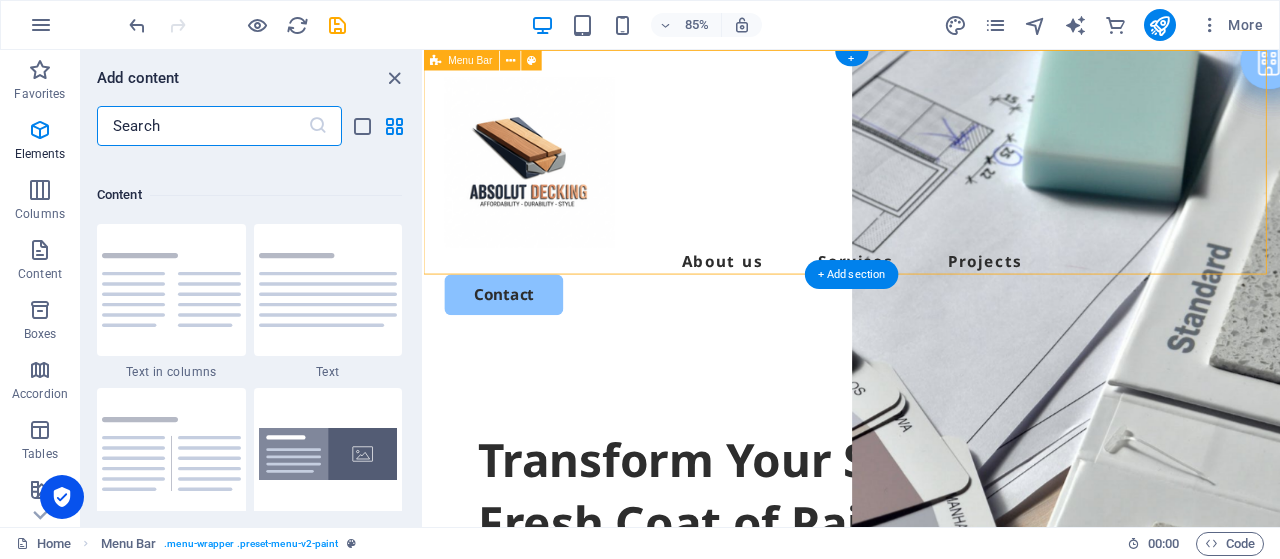 scroll, scrollTop: 3499, scrollLeft: 0, axis: vertical 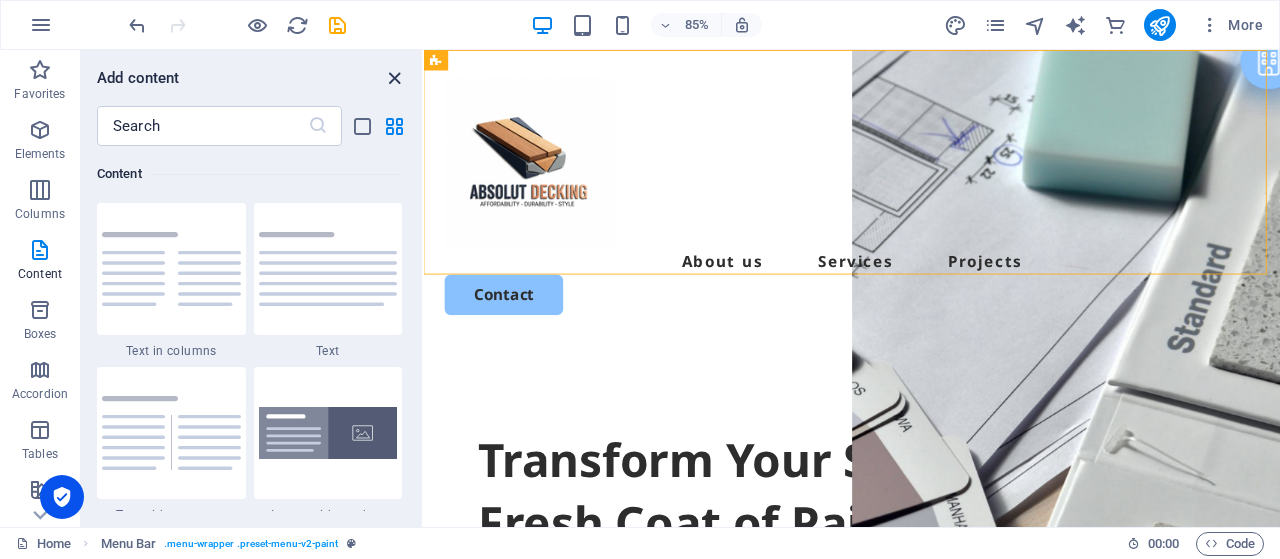 drag, startPoint x: 388, startPoint y: 71, endPoint x: 411, endPoint y: 45, distance: 34.713108 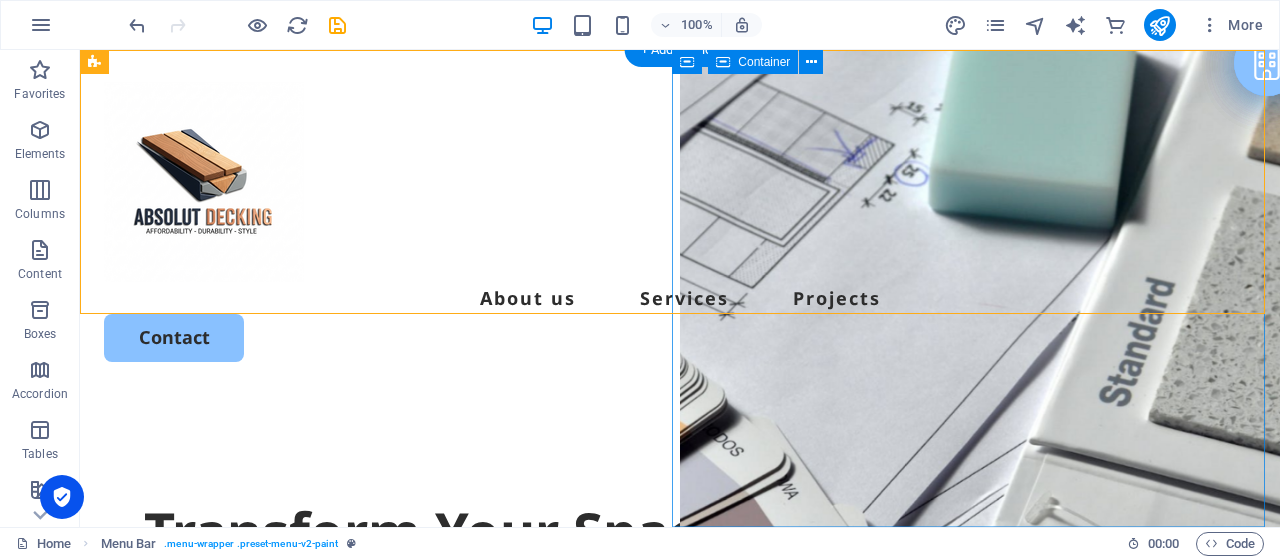 click on "Drop content here or  Add elements  Paste clipboard" at bounding box center [980, 1111] 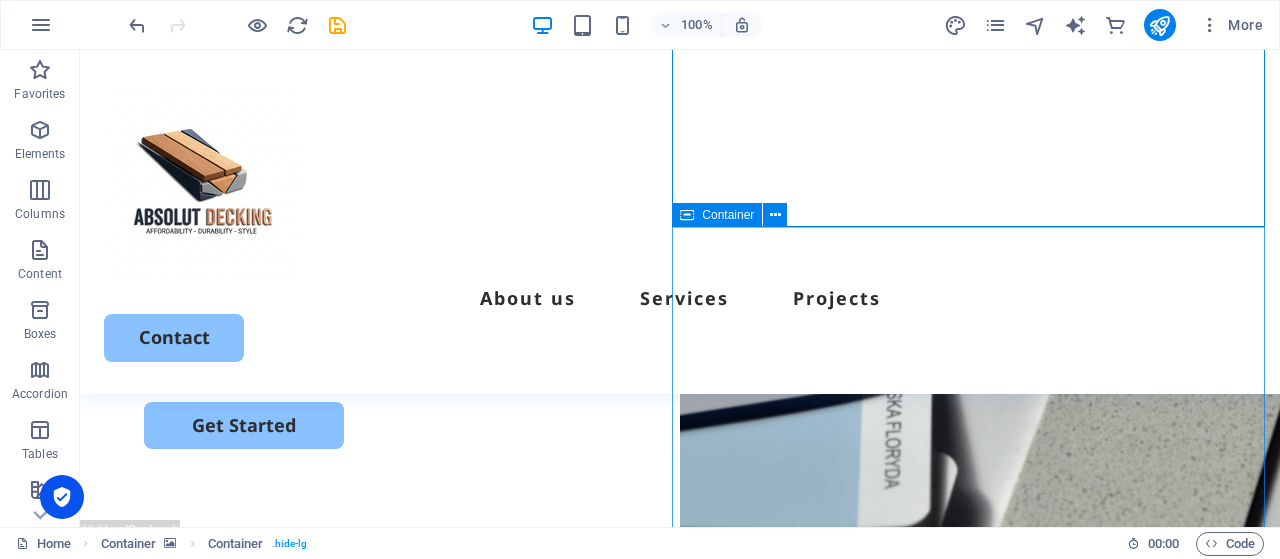 scroll, scrollTop: 0, scrollLeft: 0, axis: both 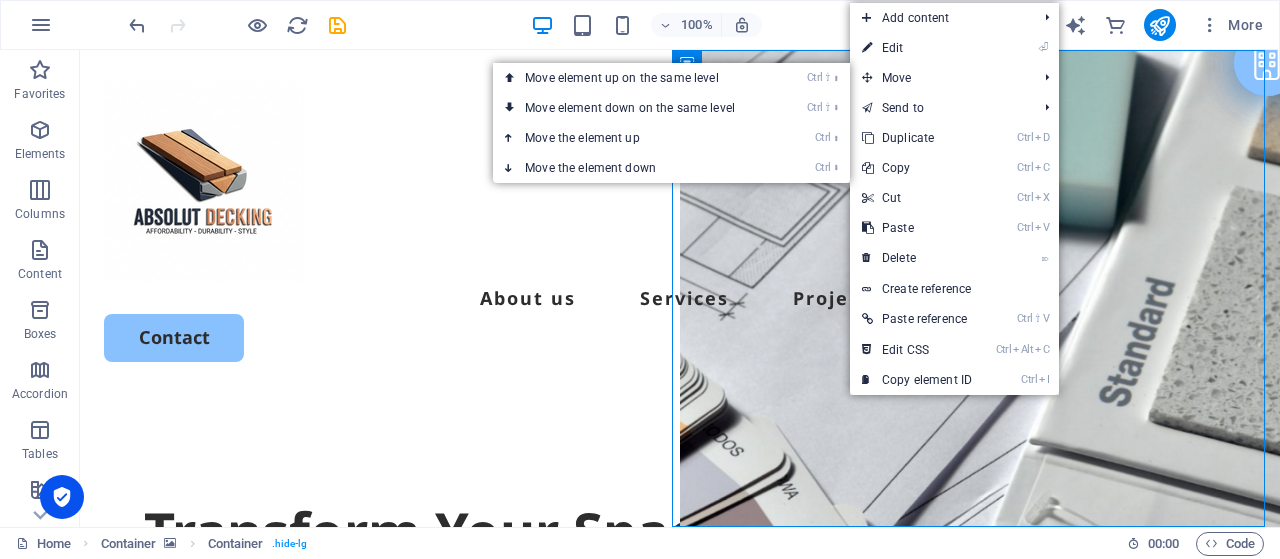 click on "⏎  Edit" at bounding box center [917, 48] 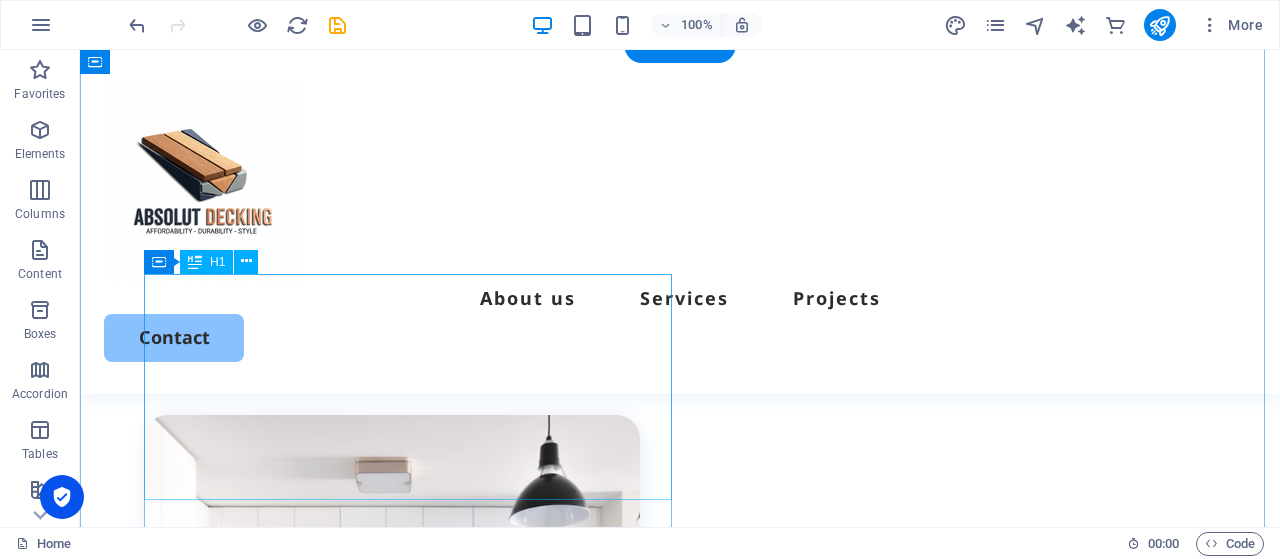 scroll, scrollTop: 0, scrollLeft: 0, axis: both 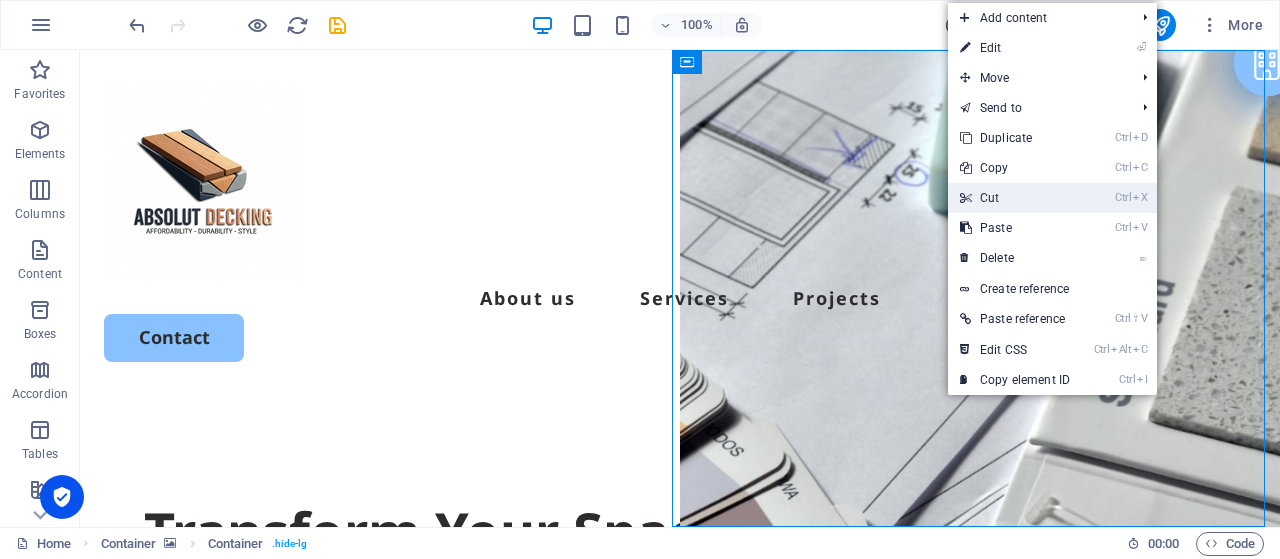 drag, startPoint x: 1030, startPoint y: 202, endPoint x: 950, endPoint y: 151, distance: 94.873604 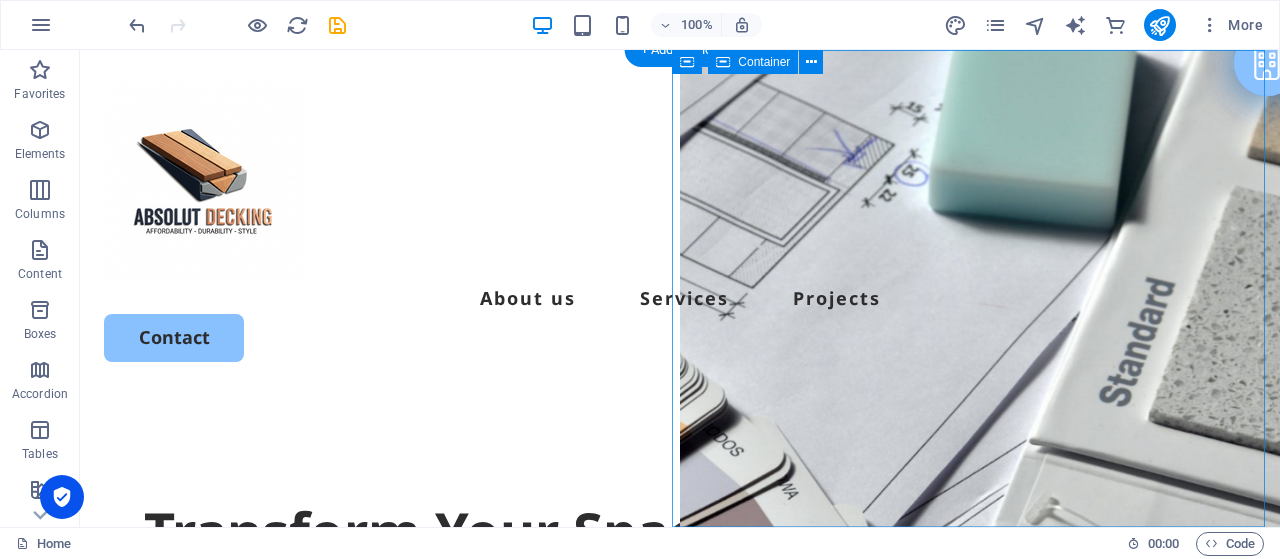 click on "Drop content here or  Add elements  Paste clipboard" at bounding box center [980, 1111] 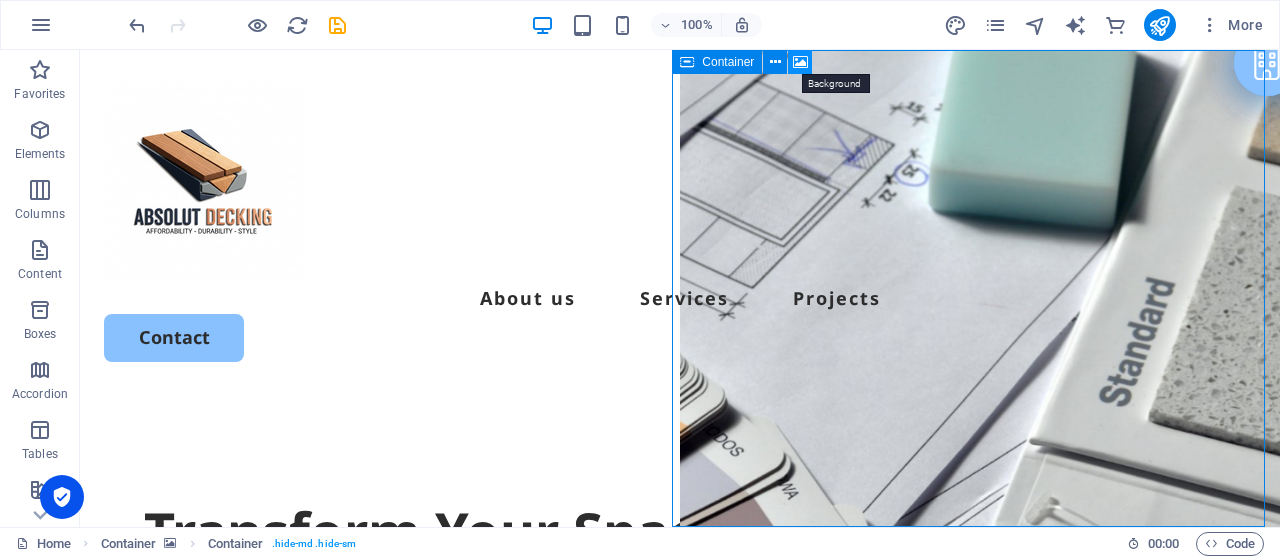 drag, startPoint x: 805, startPoint y: 61, endPoint x: 384, endPoint y: 29, distance: 422.2144 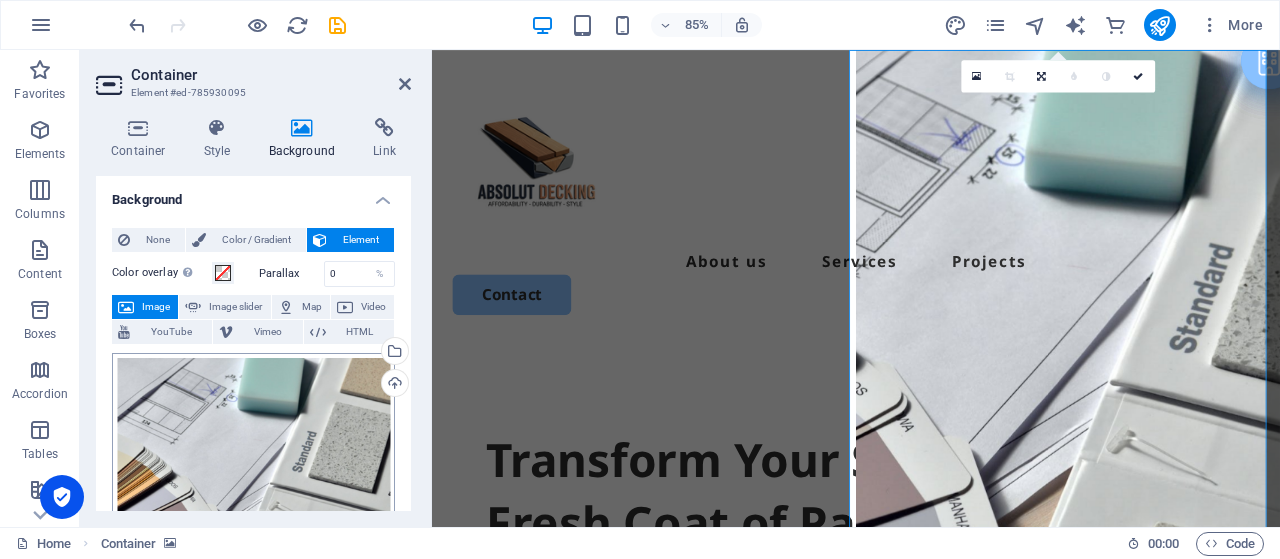 scroll, scrollTop: 100, scrollLeft: 0, axis: vertical 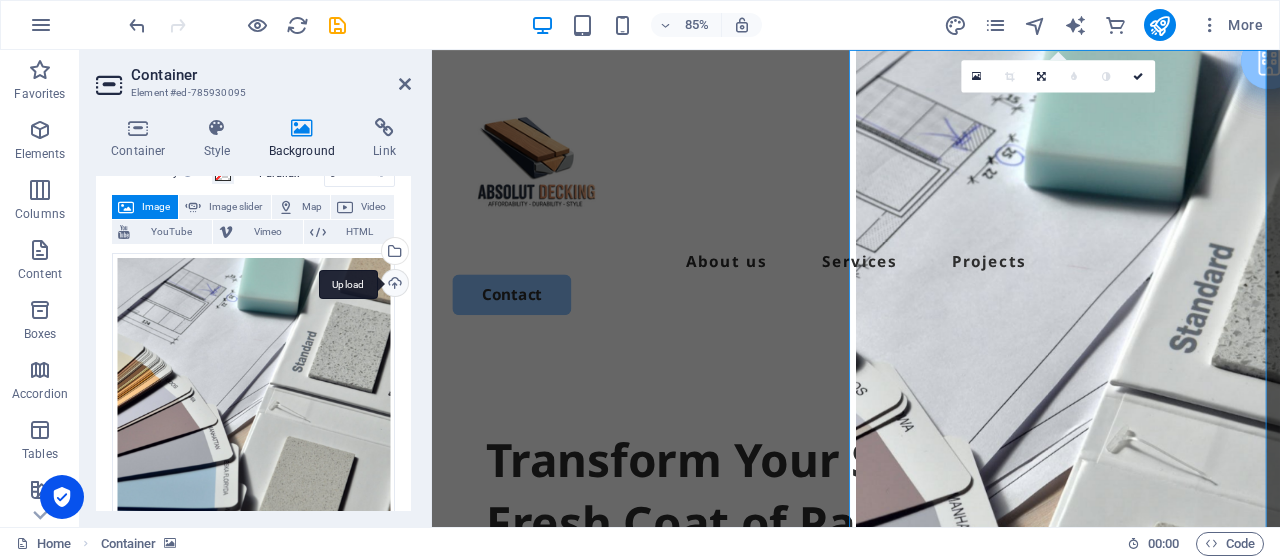 click on "Upload" at bounding box center (393, 285) 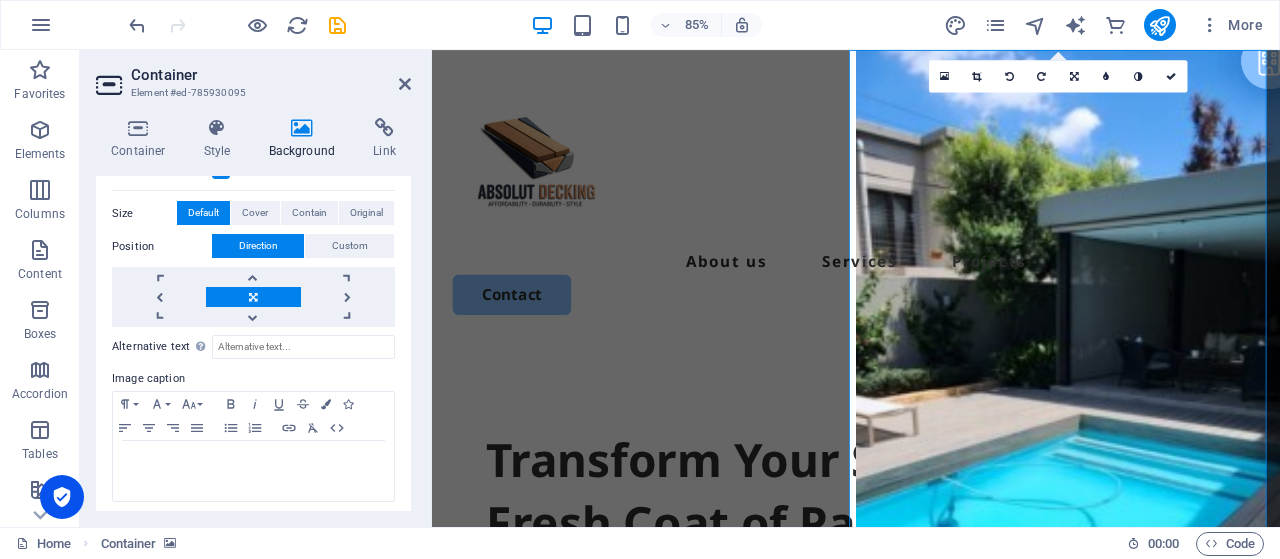 scroll, scrollTop: 212, scrollLeft: 0, axis: vertical 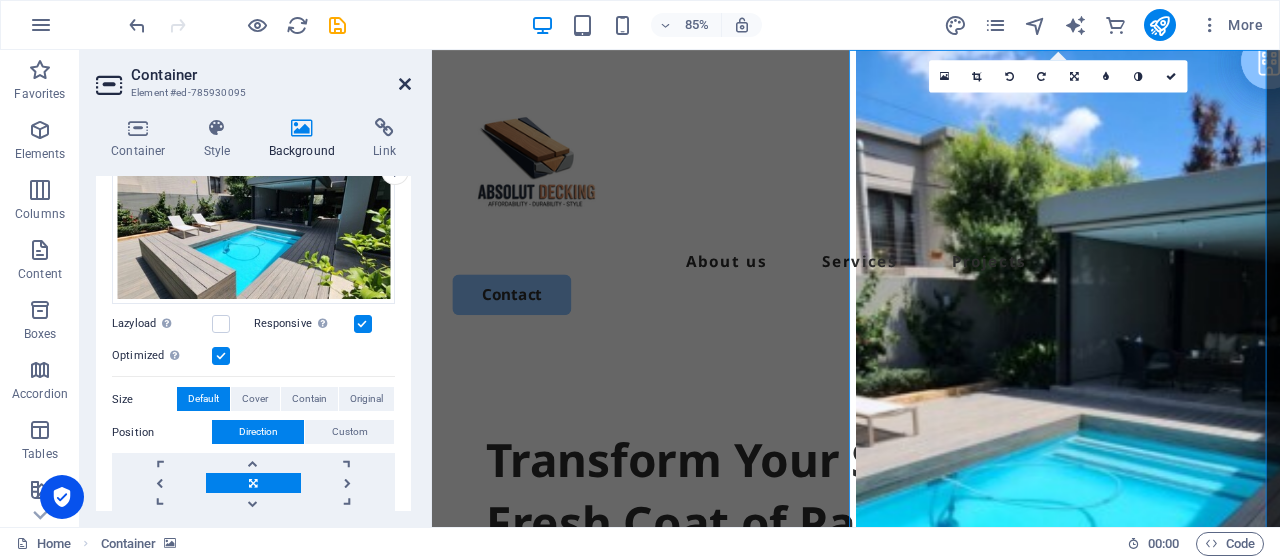 click at bounding box center (405, 84) 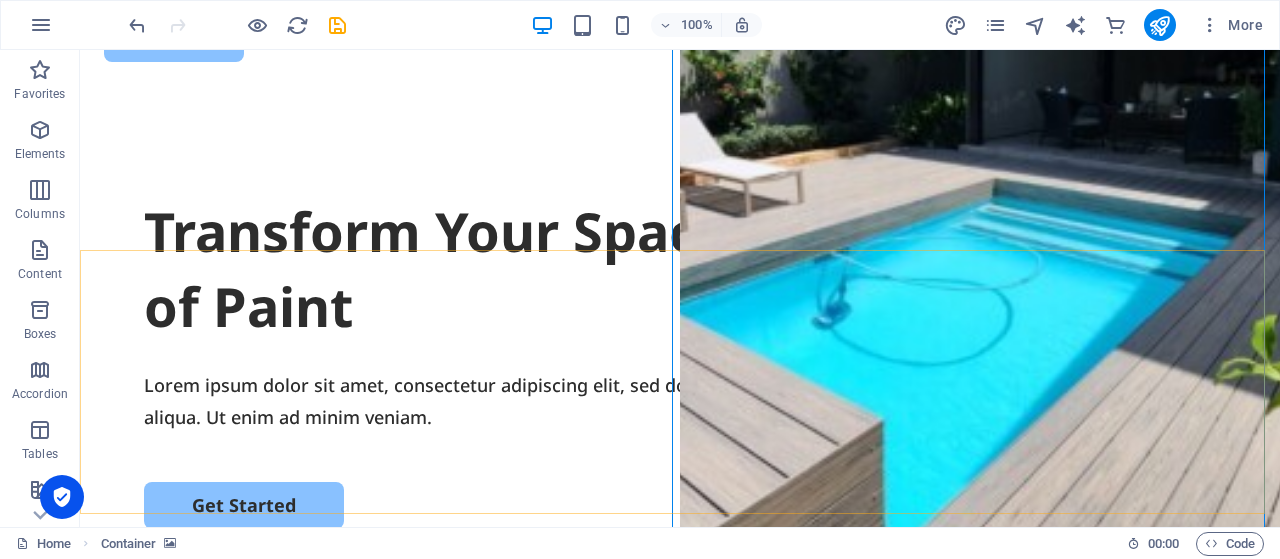 scroll, scrollTop: 0, scrollLeft: 0, axis: both 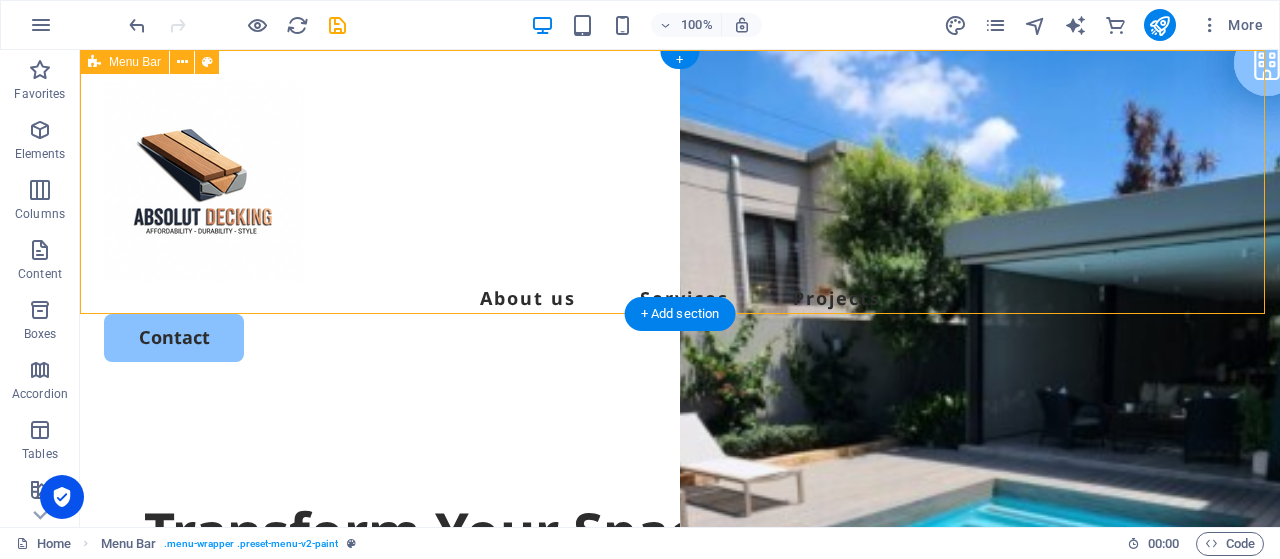 drag, startPoint x: 673, startPoint y: 83, endPoint x: 802, endPoint y: 113, distance: 132.44244 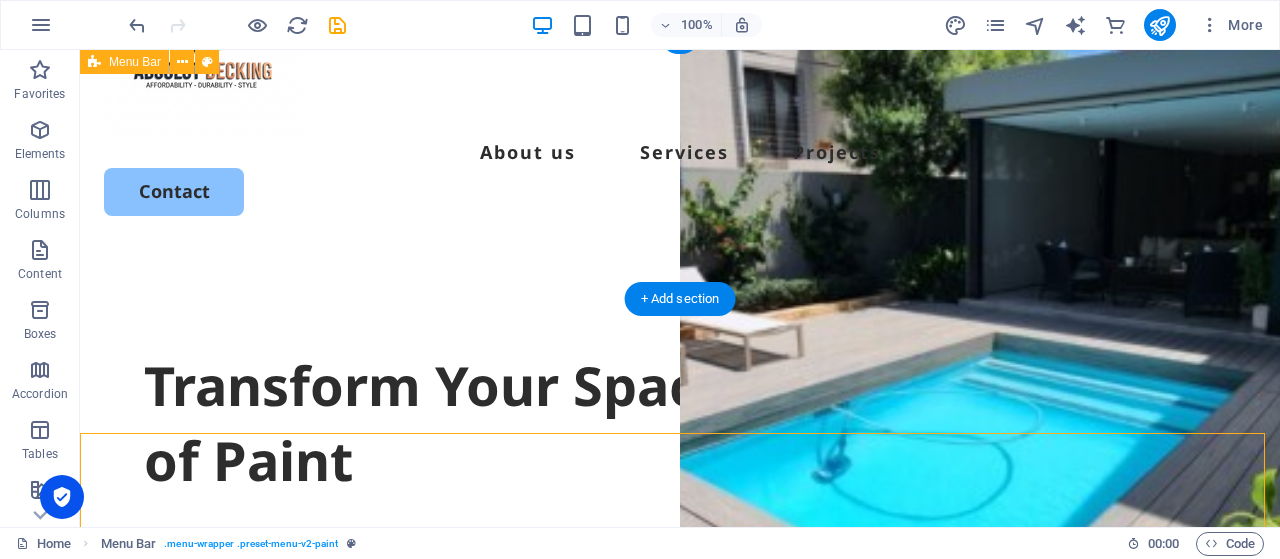 scroll, scrollTop: 0, scrollLeft: 0, axis: both 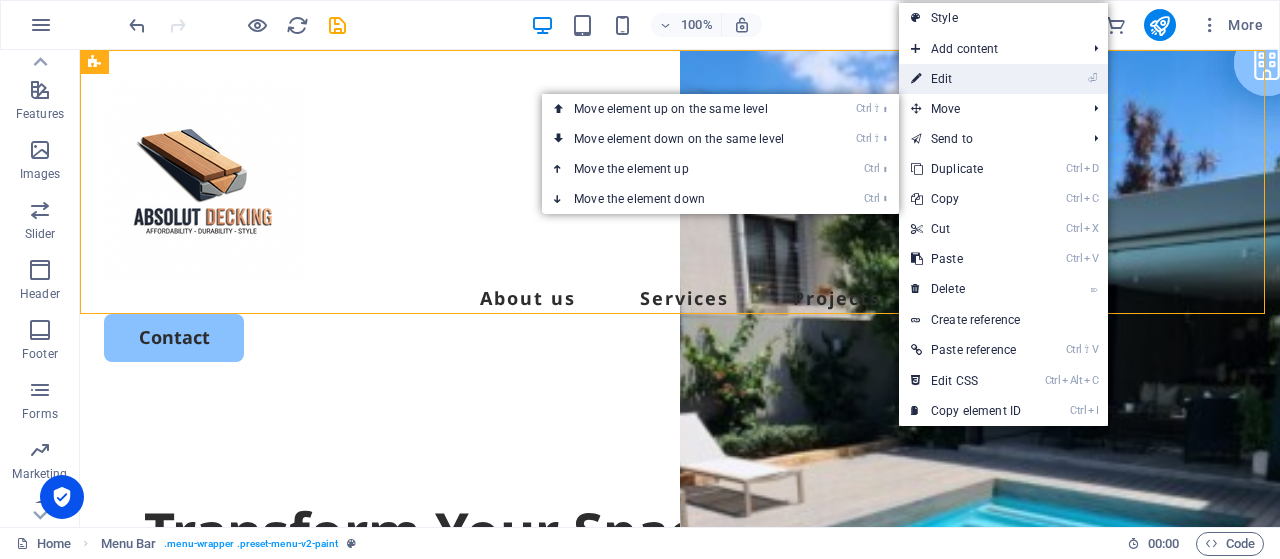 click on "⏎  Edit" at bounding box center [966, 79] 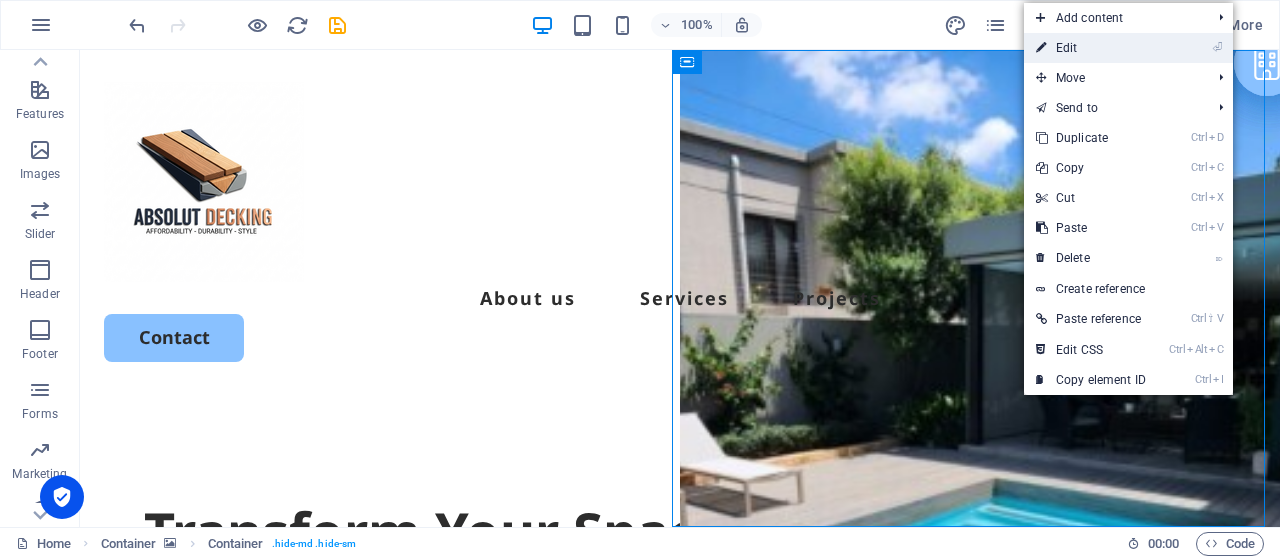 drag, startPoint x: 1108, startPoint y: 51, endPoint x: 73, endPoint y: 276, distance: 1059.1742 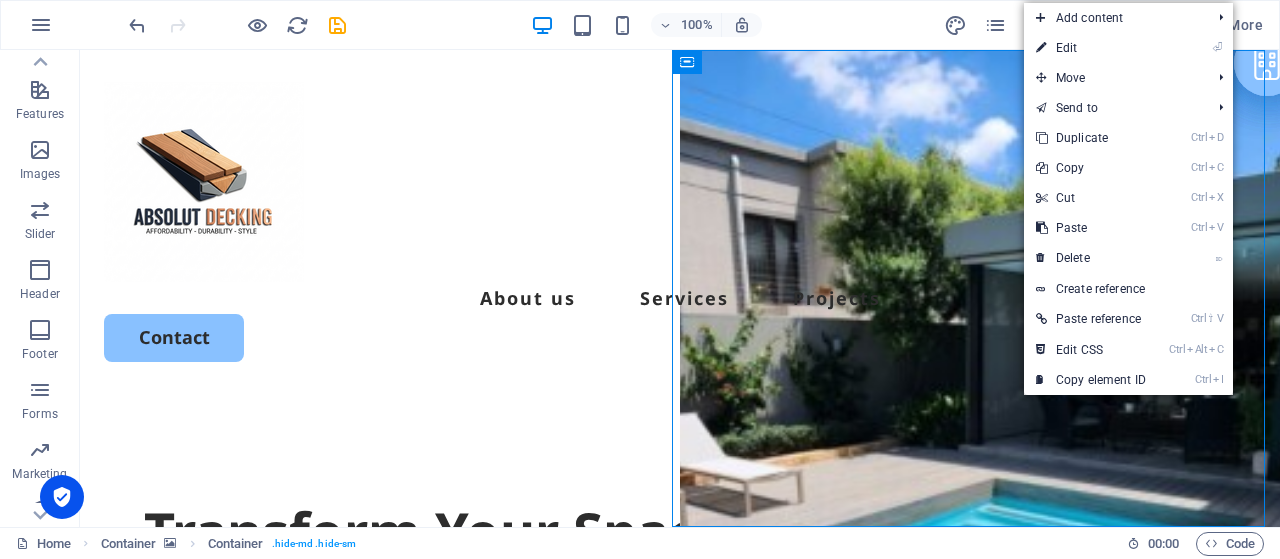 select on "vh" 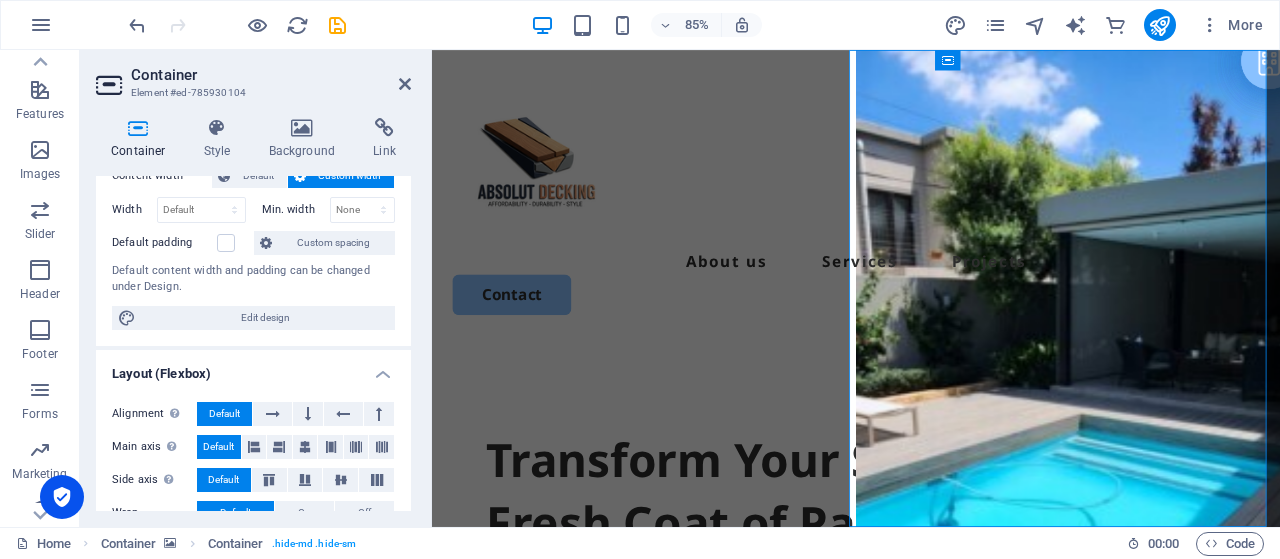 scroll, scrollTop: 0, scrollLeft: 0, axis: both 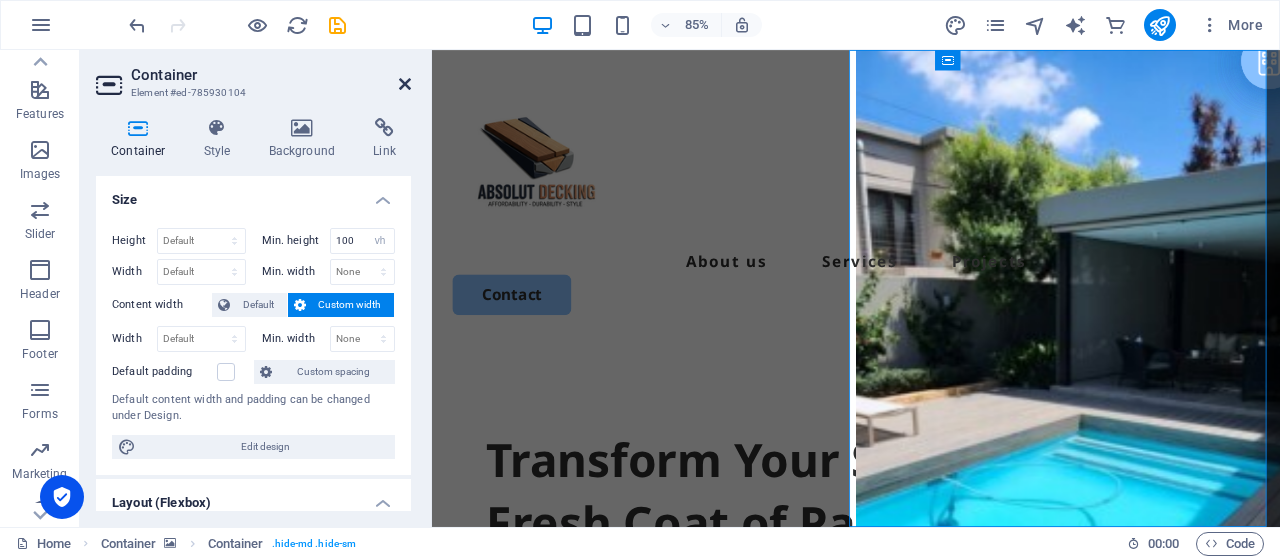 click at bounding box center [405, 84] 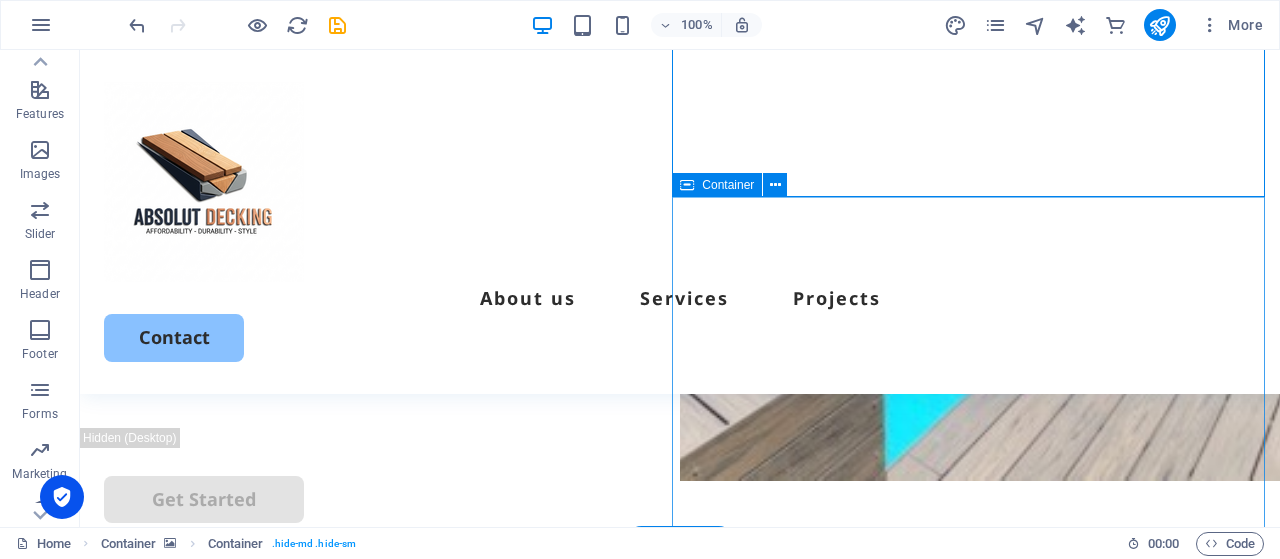 scroll, scrollTop: 400, scrollLeft: 0, axis: vertical 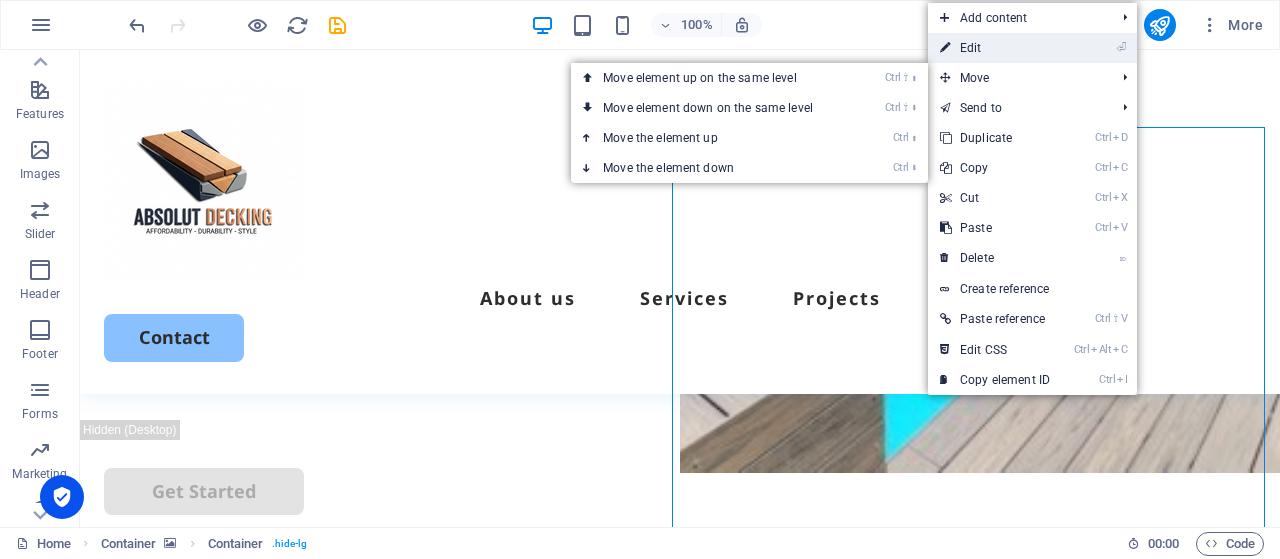 click on "⏎  Edit" at bounding box center [995, 48] 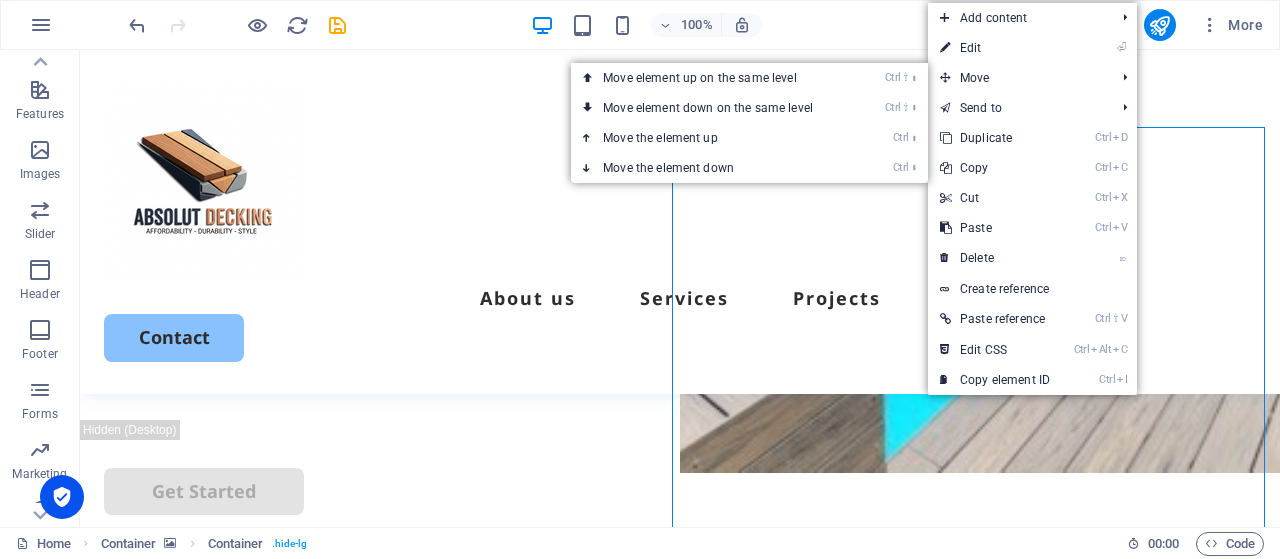 select on "vh" 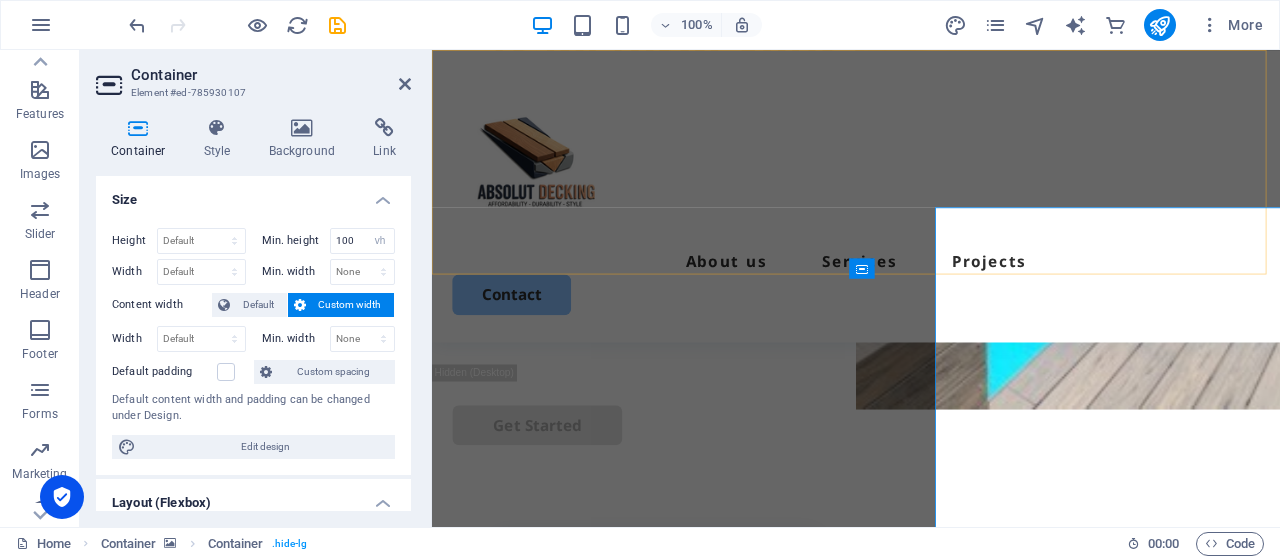 scroll, scrollTop: 292, scrollLeft: 0, axis: vertical 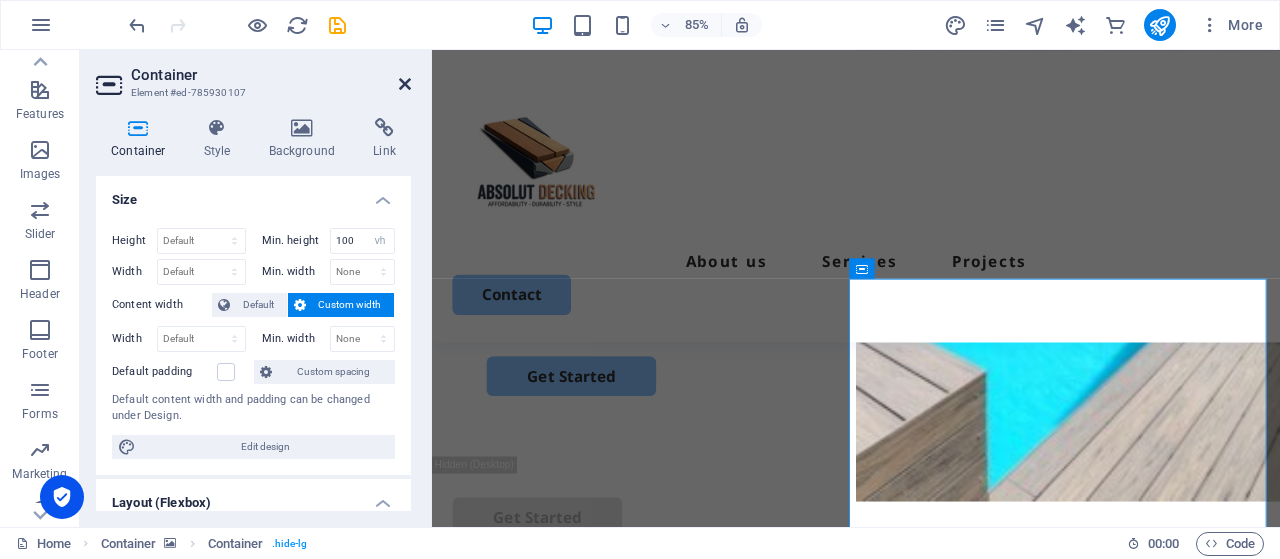click at bounding box center [405, 84] 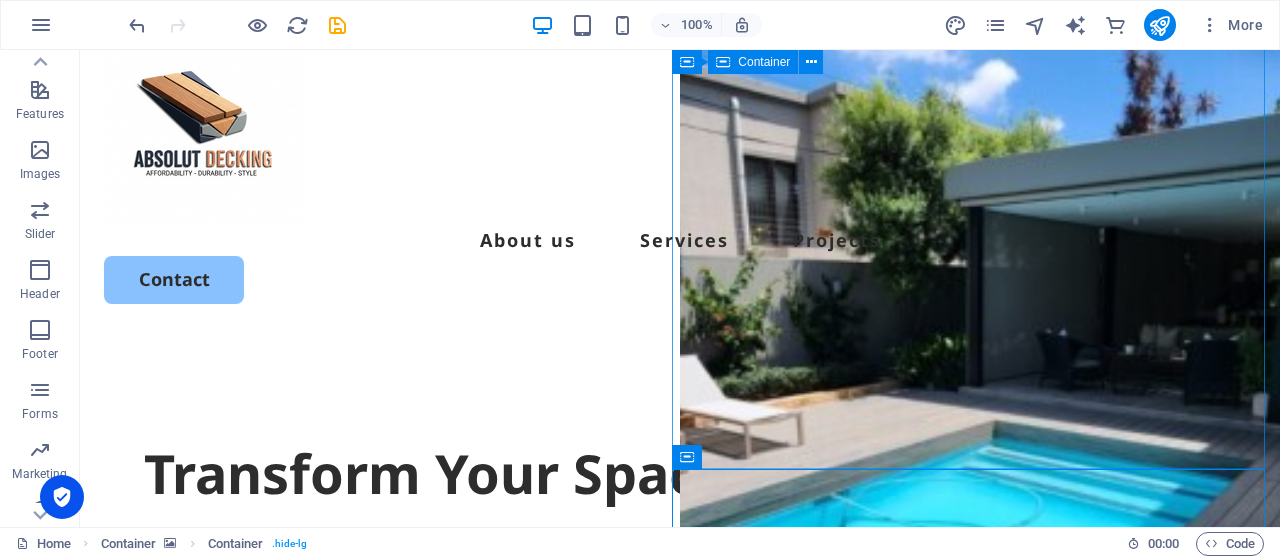 scroll, scrollTop: 0, scrollLeft: 0, axis: both 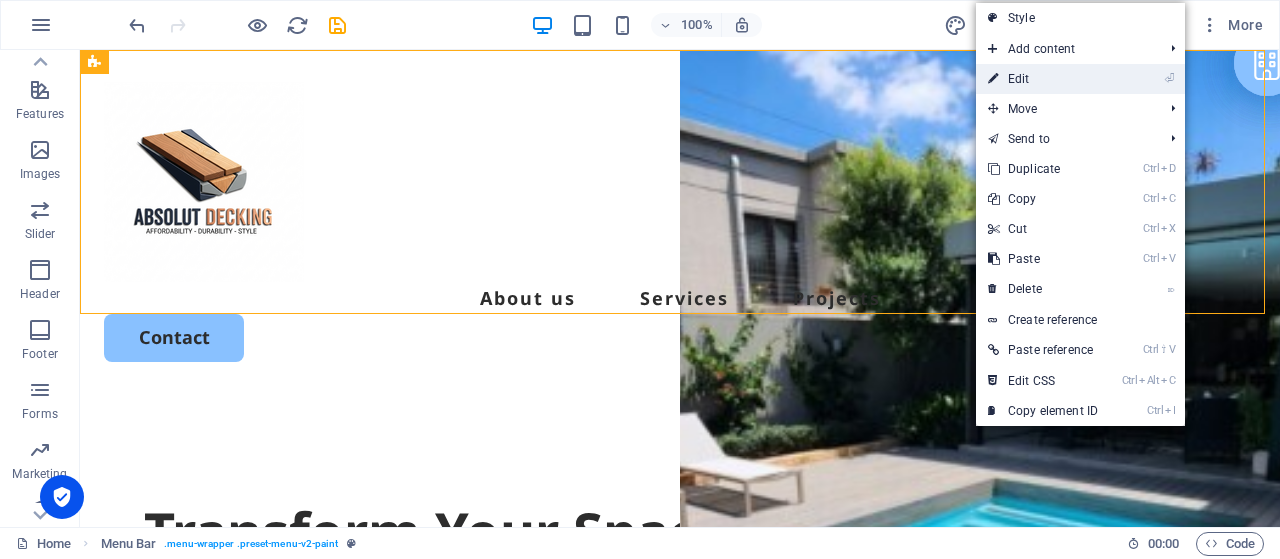 click on "⏎  Edit" at bounding box center [1043, 79] 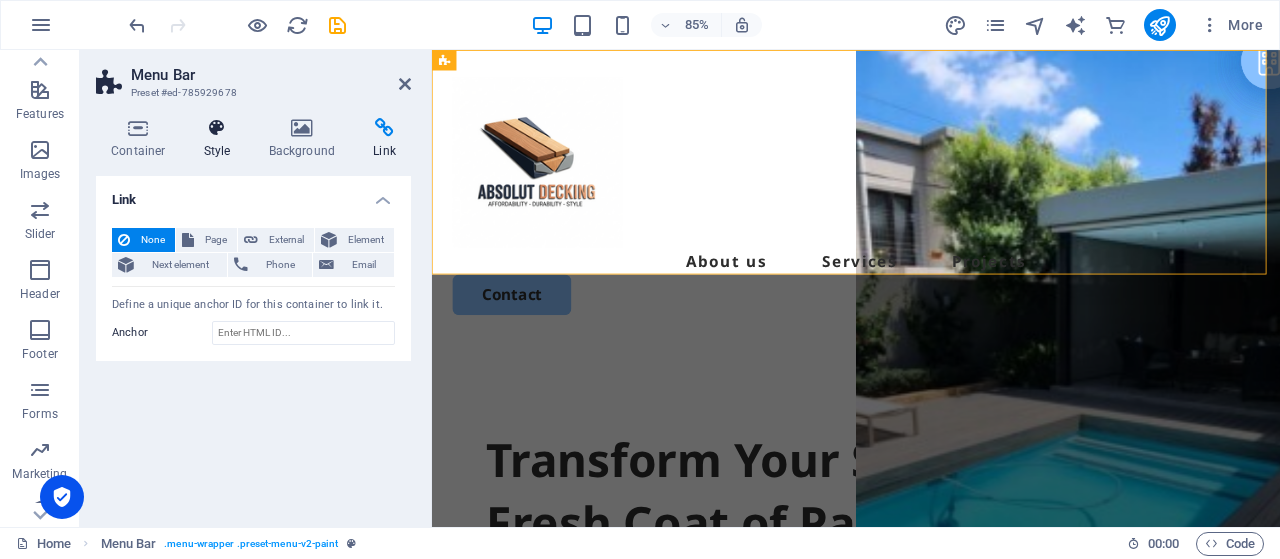 click at bounding box center (217, 128) 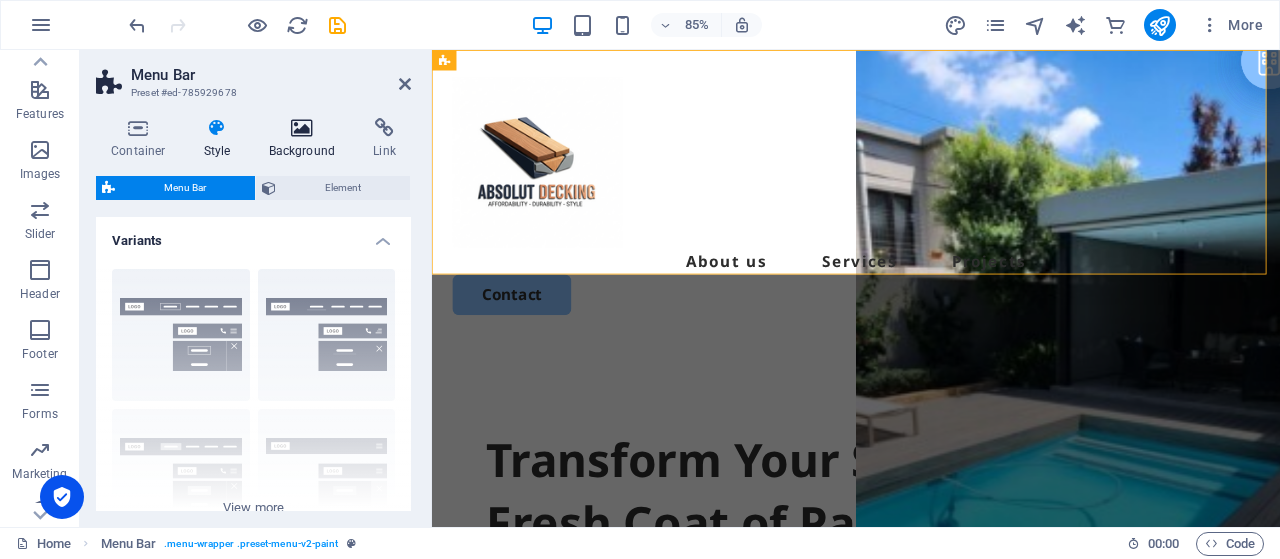 click at bounding box center (302, 128) 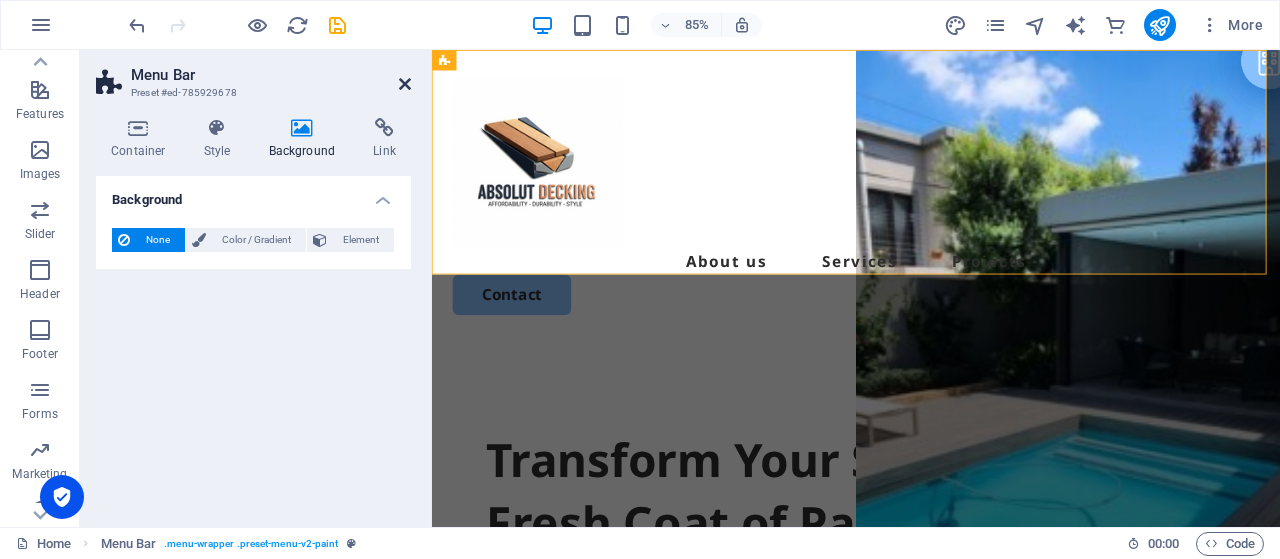 drag, startPoint x: 406, startPoint y: 81, endPoint x: 354, endPoint y: 89, distance: 52.611786 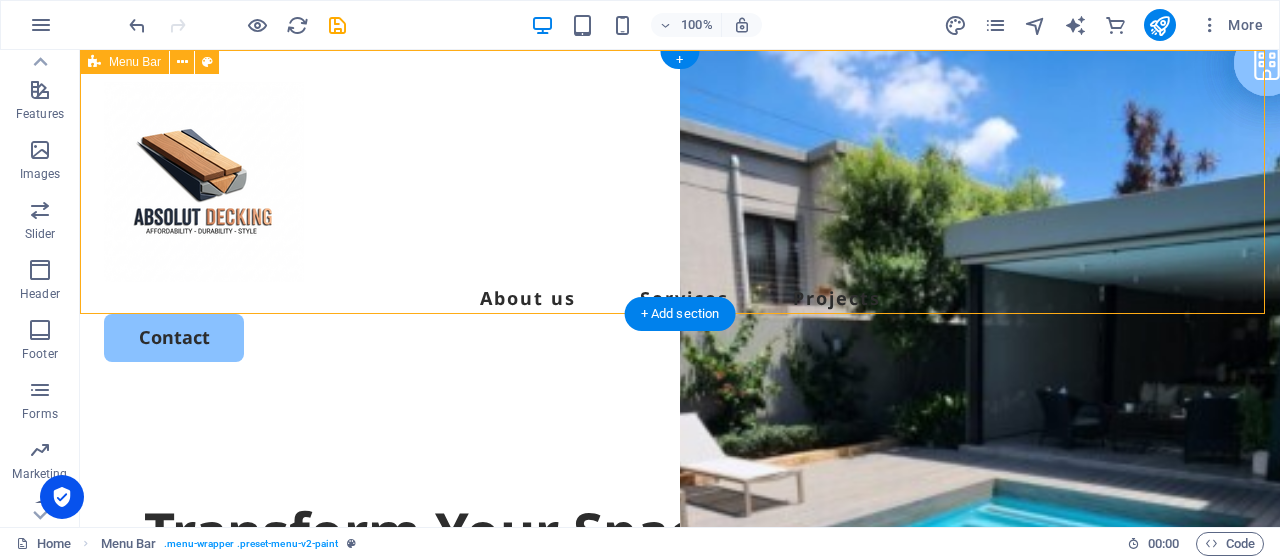 click on "About us Services Projects Contact" at bounding box center [680, 222] 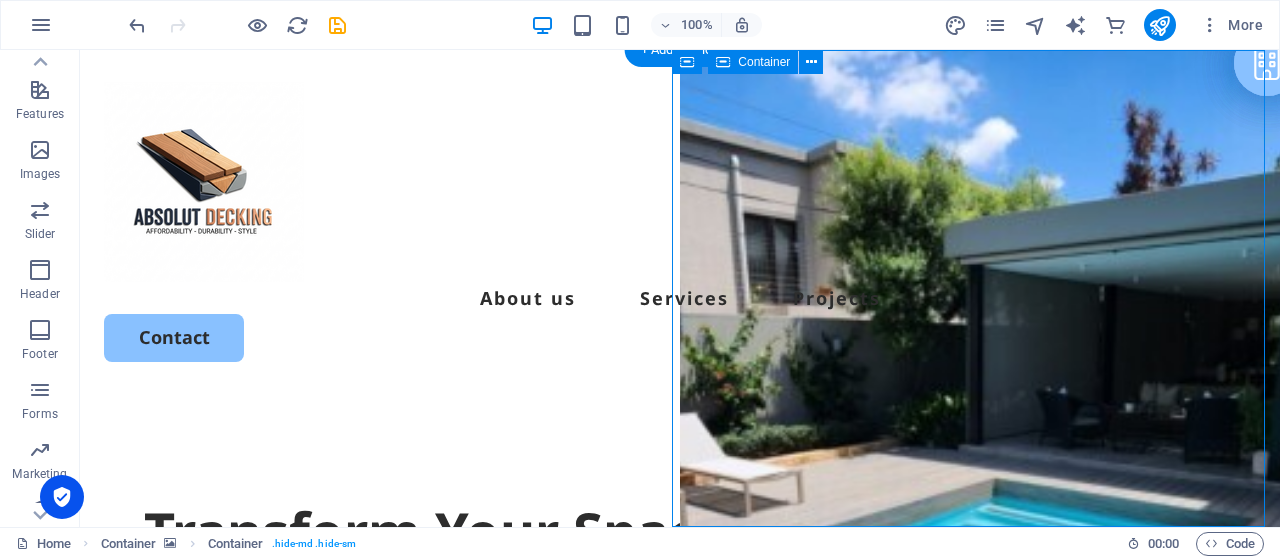 click on "Drop content here or  Add elements  Paste clipboard" at bounding box center [980, 1111] 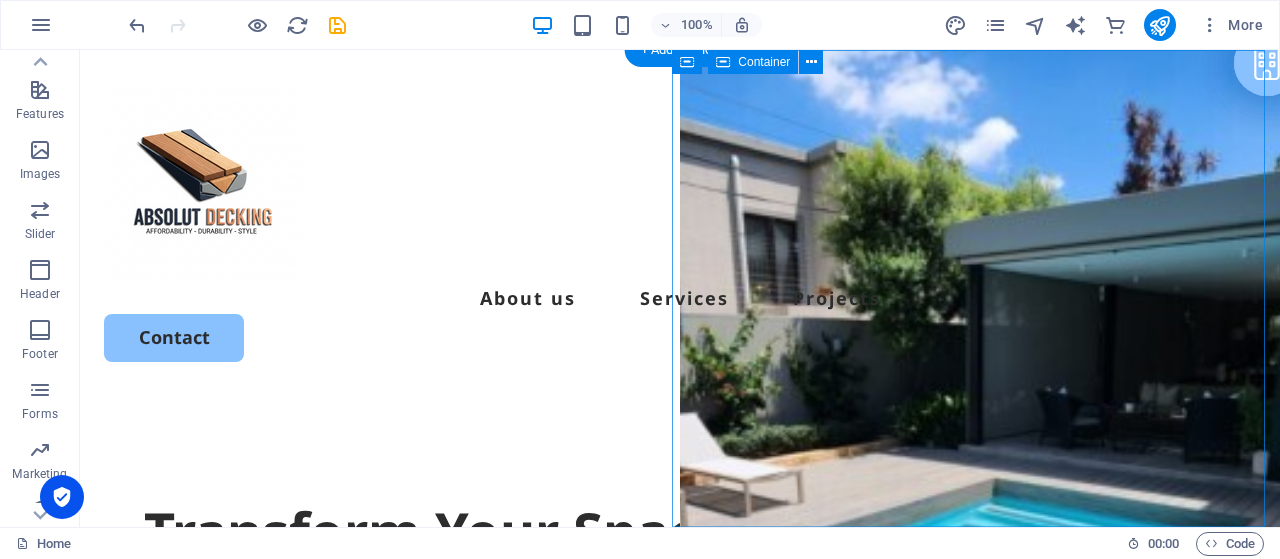 click on "Drop content here or  Add elements  Paste clipboard" at bounding box center (980, 1111) 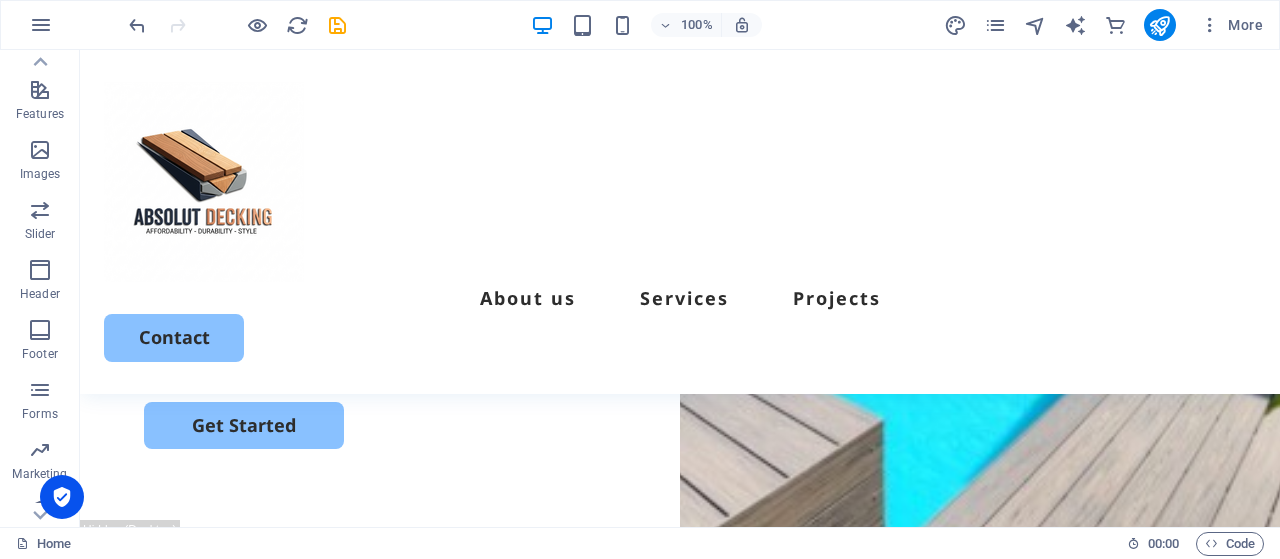 scroll, scrollTop: 0, scrollLeft: 0, axis: both 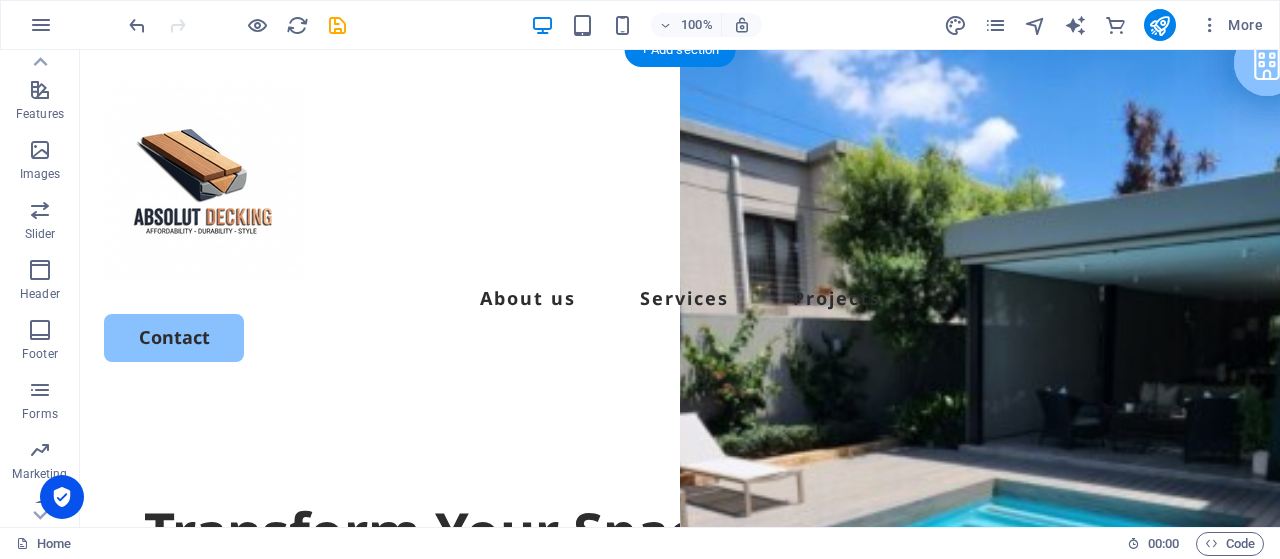 click at bounding box center [980, 461] 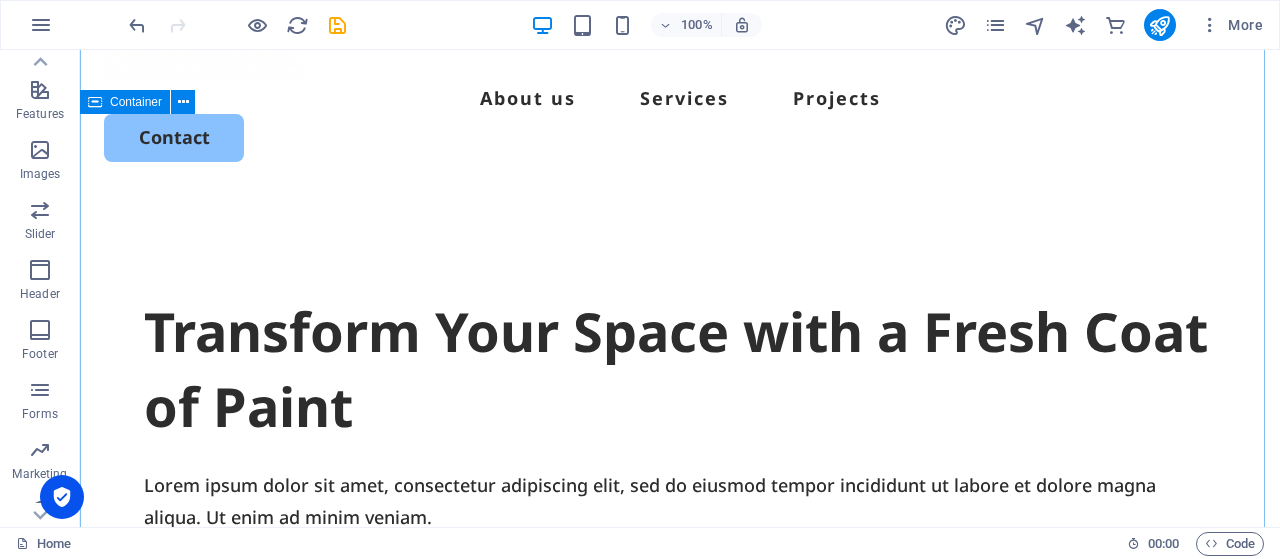 scroll, scrollTop: 0, scrollLeft: 0, axis: both 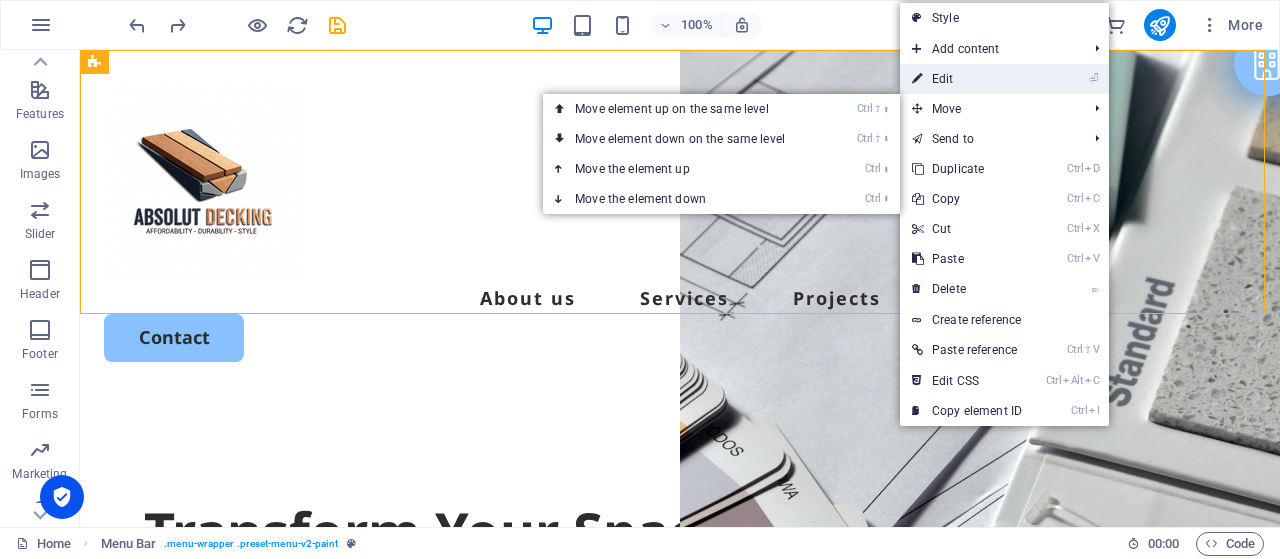 drag, startPoint x: 978, startPoint y: 79, endPoint x: 635, endPoint y: 39, distance: 345.3245 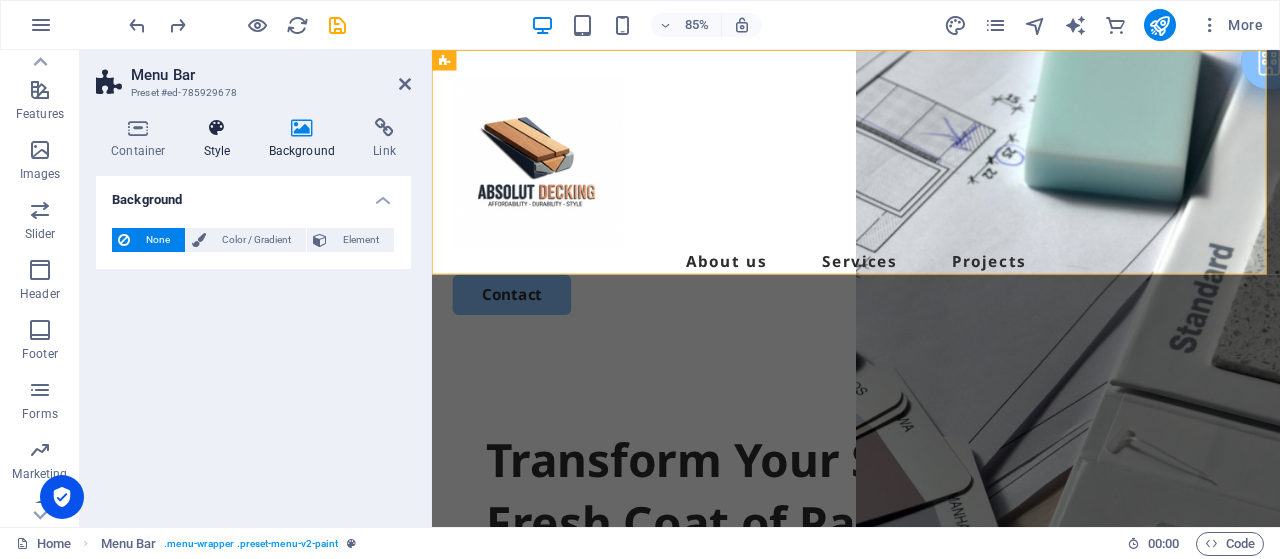 click on "Style" at bounding box center [221, 139] 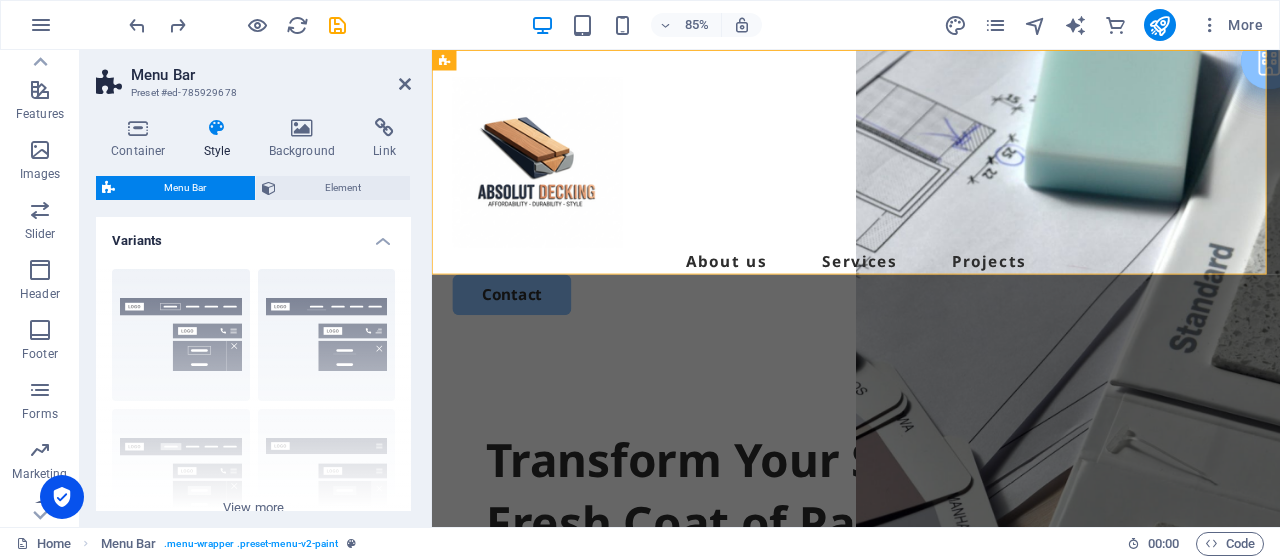 drag, startPoint x: 142, startPoint y: 132, endPoint x: 188, endPoint y: 139, distance: 46.52956 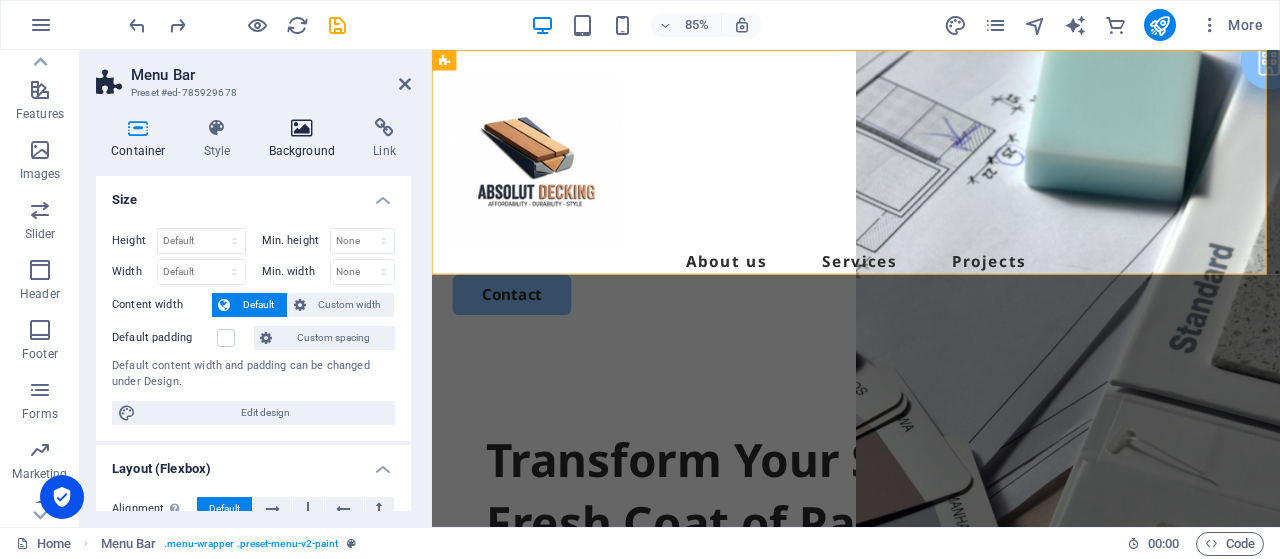 click at bounding box center (302, 128) 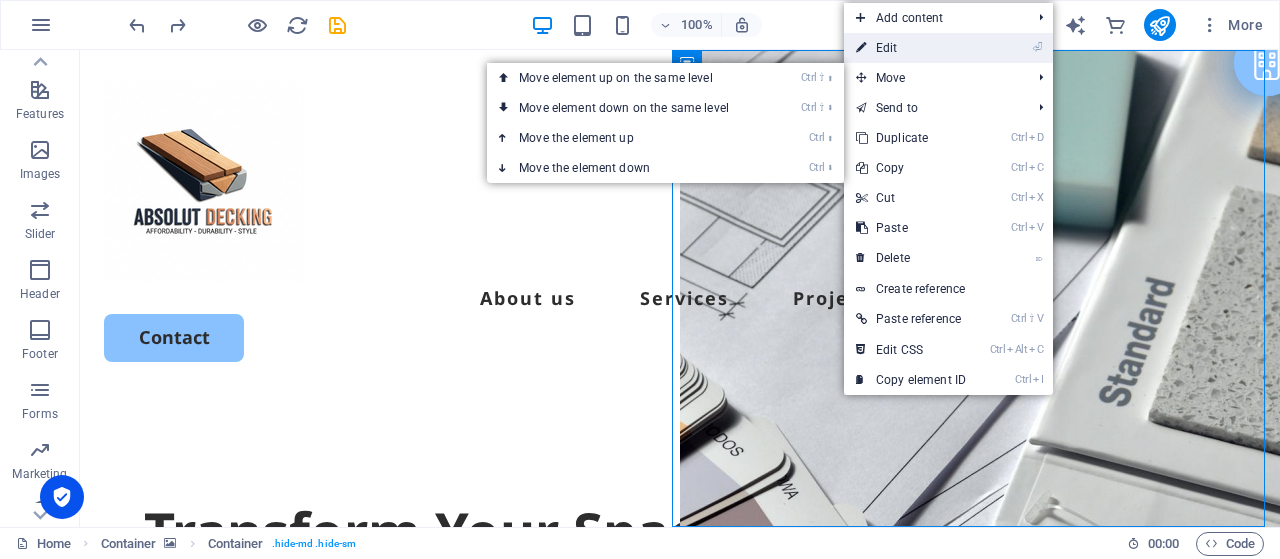 click on "⏎  Edit" at bounding box center (911, 48) 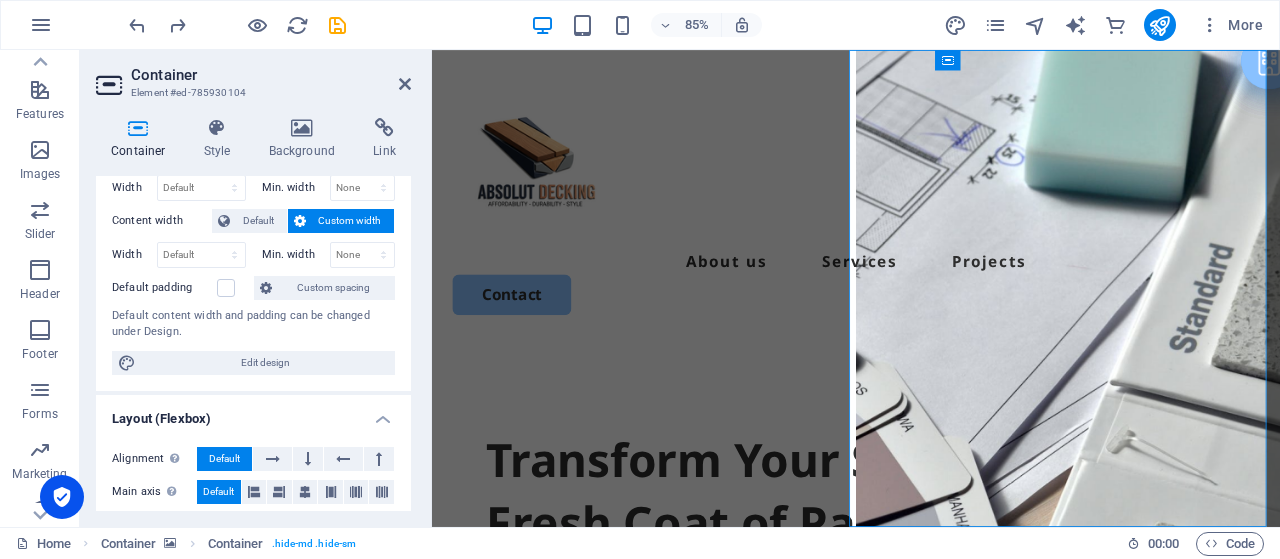 scroll, scrollTop: 100, scrollLeft: 0, axis: vertical 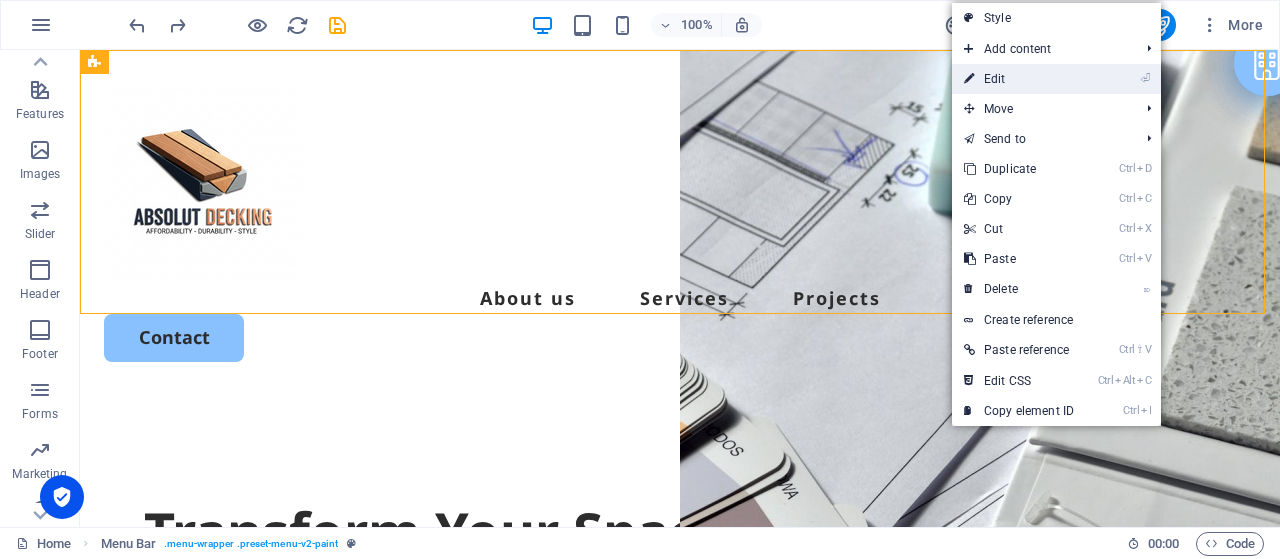 click on "⏎  Edit" at bounding box center (1019, 79) 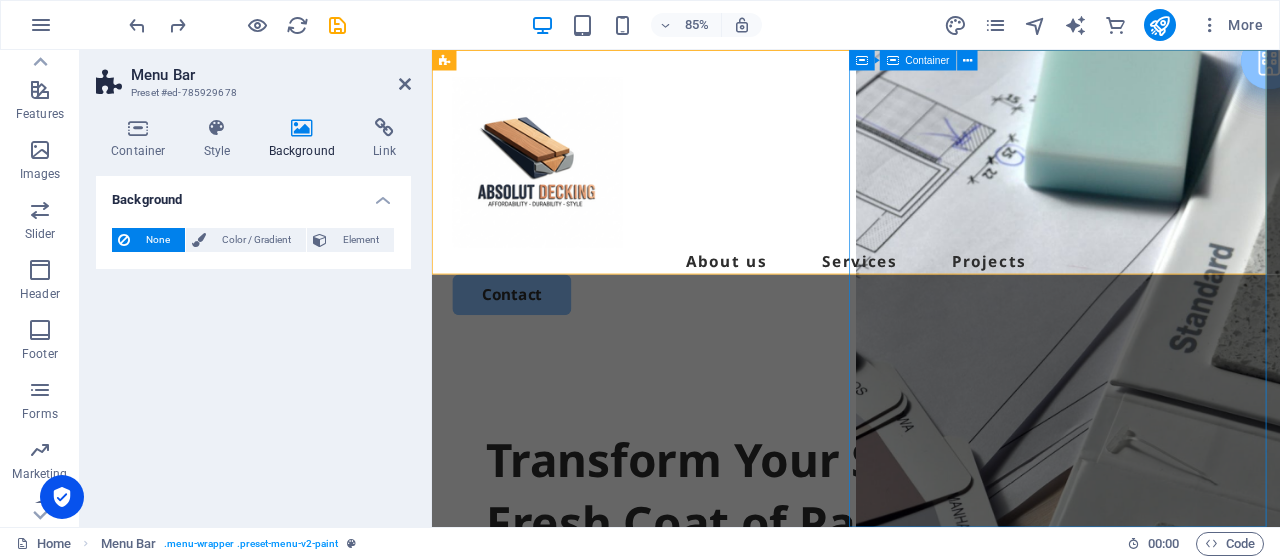 click on "Drop content here or  Add elements  Paste clipboard" at bounding box center [1180, 1153] 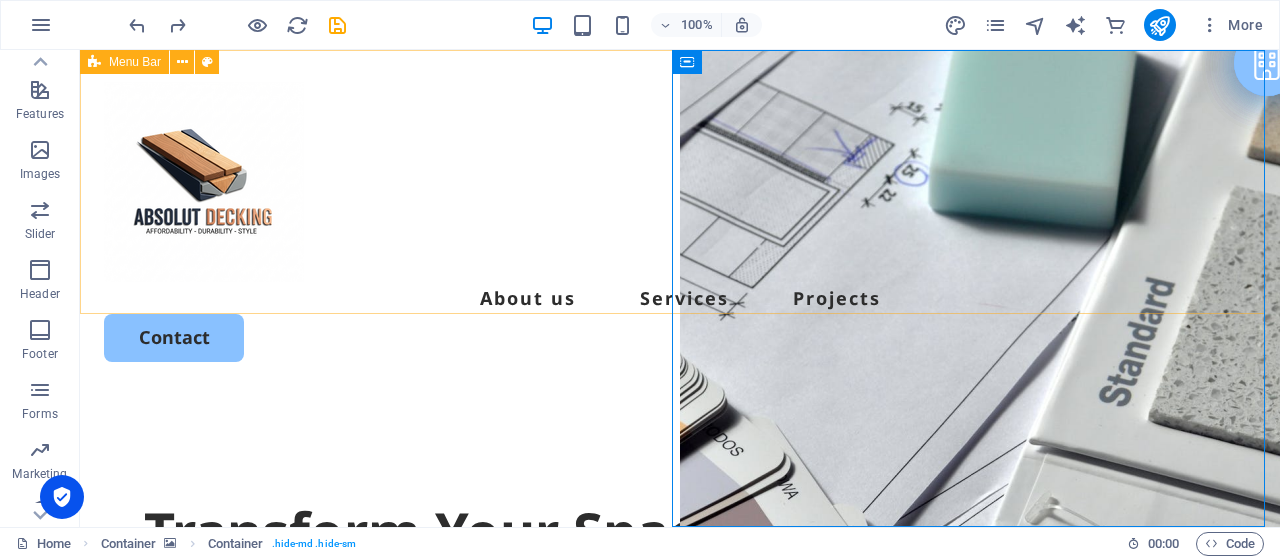 click on "About us Services Projects Contact" at bounding box center [680, 222] 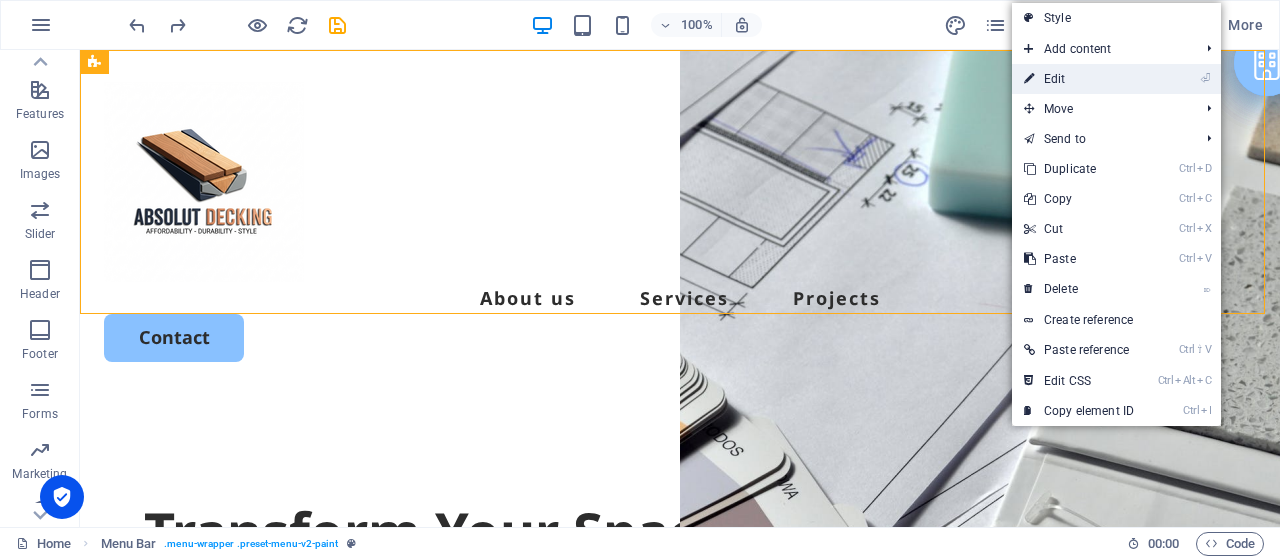 click on "⏎  Edit" at bounding box center [1079, 79] 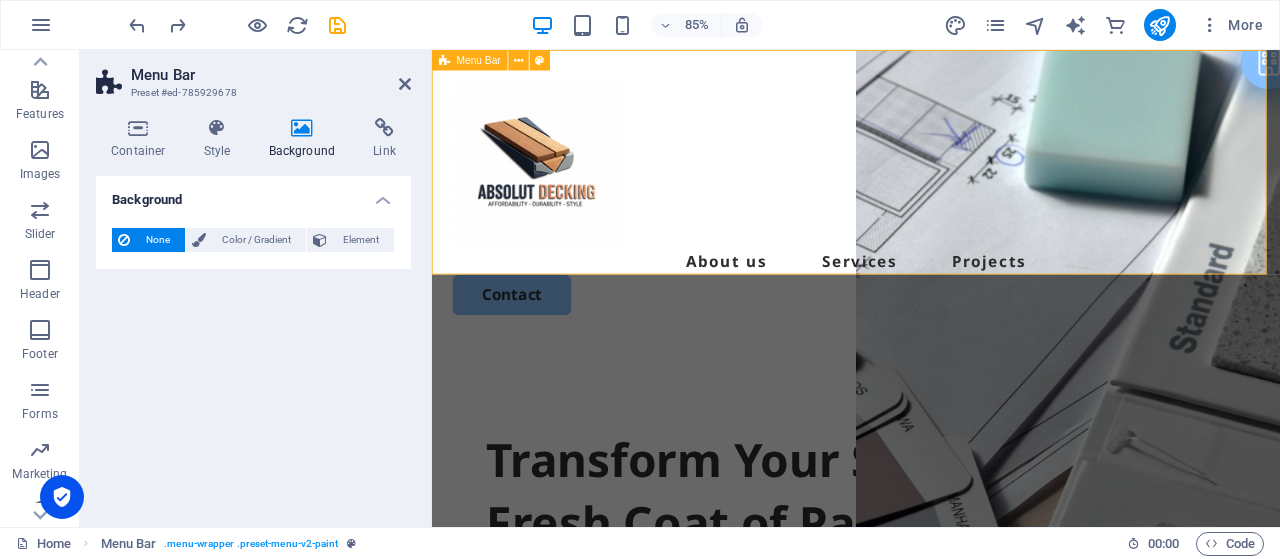 click on "About us Services Projects Contact" at bounding box center (931, 222) 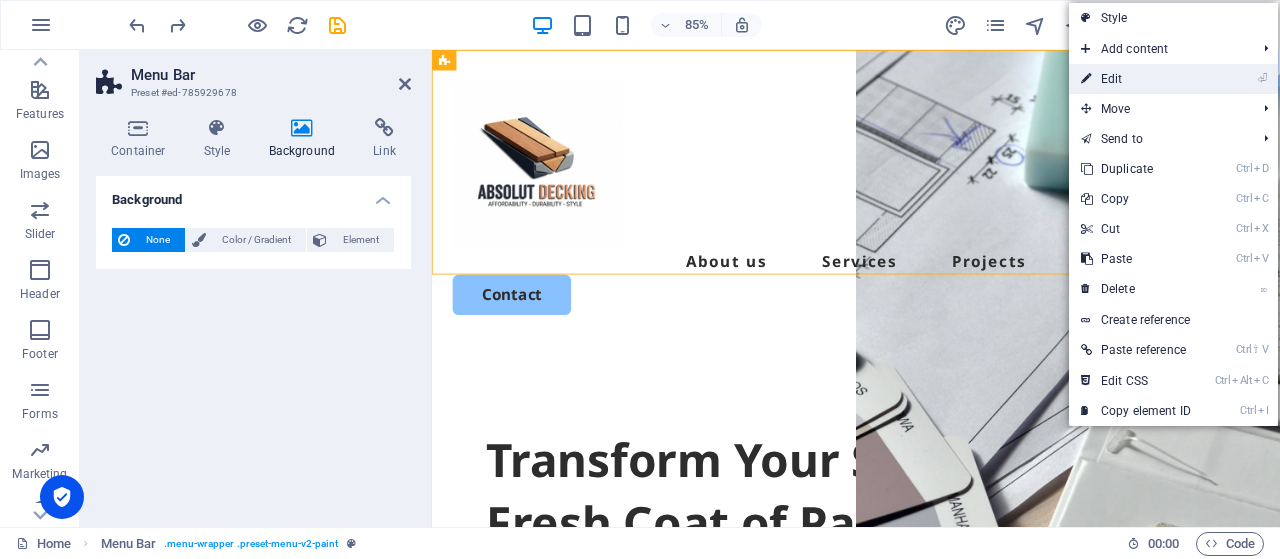 click on "⏎  Edit" at bounding box center (1136, 79) 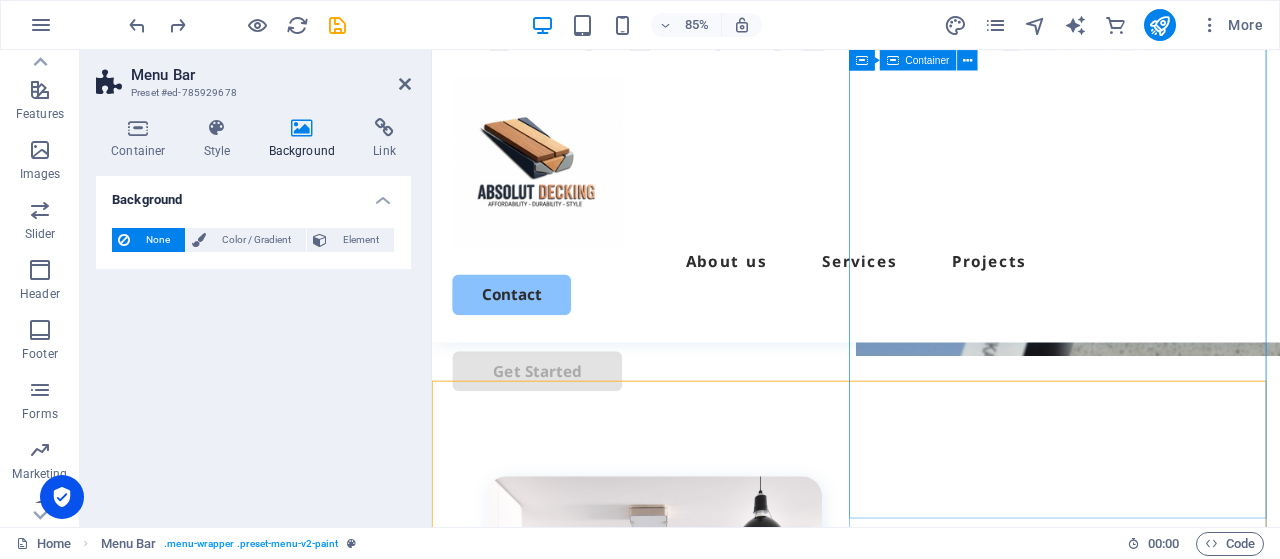scroll, scrollTop: 0, scrollLeft: 0, axis: both 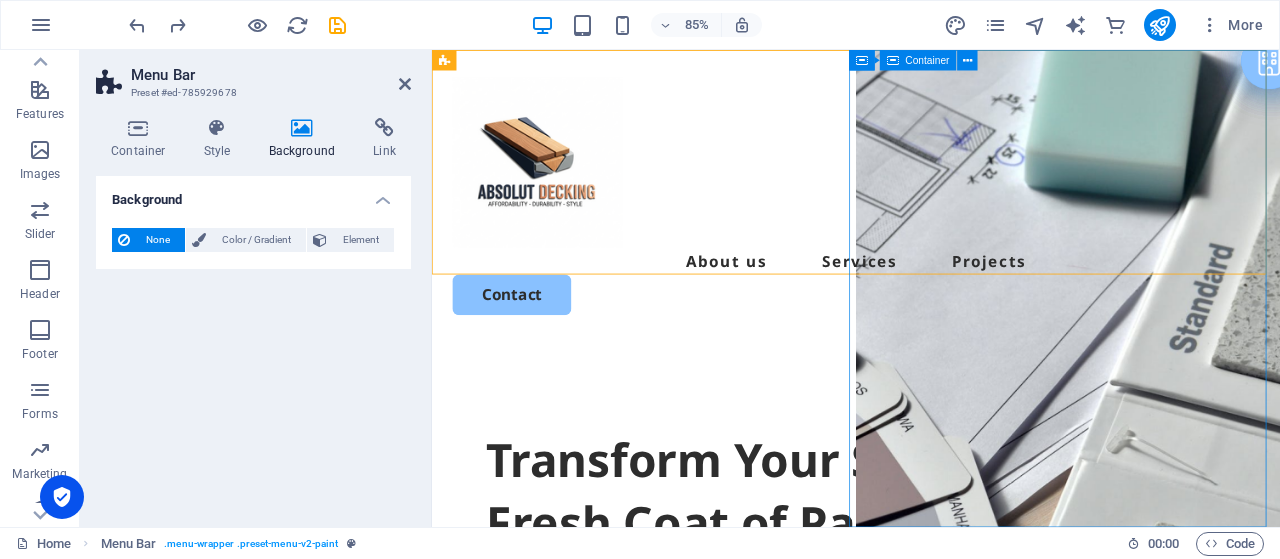click on "Drop content here or  Add elements  Paste clipboard" at bounding box center (1180, 1153) 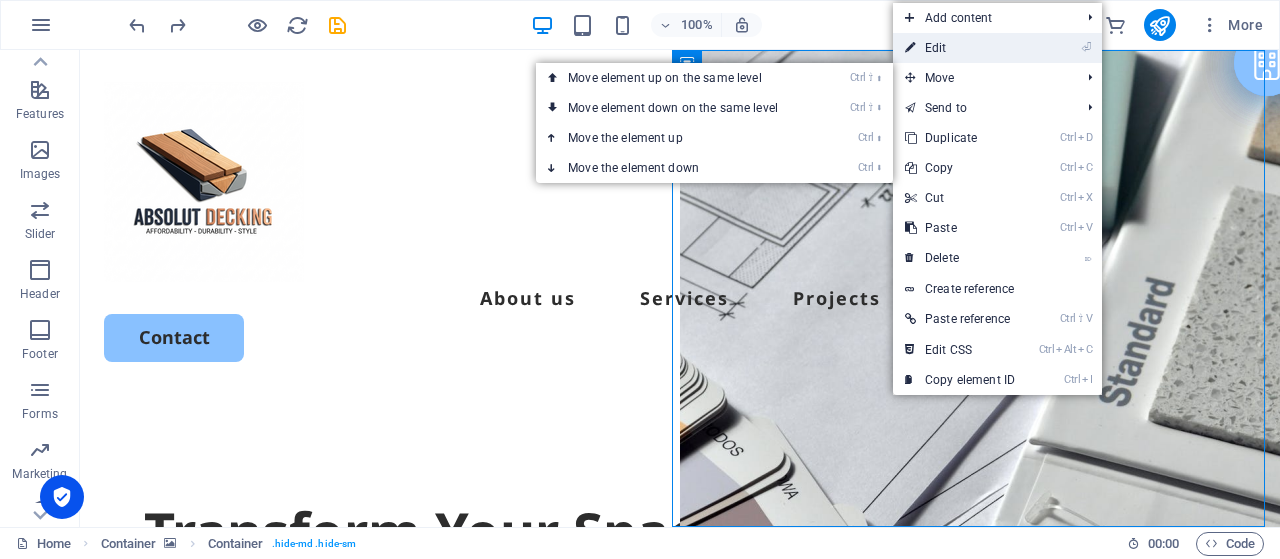 click on "⏎  Edit" at bounding box center (960, 48) 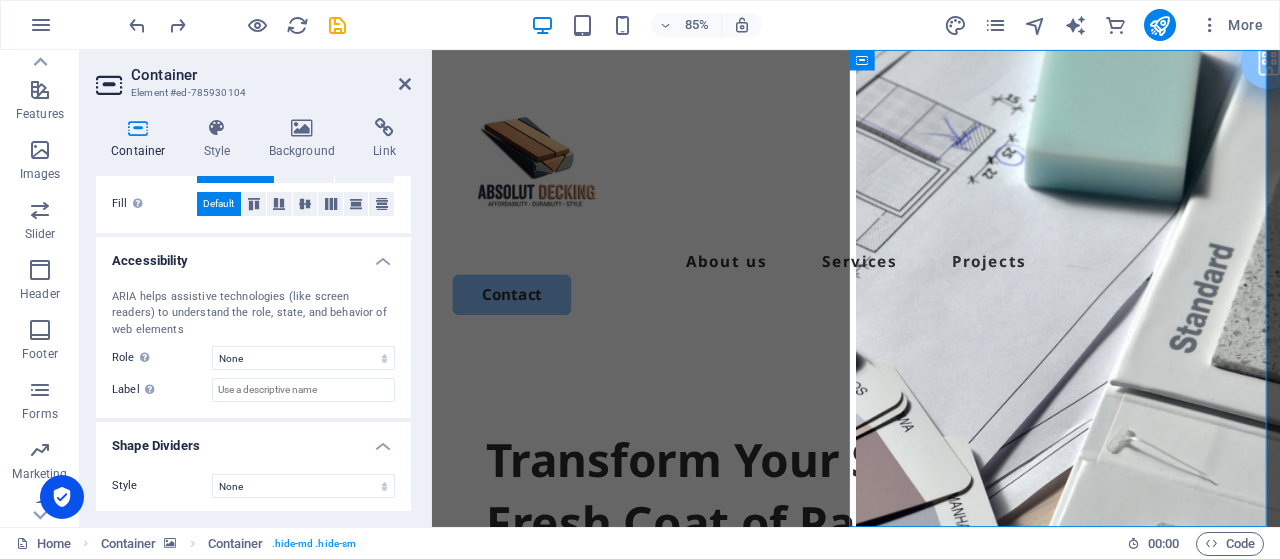 scroll, scrollTop: 0, scrollLeft: 0, axis: both 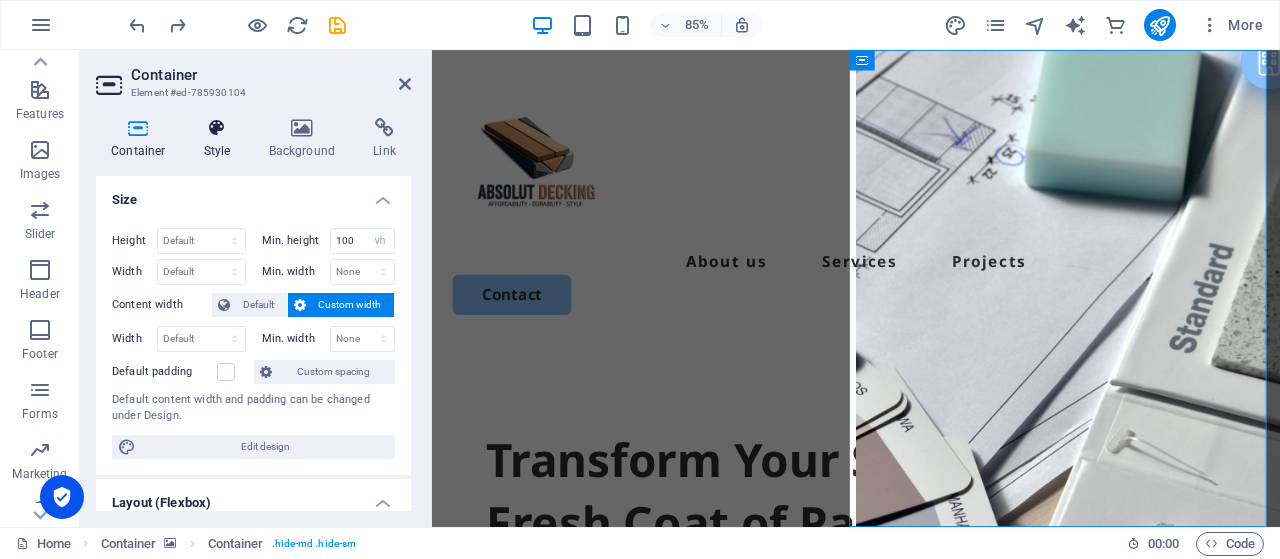 click on "Style" at bounding box center (221, 139) 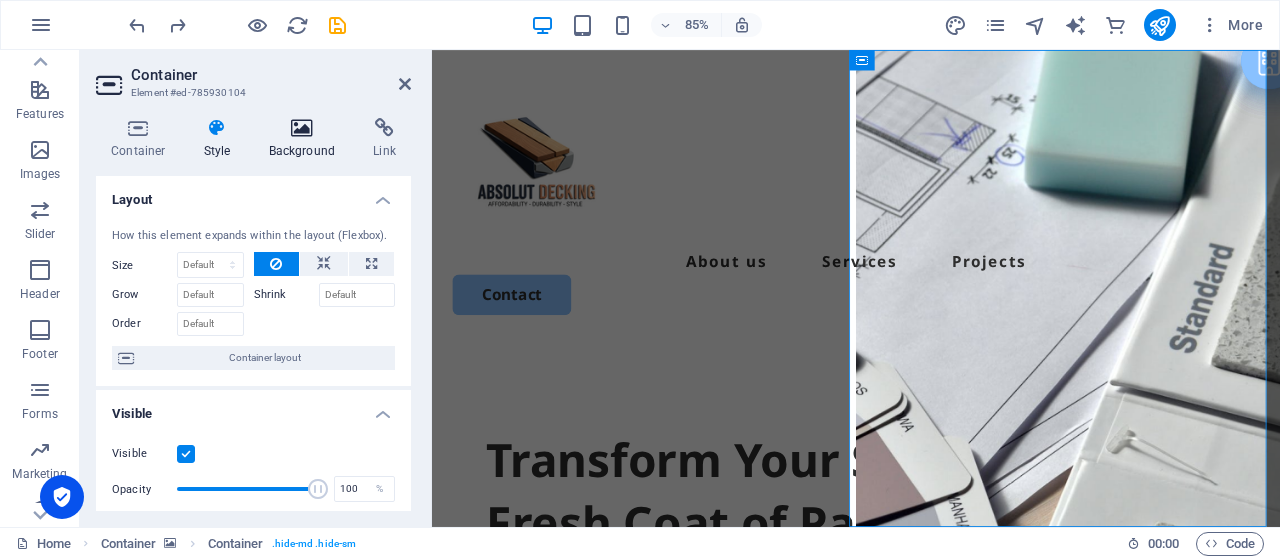click at bounding box center [302, 128] 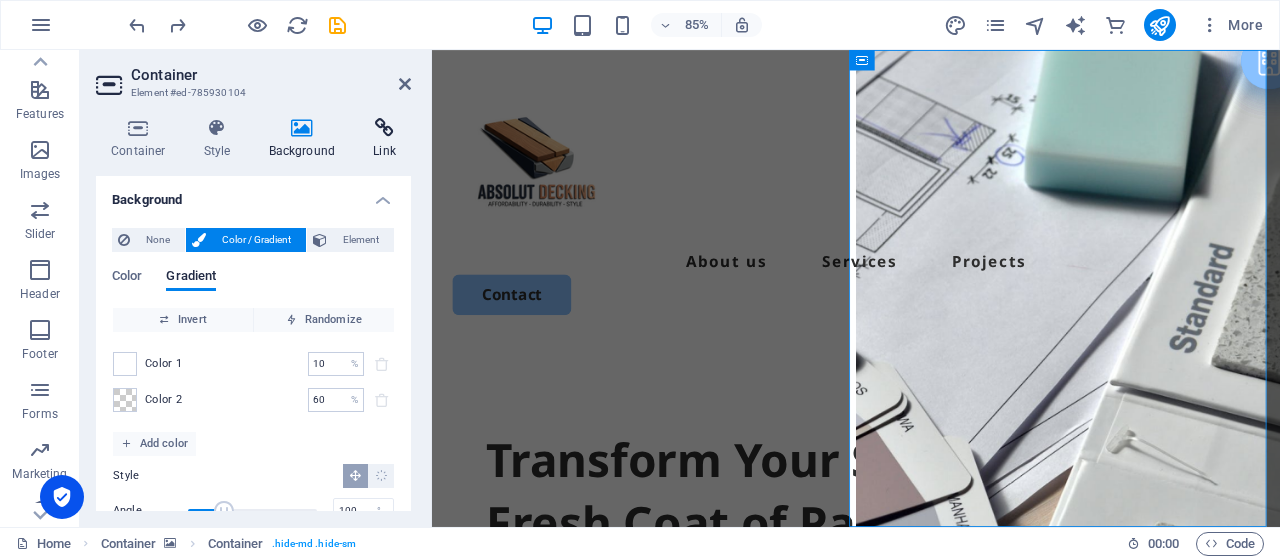click at bounding box center (384, 128) 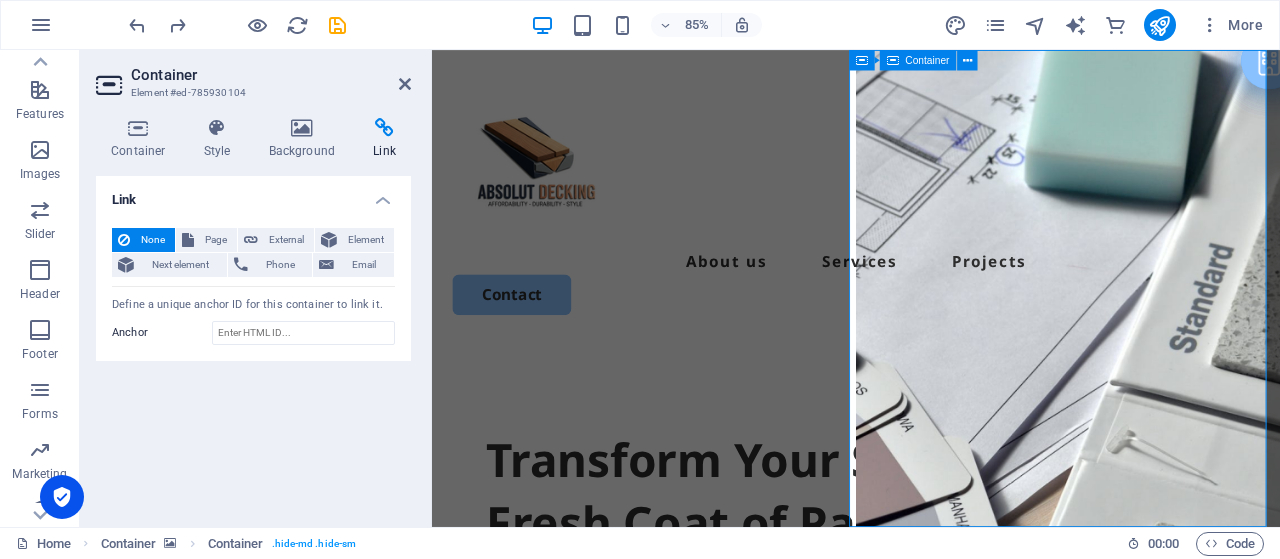 click on "Drop content here or  Add elements  Paste clipboard" at bounding box center [1180, 1153] 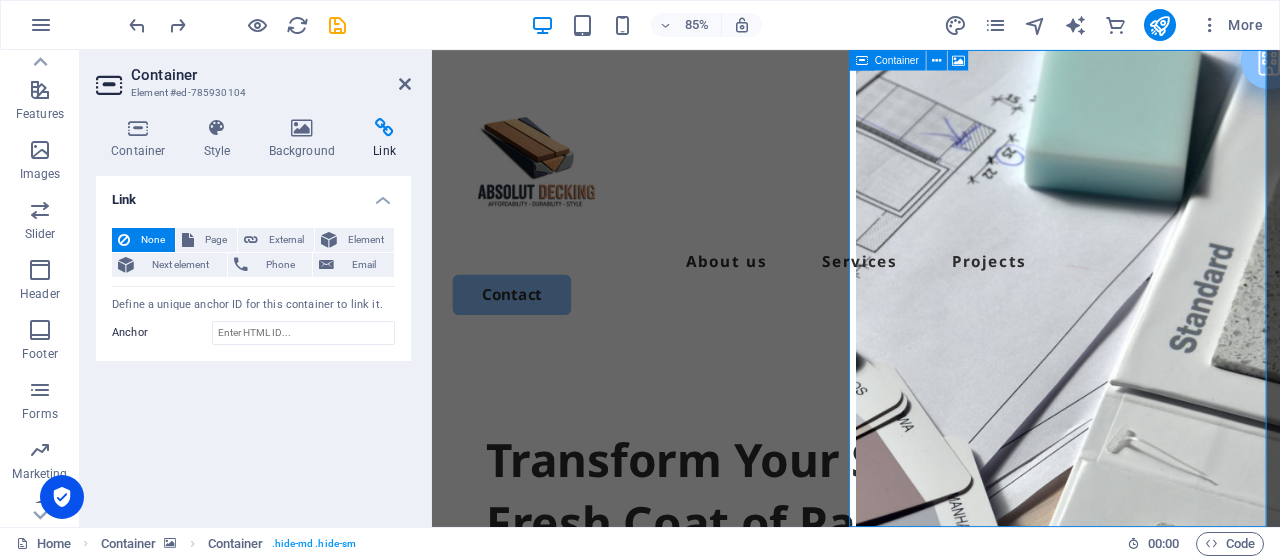 click at bounding box center [862, 60] 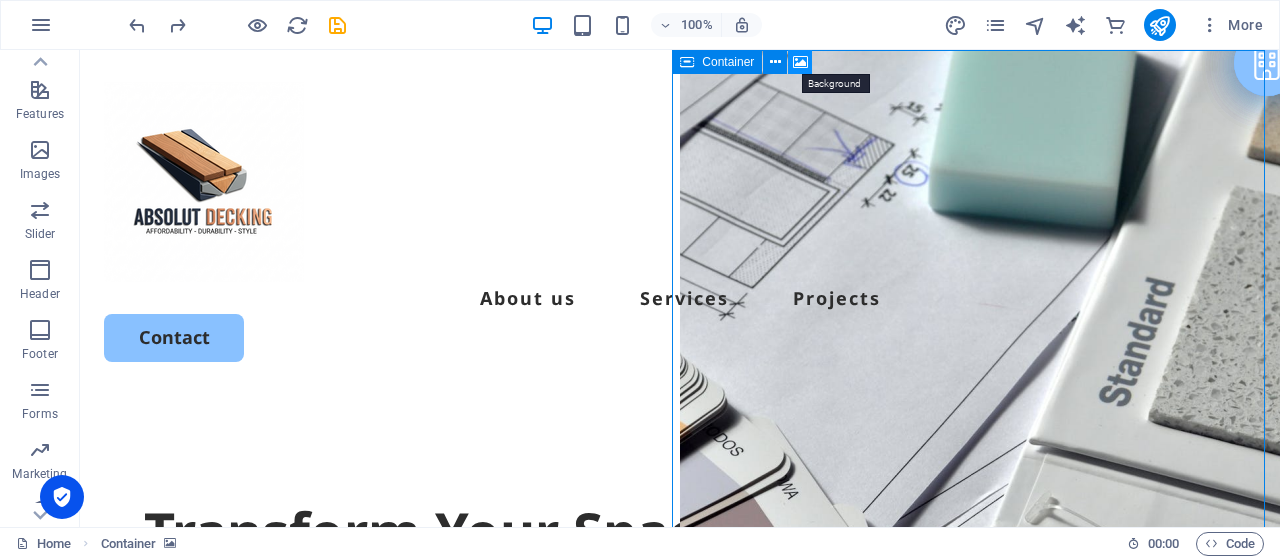 click at bounding box center [800, 62] 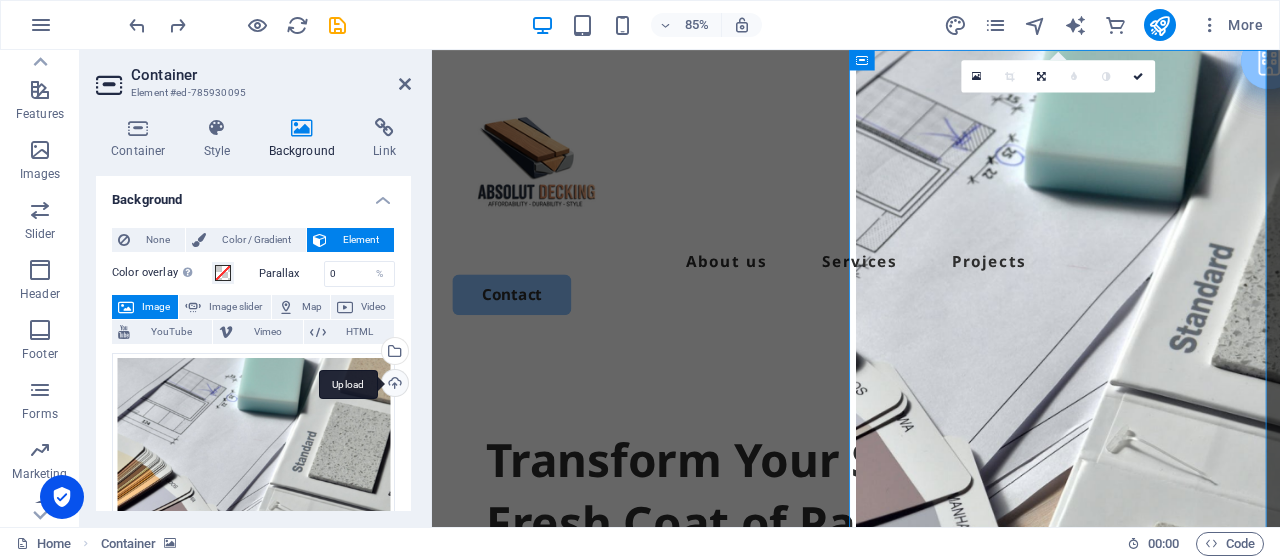 click on "Upload" at bounding box center (393, 385) 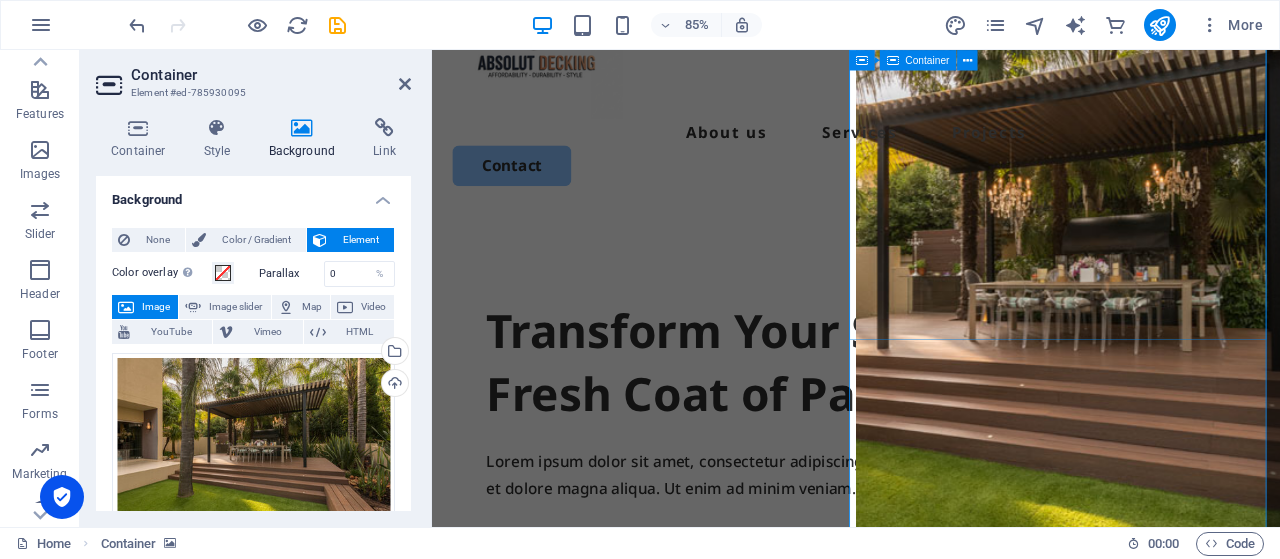 scroll, scrollTop: 0, scrollLeft: 0, axis: both 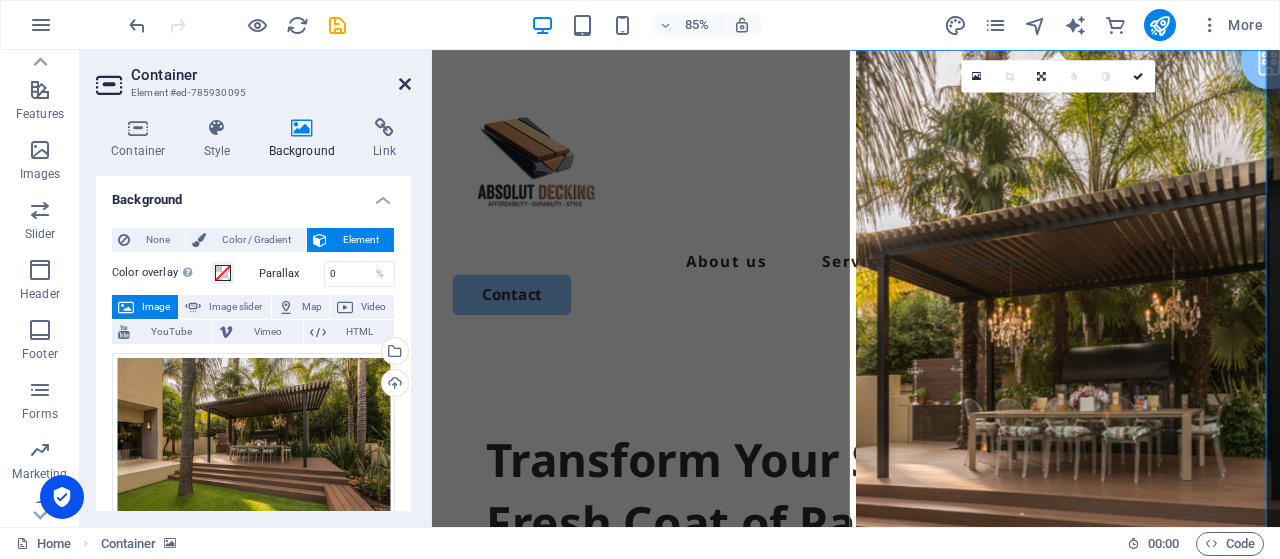 drag, startPoint x: 407, startPoint y: 81, endPoint x: 327, endPoint y: 32, distance: 93.813644 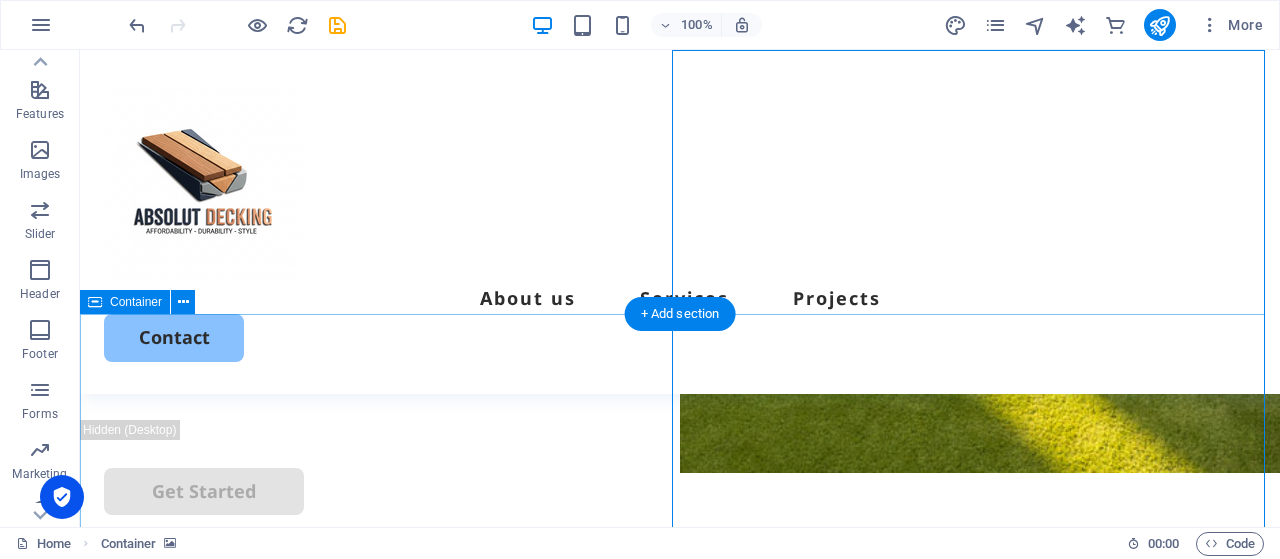 scroll, scrollTop: 0, scrollLeft: 0, axis: both 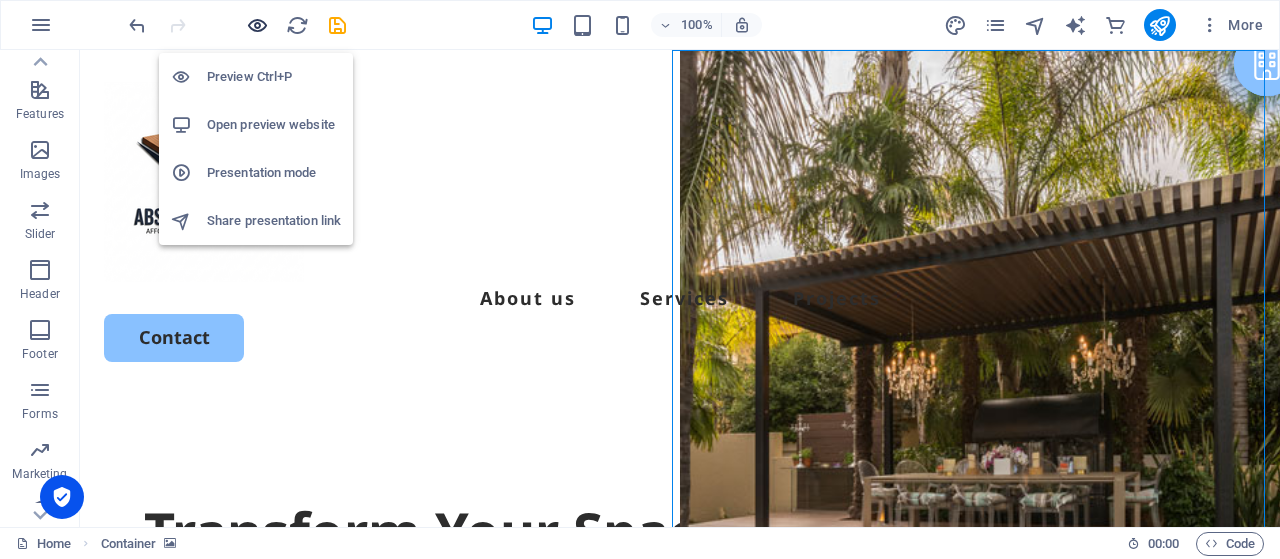 click at bounding box center (257, 25) 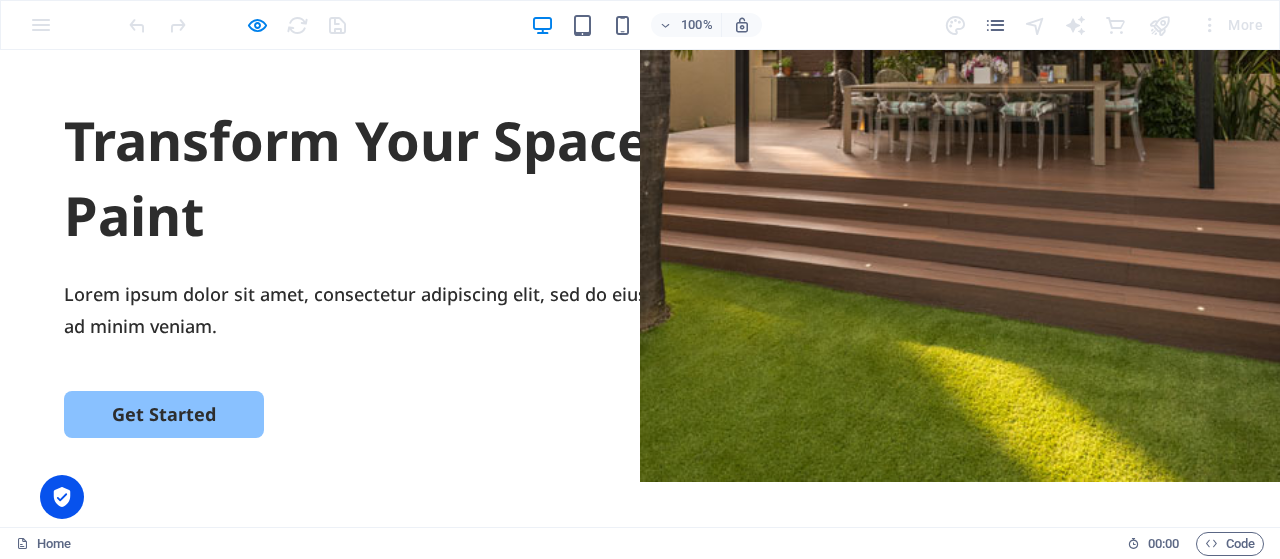 scroll, scrollTop: 0, scrollLeft: 0, axis: both 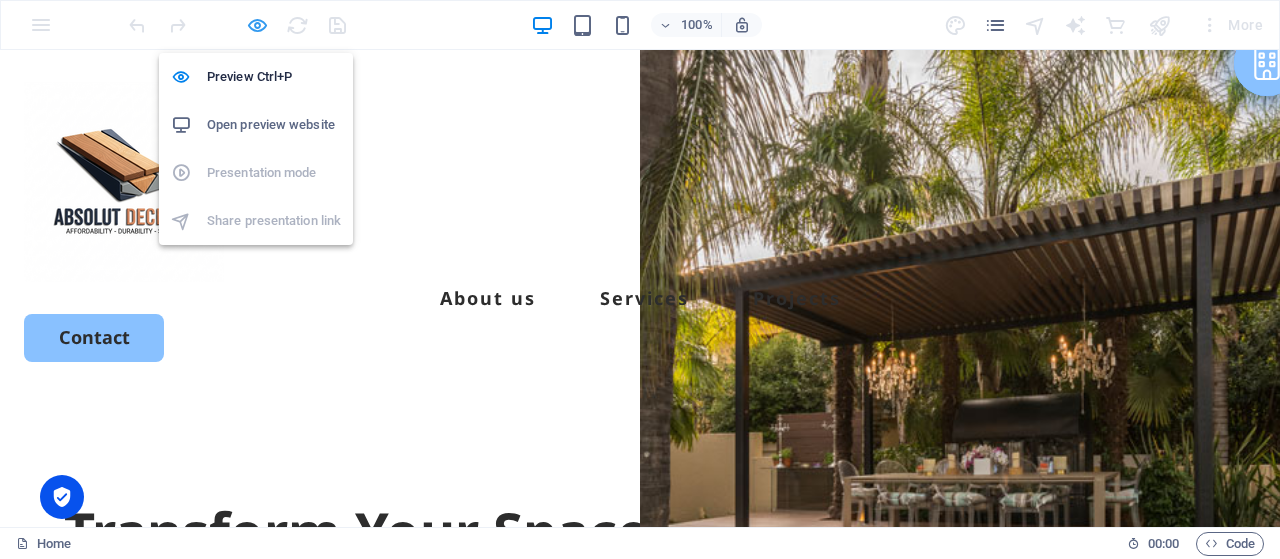 click at bounding box center [257, 25] 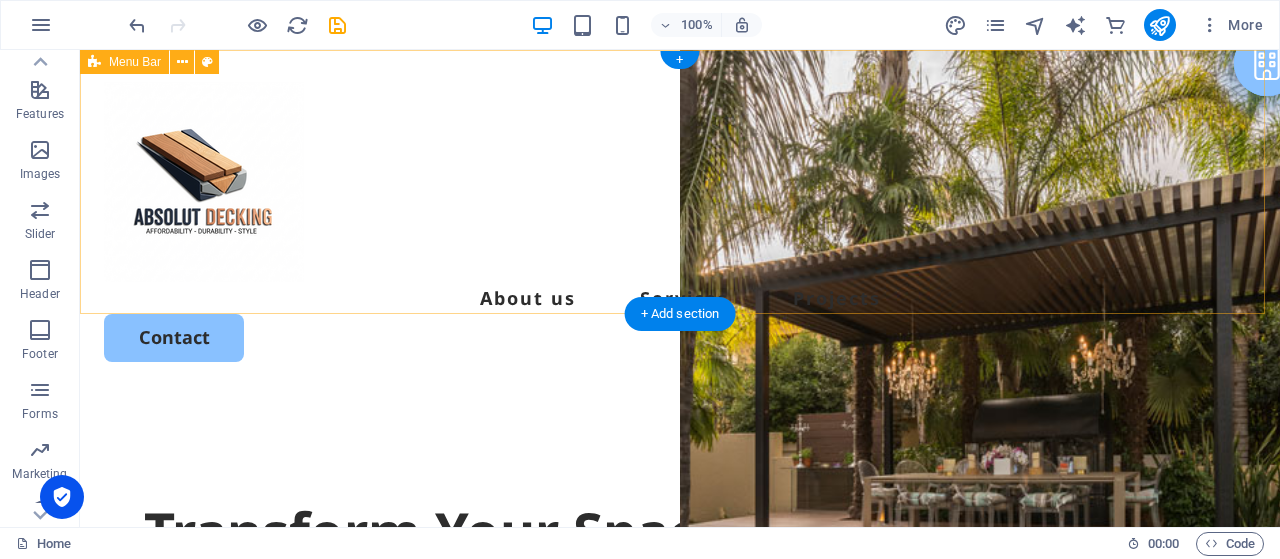 click on "About us Services Projects Contact" at bounding box center (680, 222) 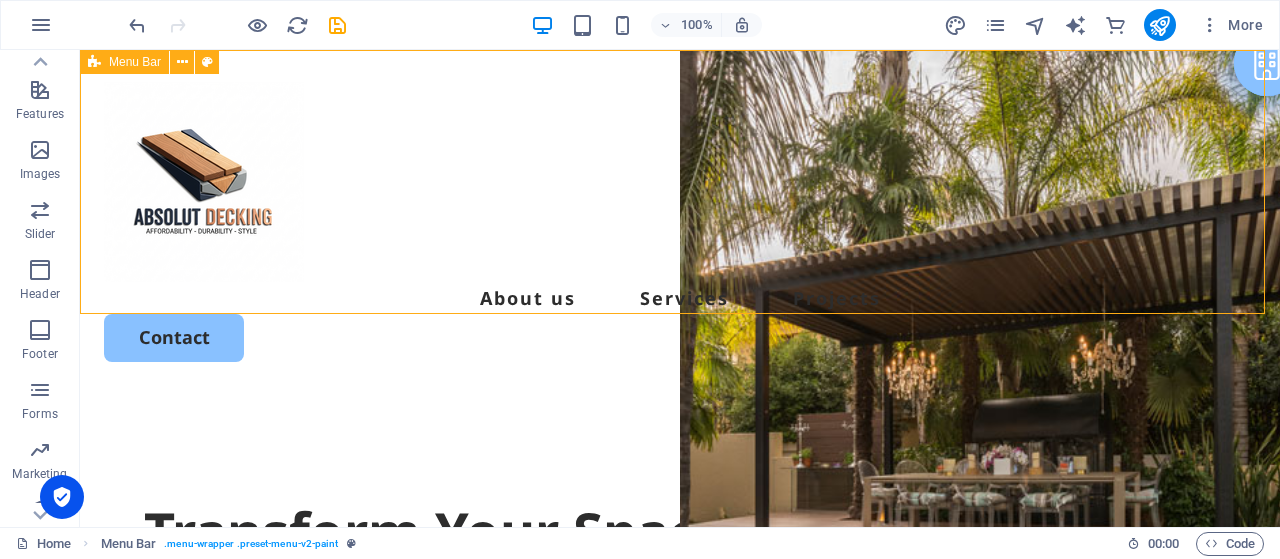 click on "Menu Bar" at bounding box center [135, 62] 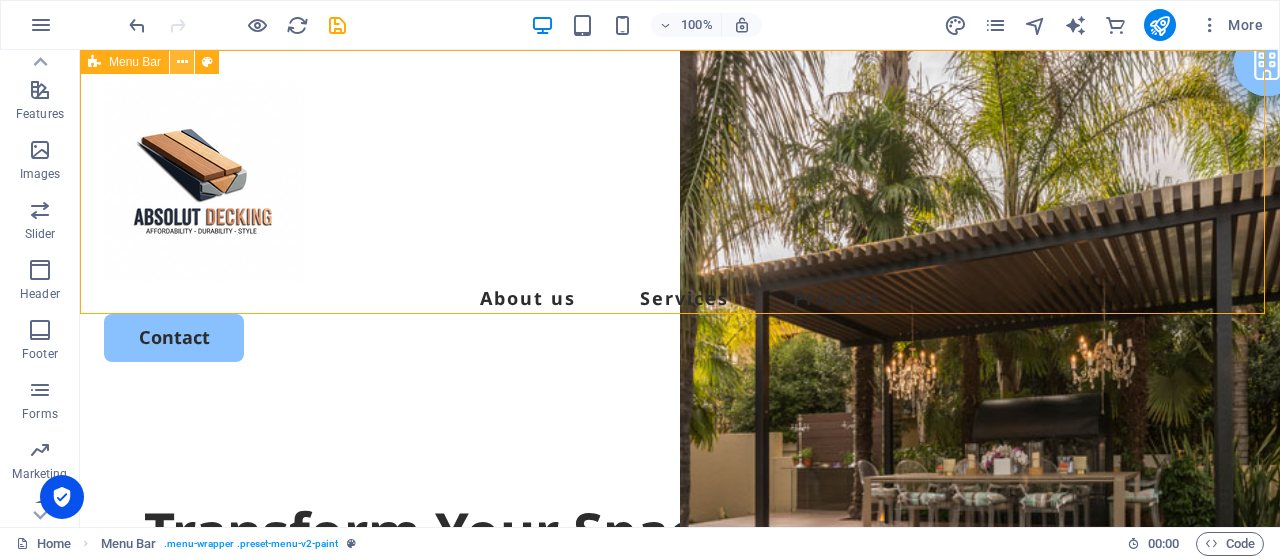 click at bounding box center [182, 62] 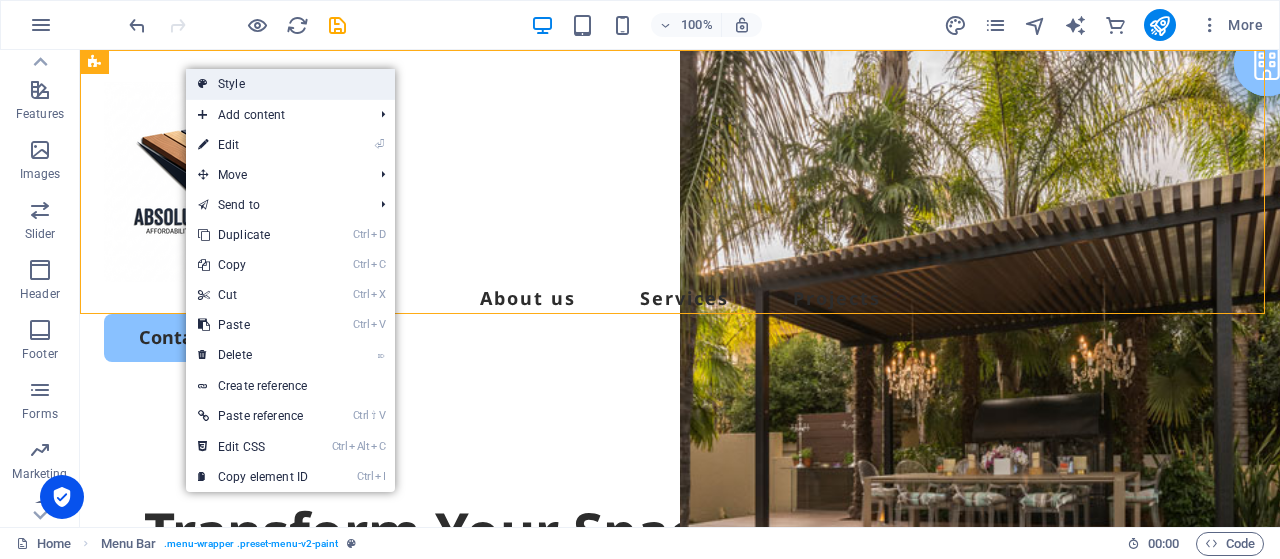 click on "Style" at bounding box center (290, 84) 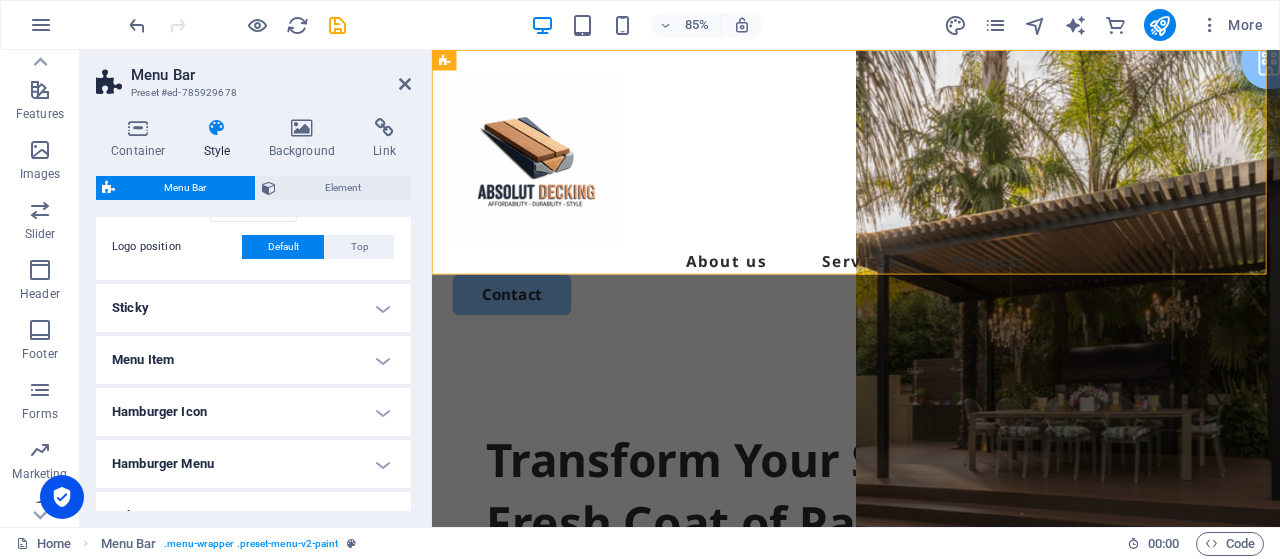 scroll, scrollTop: 600, scrollLeft: 0, axis: vertical 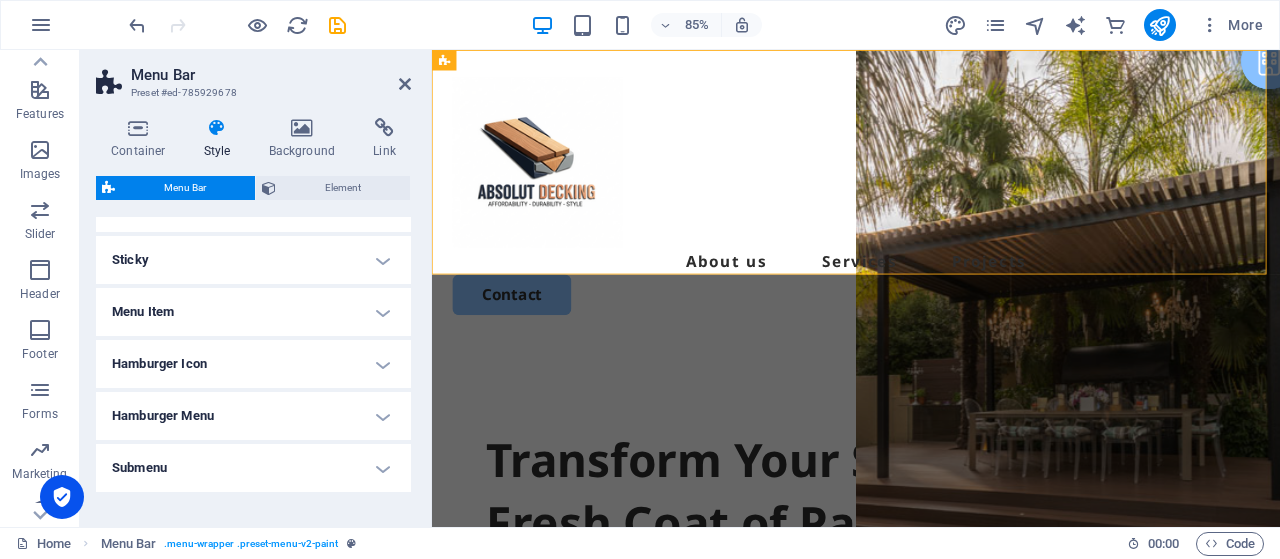 click on "Sticky" at bounding box center (253, 260) 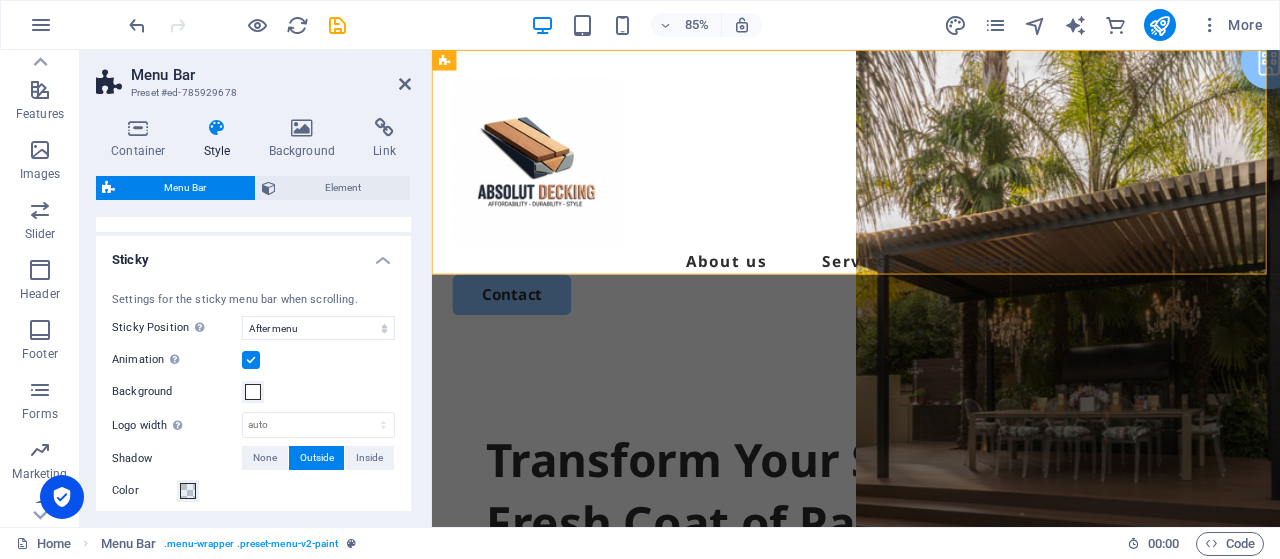 click on "Sticky" at bounding box center (253, 254) 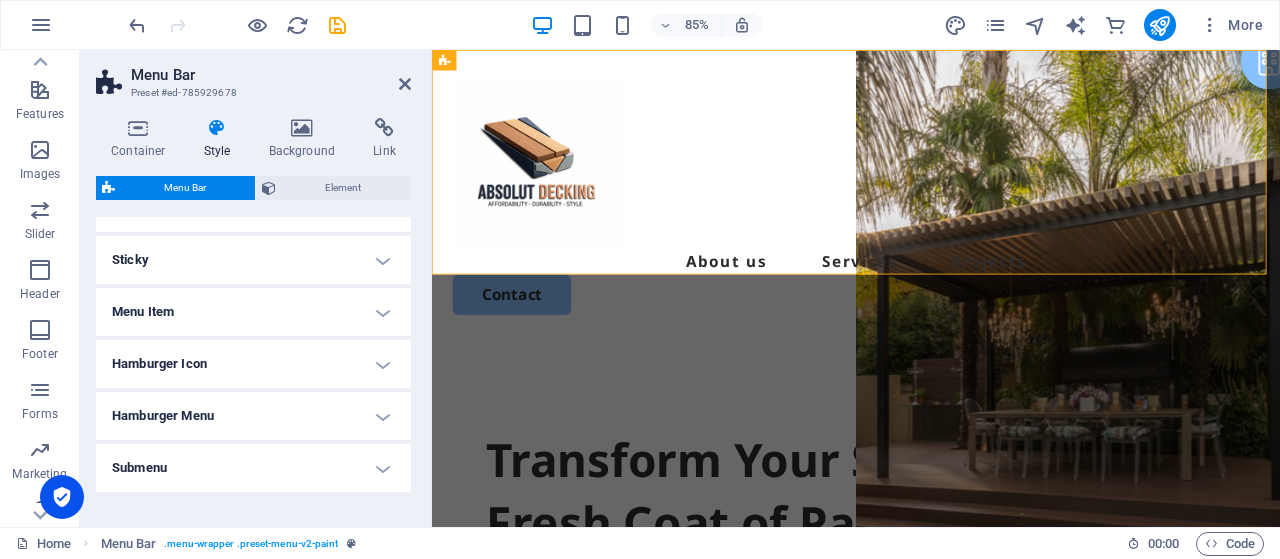 click on "Menu Item" at bounding box center (253, 312) 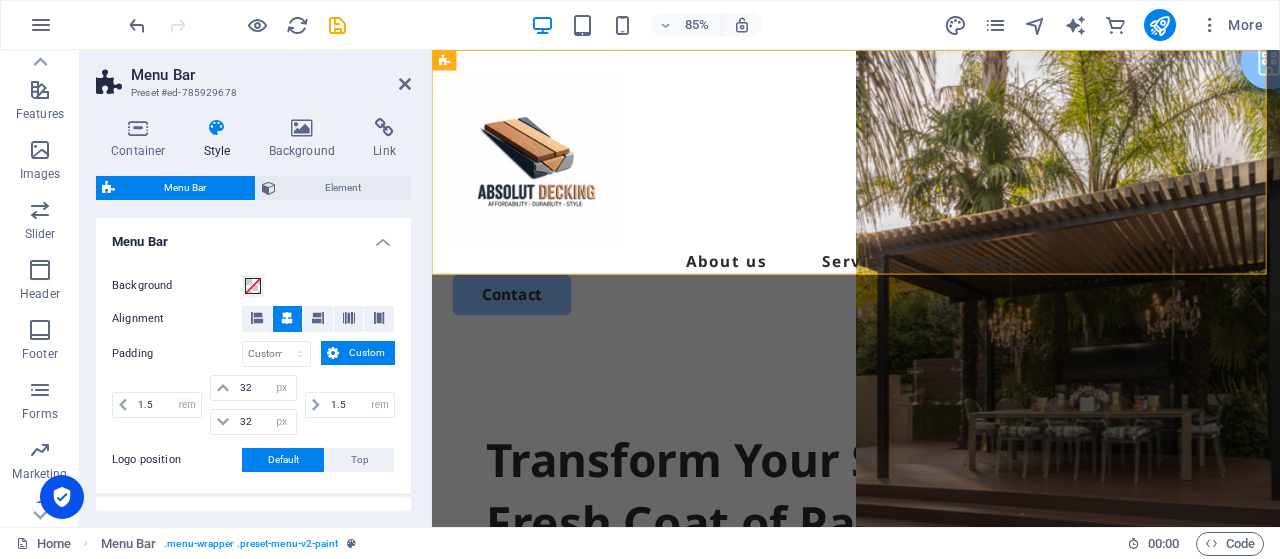 scroll, scrollTop: 305, scrollLeft: 0, axis: vertical 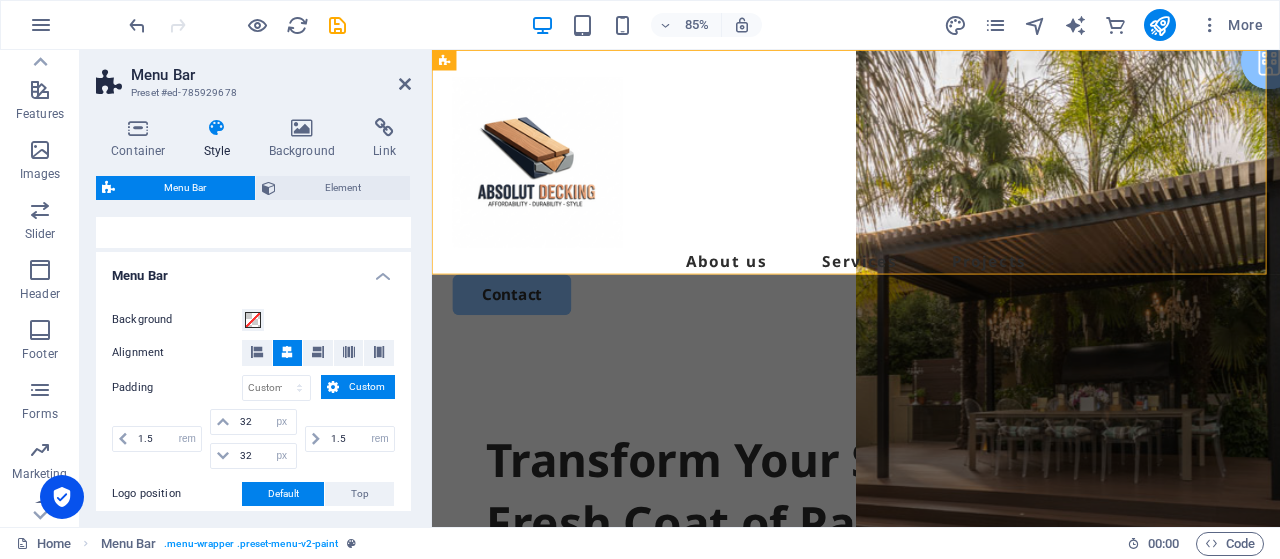 click on "Menu Bar" at bounding box center [253, 270] 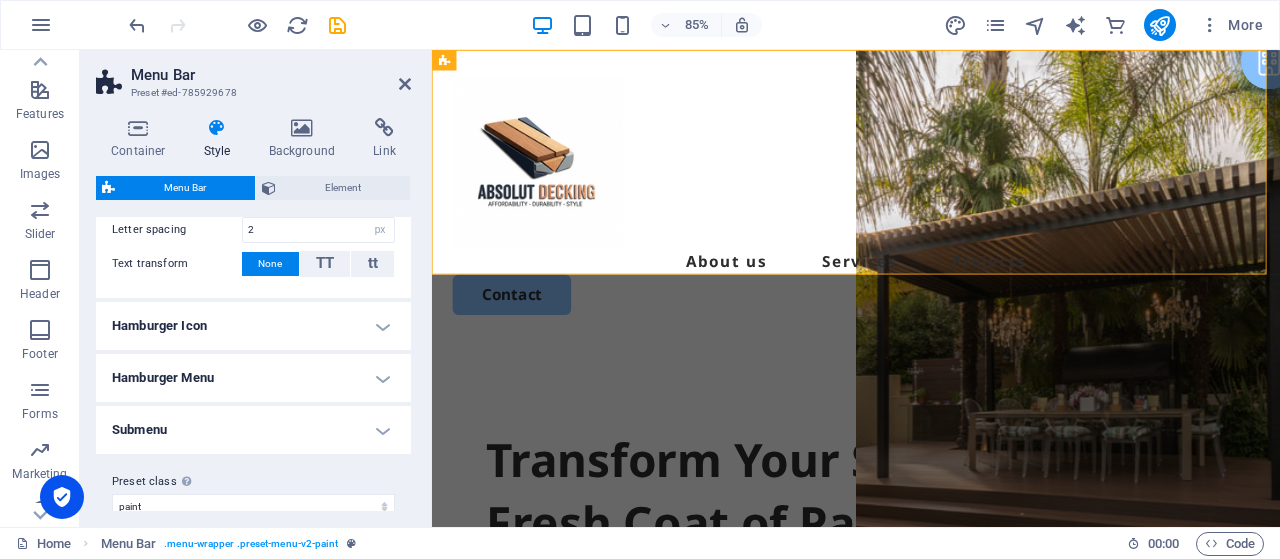 scroll, scrollTop: 880, scrollLeft: 0, axis: vertical 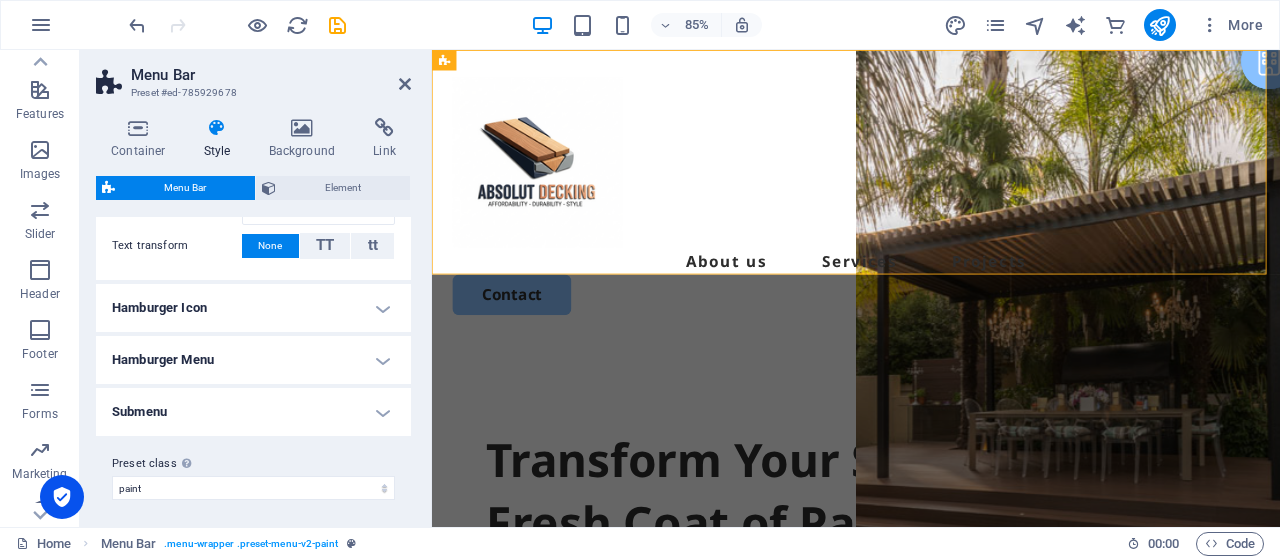 click on "Submenu" at bounding box center (253, 412) 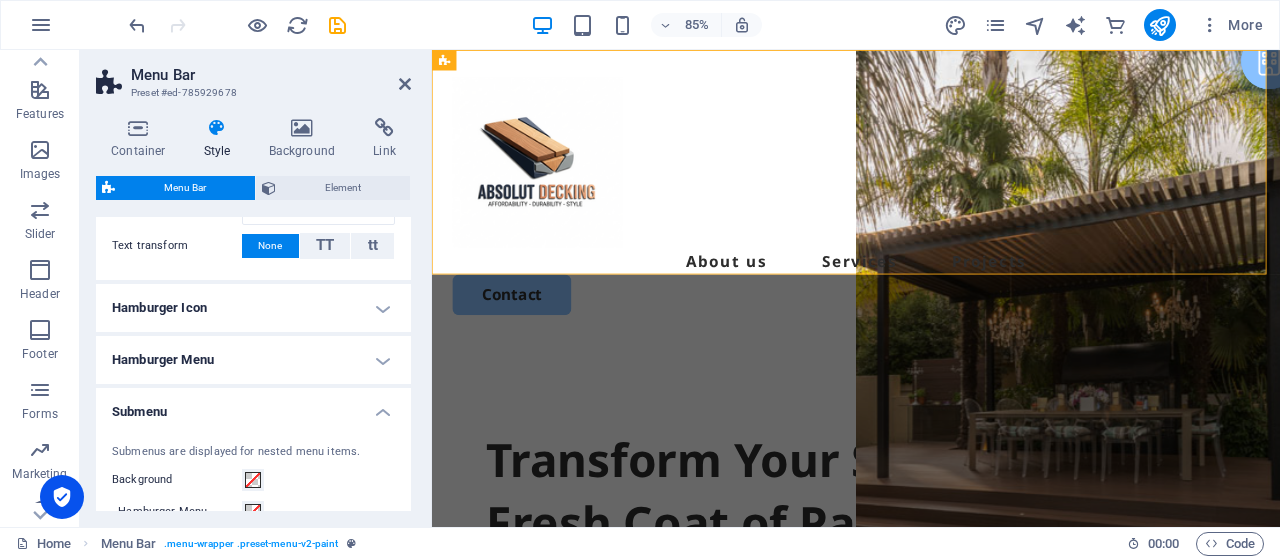 click on "Submenu" at bounding box center (253, 406) 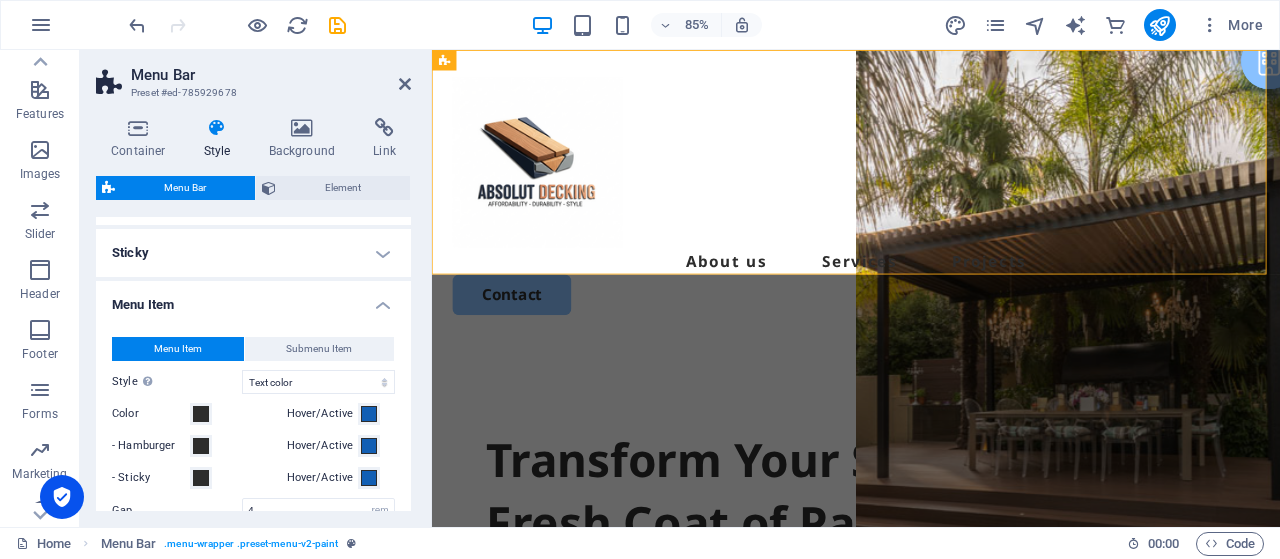 scroll, scrollTop: 580, scrollLeft: 0, axis: vertical 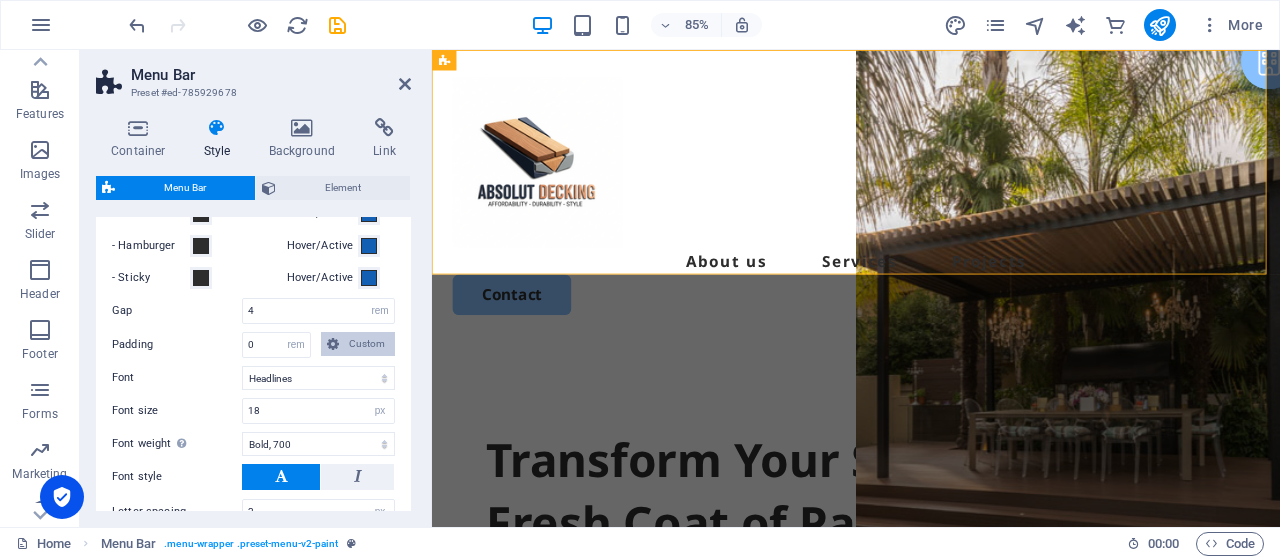click on "Custom" at bounding box center (367, 344) 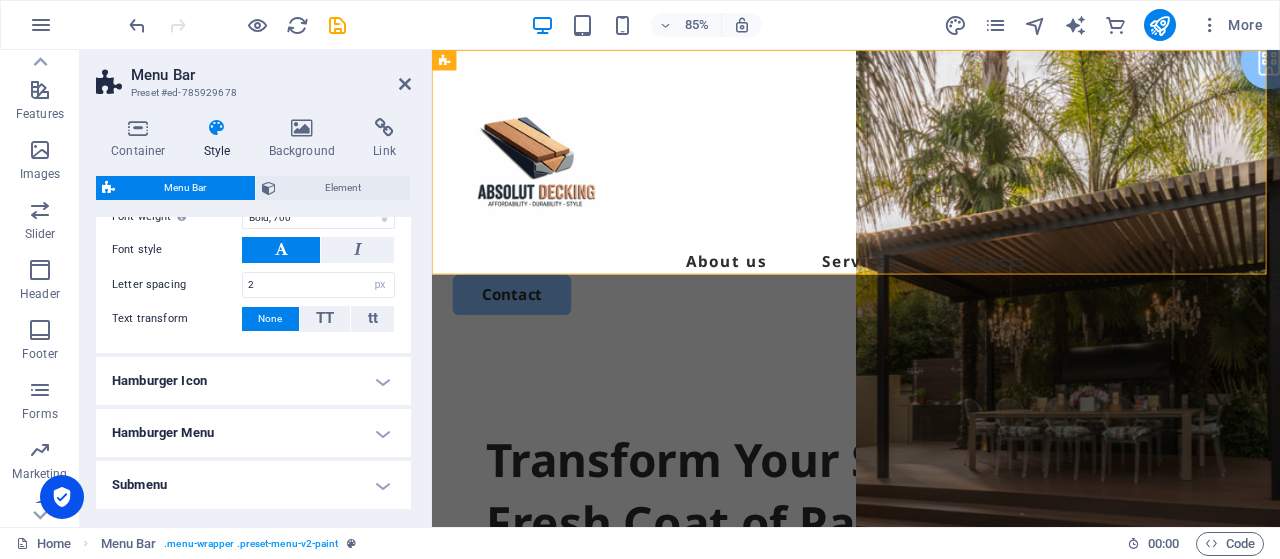 scroll, scrollTop: 480, scrollLeft: 0, axis: vertical 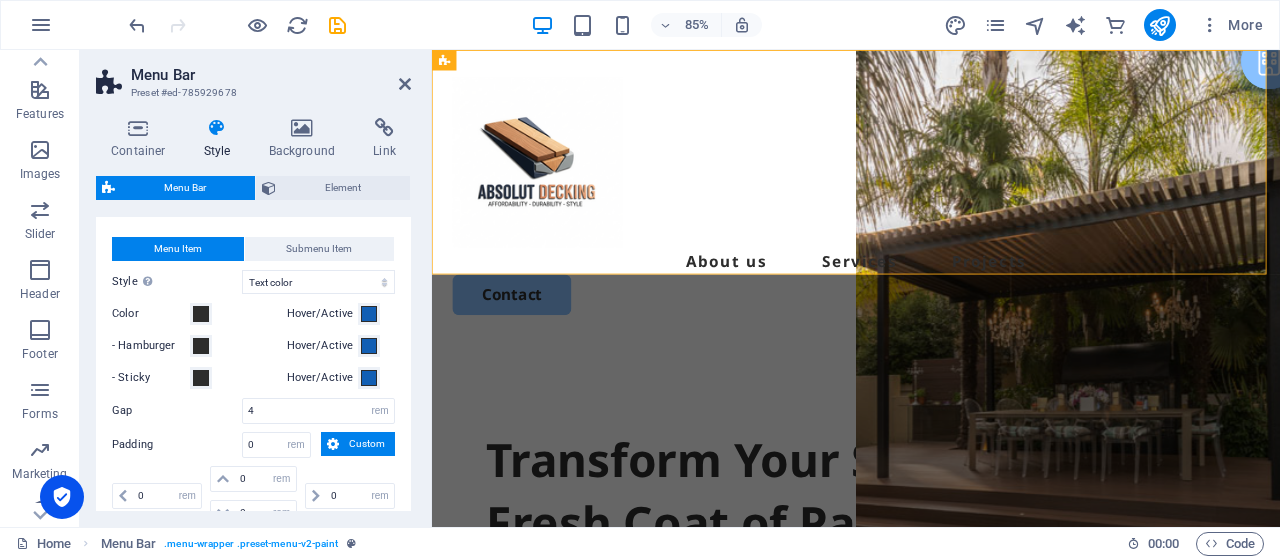 click on "Custom" at bounding box center (367, 444) 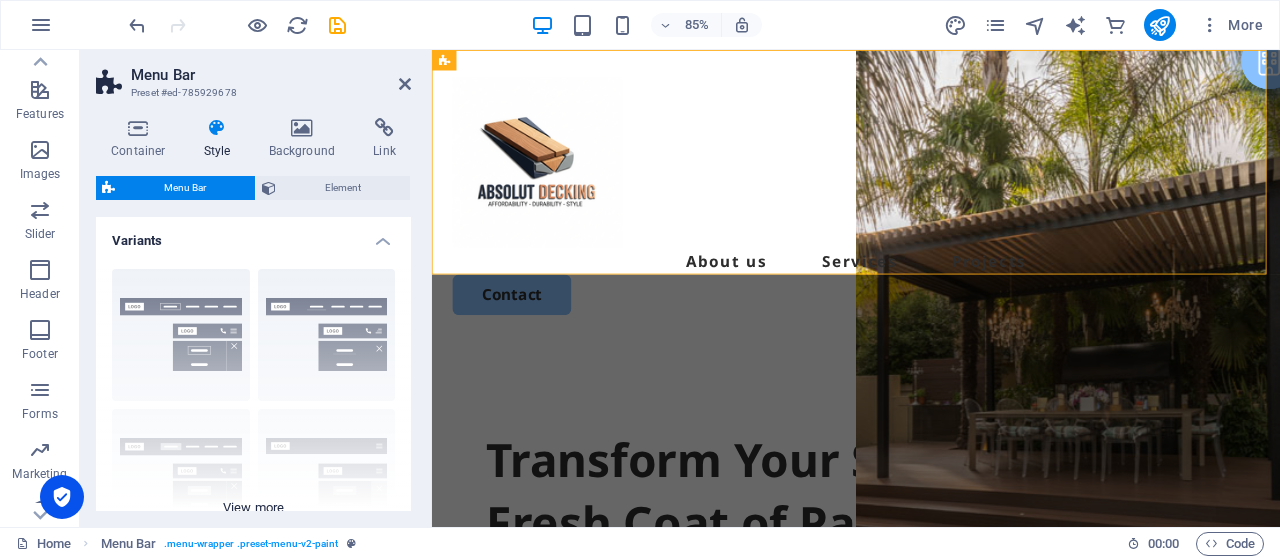 scroll, scrollTop: 100, scrollLeft: 0, axis: vertical 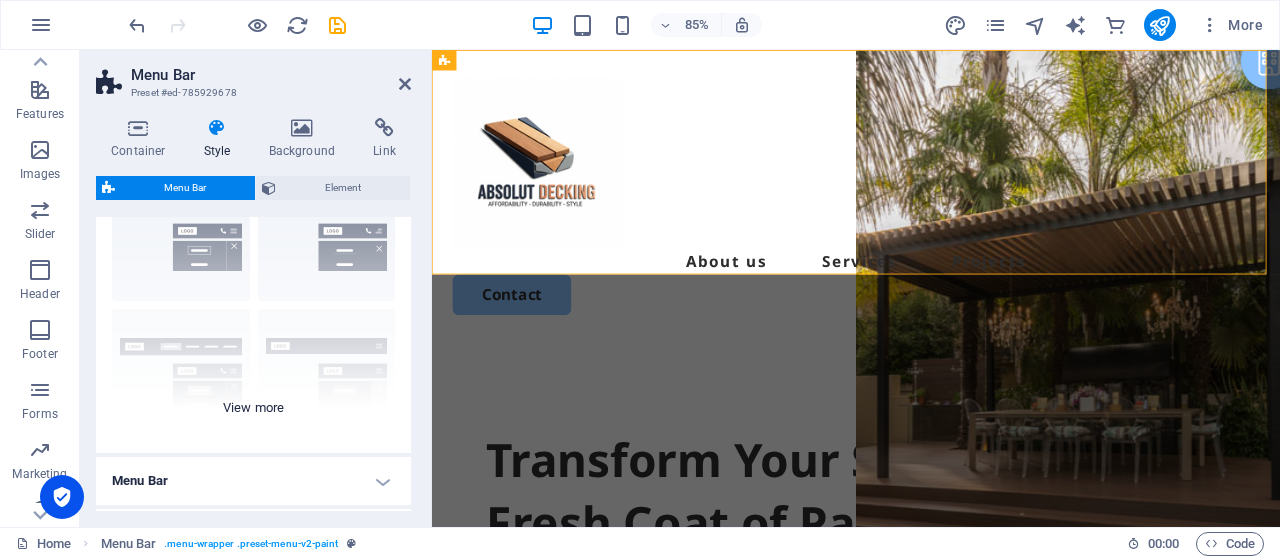 click on "Border Centered Default Fixed Loki Trigger Wide XXL" at bounding box center [253, 303] 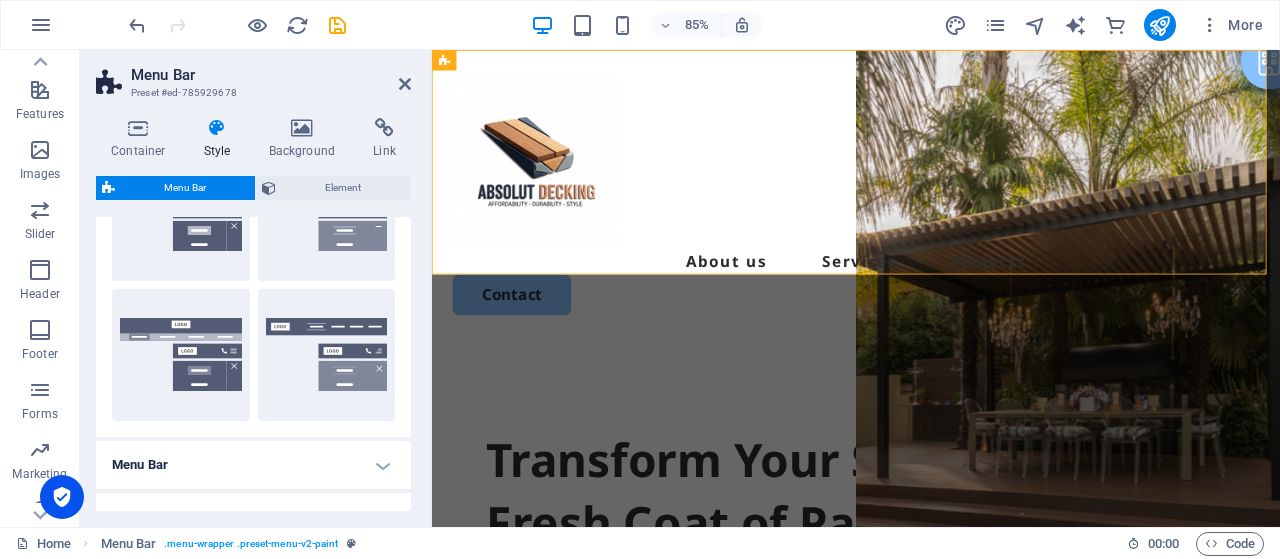 scroll, scrollTop: 600, scrollLeft: 0, axis: vertical 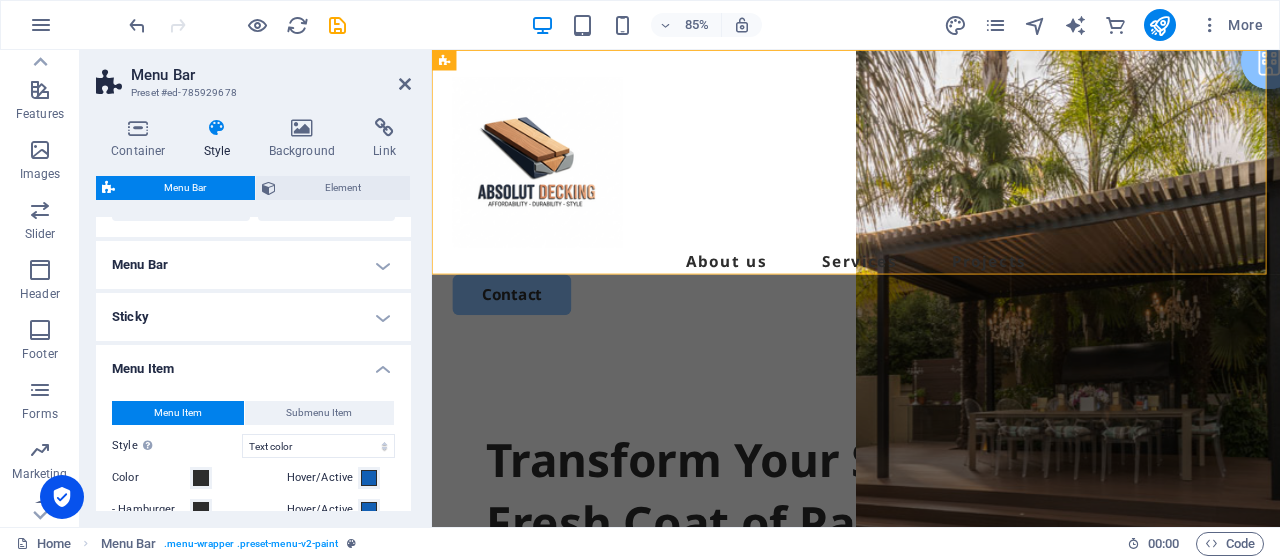 click on "Menu Bar" at bounding box center (253, 265) 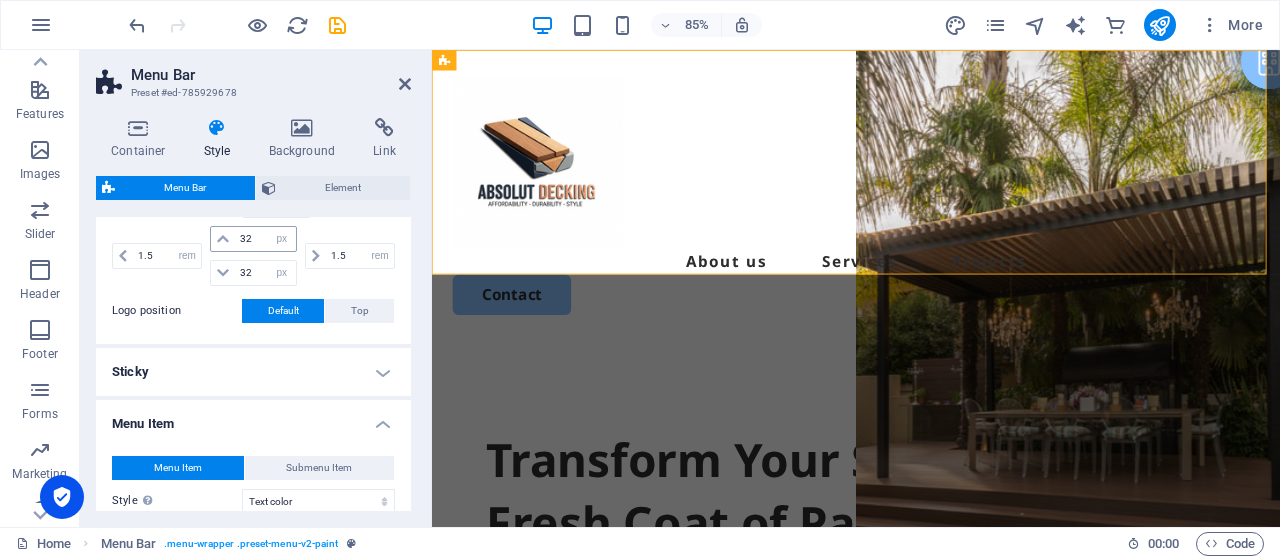 scroll, scrollTop: 800, scrollLeft: 0, axis: vertical 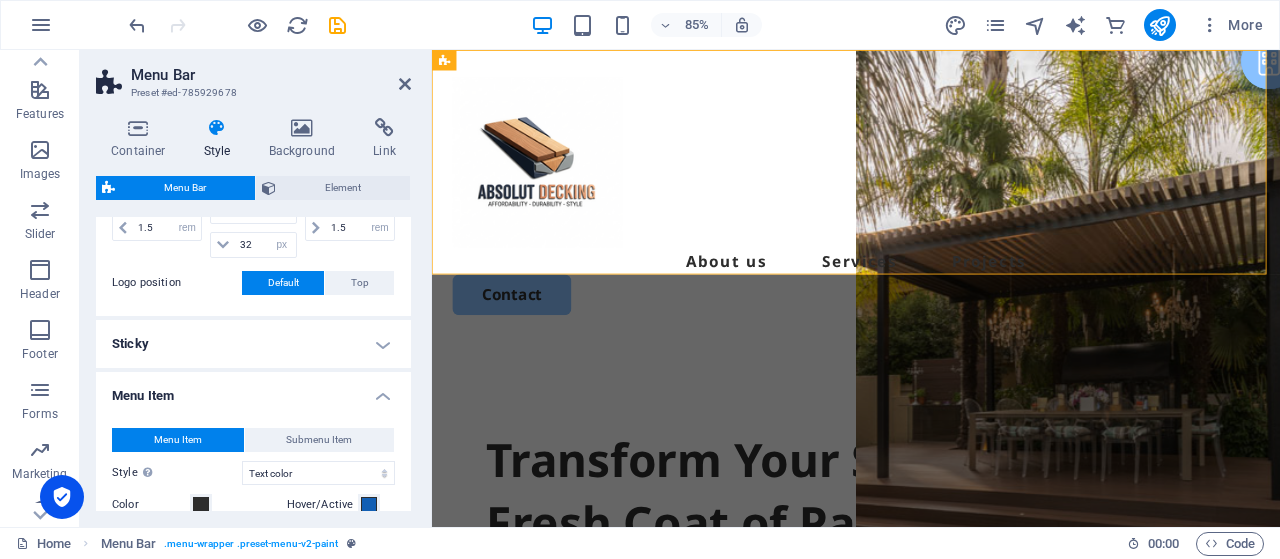 click on "Sticky" at bounding box center [253, 344] 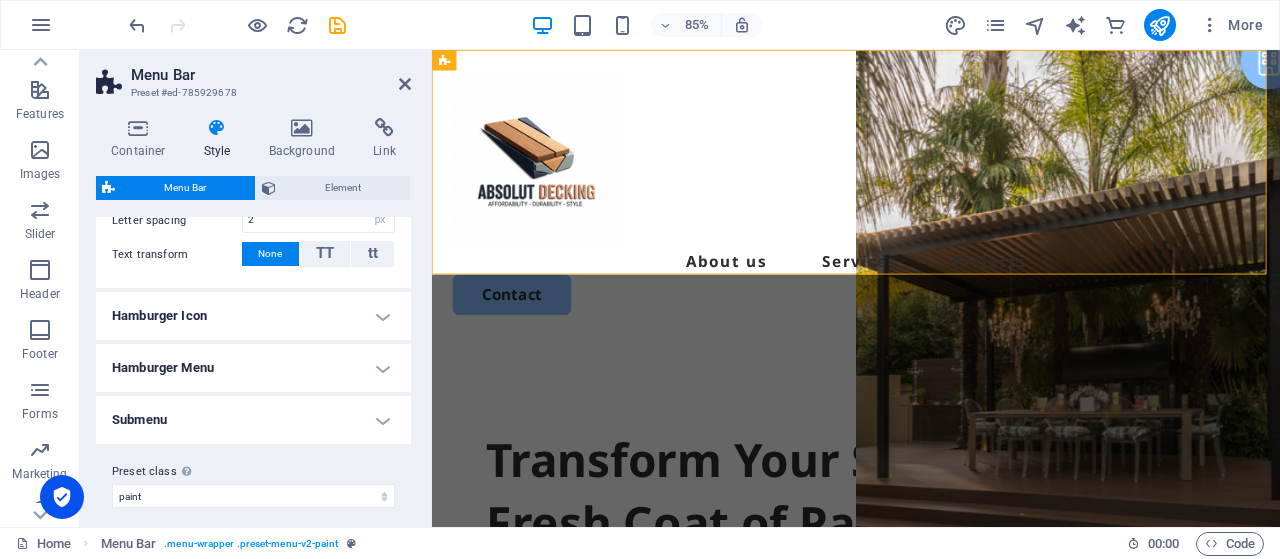 scroll, scrollTop: 1730, scrollLeft: 0, axis: vertical 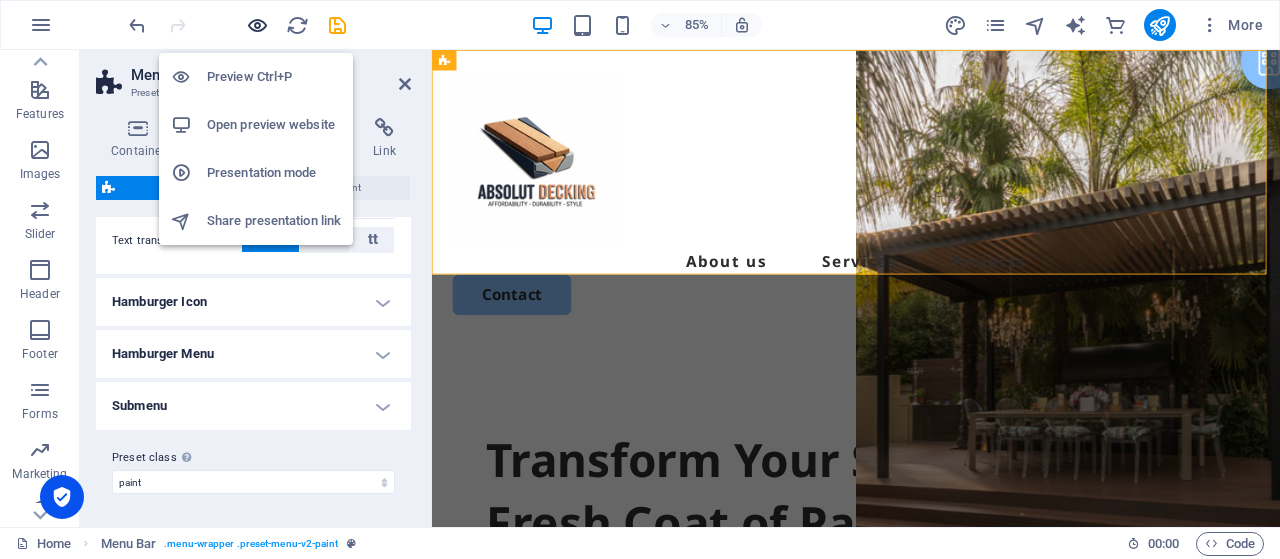 click at bounding box center (257, 25) 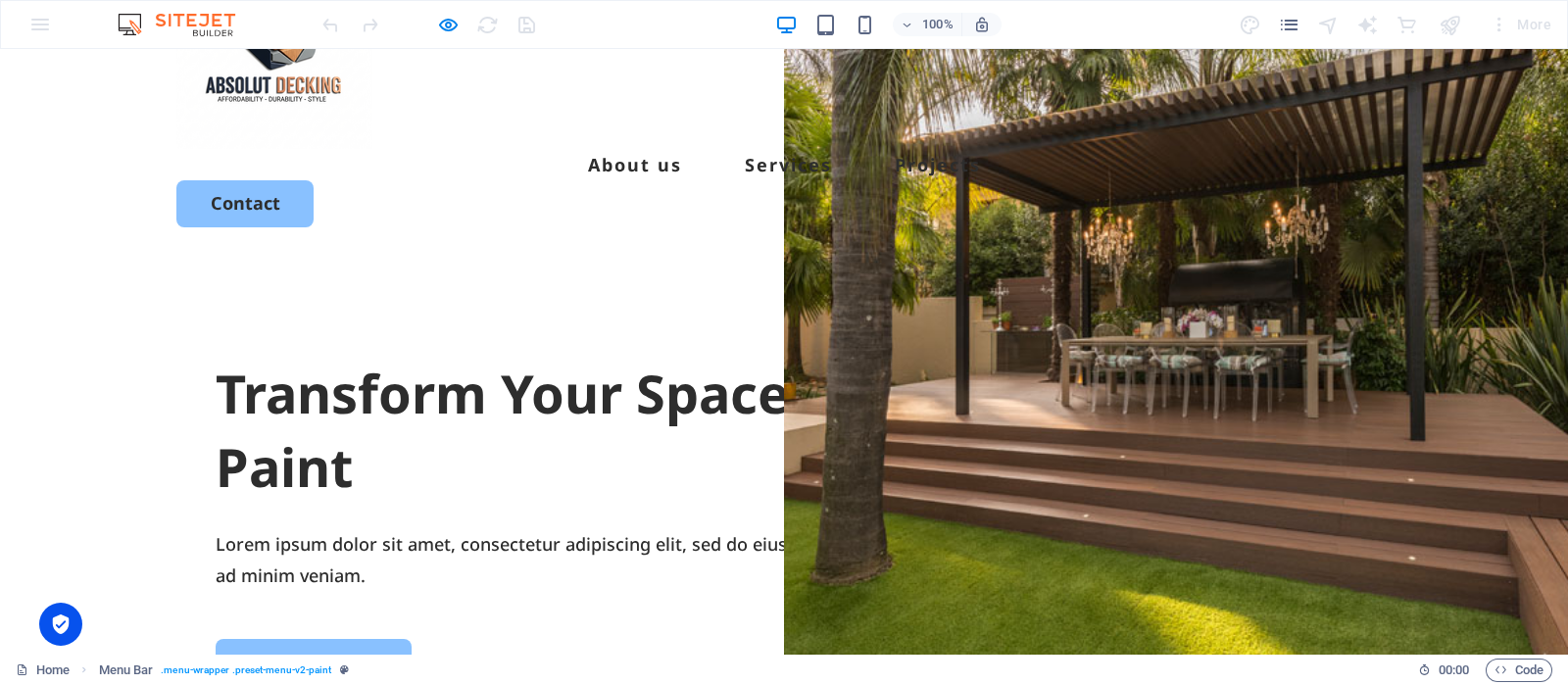 scroll, scrollTop: 0, scrollLeft: 0, axis: both 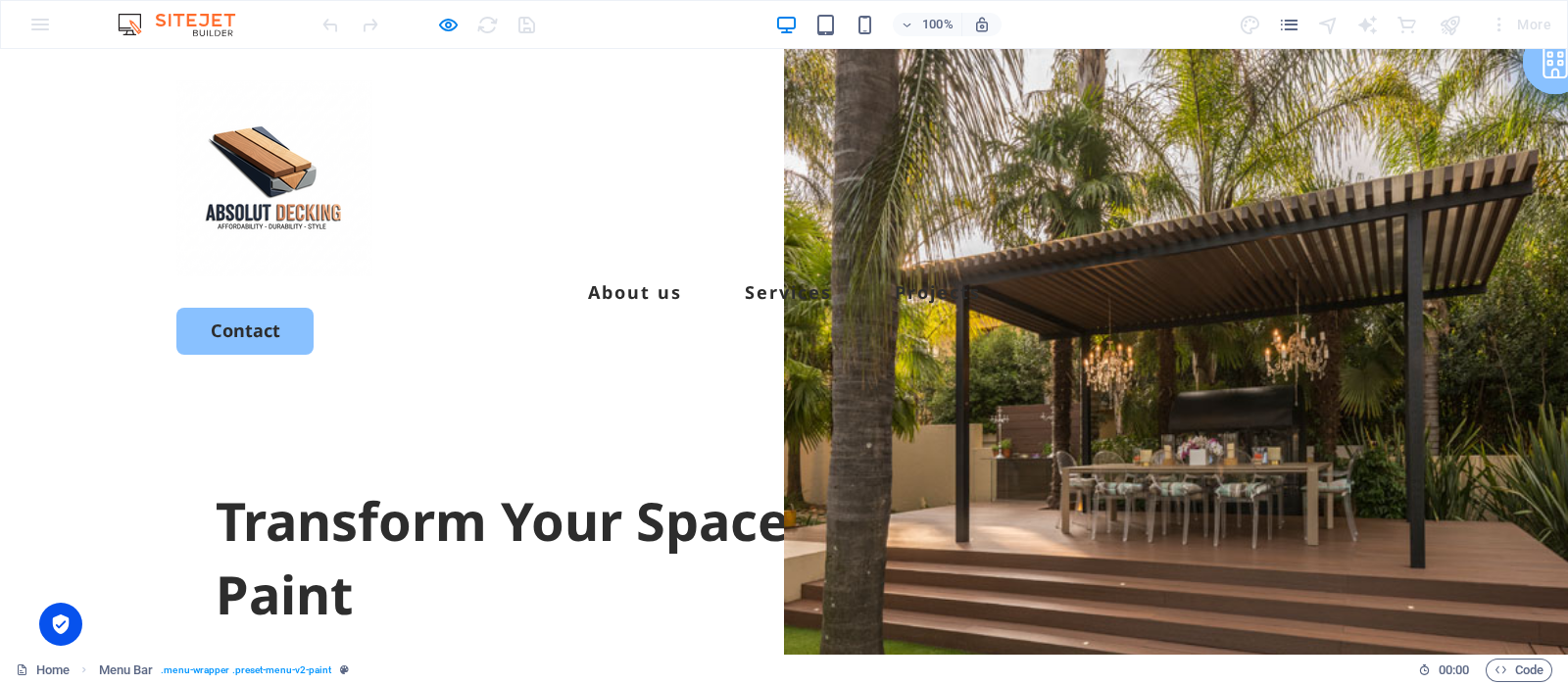 select on "rem" 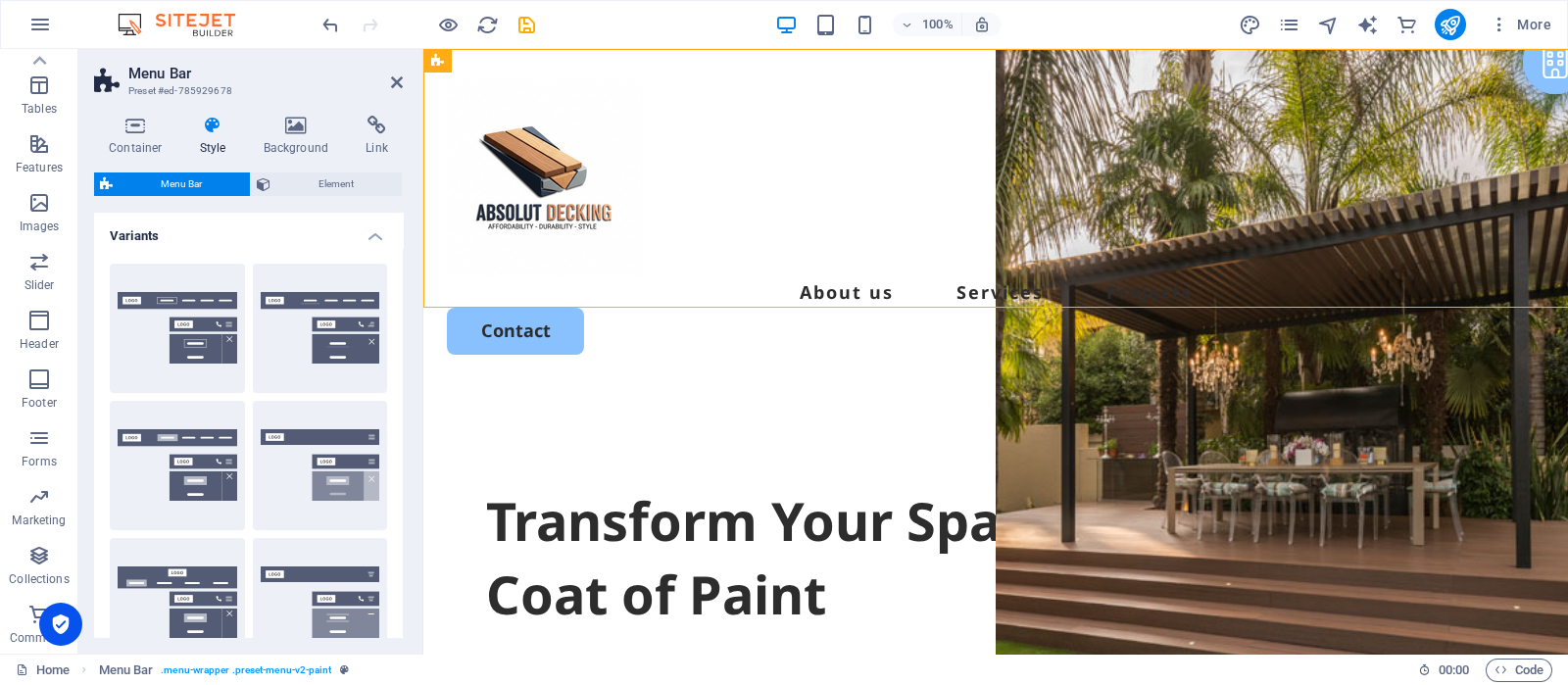 scroll, scrollTop: 335, scrollLeft: 0, axis: vertical 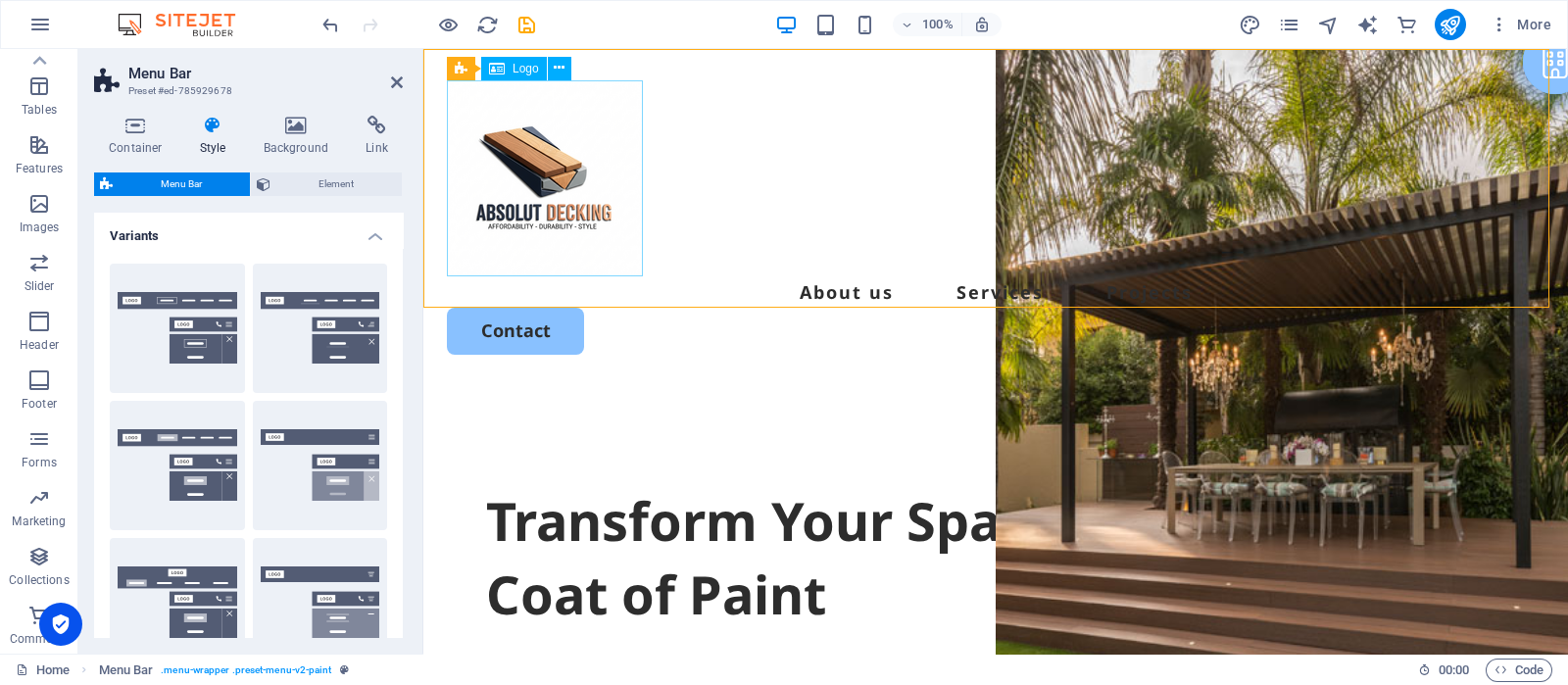 click at bounding box center (996, 178) 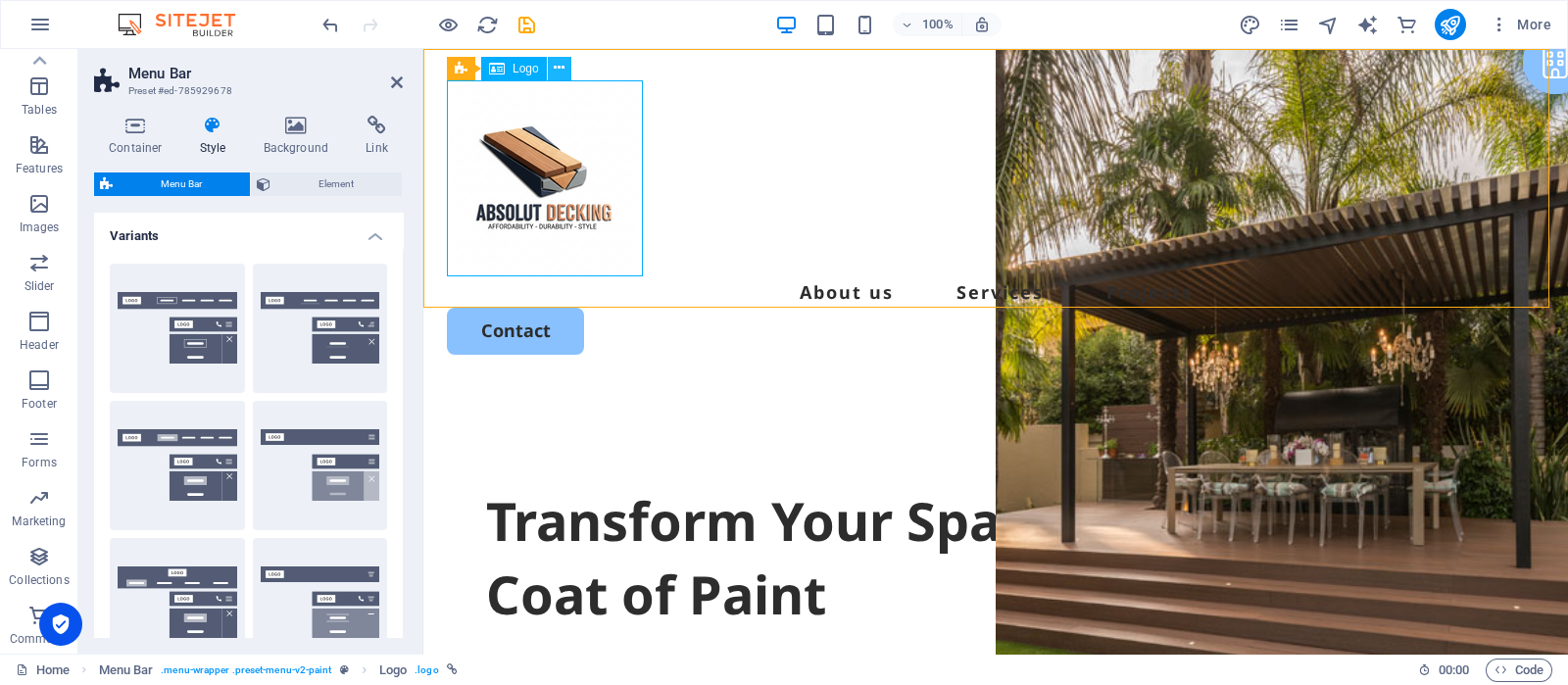 click at bounding box center (559, 68) 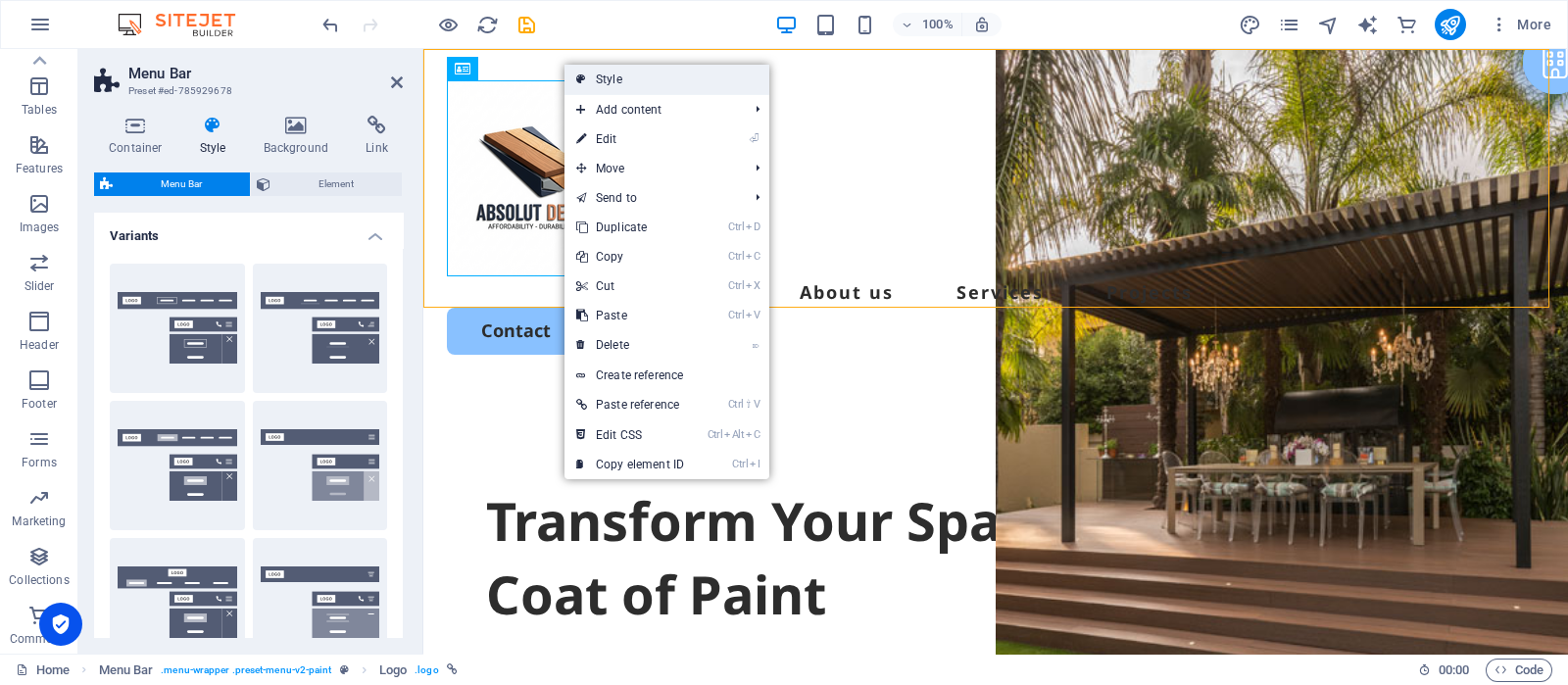 click on "Style" at bounding box center [666, 79] 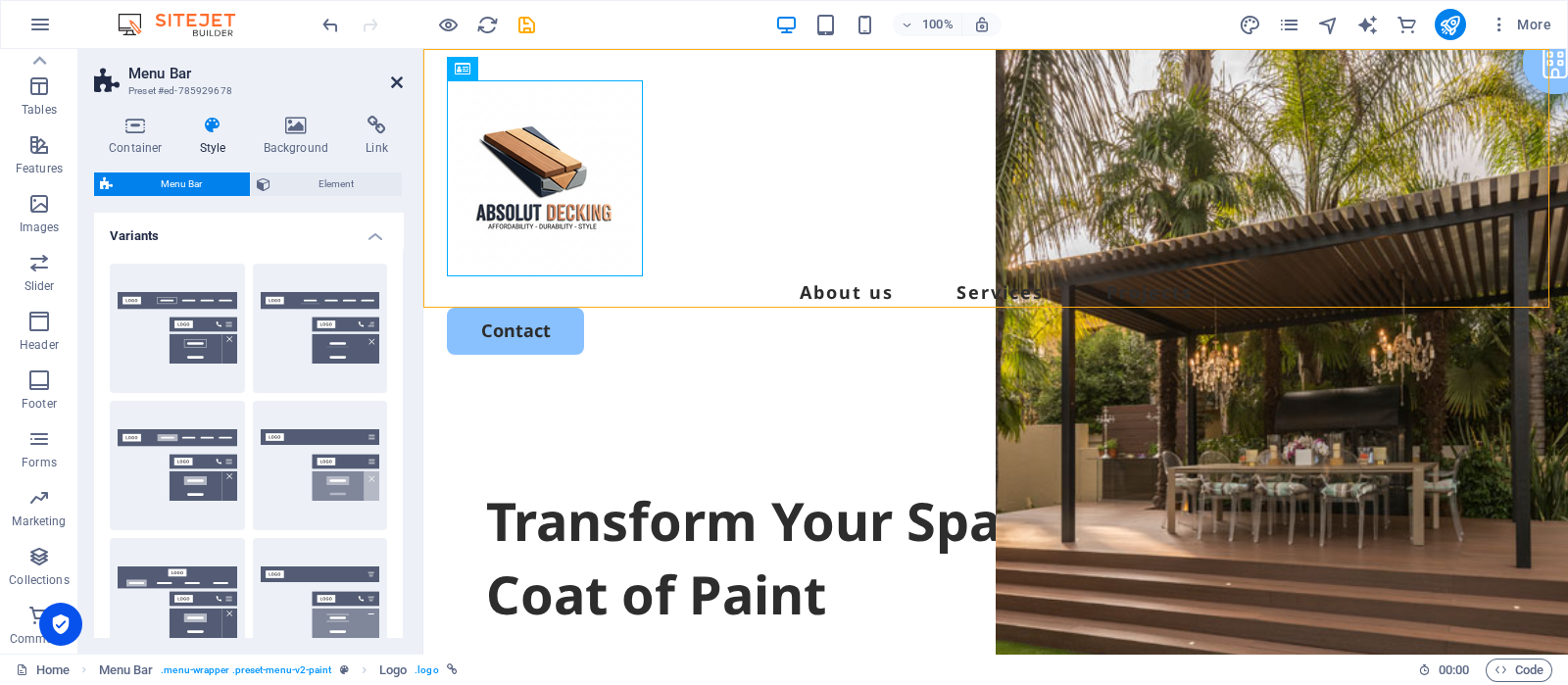 drag, startPoint x: 397, startPoint y: 74, endPoint x: 318, endPoint y: 25, distance: 92.96236 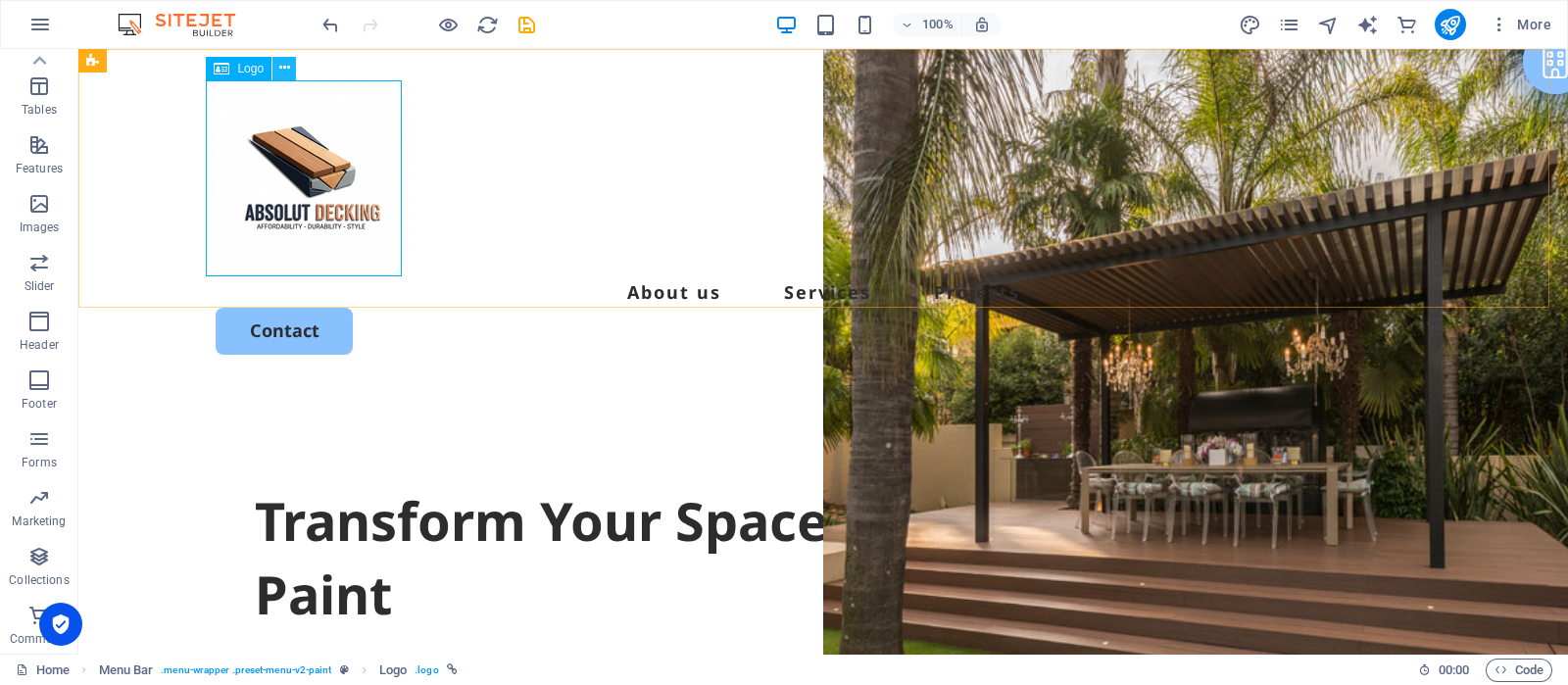 click at bounding box center (284, 68) 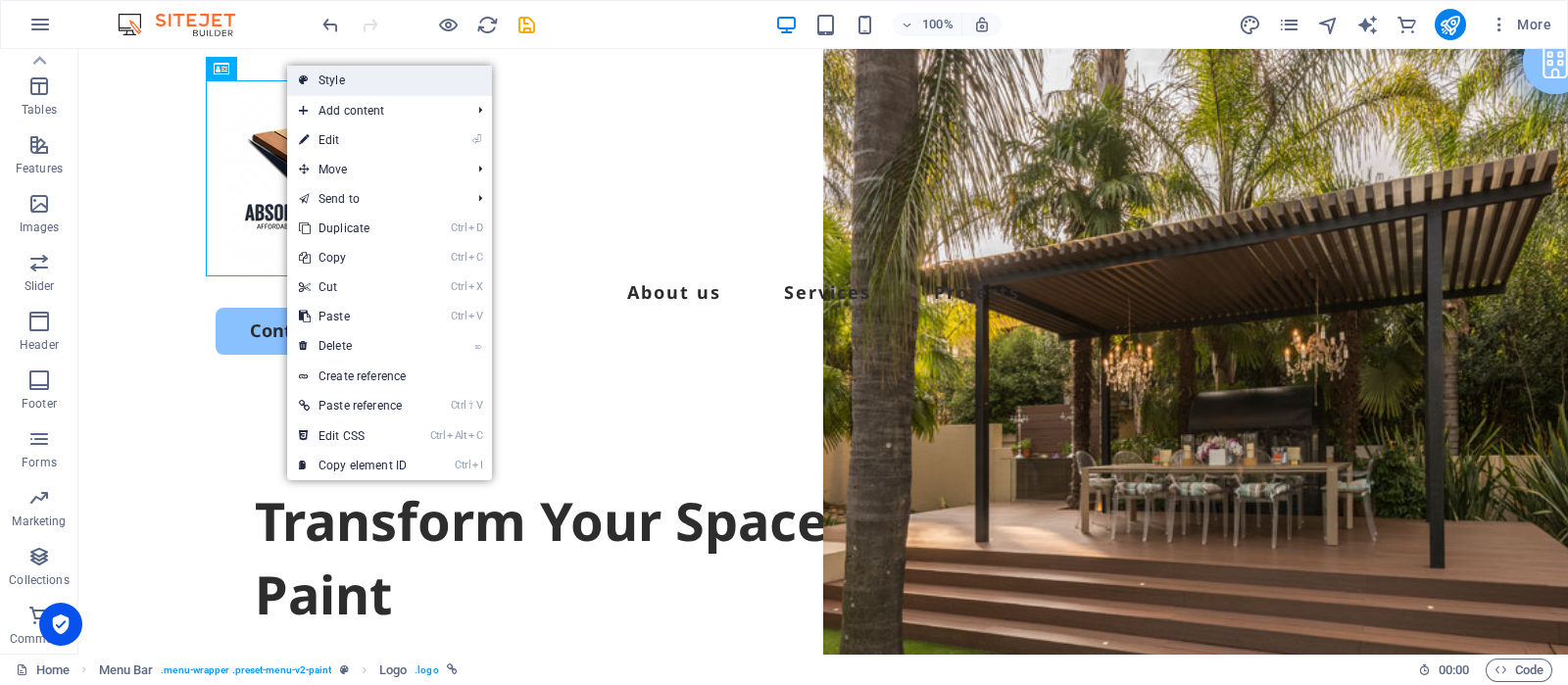 click on "Style" at bounding box center [389, 80] 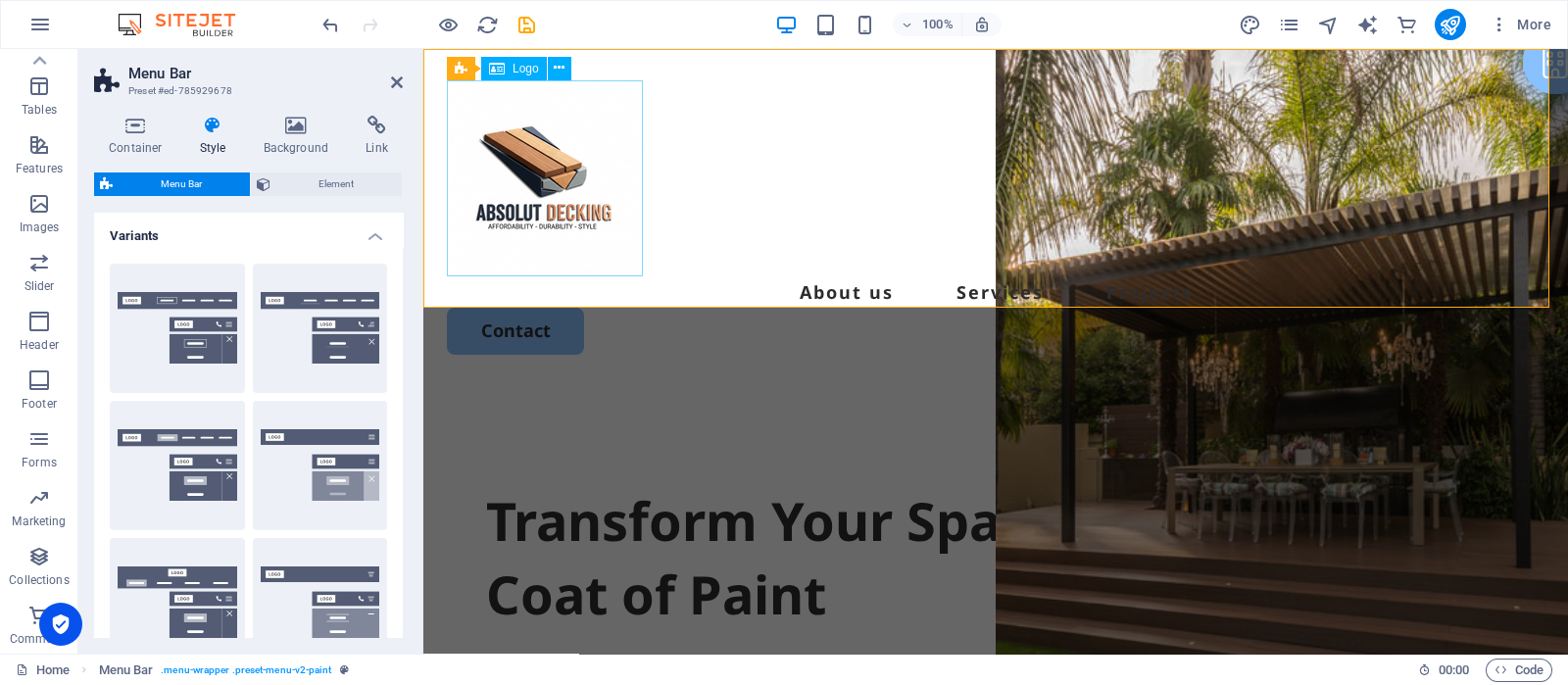 click at bounding box center (996, 178) 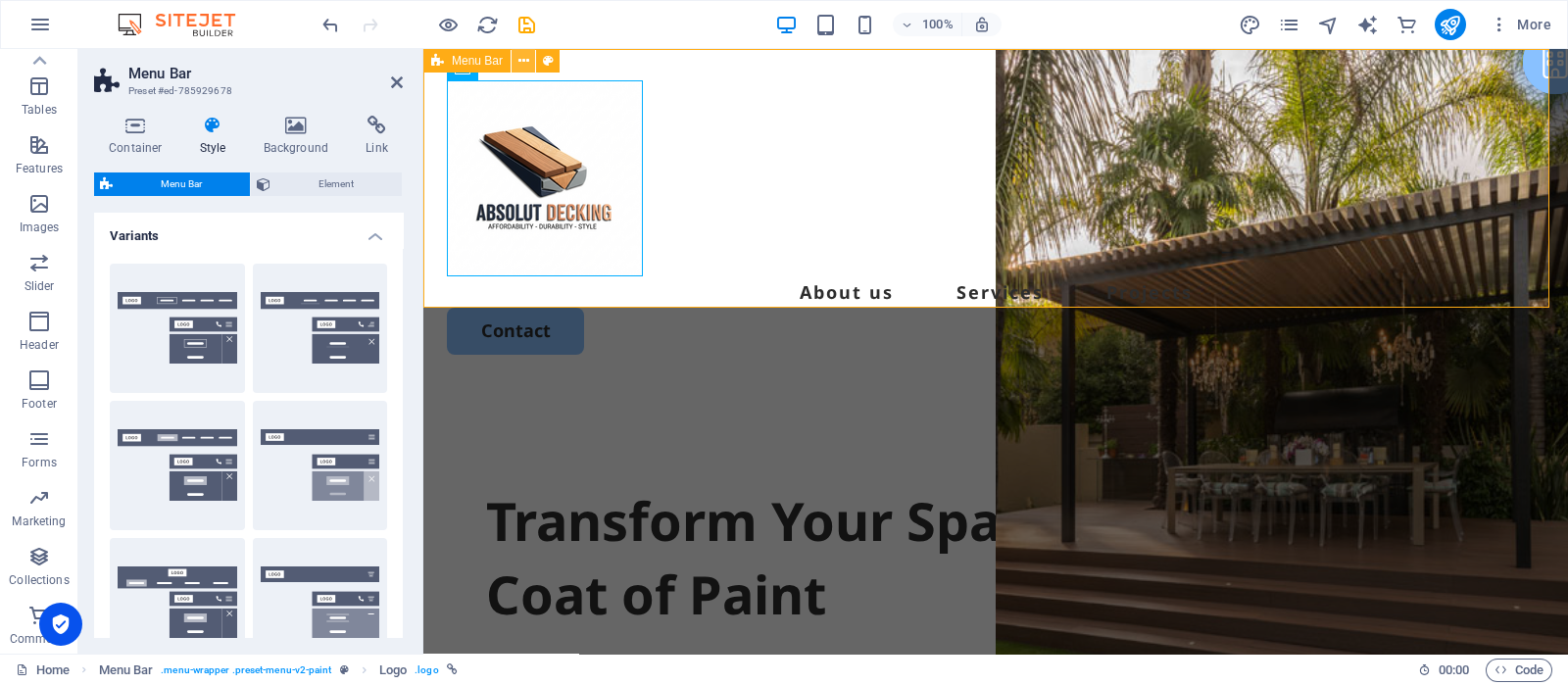 click at bounding box center (523, 61) 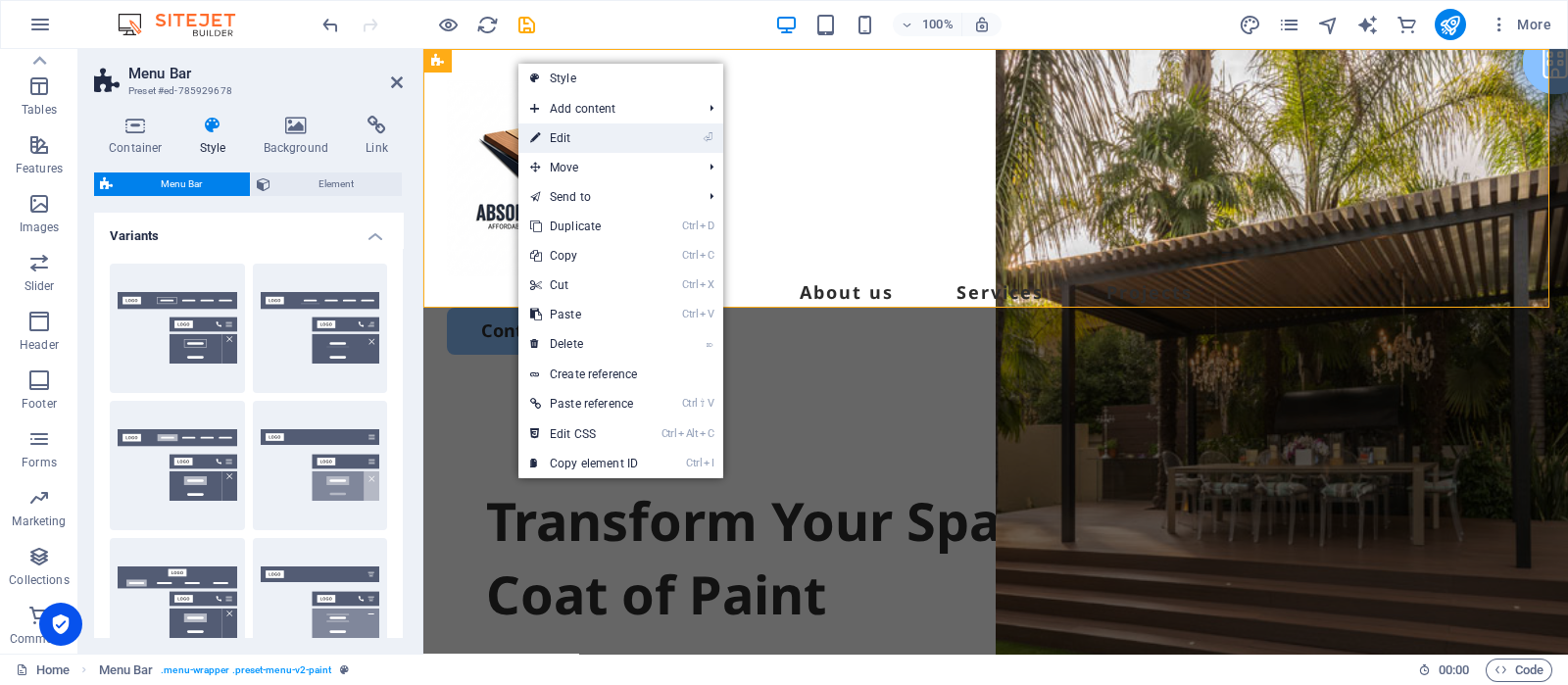 click on "⏎  Edit" at bounding box center [584, 138] 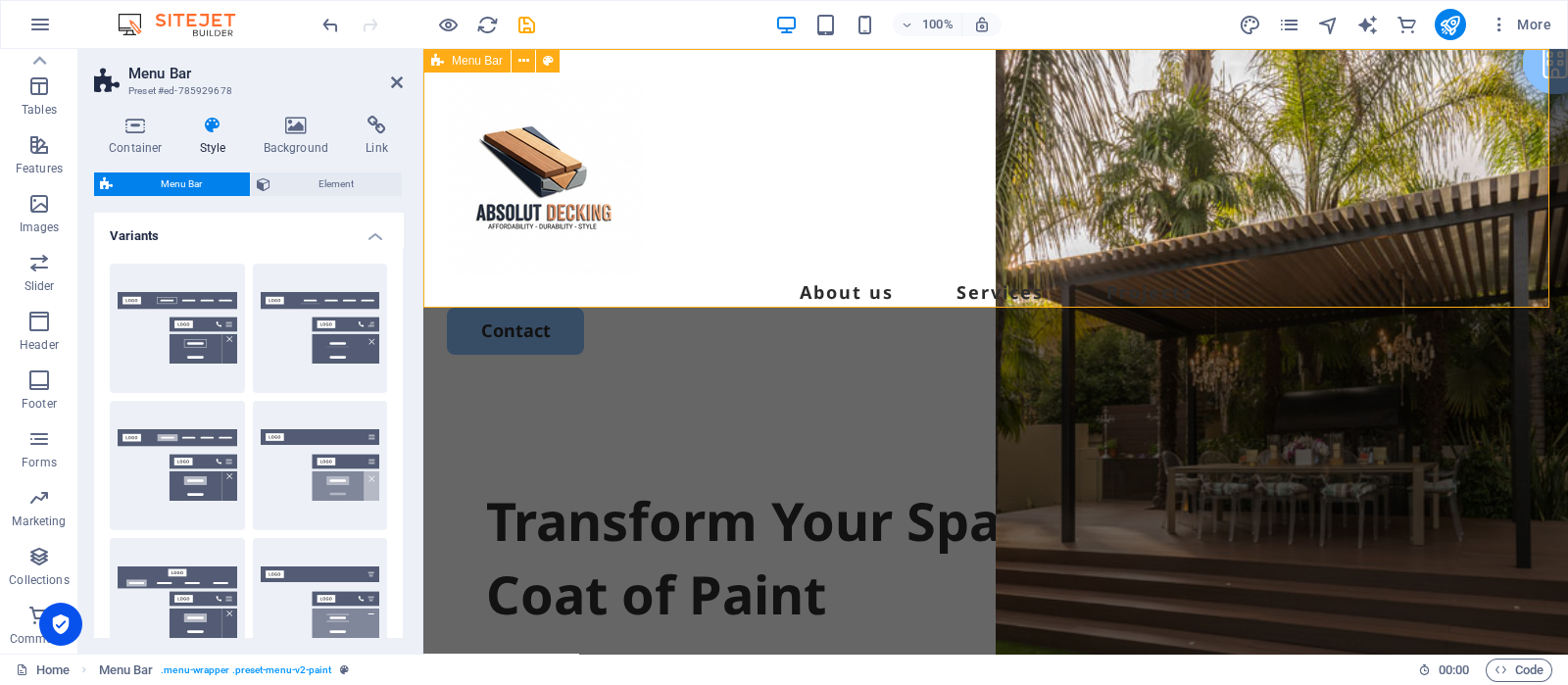 click on "About us Services Projects Contact" at bounding box center [996, 218] 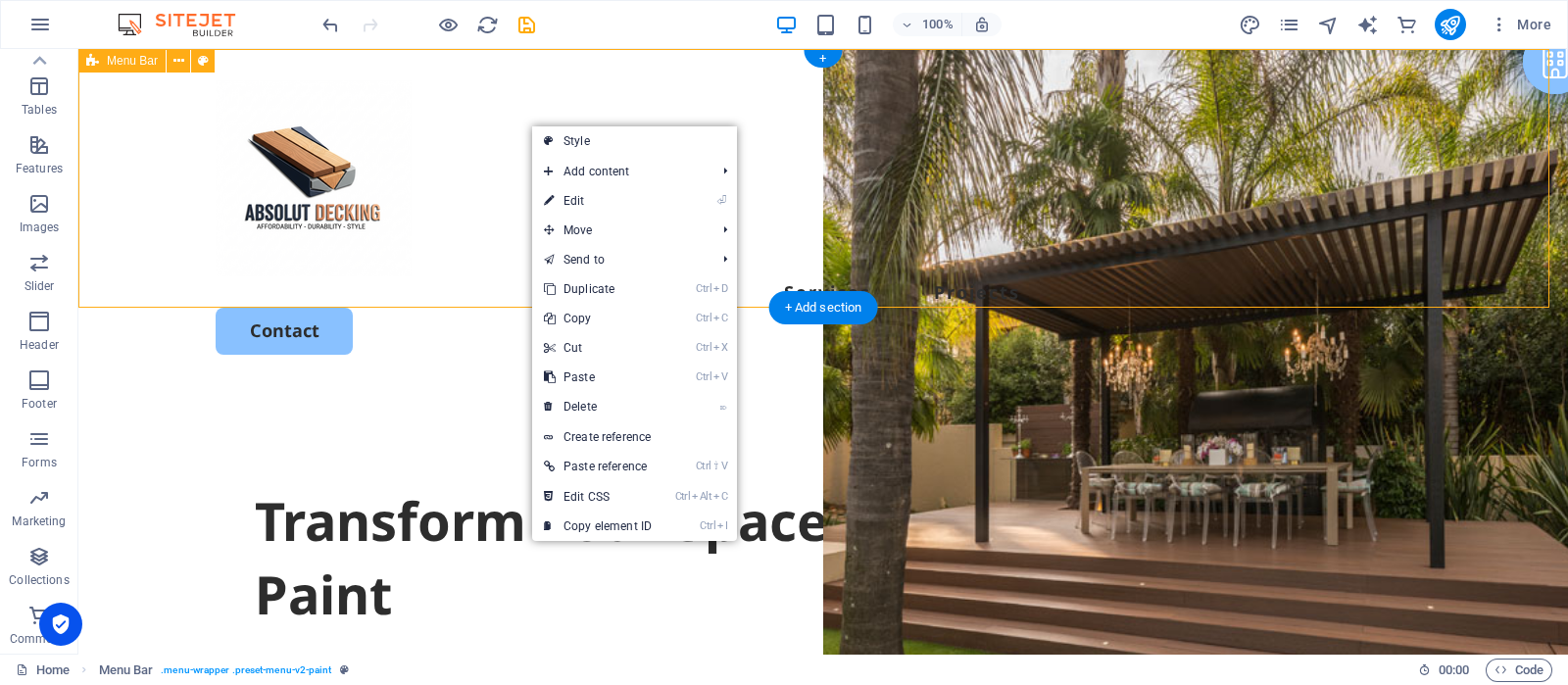 click on "About us Services Projects Contact" at bounding box center [823, 218] 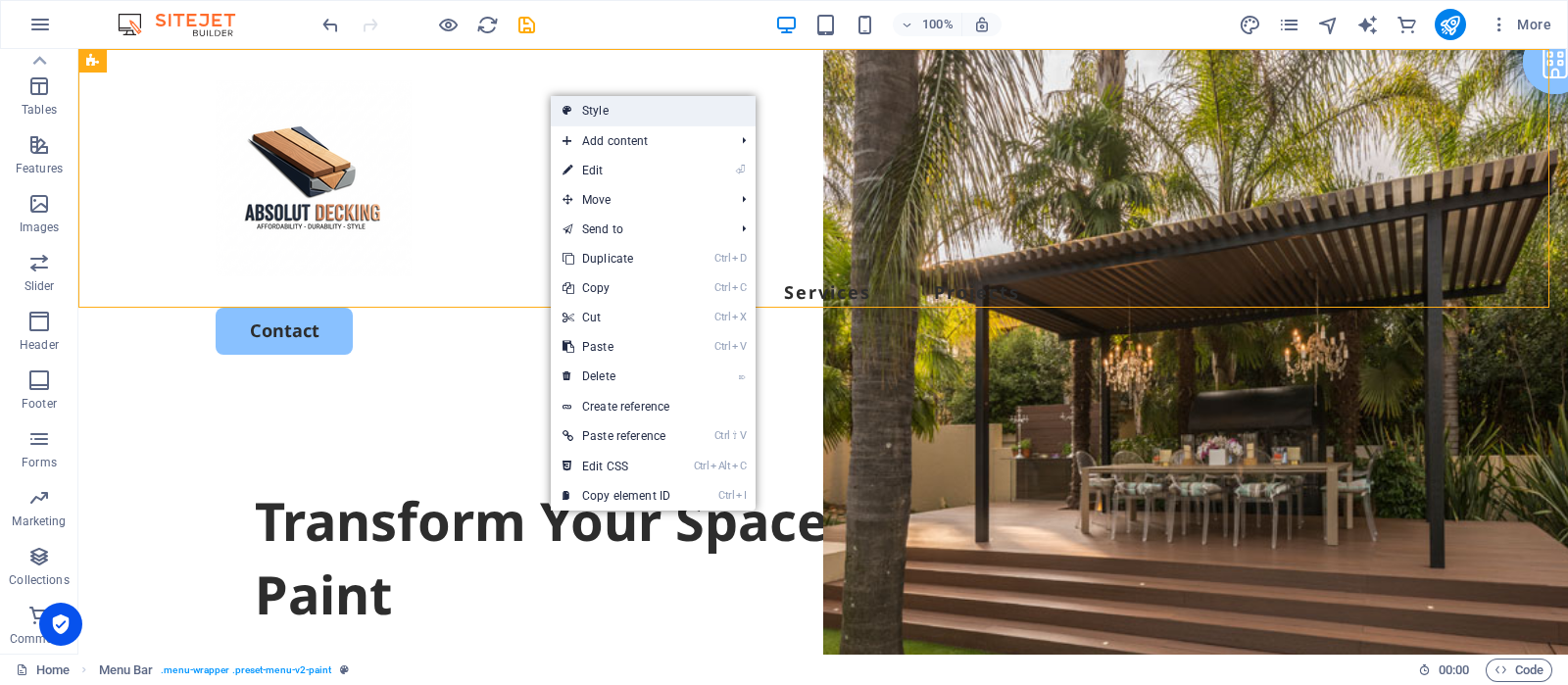 click on "Style" at bounding box center [653, 111] 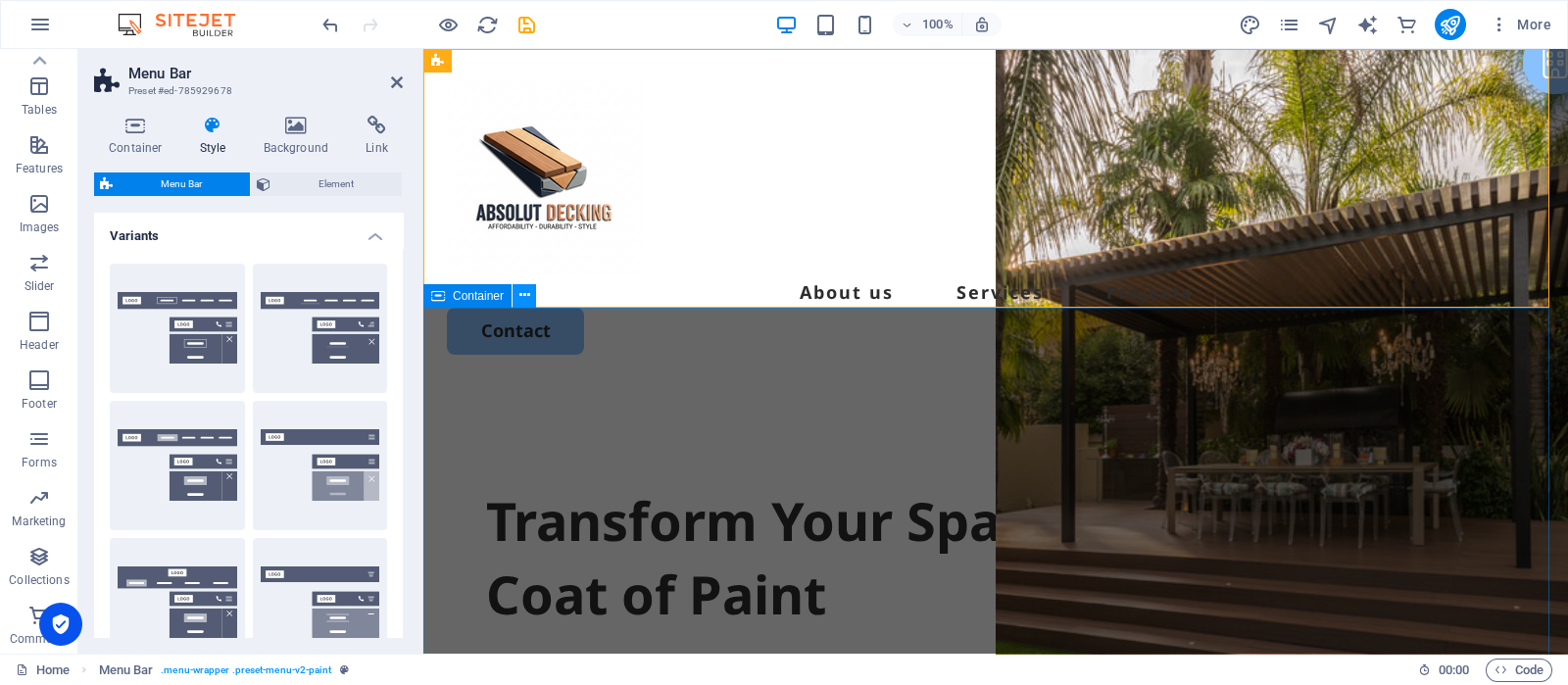 click at bounding box center (524, 296) 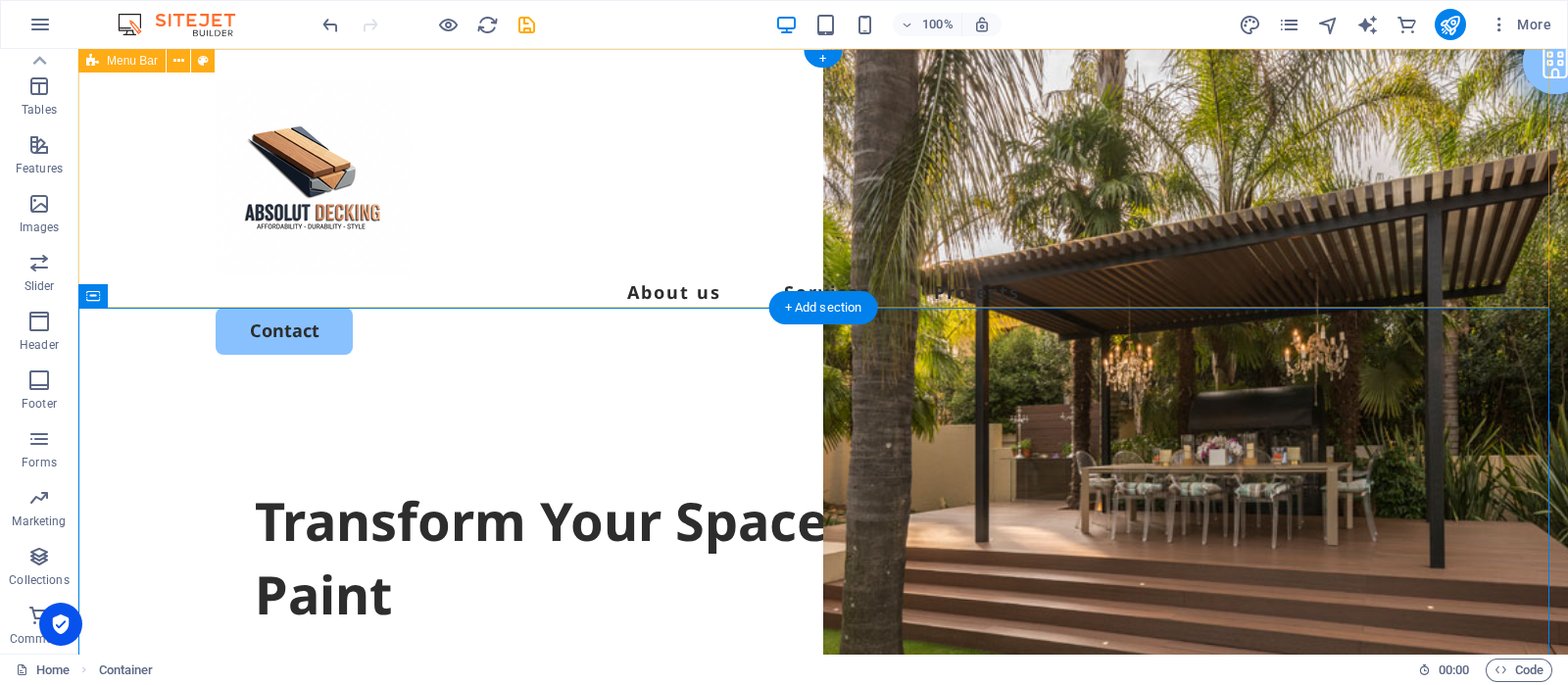 click on "About us Services Projects Contact" at bounding box center (823, 218) 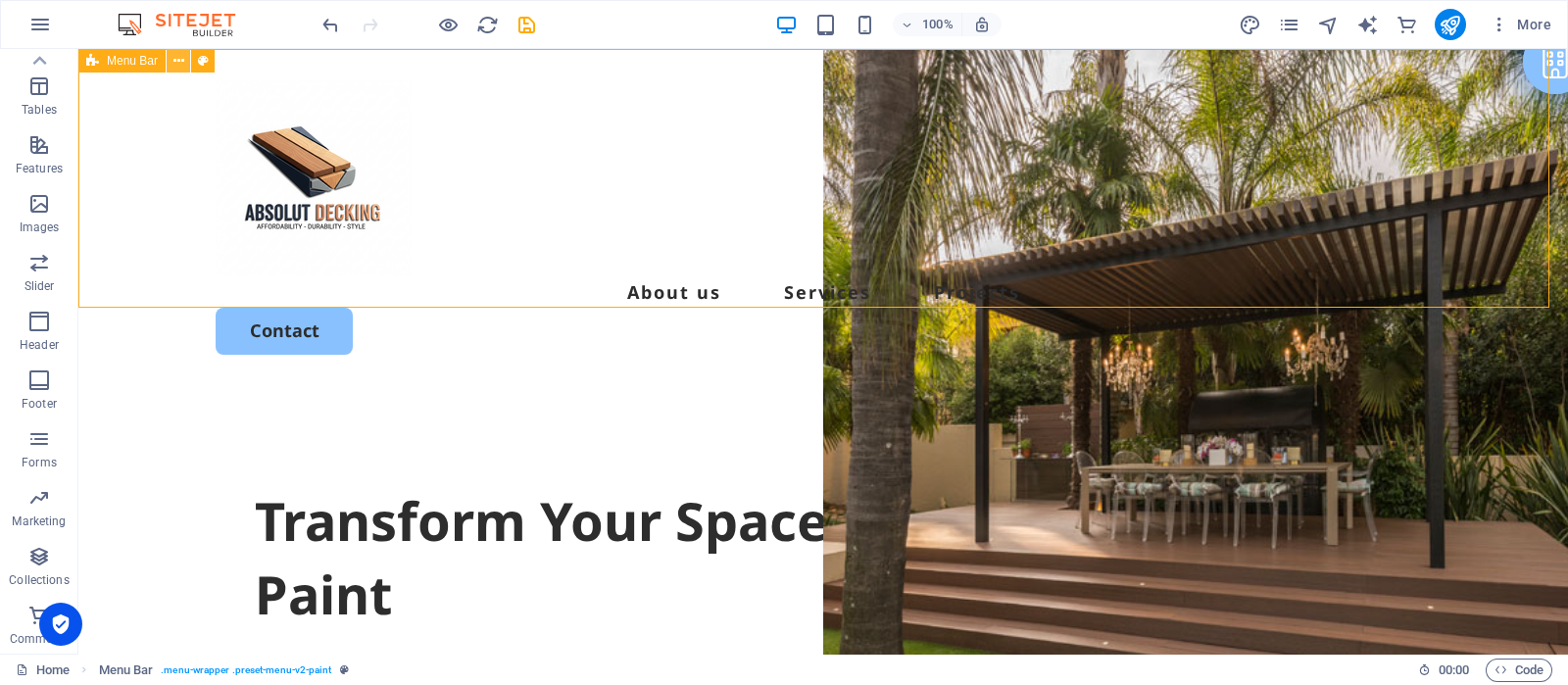 click at bounding box center [178, 61] 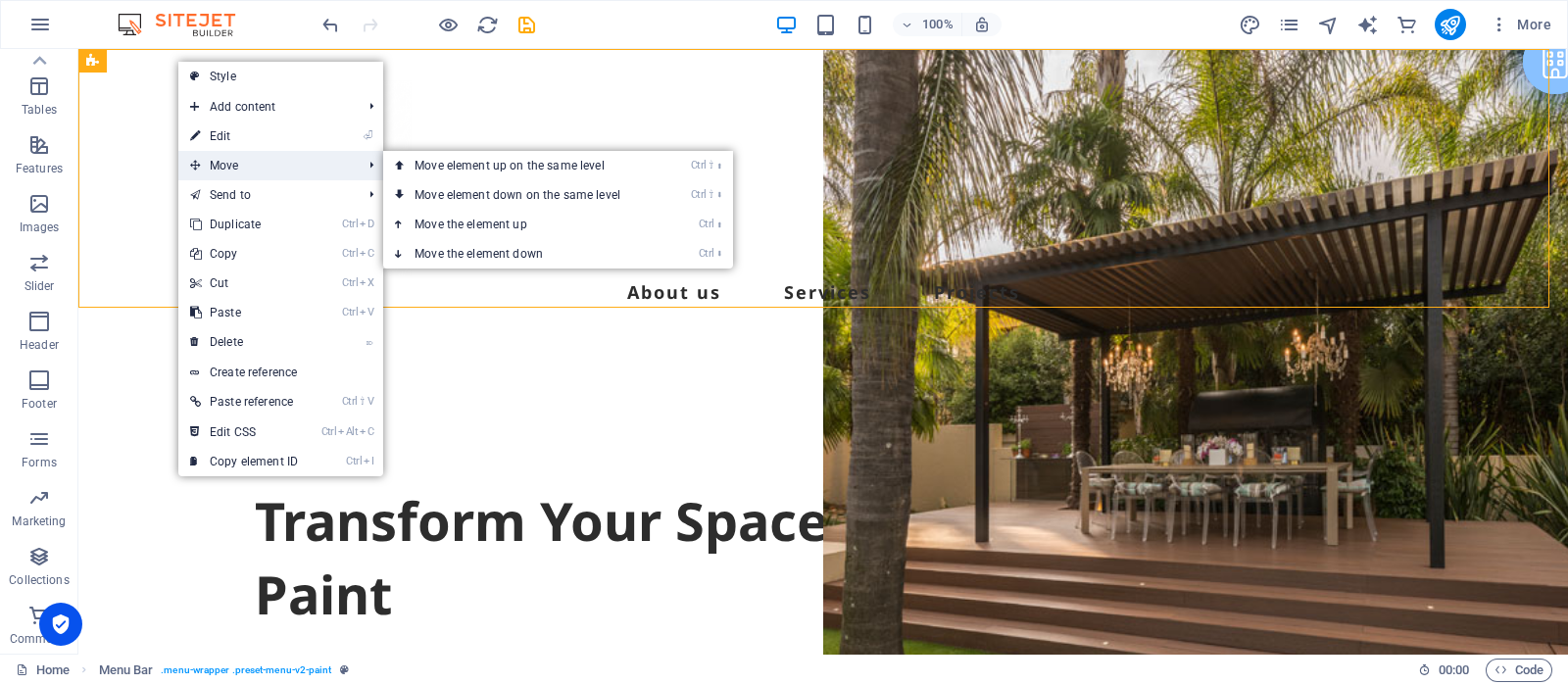 click on "Move" at bounding box center [266, 166] 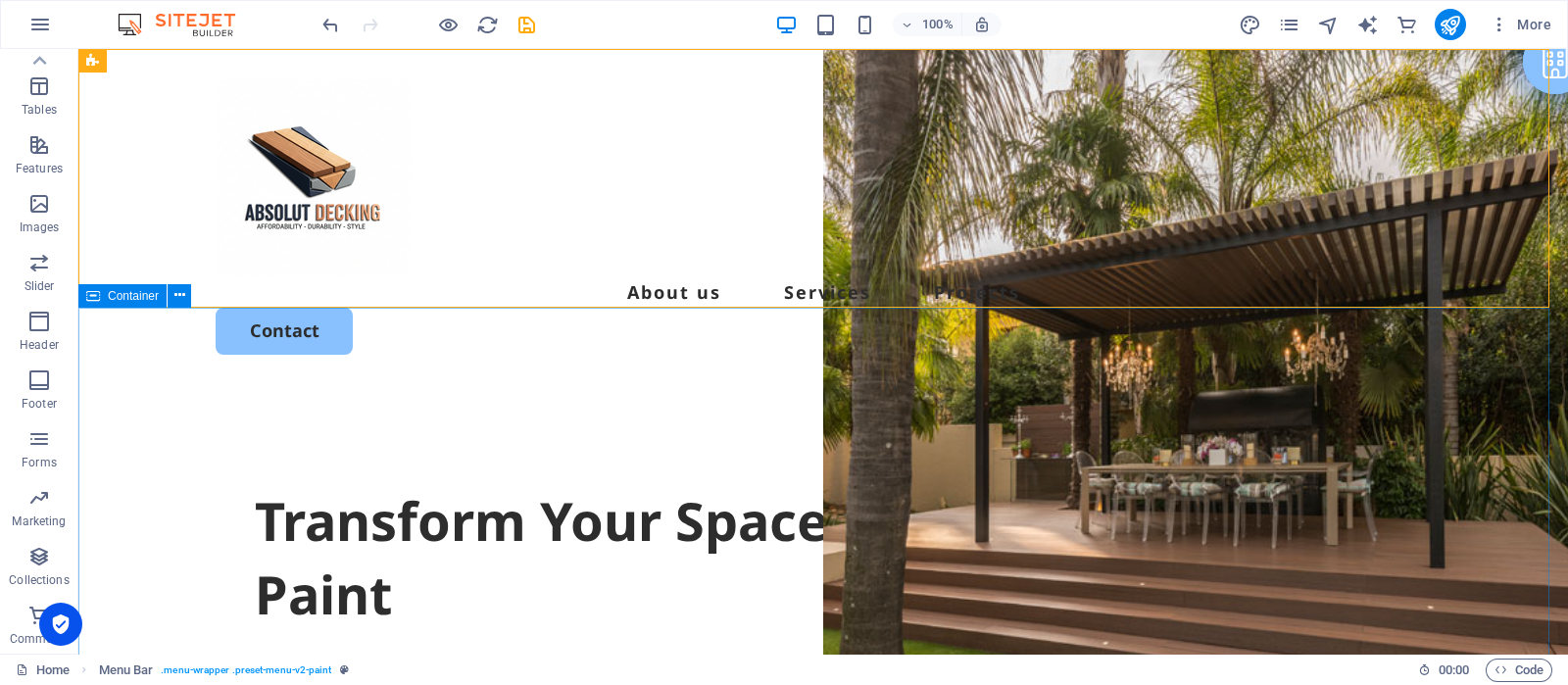 click on "Container" at bounding box center (133, 296) 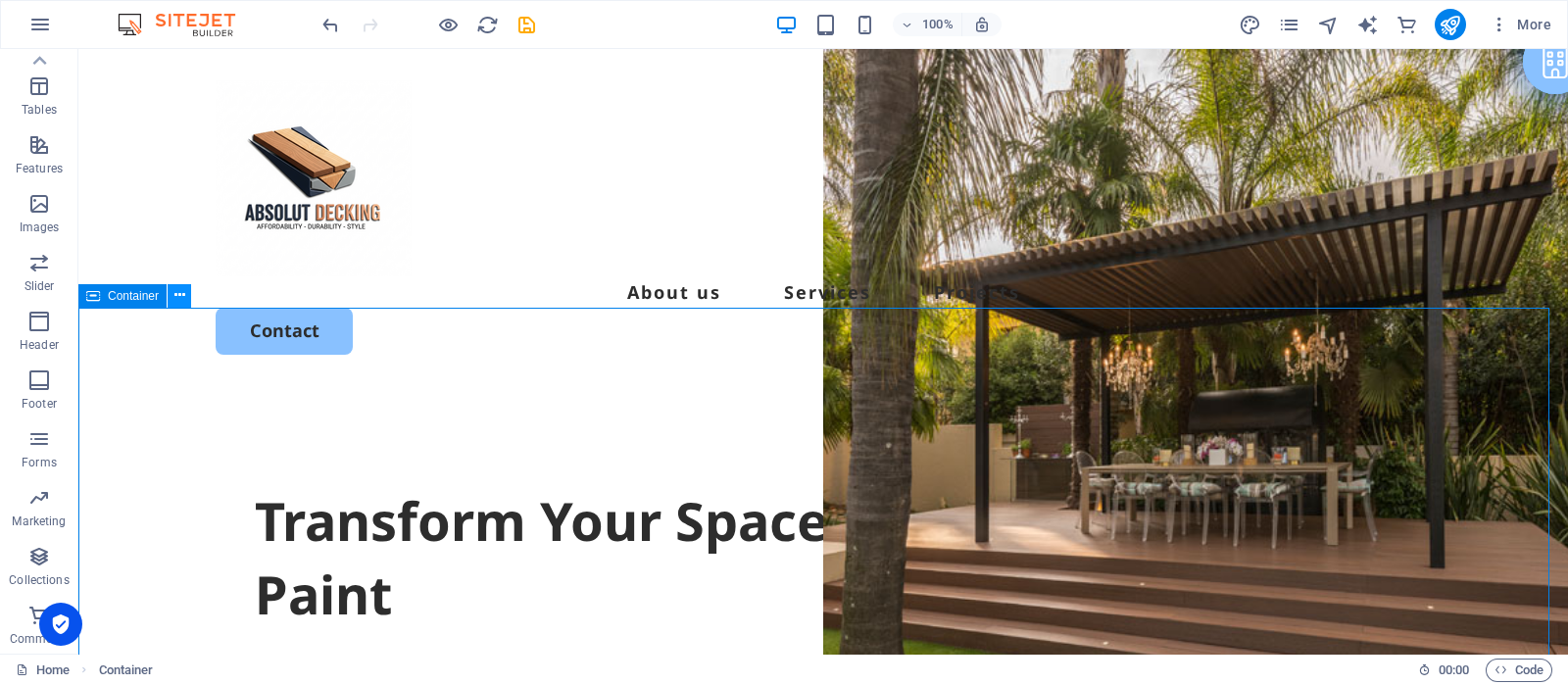 click at bounding box center [179, 295] 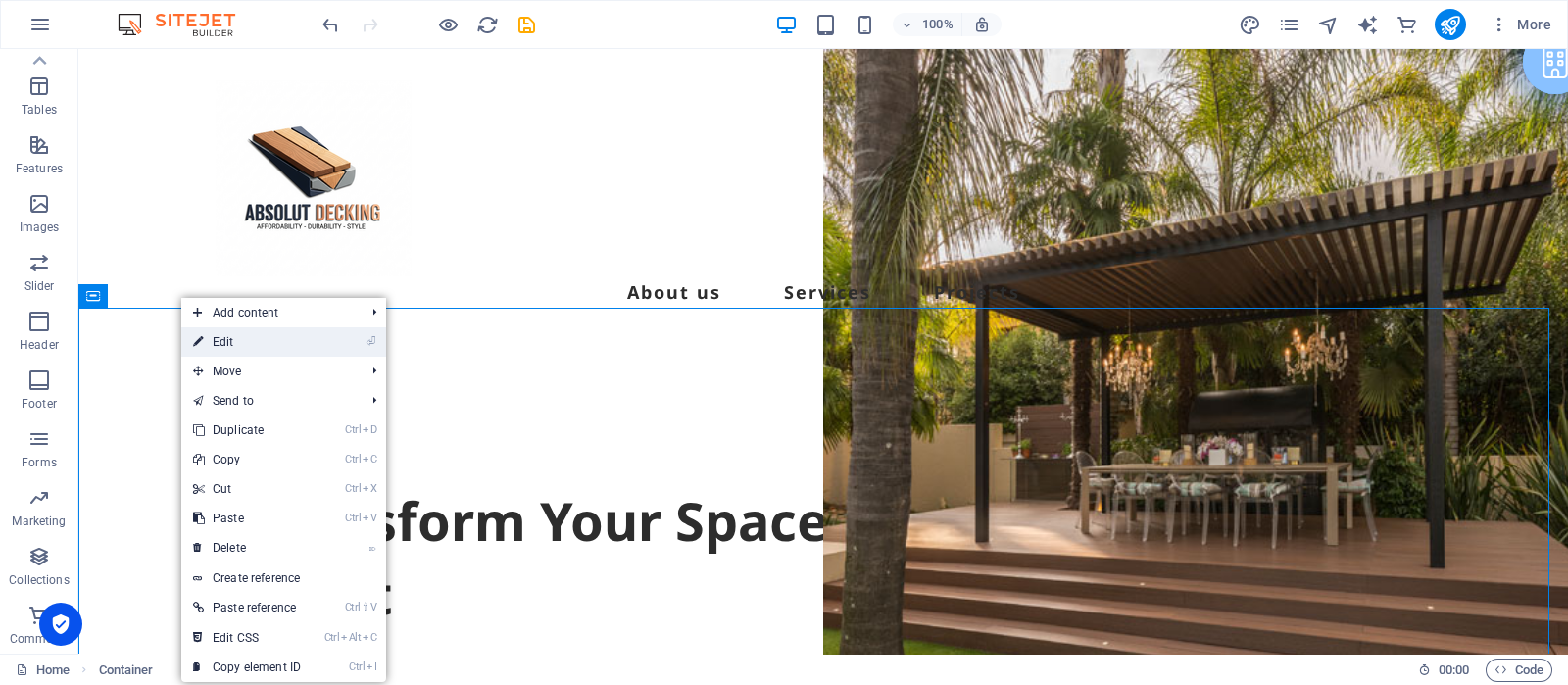 click on "⏎  Edit" at bounding box center (247, 342) 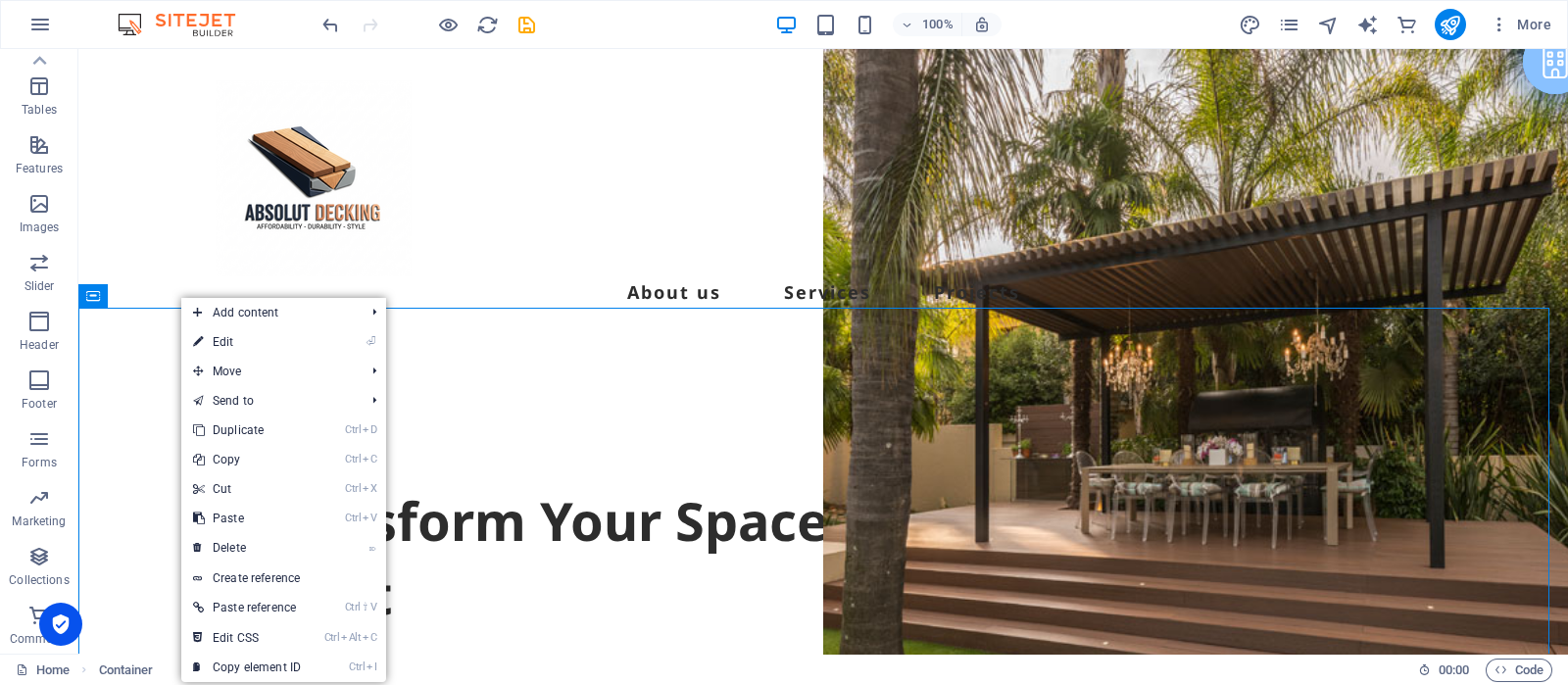 select on "px" 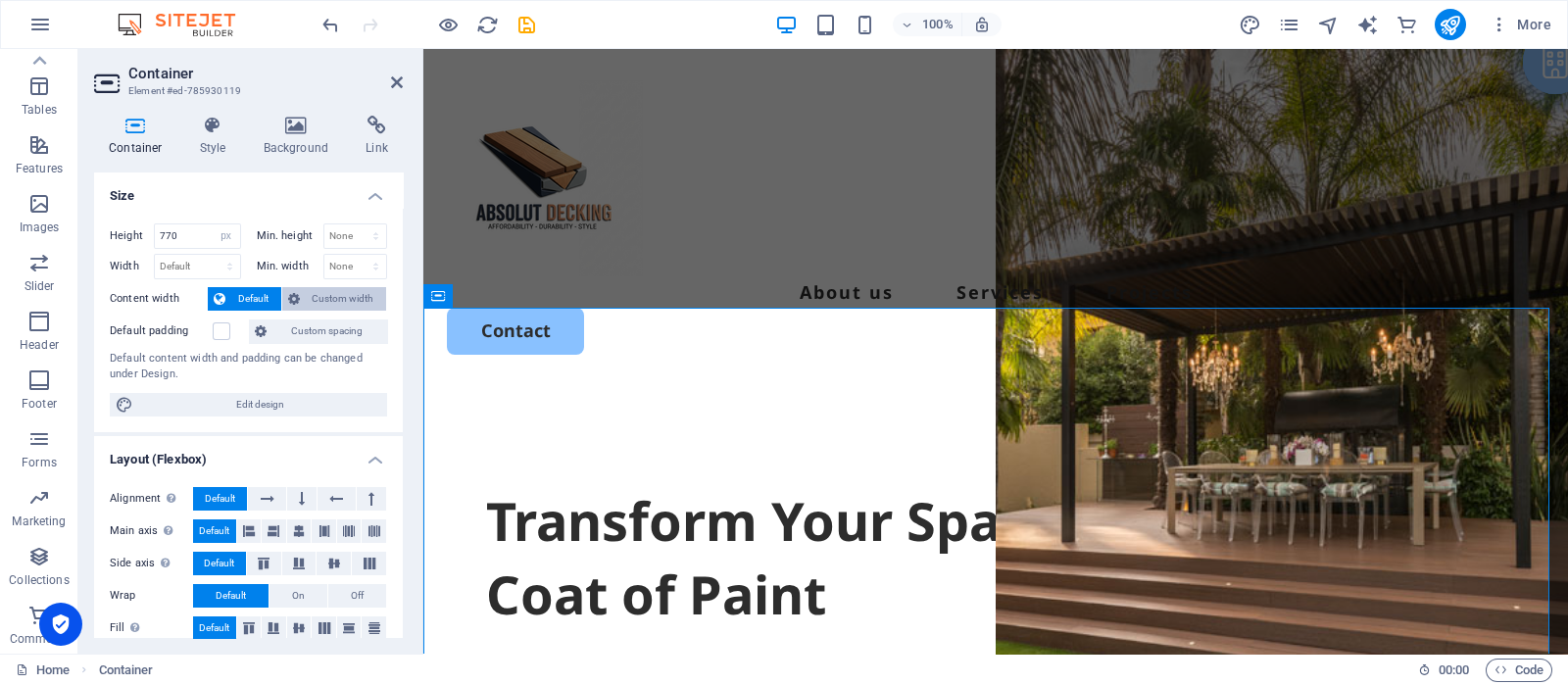 click on "Custom width" at bounding box center (343, 299) 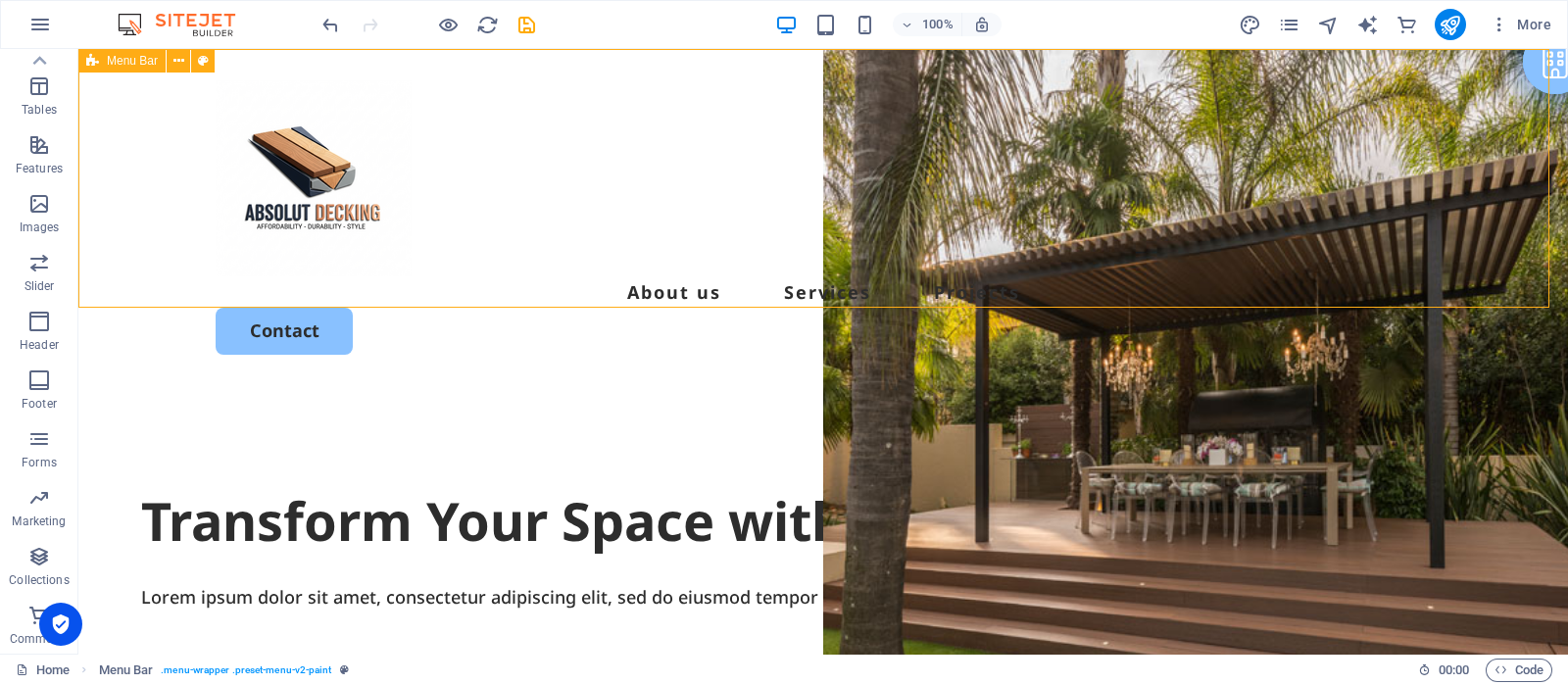 drag, startPoint x: 239, startPoint y: 306, endPoint x: 602, endPoint y: 236, distance: 369.68771 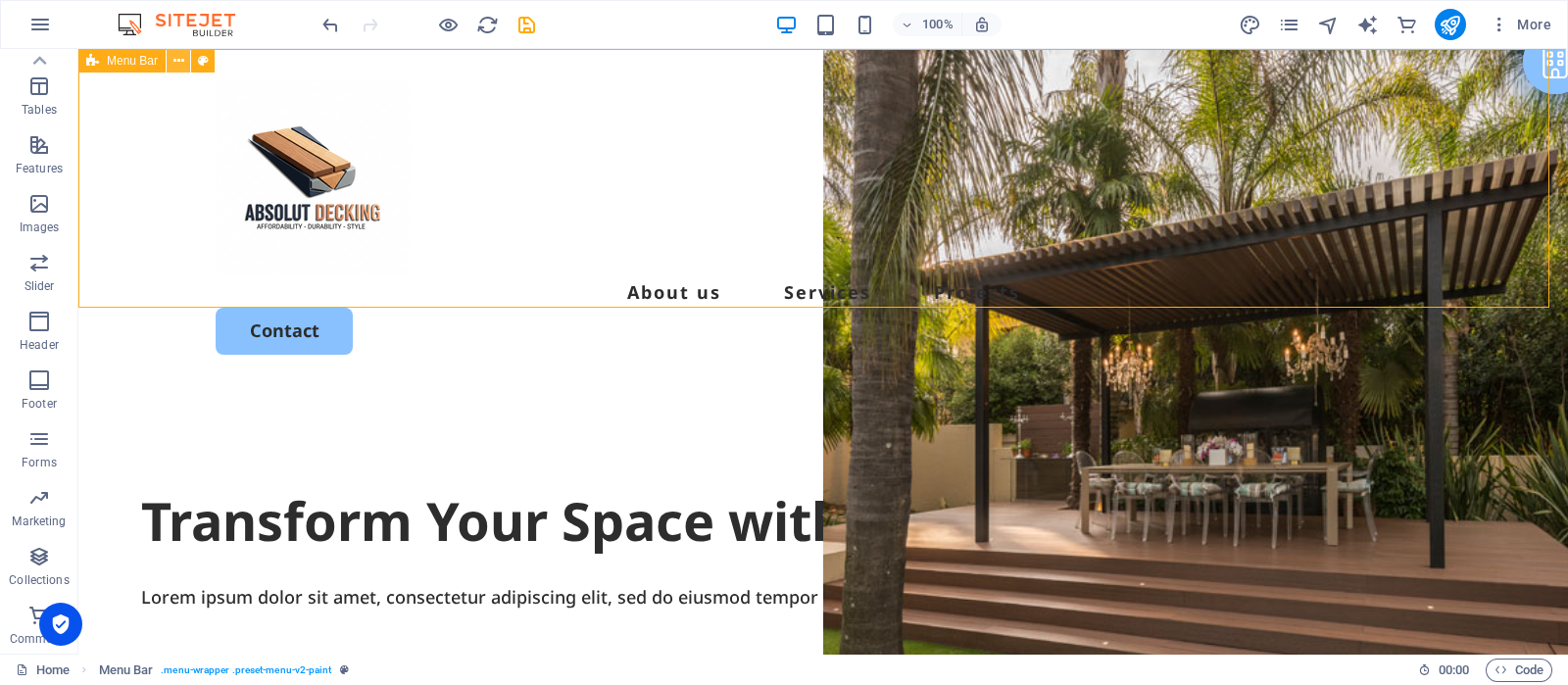 click at bounding box center [178, 61] 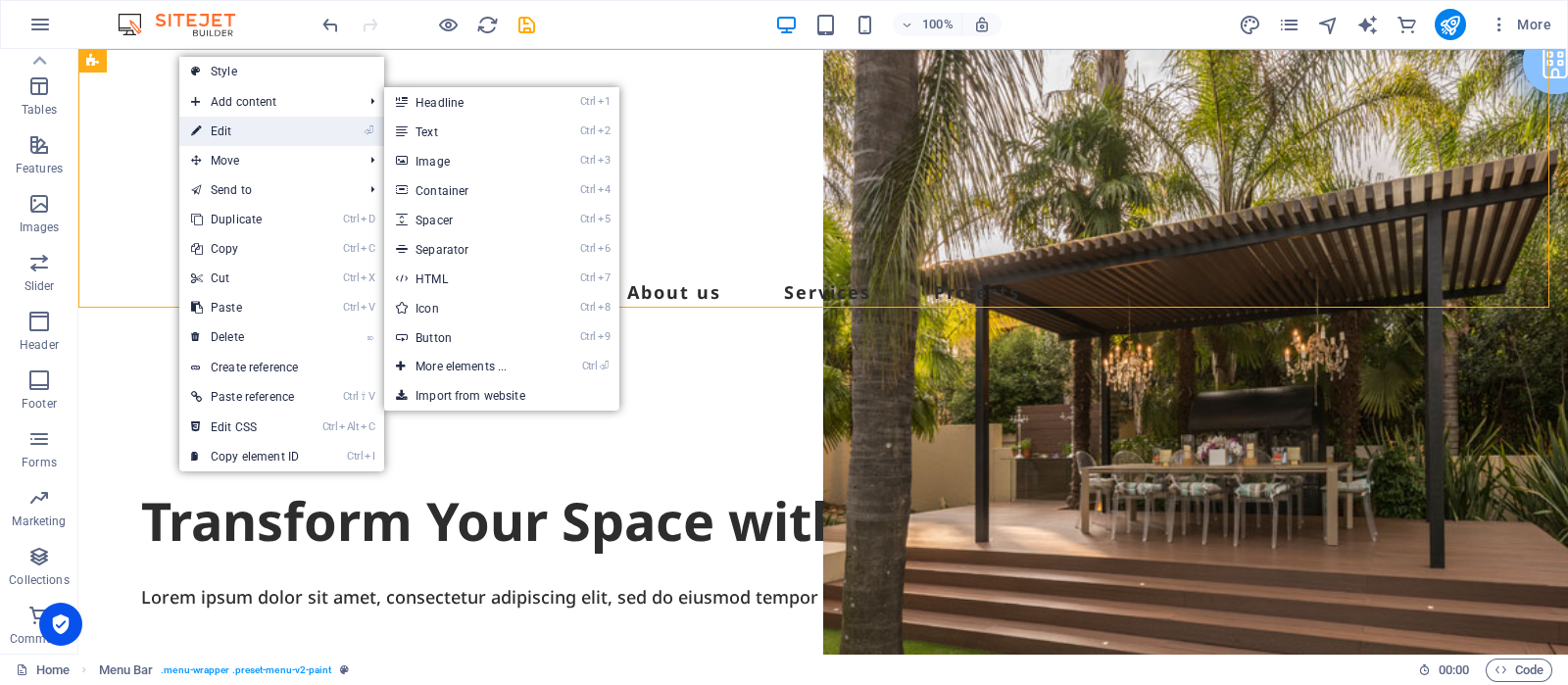 click on "⏎  Edit" at bounding box center [245, 131] 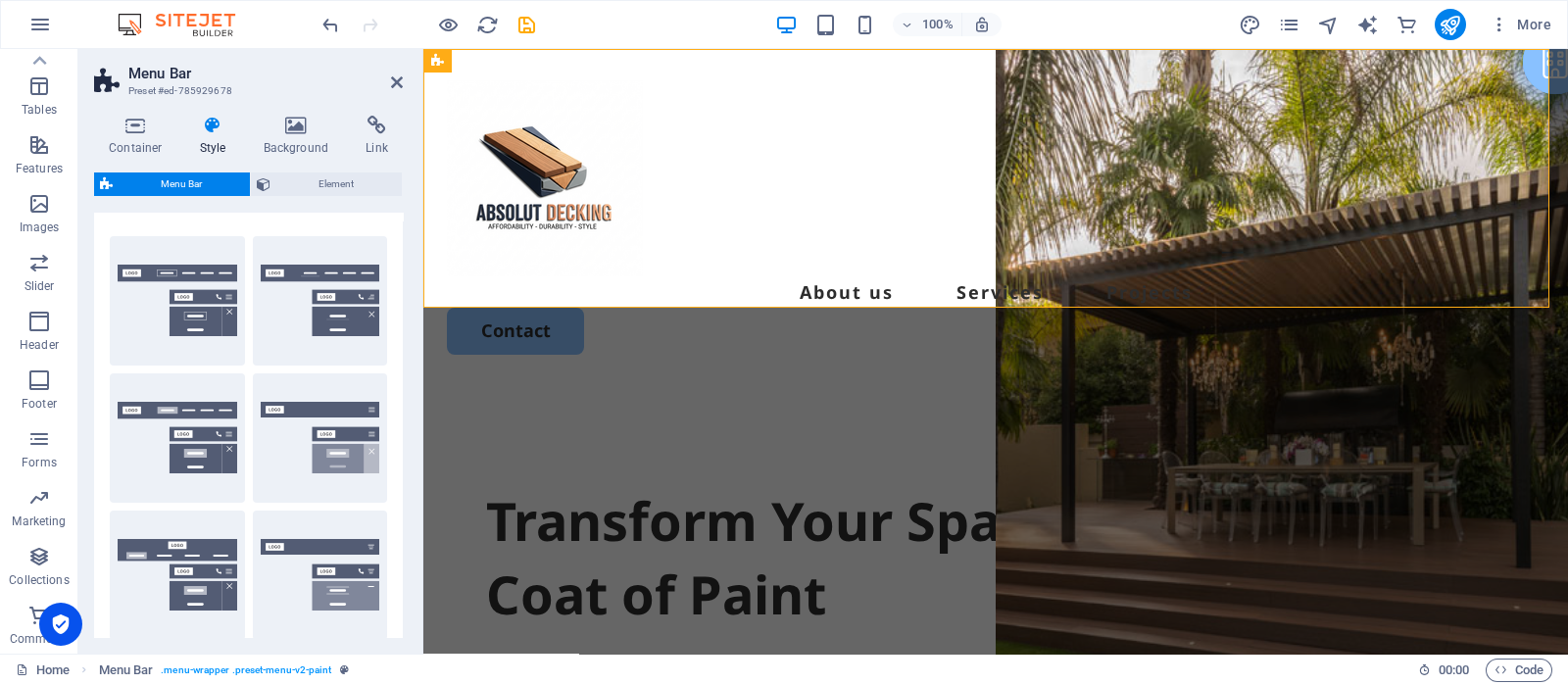 scroll, scrollTop: 0, scrollLeft: 0, axis: both 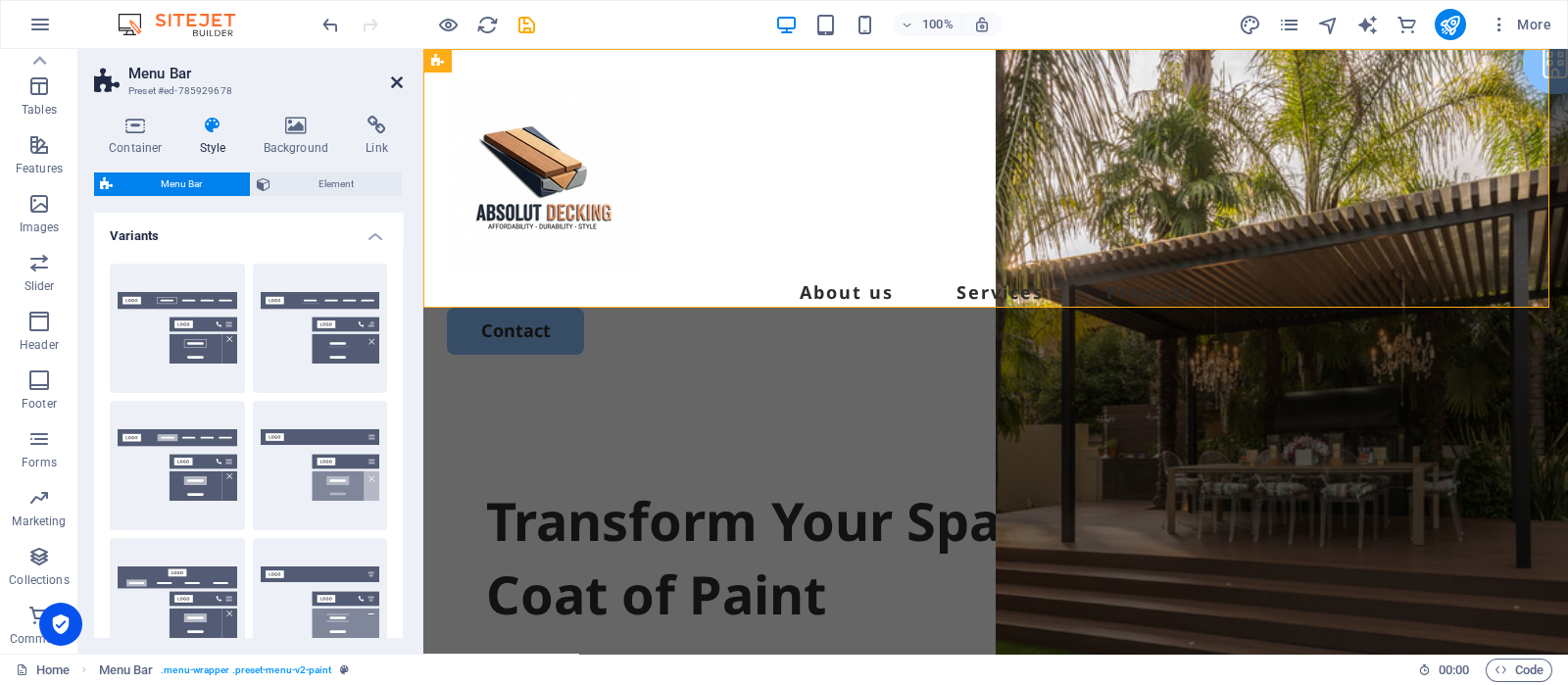 click at bounding box center (397, 82) 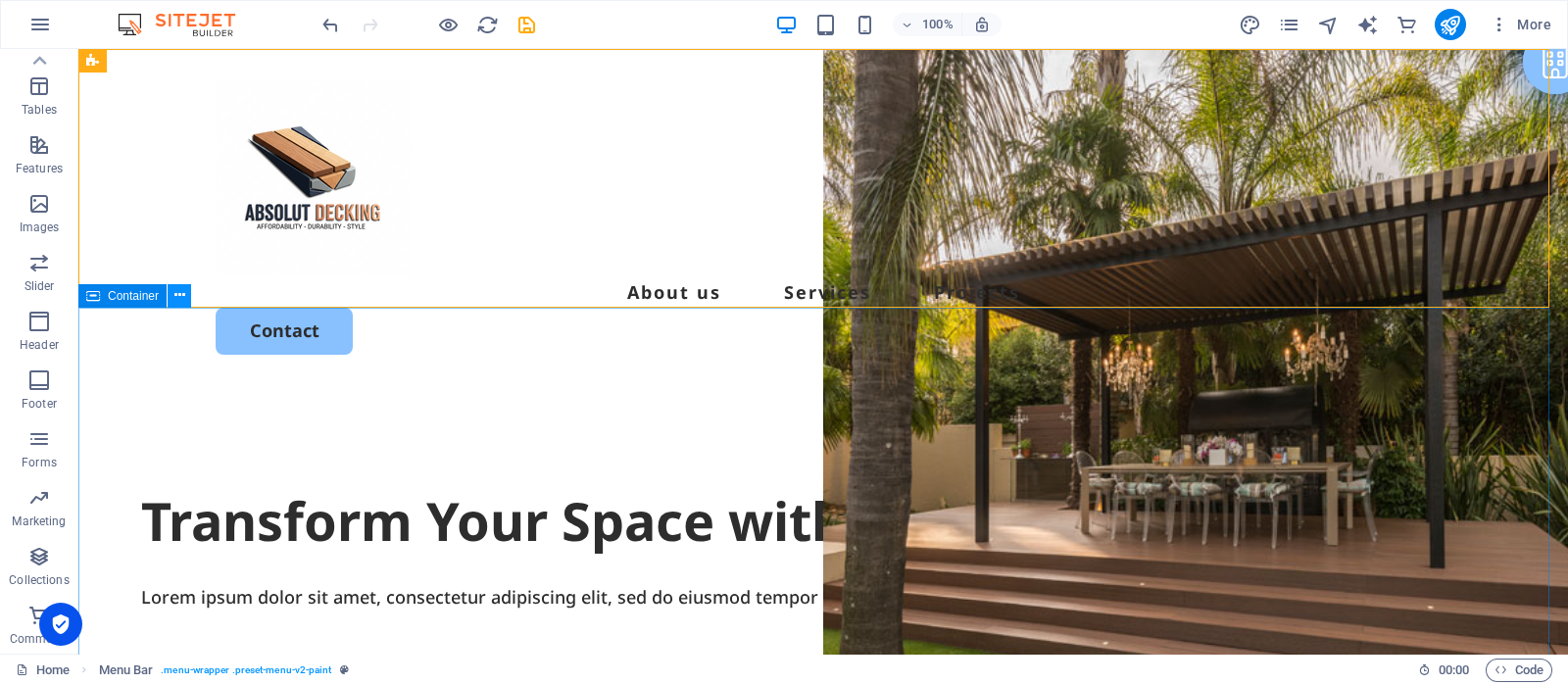 click at bounding box center [179, 295] 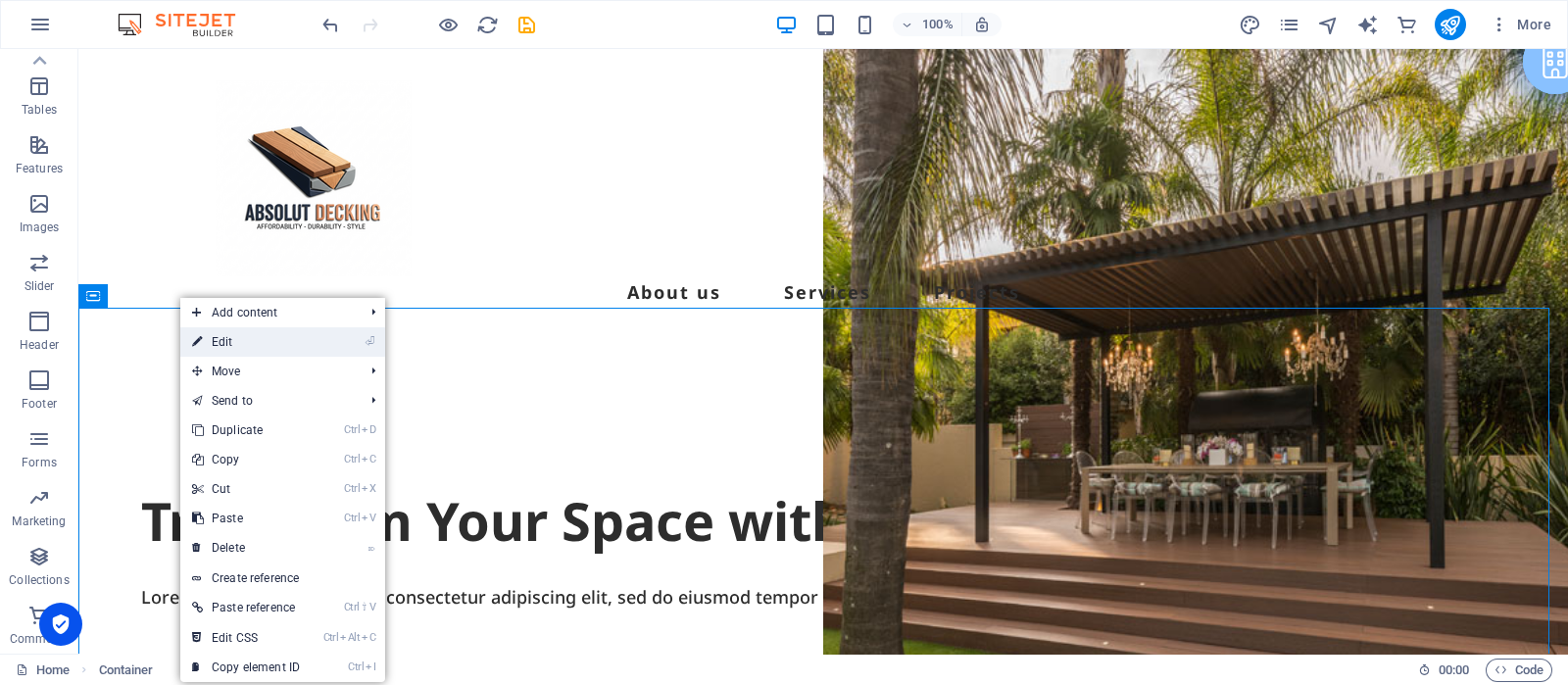 click on "⏎  Edit" at bounding box center (246, 342) 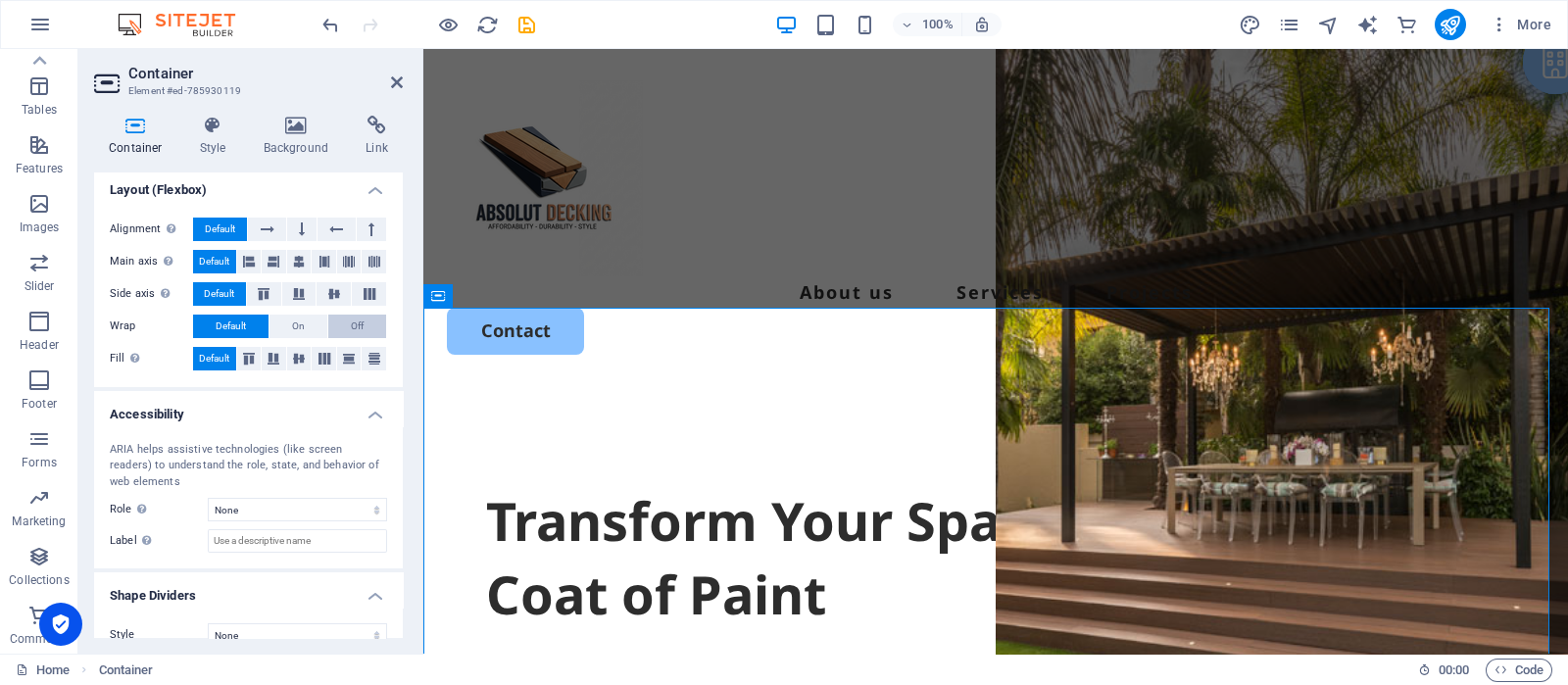 scroll, scrollTop: 325, scrollLeft: 0, axis: vertical 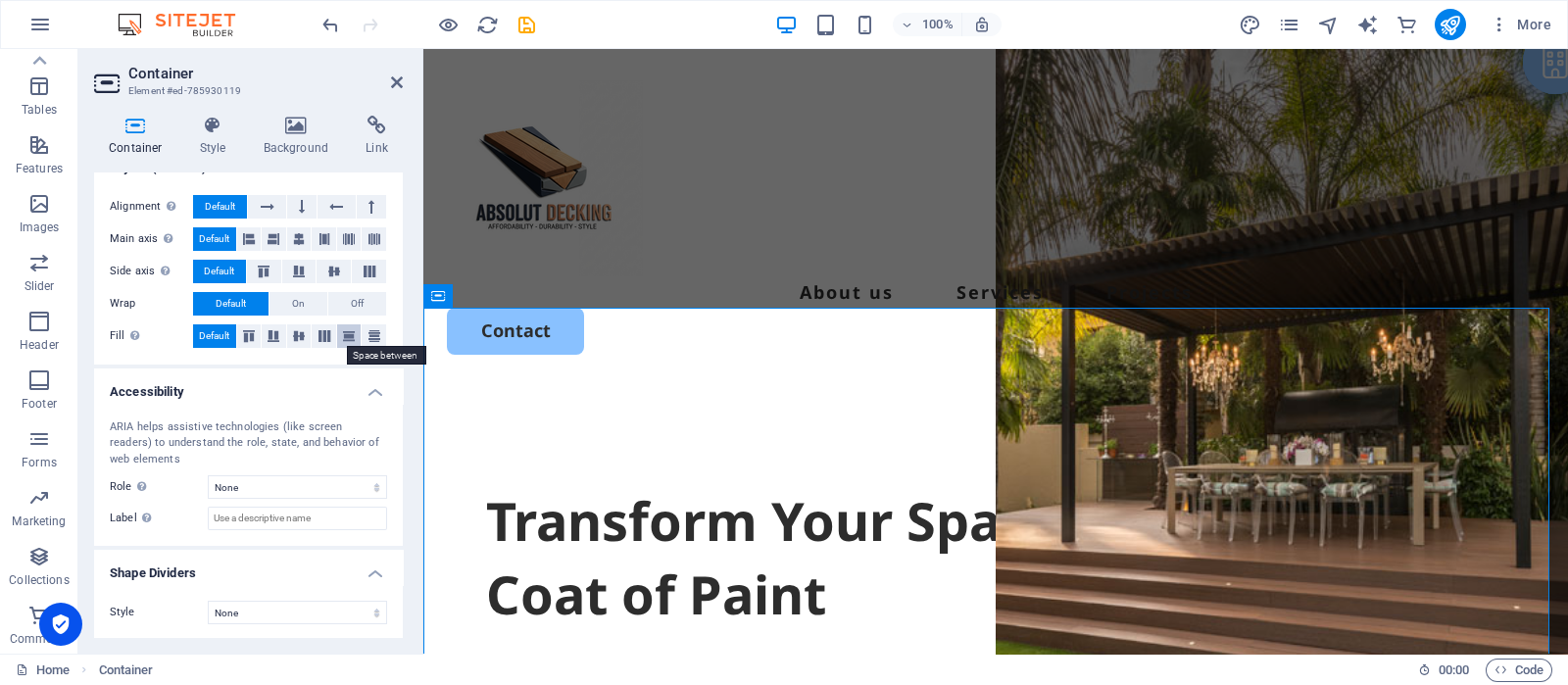 click at bounding box center [349, 336] 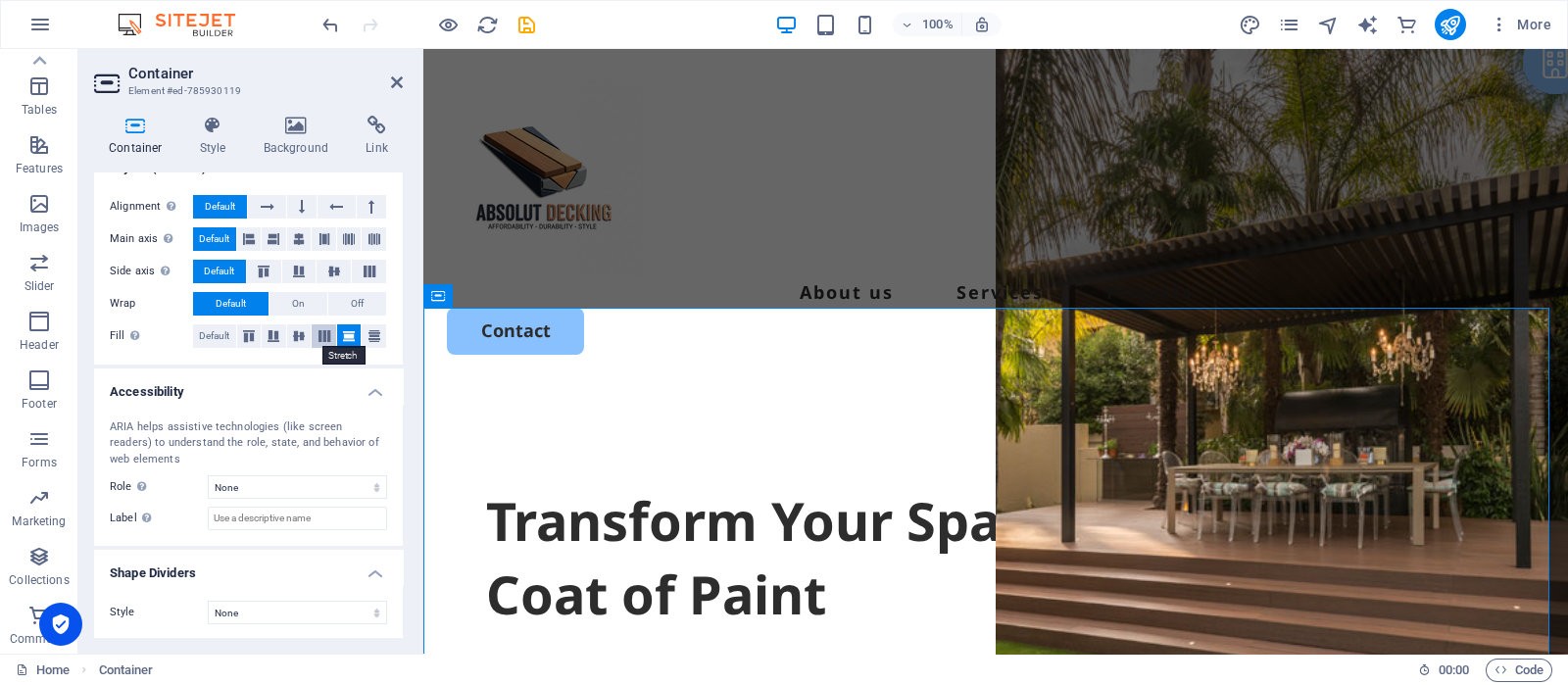 click at bounding box center (323, 336) 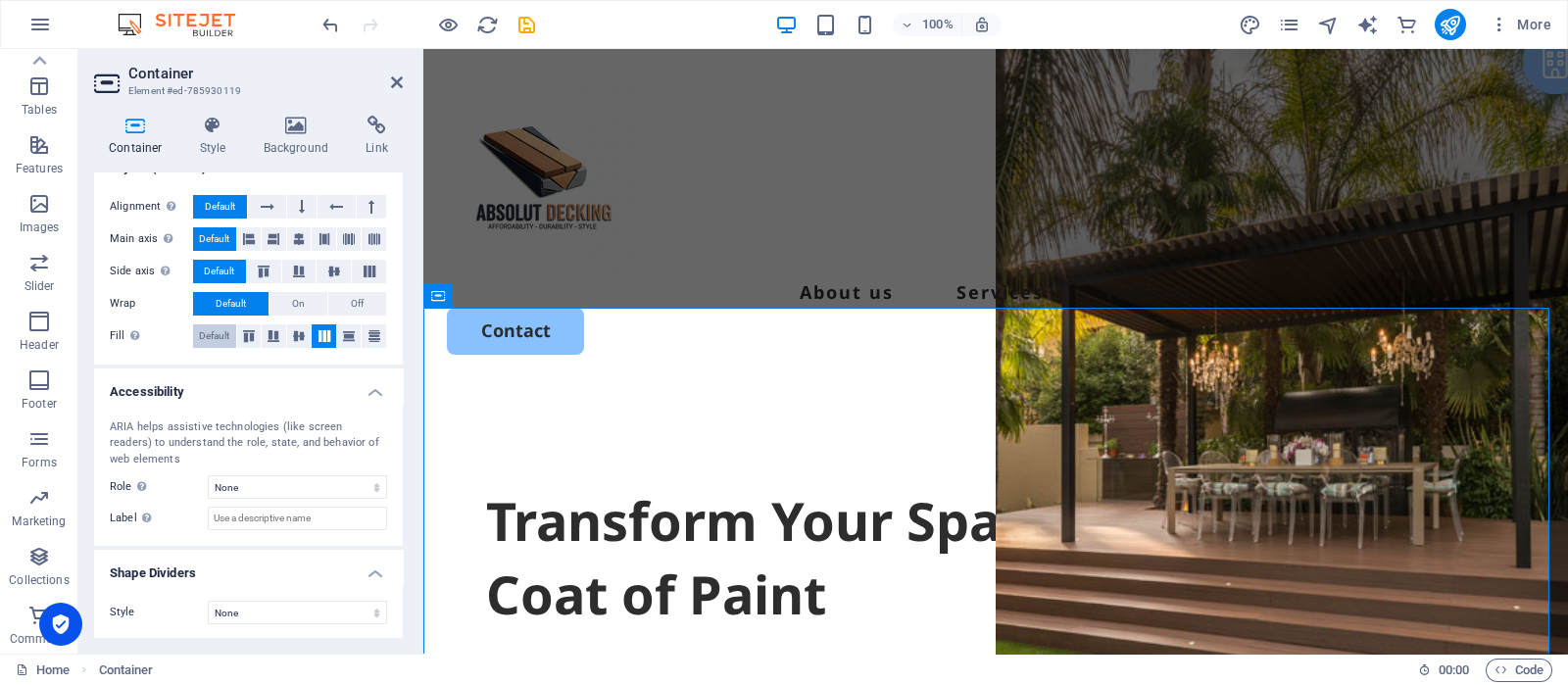 click on "Default" at bounding box center [214, 336] 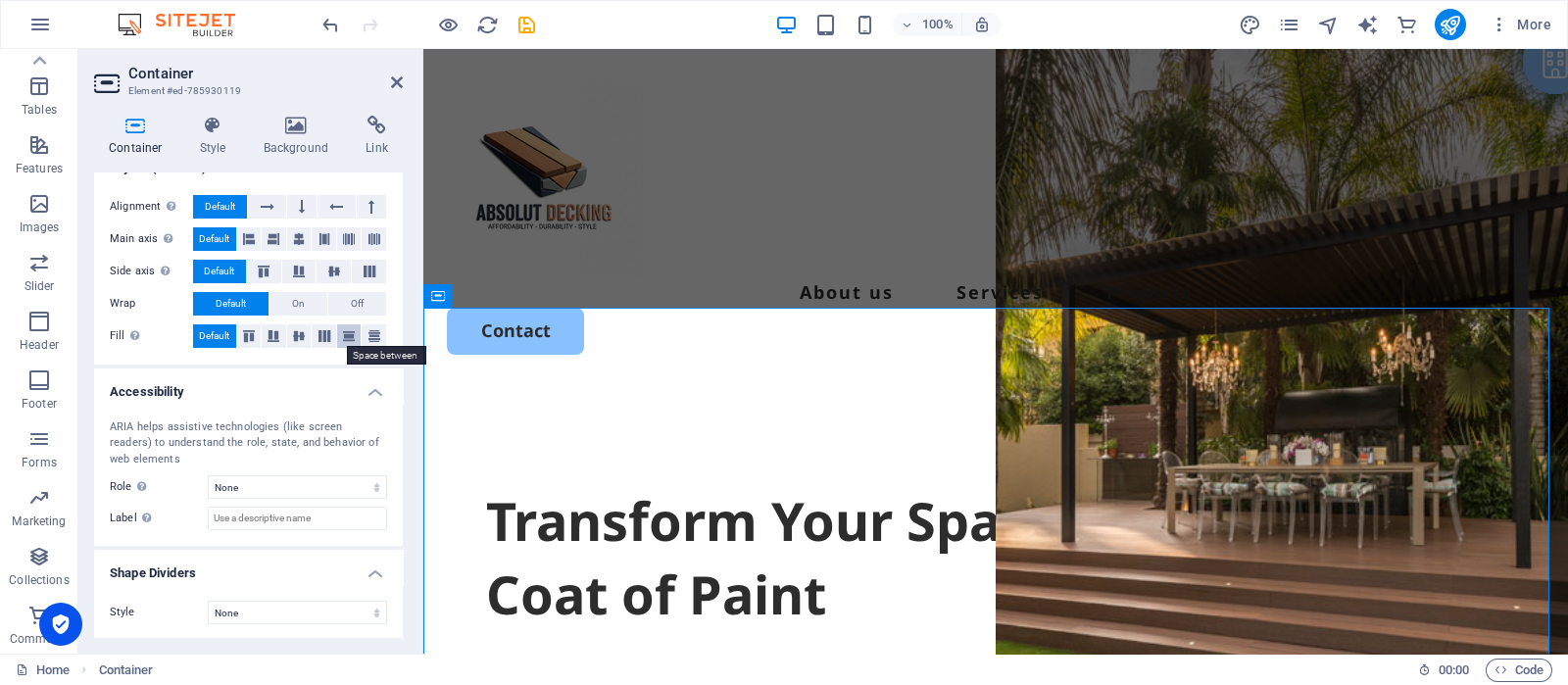 click at bounding box center (349, 336) 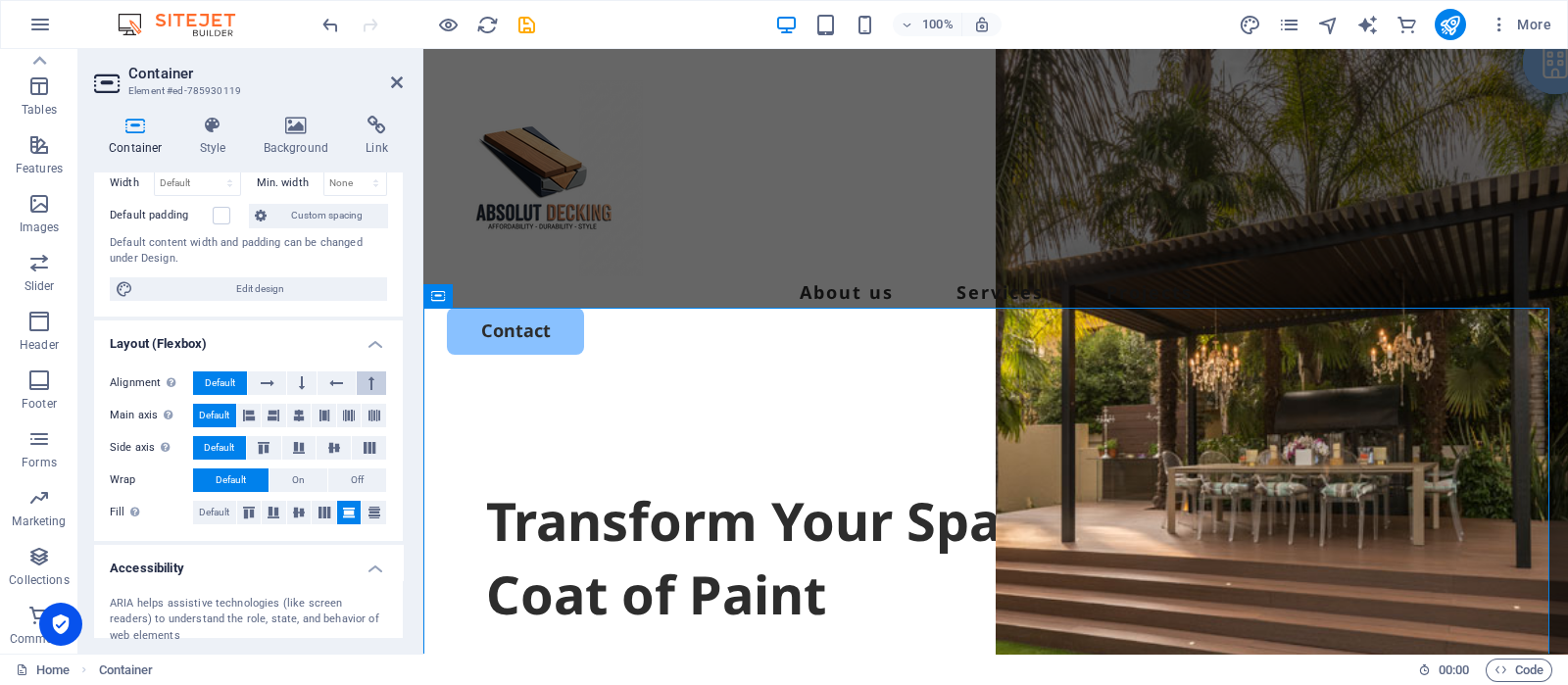 scroll, scrollTop: 0, scrollLeft: 0, axis: both 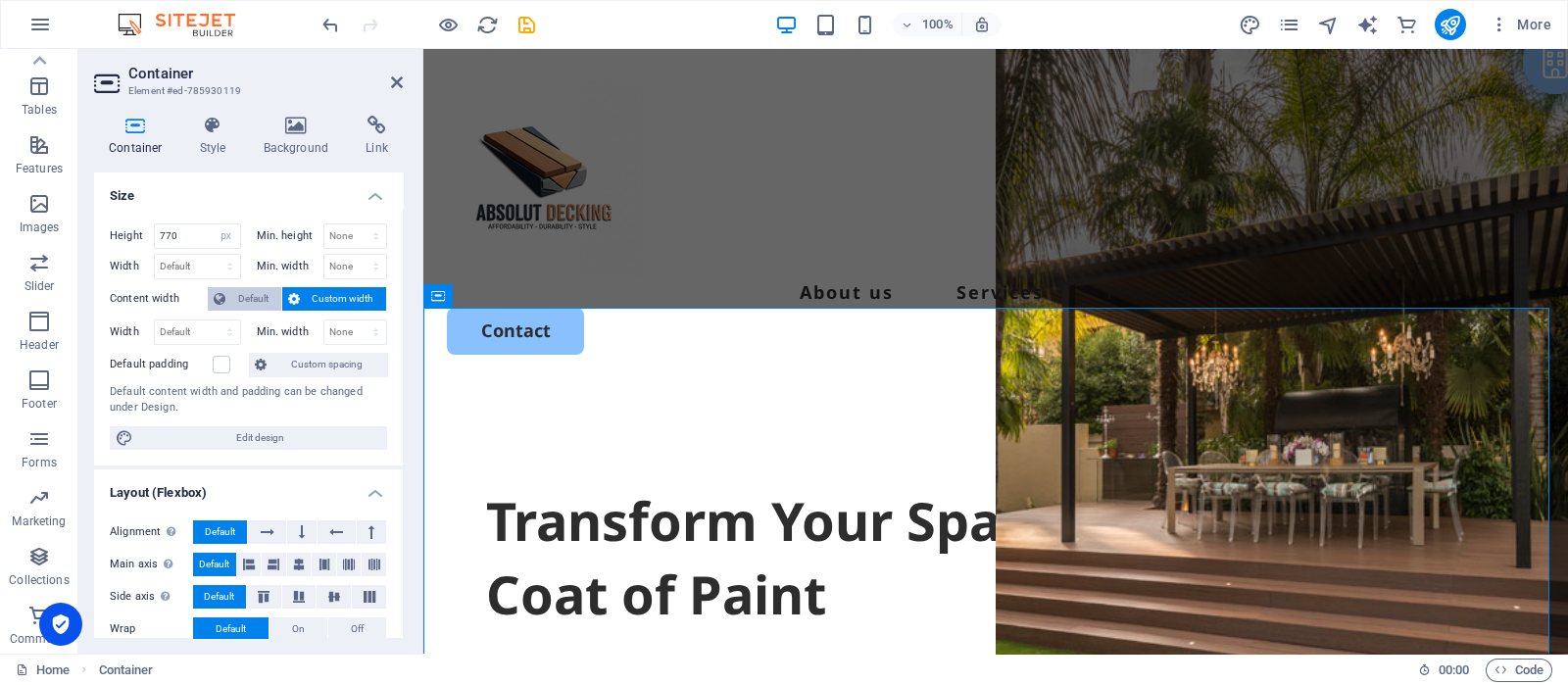 click on "Default" at bounding box center [253, 299] 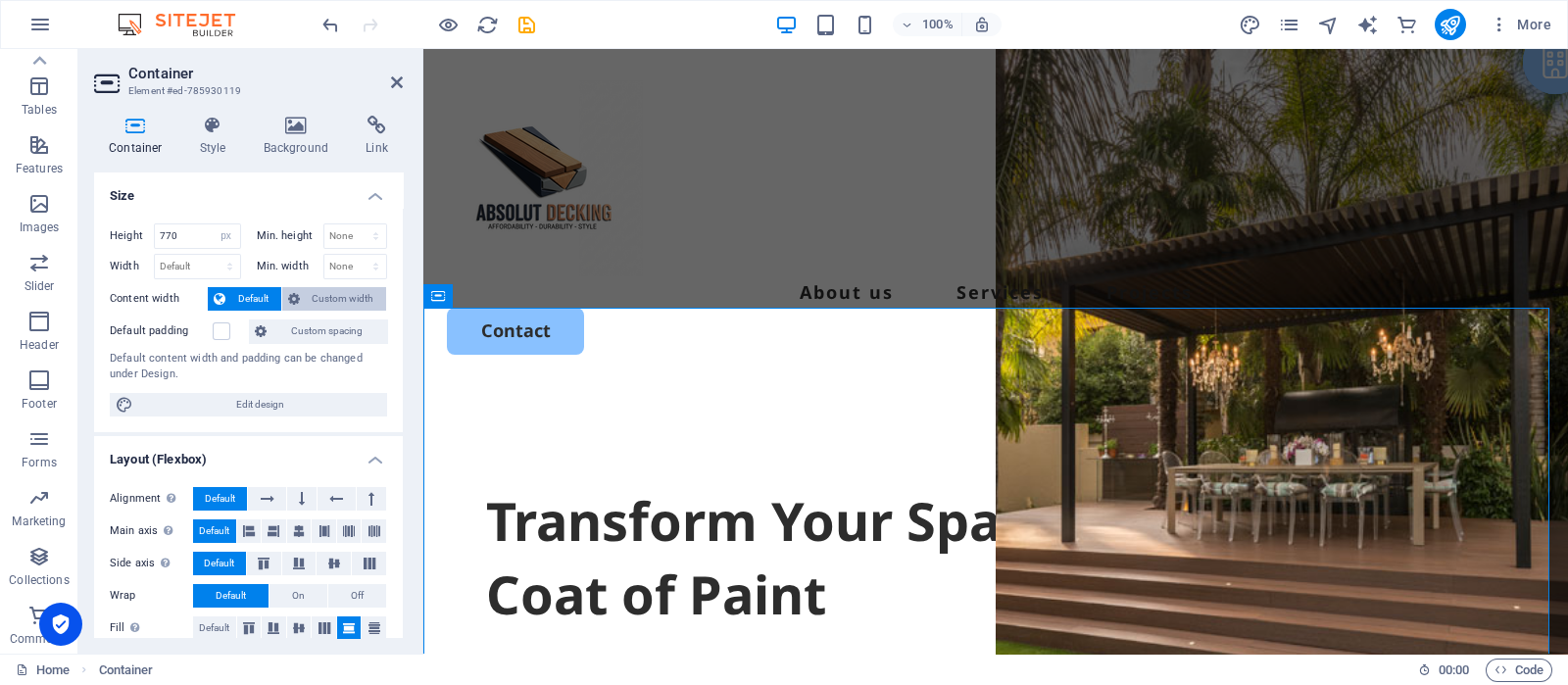 click on "Custom width" at bounding box center [343, 299] 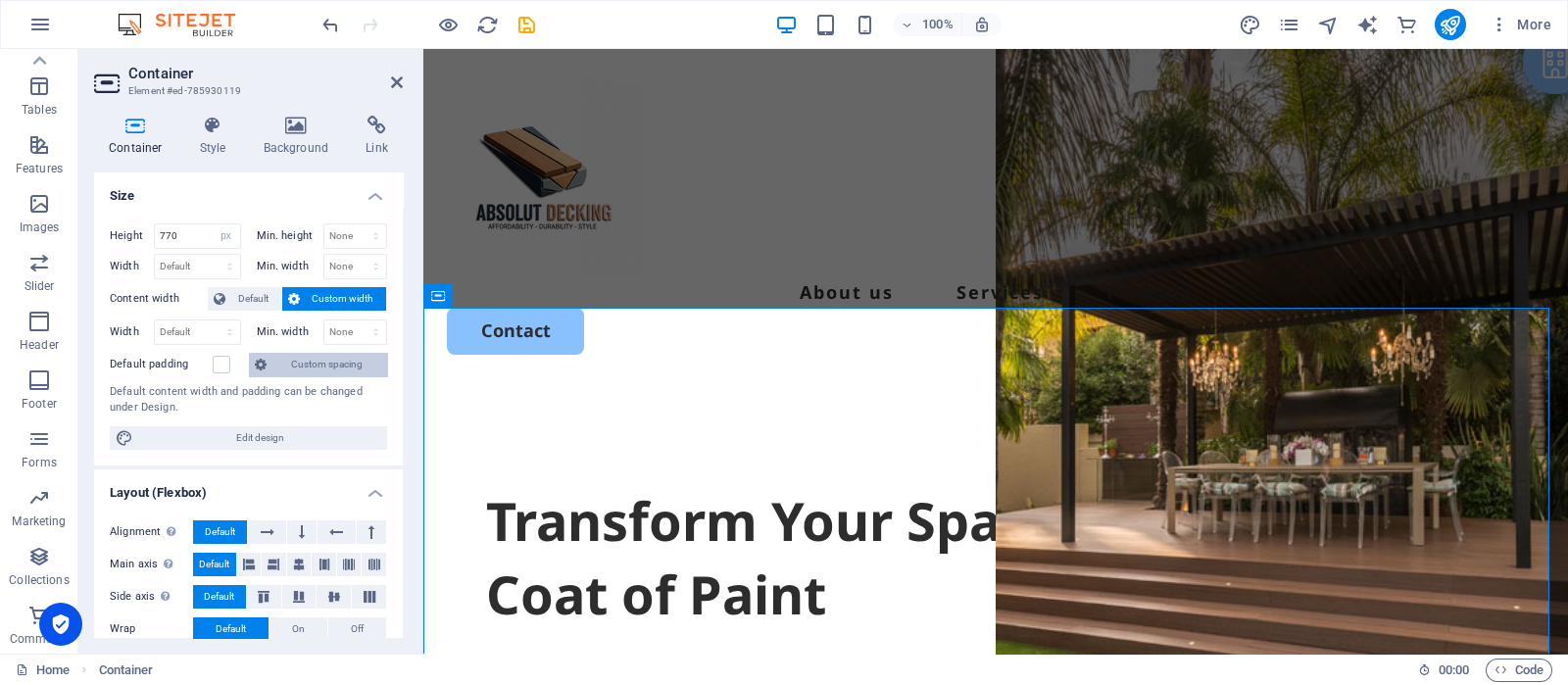 click on "Custom spacing" at bounding box center [326, 365] 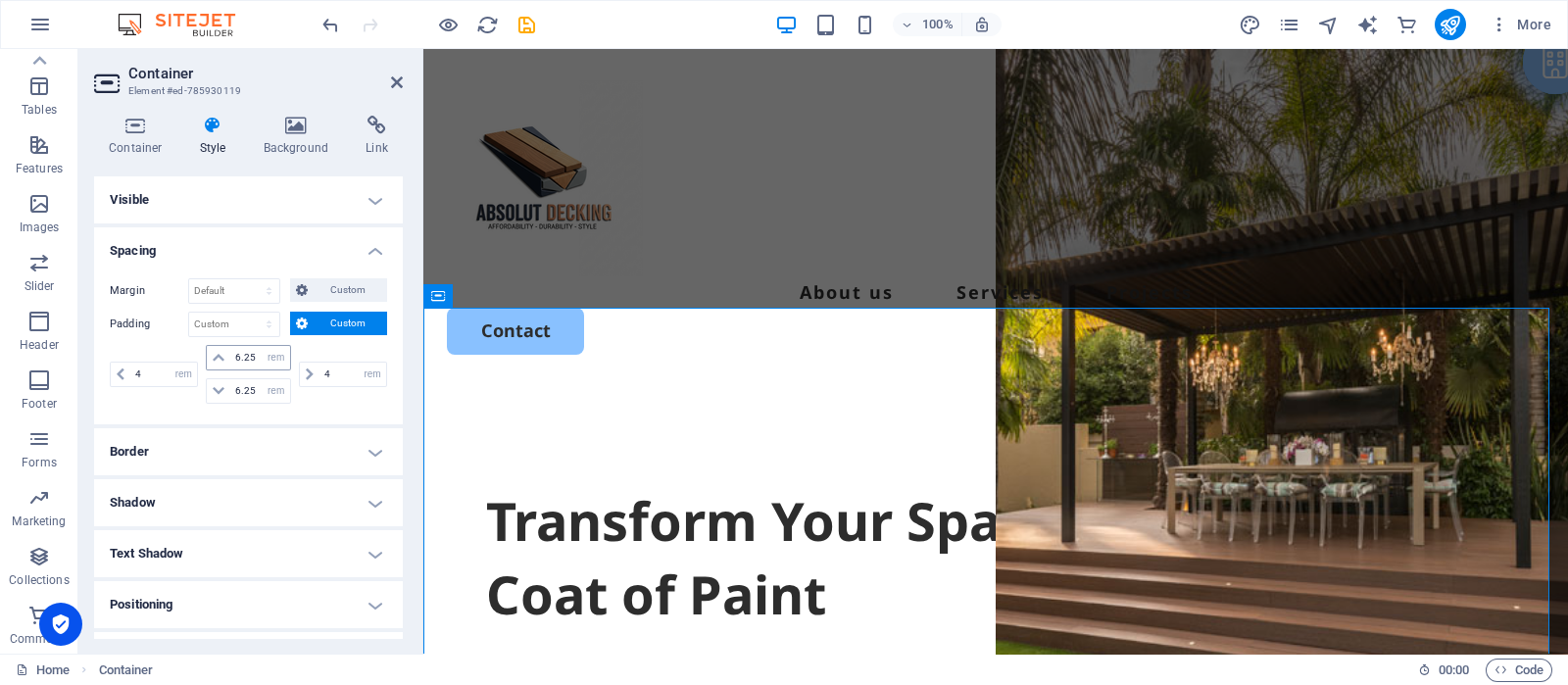 click at bounding box center (219, 358) 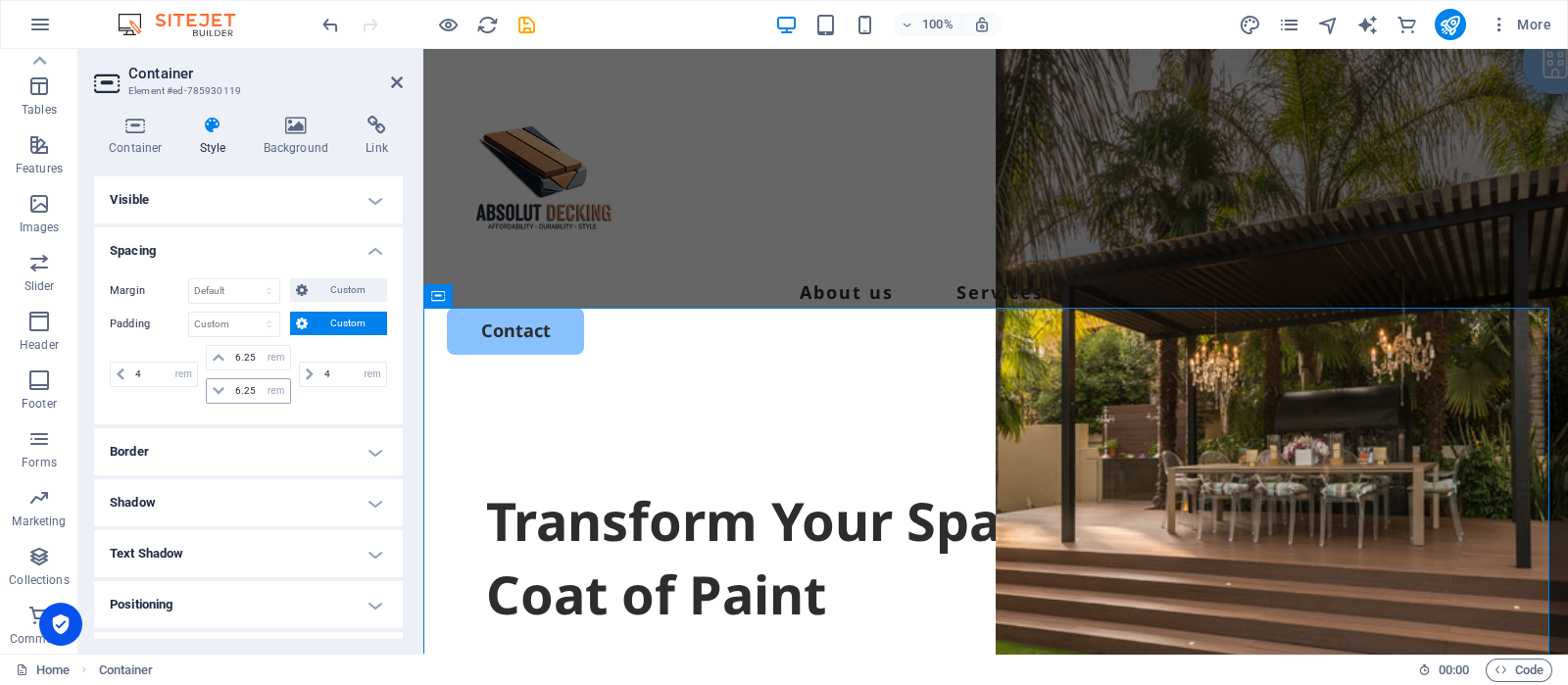 click at bounding box center (219, 391) 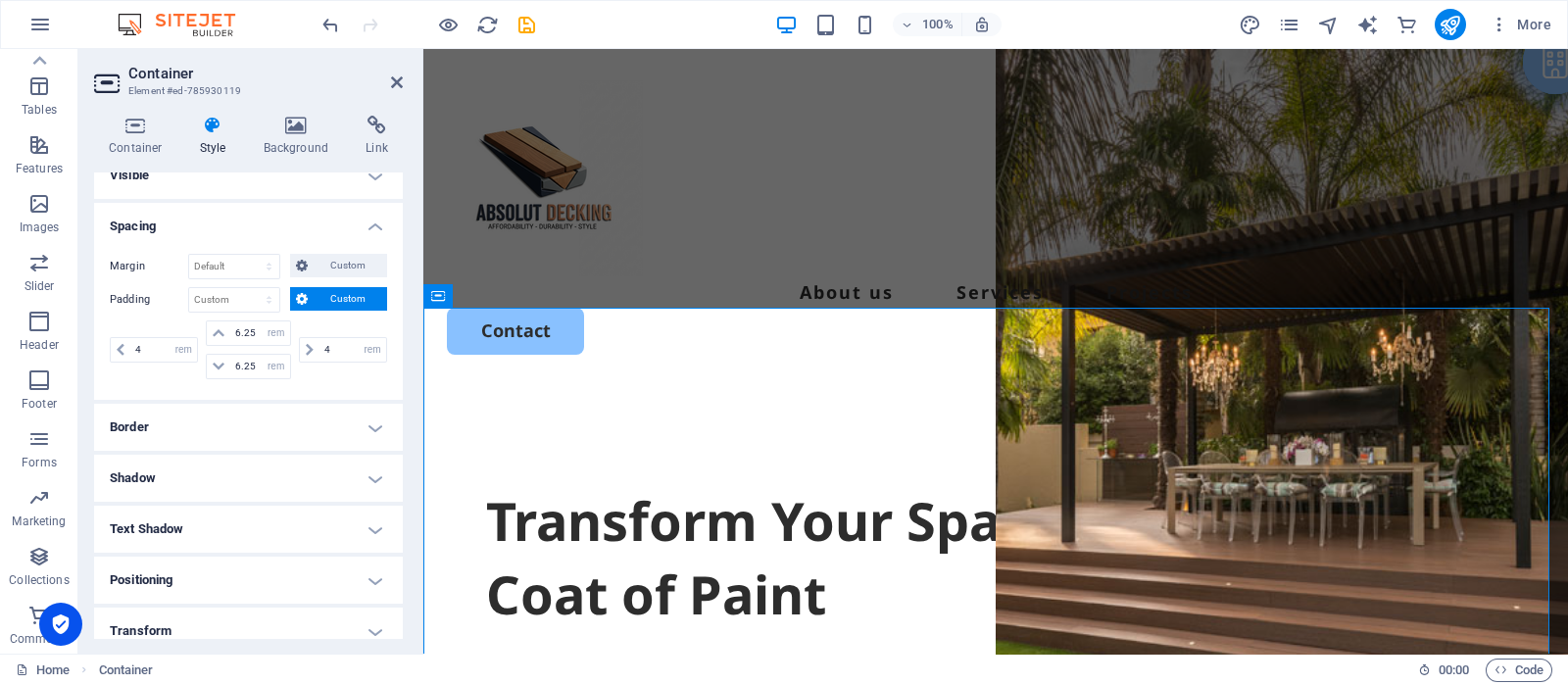 scroll, scrollTop: 0, scrollLeft: 0, axis: both 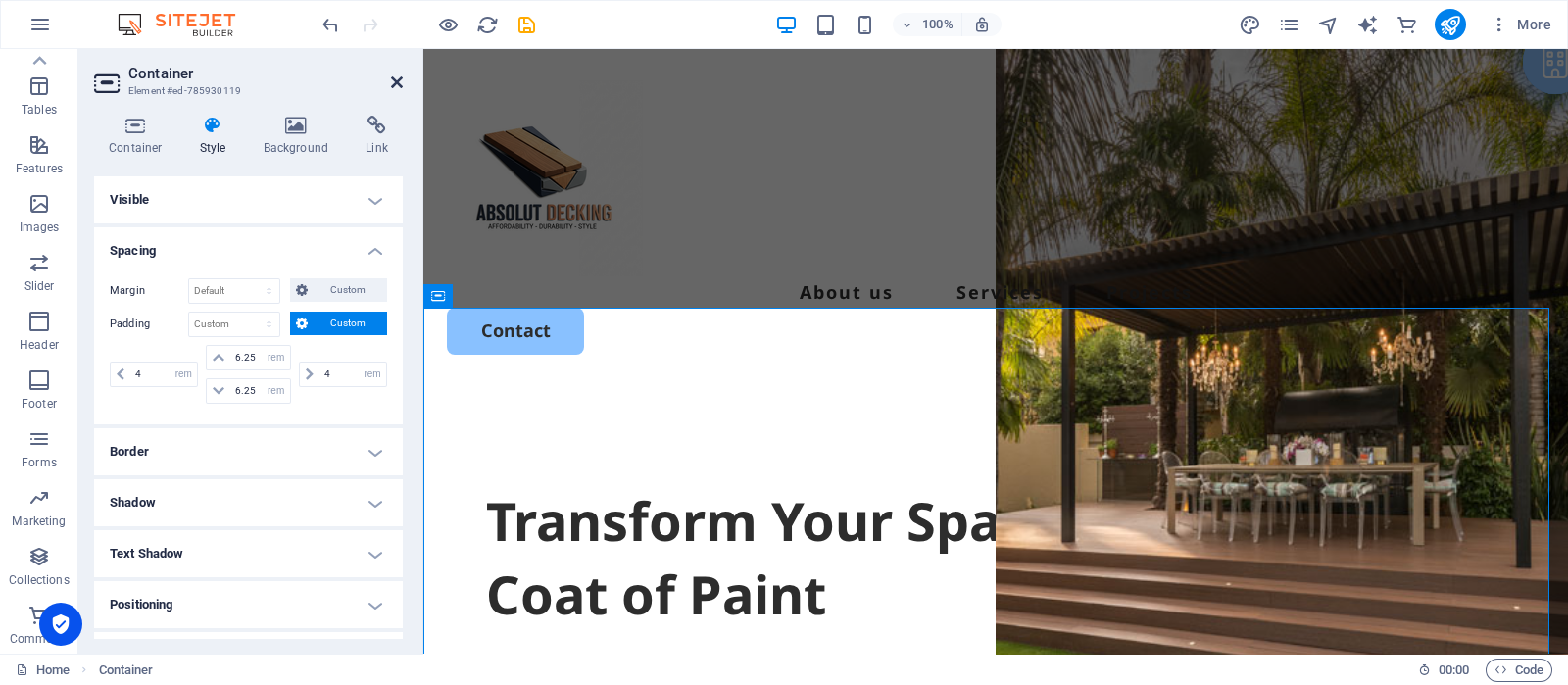 click at bounding box center [397, 82] 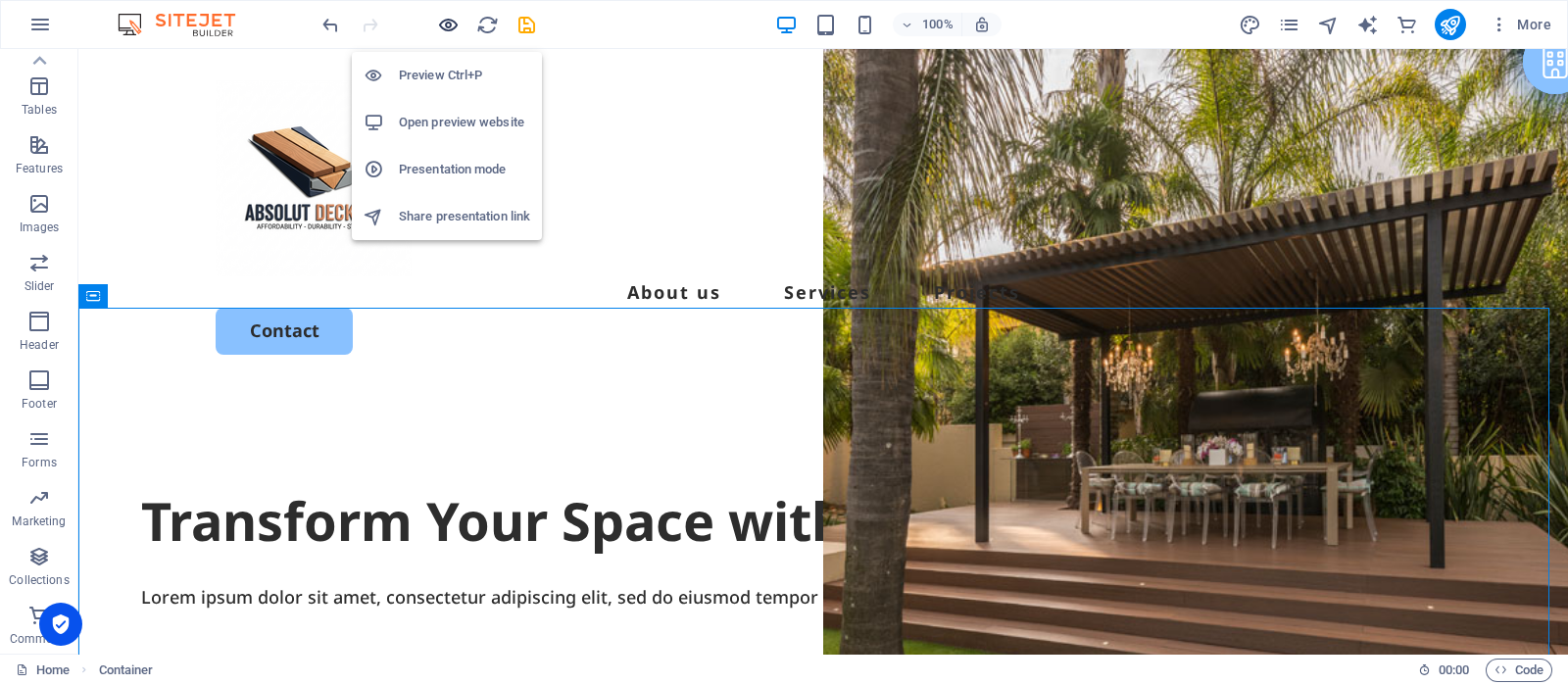 click at bounding box center (448, 24) 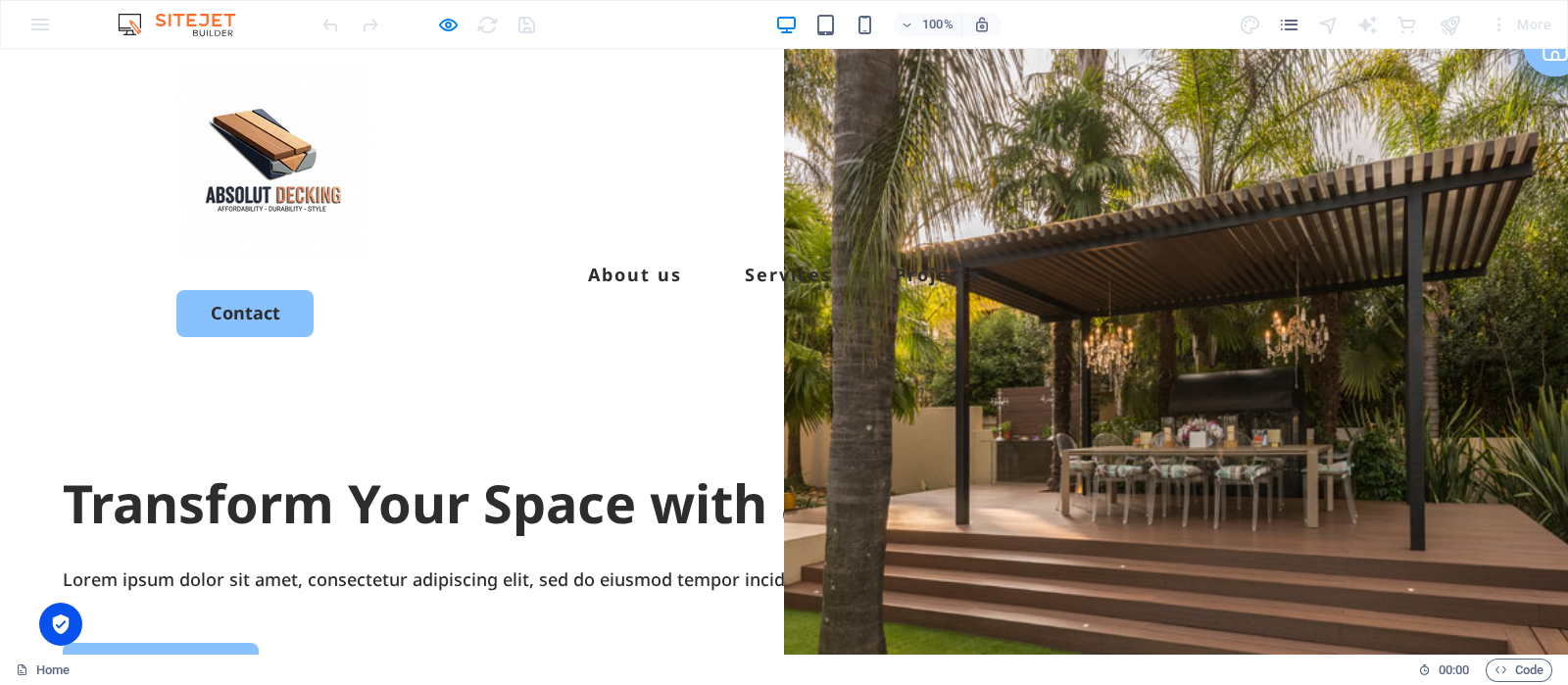 scroll, scrollTop: 0, scrollLeft: 0, axis: both 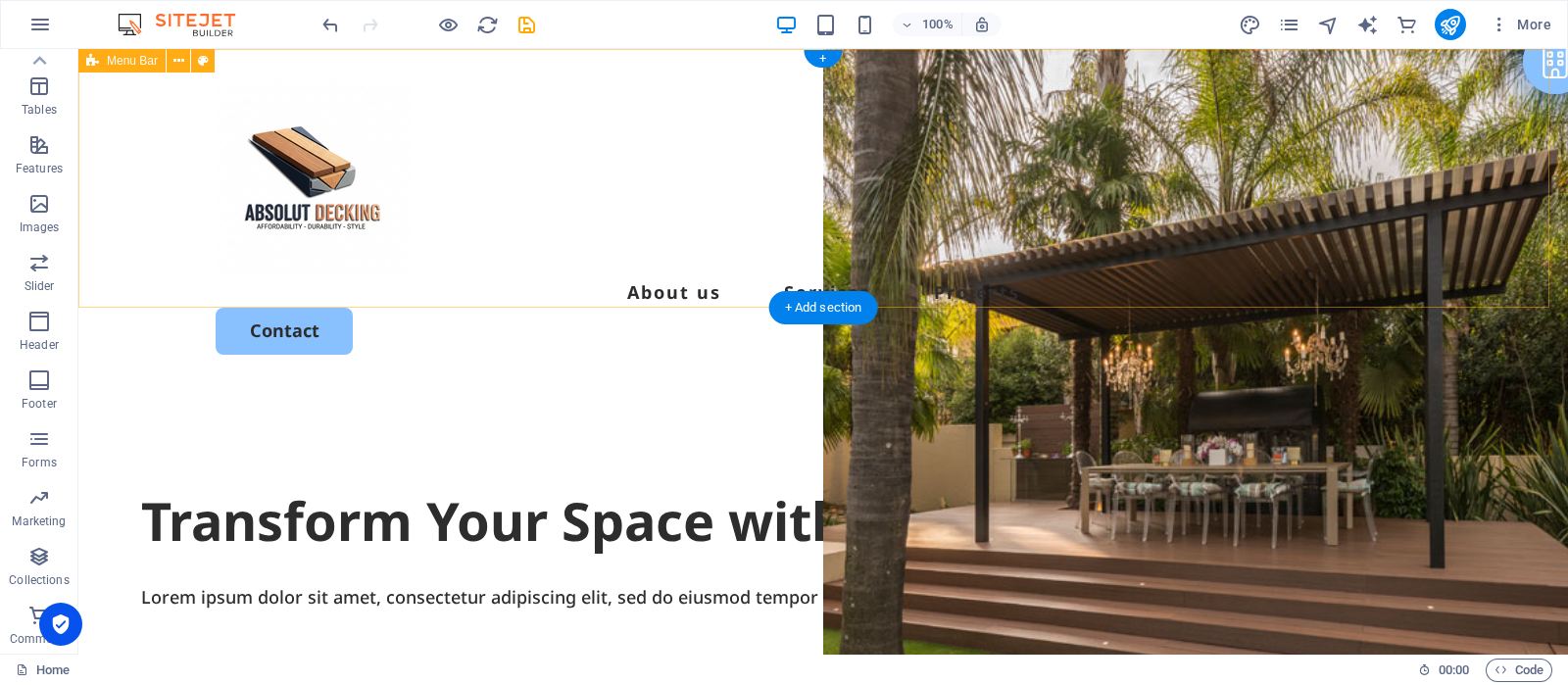 click on "About us Services Projects Contact" at bounding box center (823, 218) 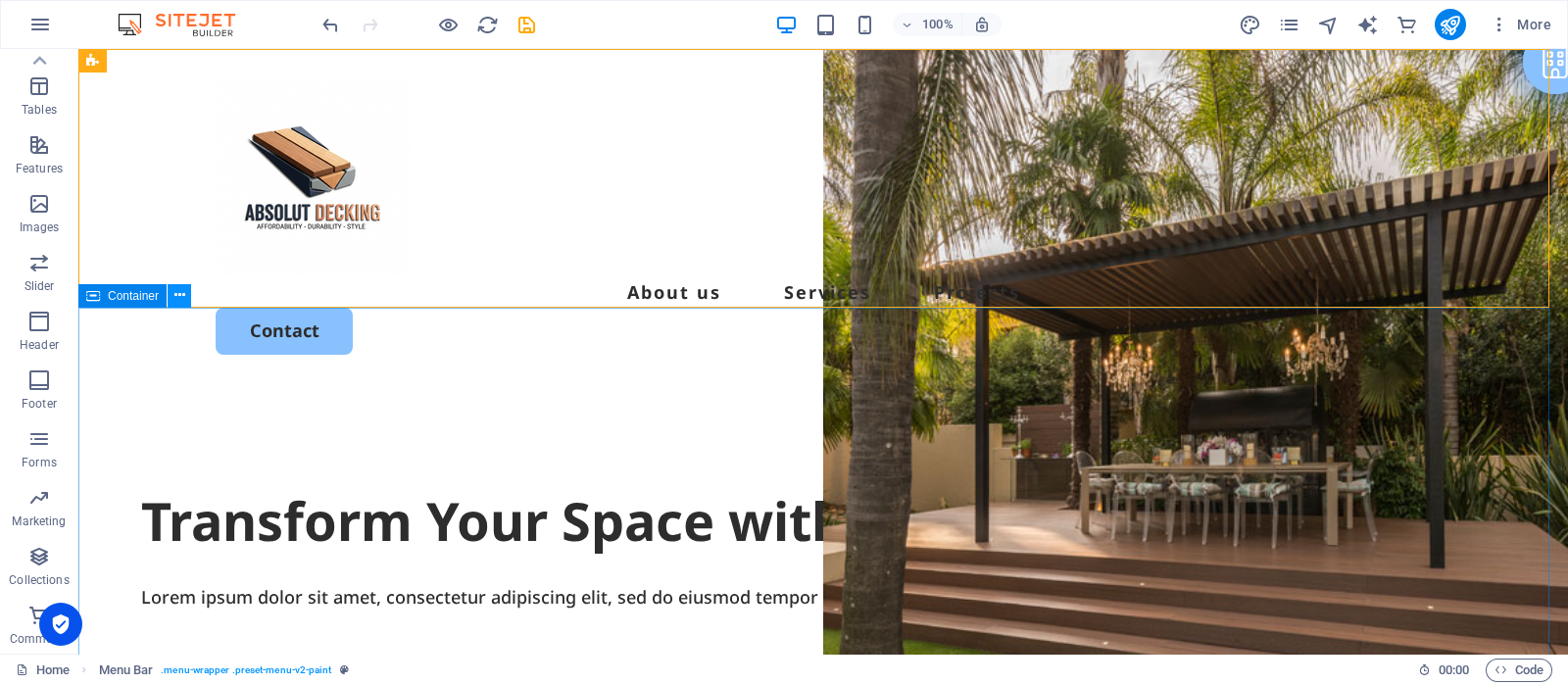 click at bounding box center (179, 295) 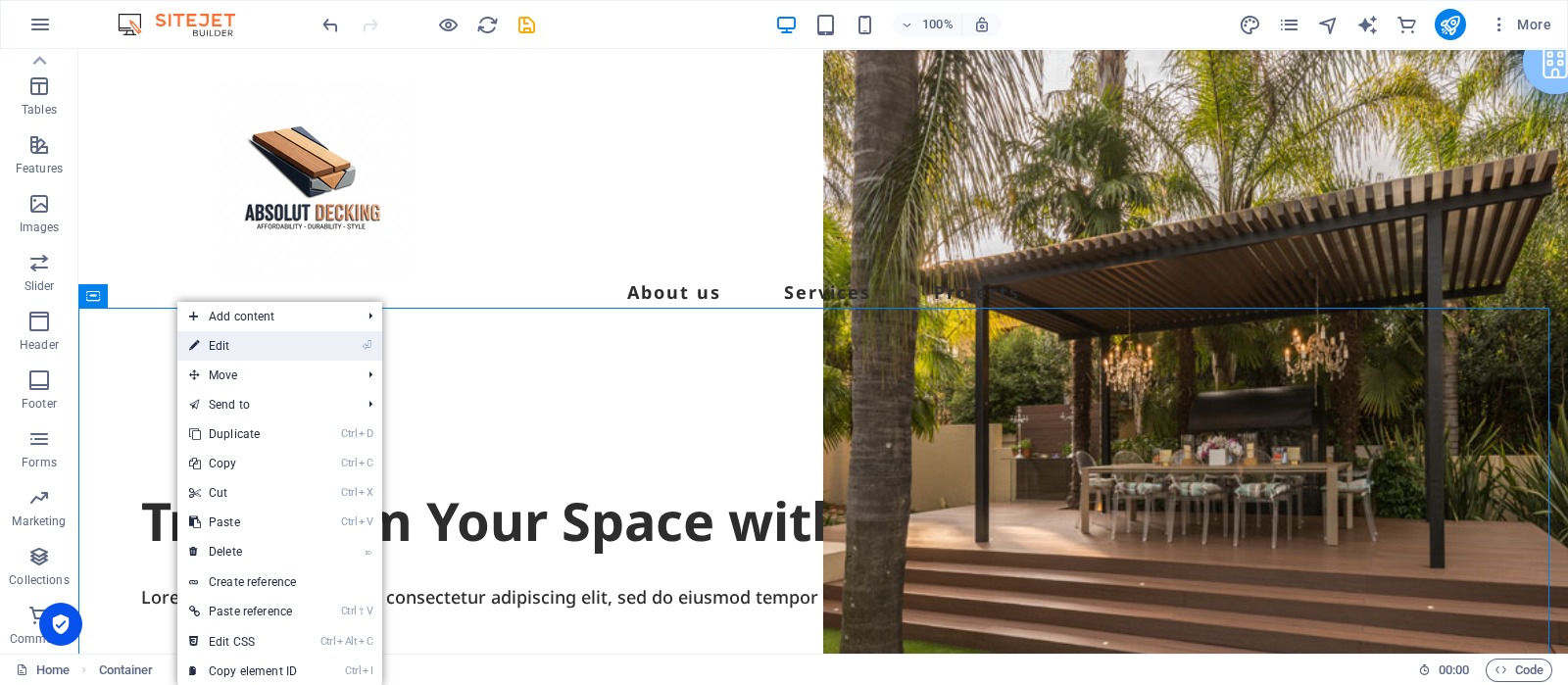 click on "⏎  Edit" at bounding box center (243, 346) 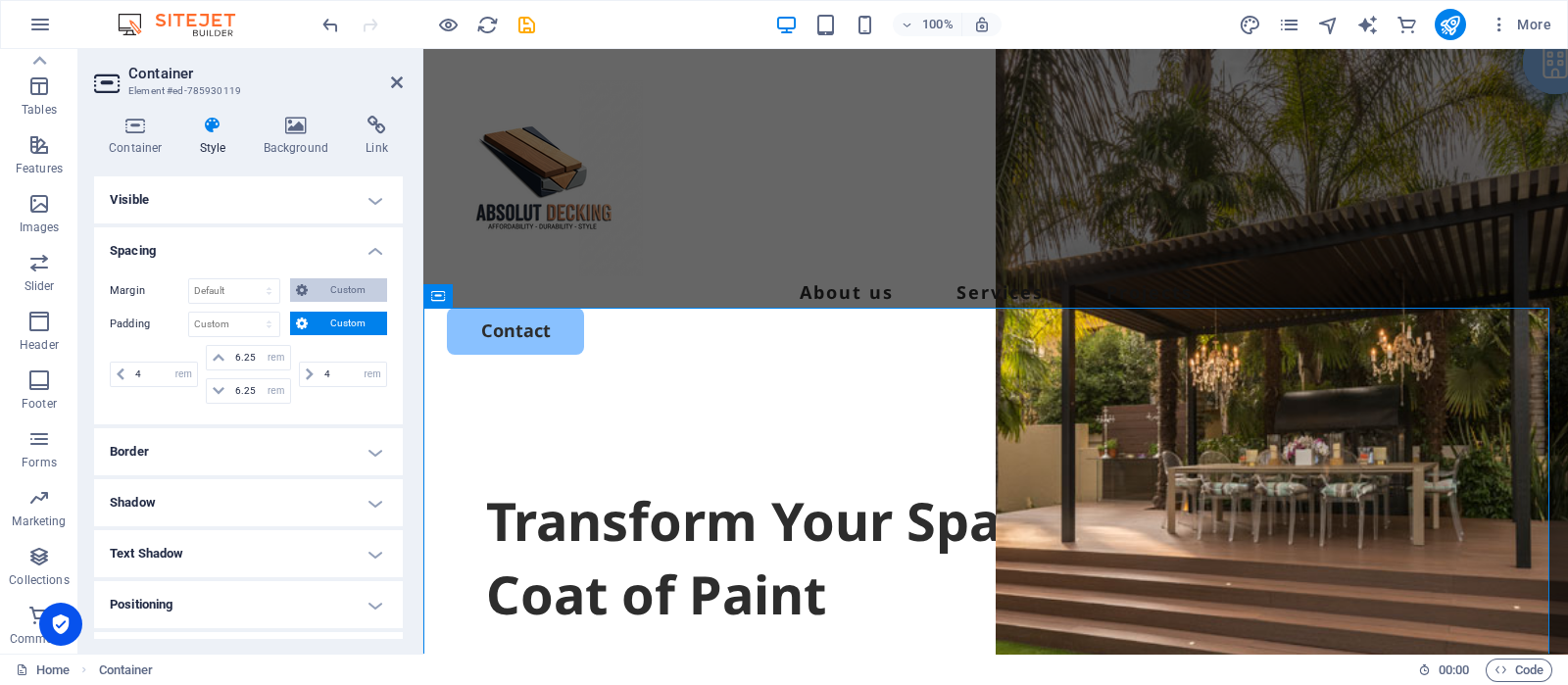 click on "Custom" at bounding box center (347, 290) 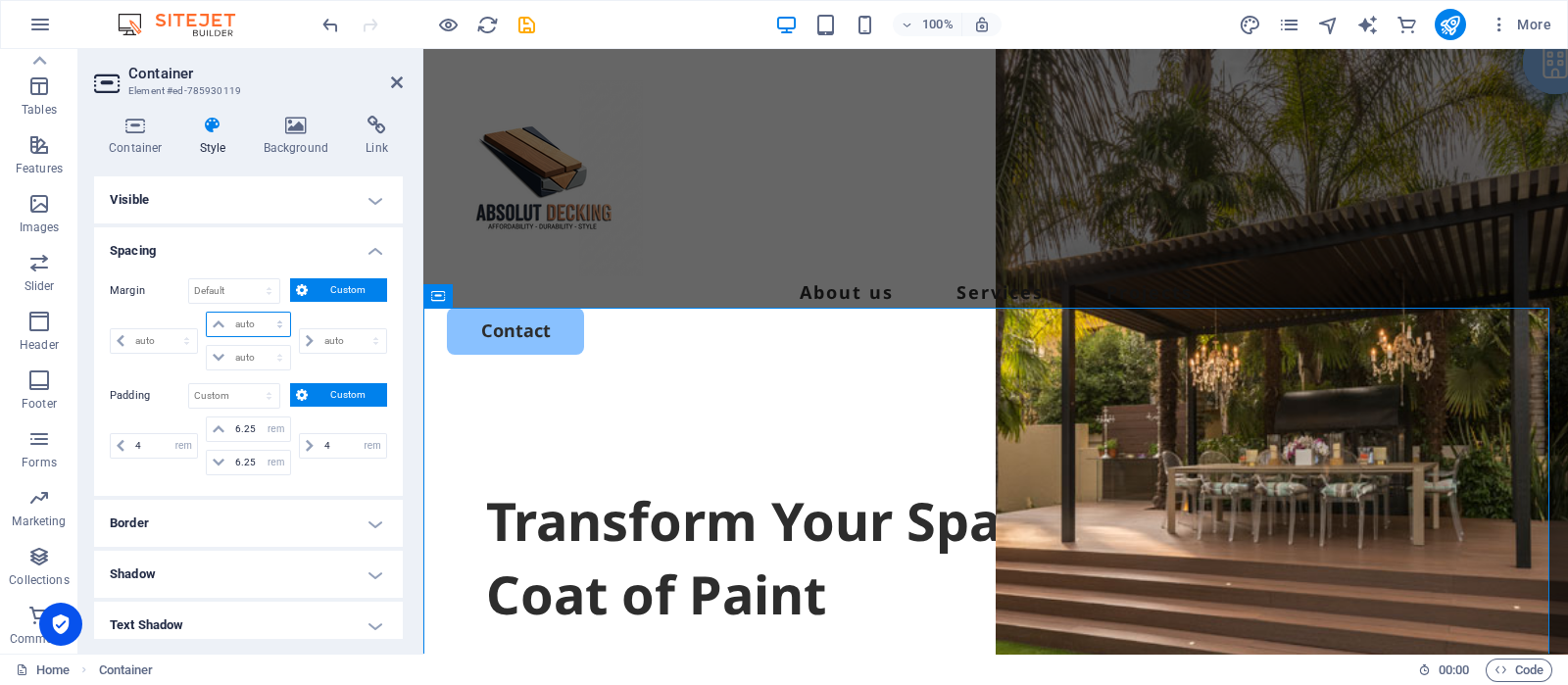 click on "auto px % rem vw vh" at bounding box center (248, 324) 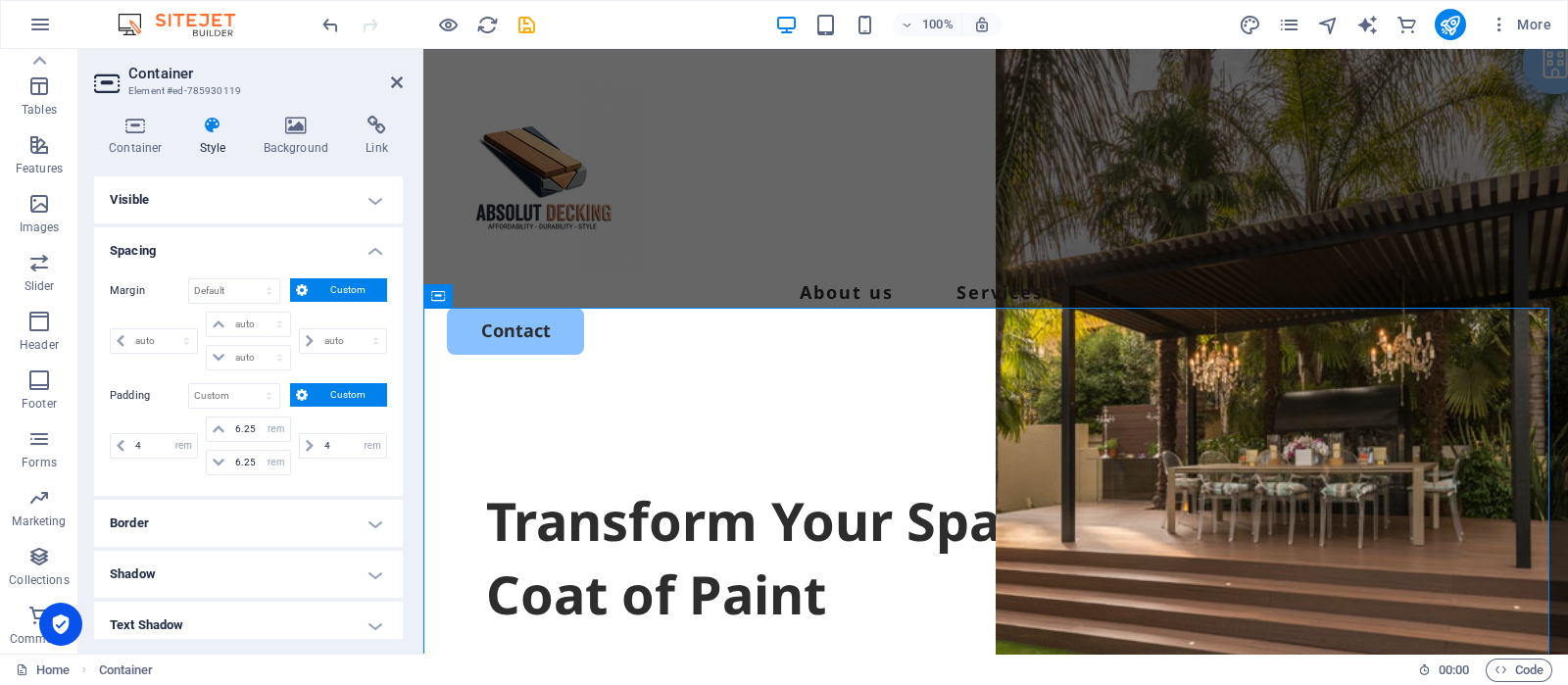 click on "Spacing" at bounding box center (248, 245) 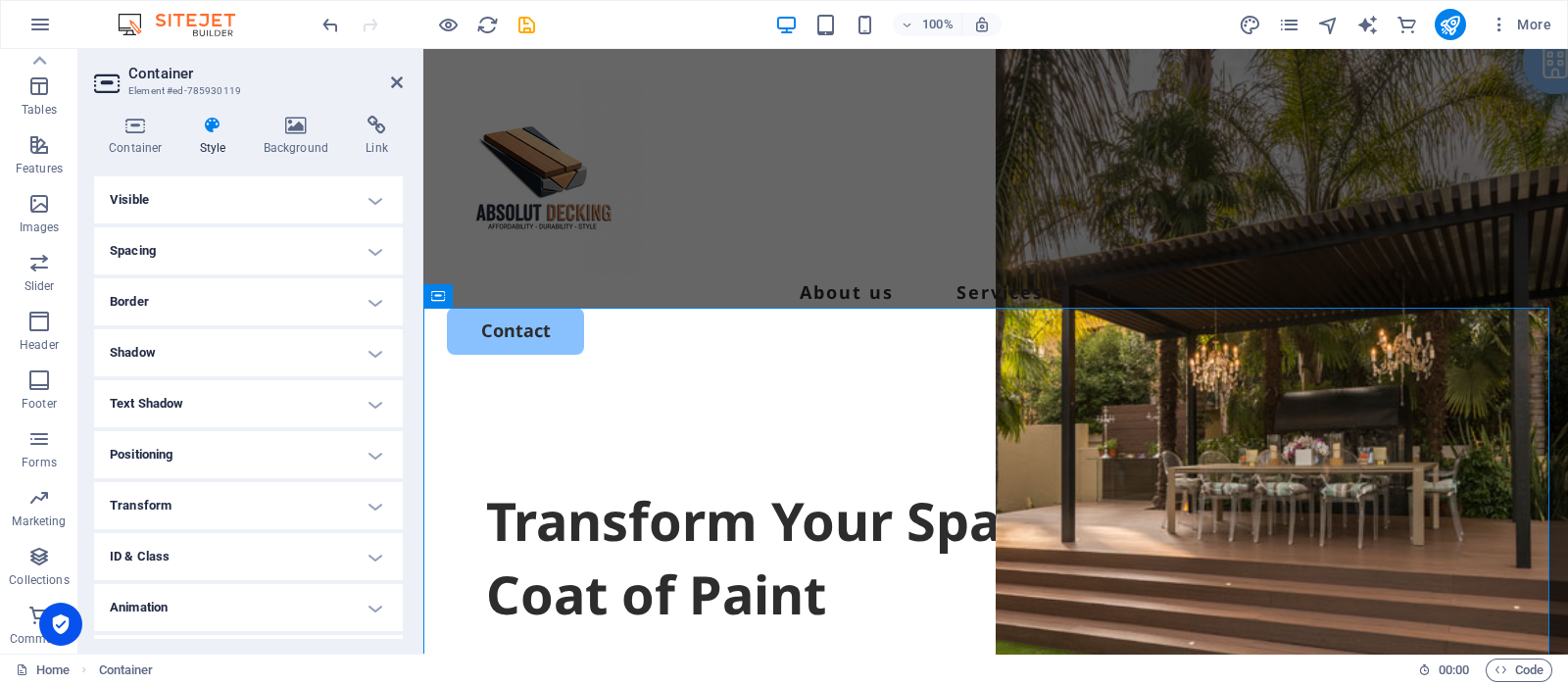 click on "Visible" at bounding box center (248, 200) 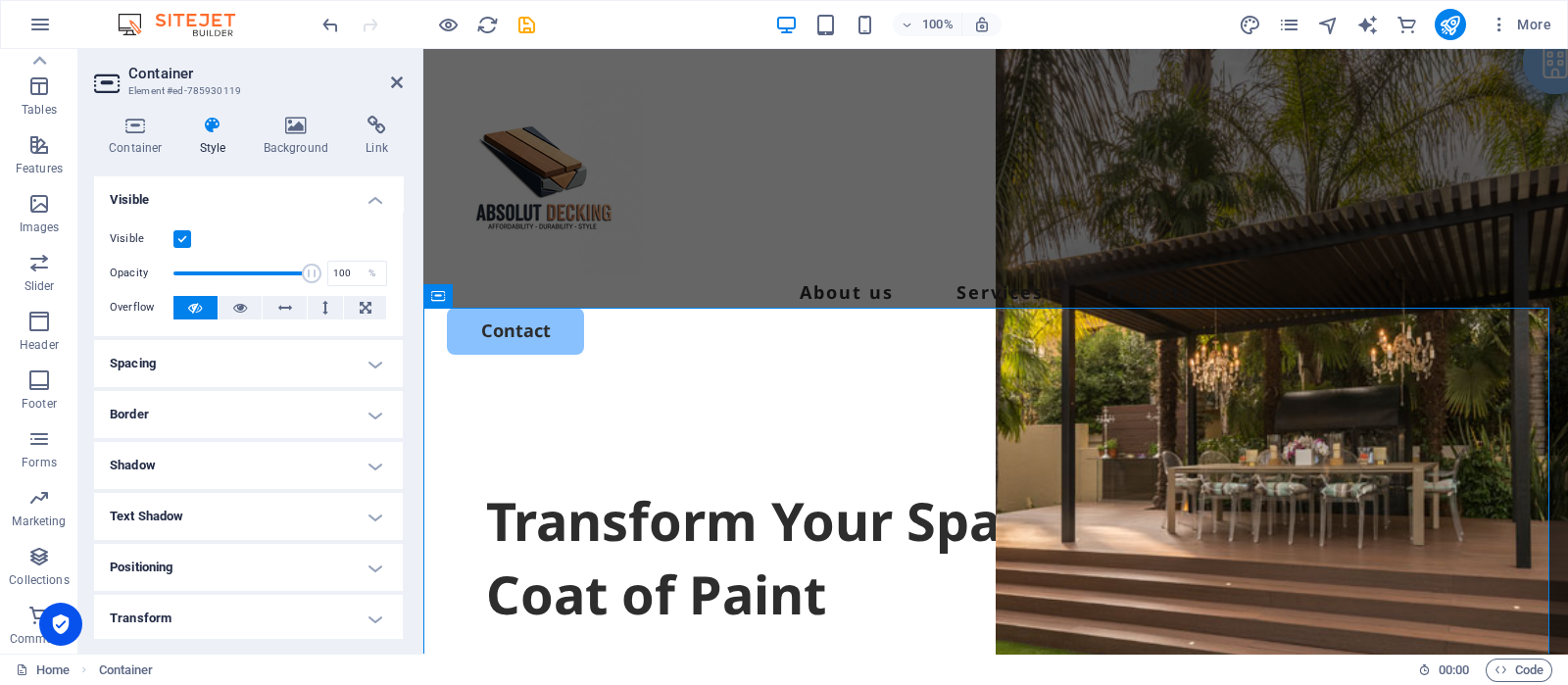click on "Spacing" at bounding box center [248, 364] 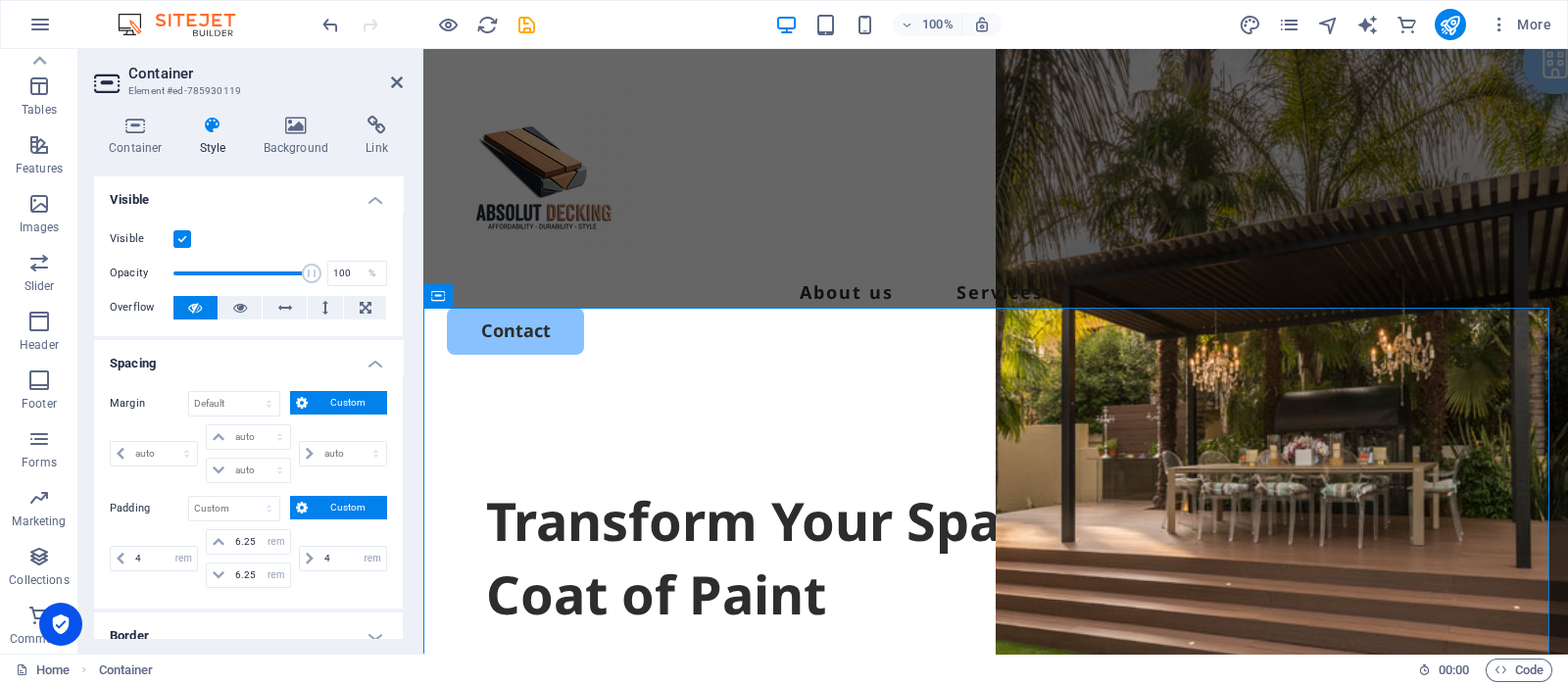 click on "Spacing" at bounding box center (248, 358) 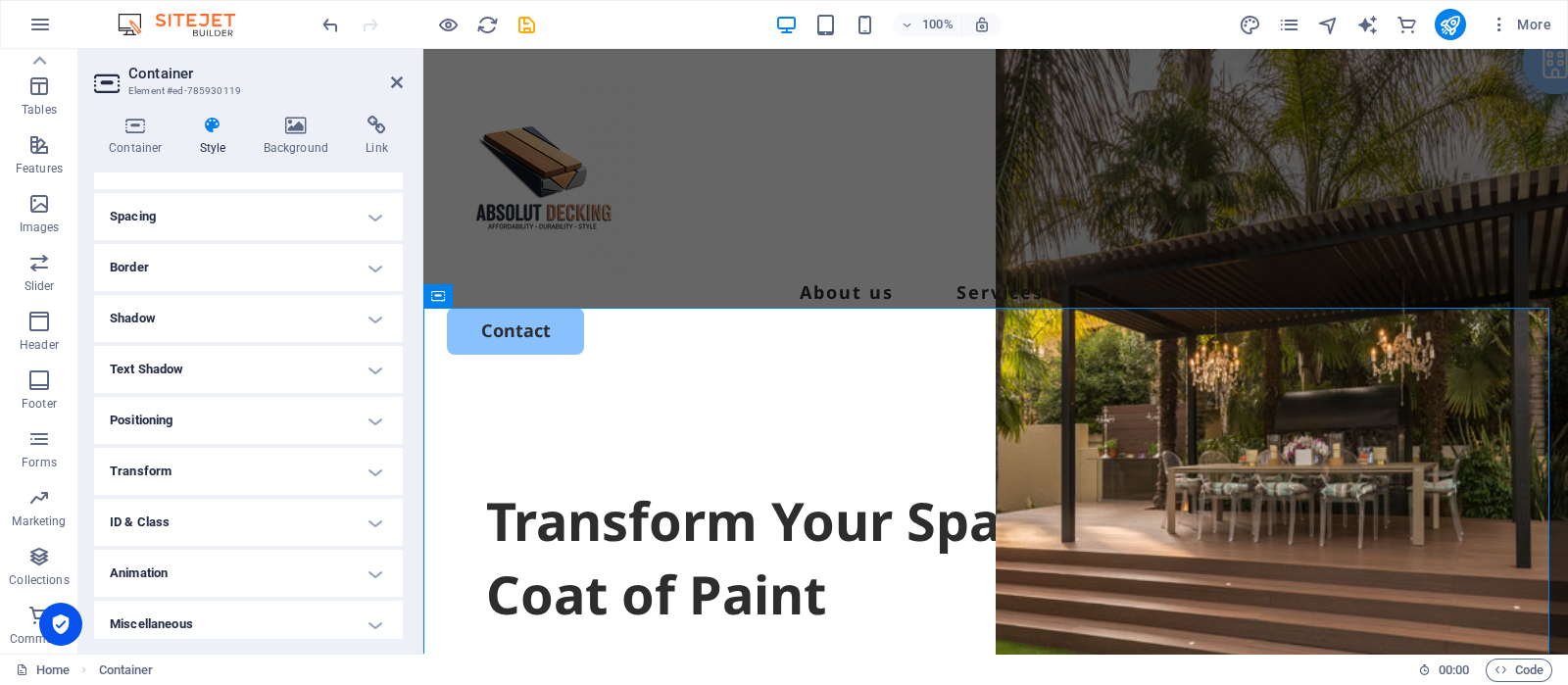 scroll, scrollTop: 156, scrollLeft: 0, axis: vertical 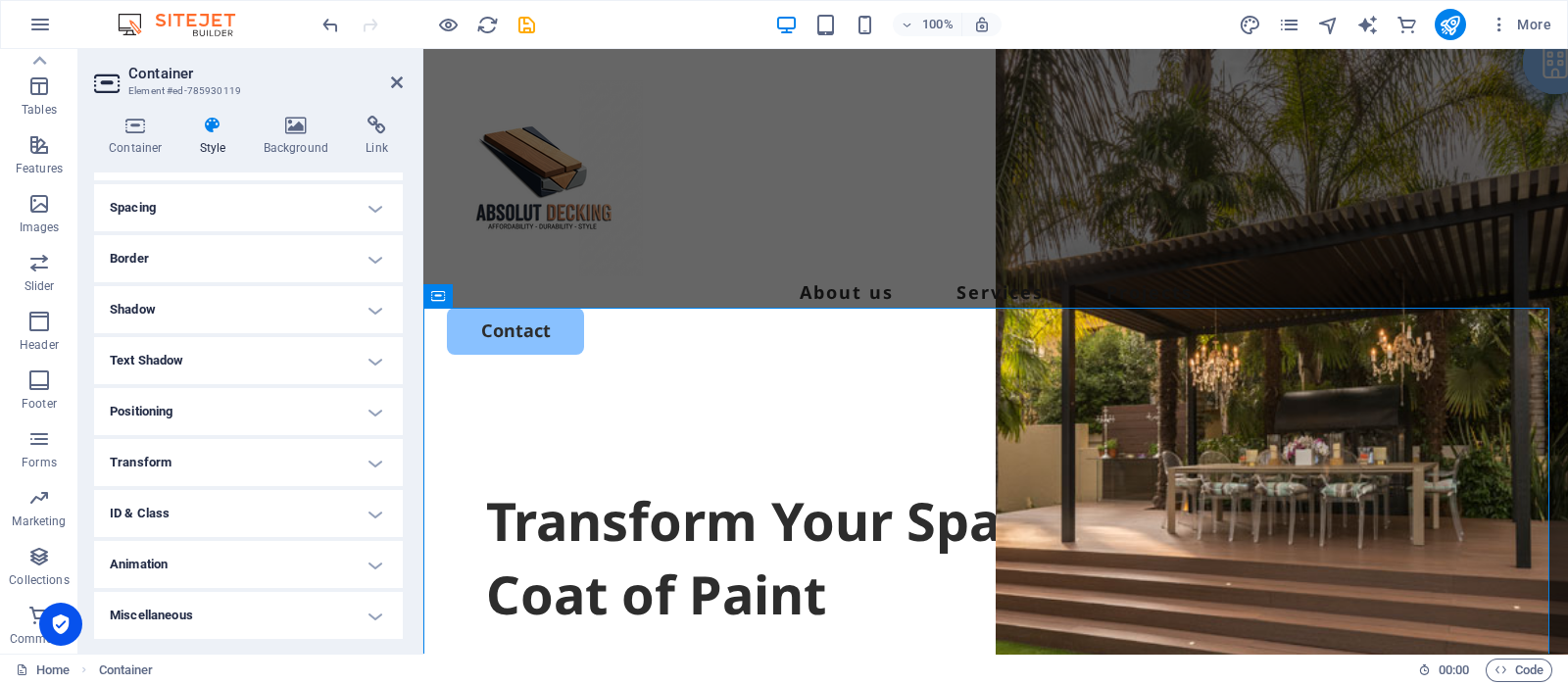 click on "Transform" at bounding box center (248, 463) 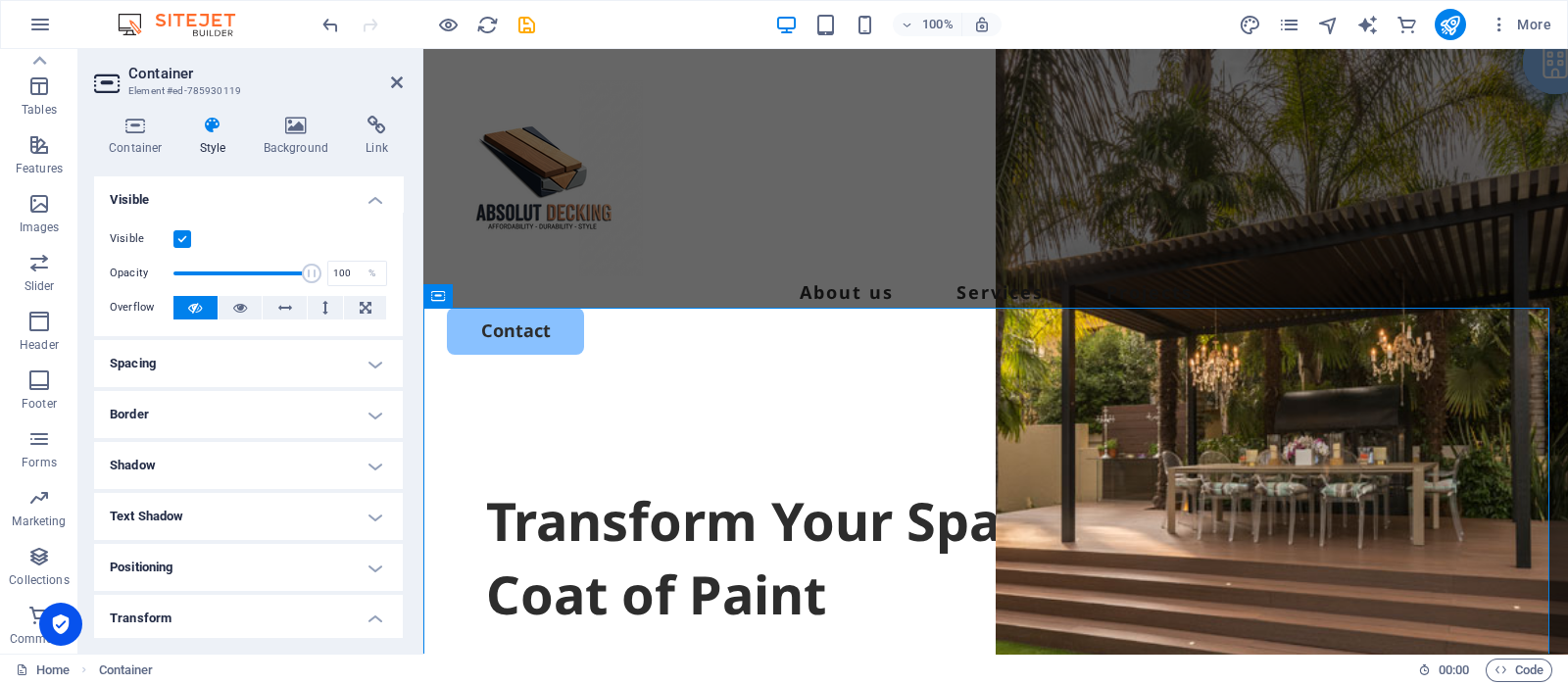 scroll, scrollTop: 122, scrollLeft: 0, axis: vertical 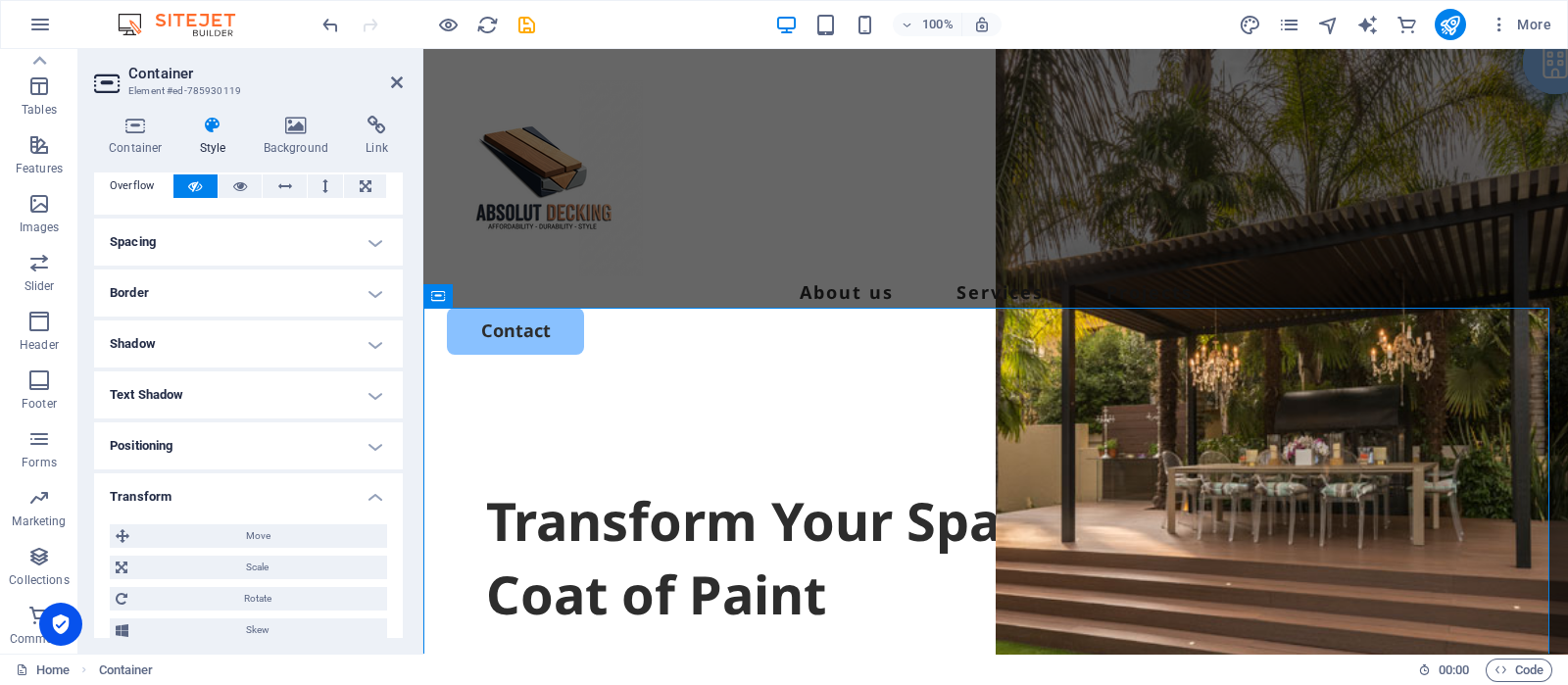 click on "Transform" at bounding box center [248, 491] 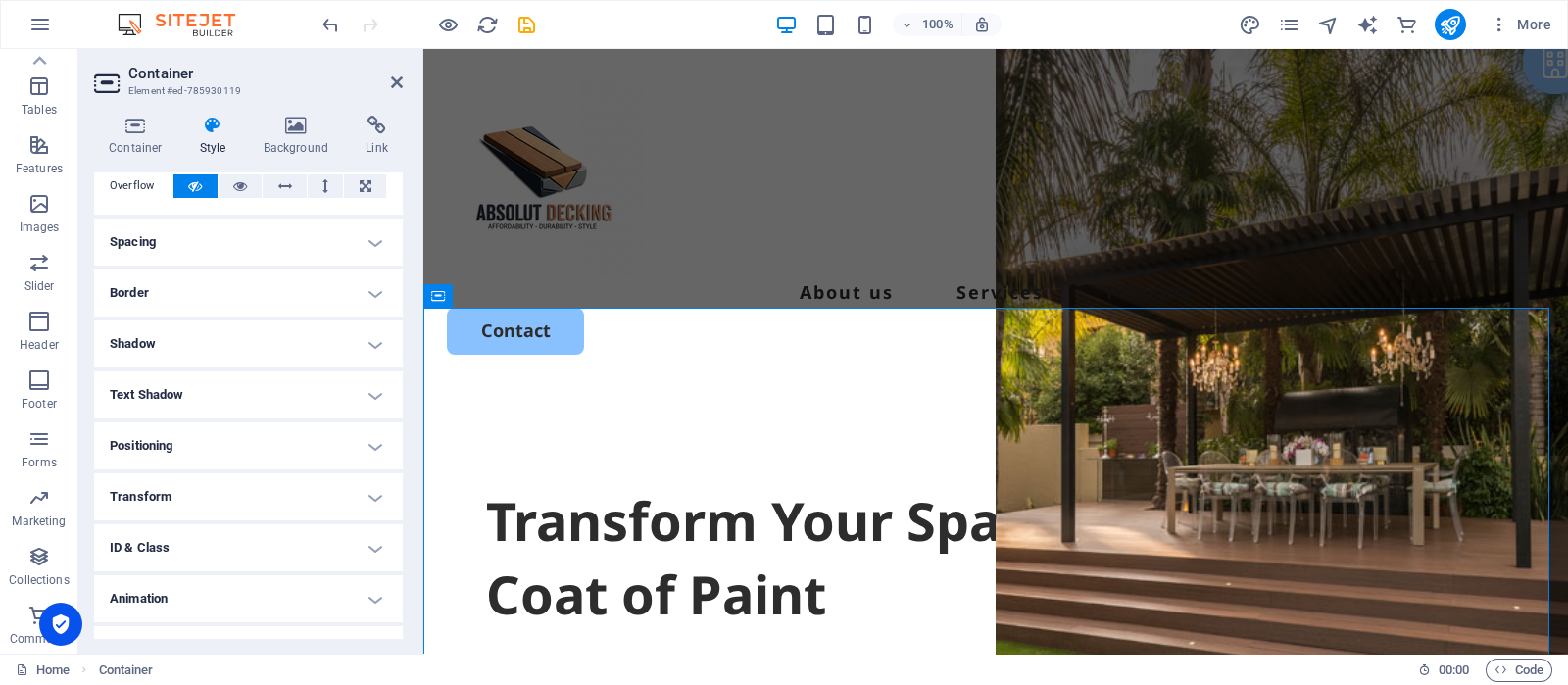 click on "Positioning" at bounding box center [248, 446] 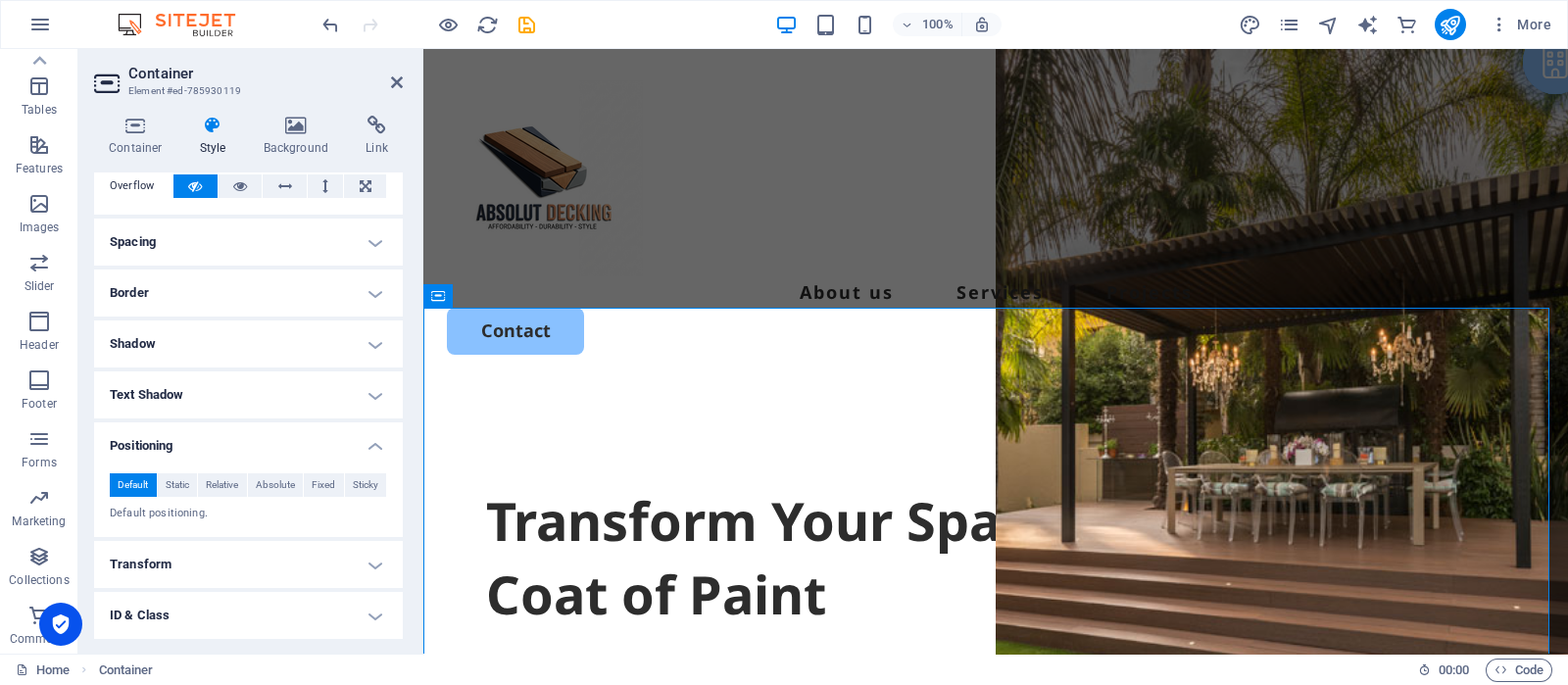 click on "Positioning" at bounding box center [248, 440] 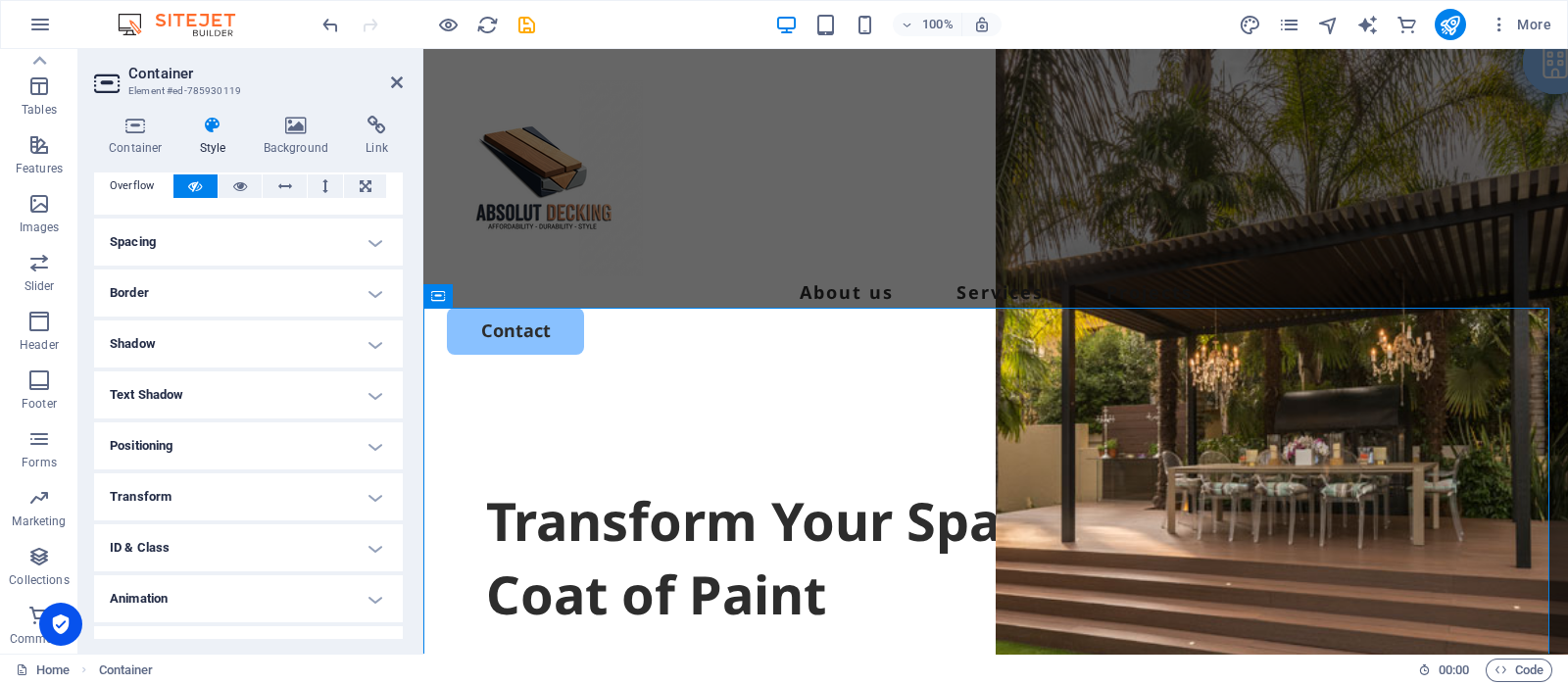 click on "Transform" at bounding box center [248, 497] 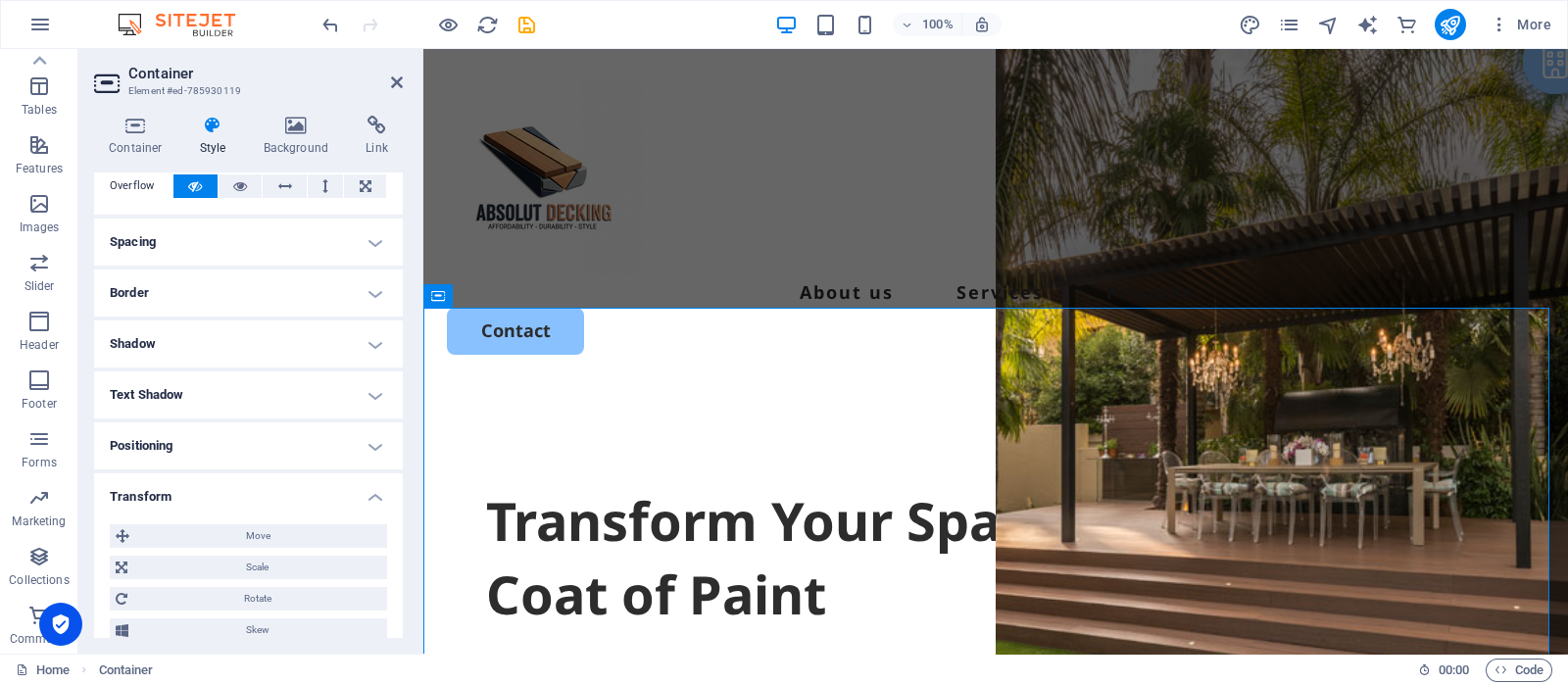 click on "Transform" at bounding box center (248, 491) 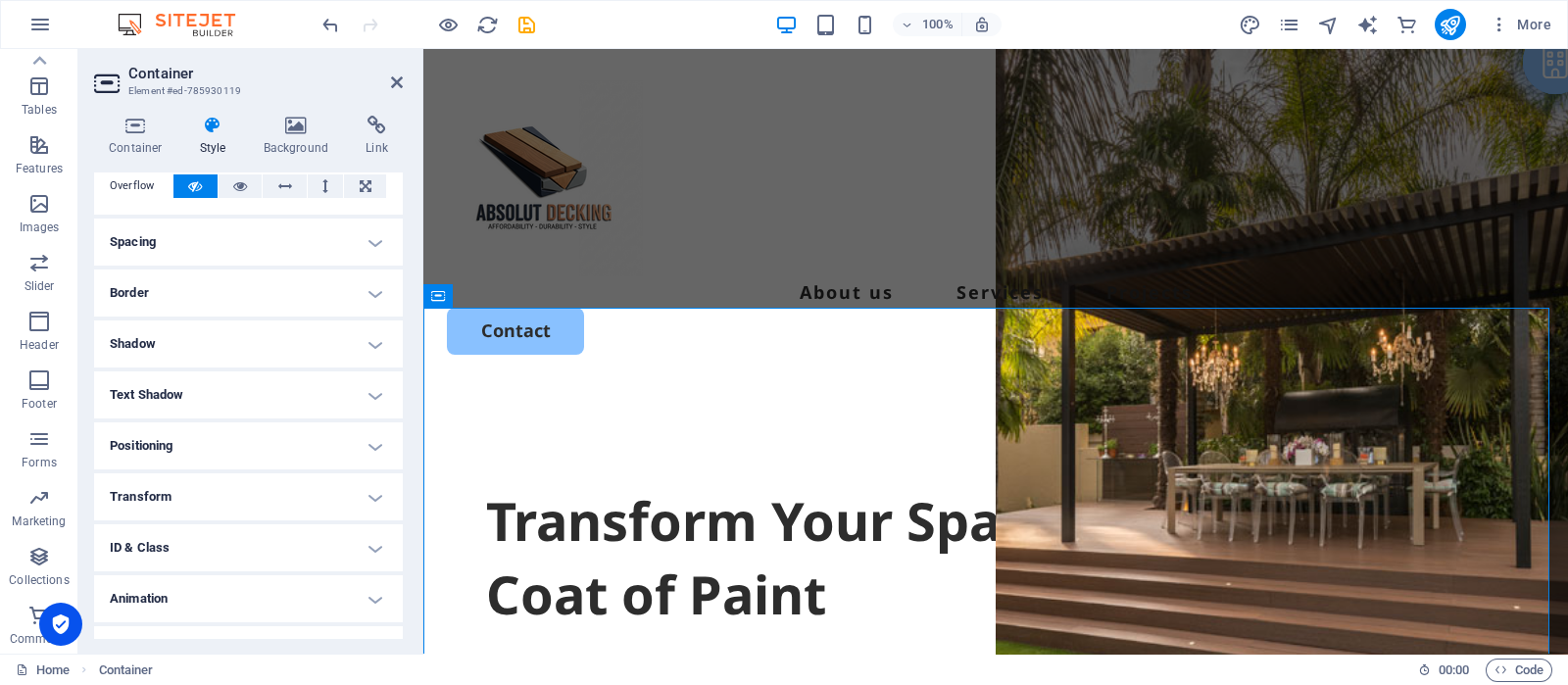 click on "Animation" at bounding box center [248, 599] 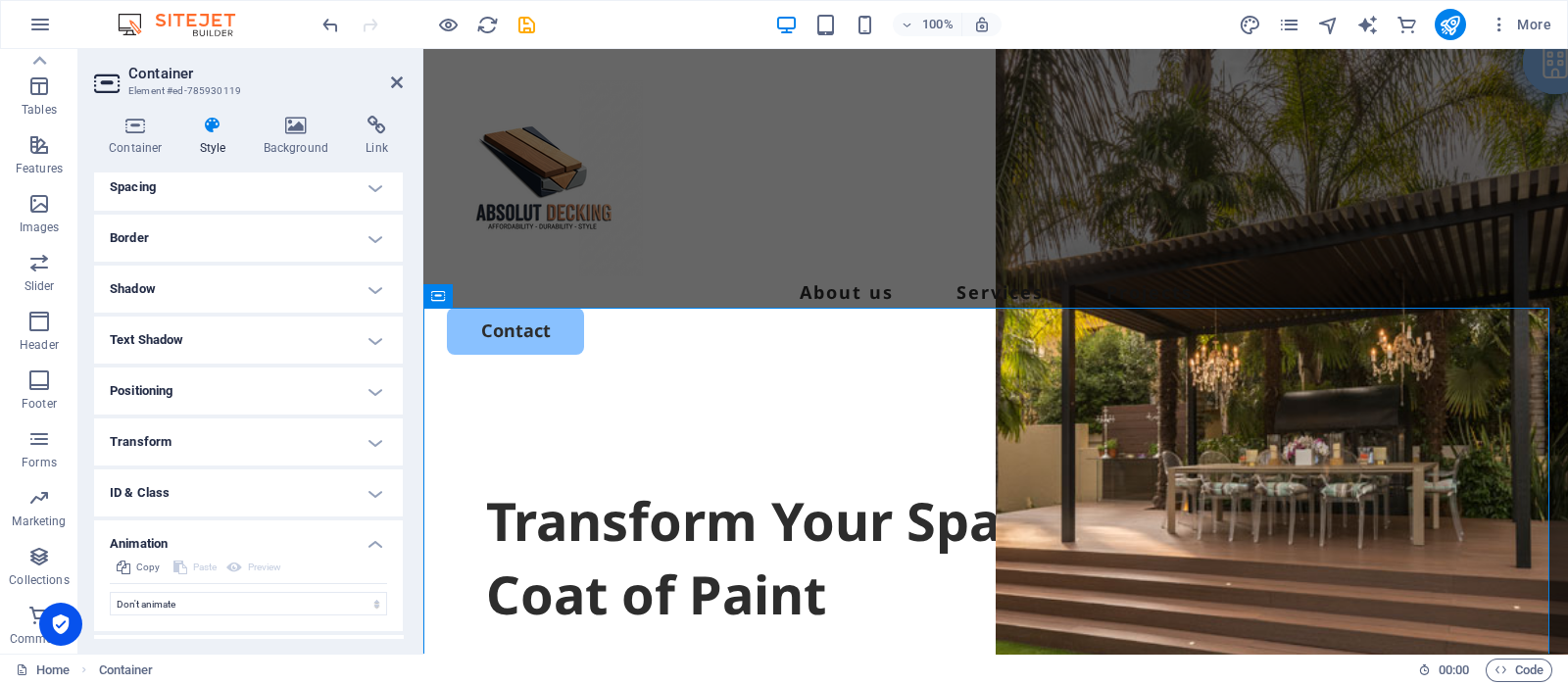 scroll, scrollTop: 219, scrollLeft: 0, axis: vertical 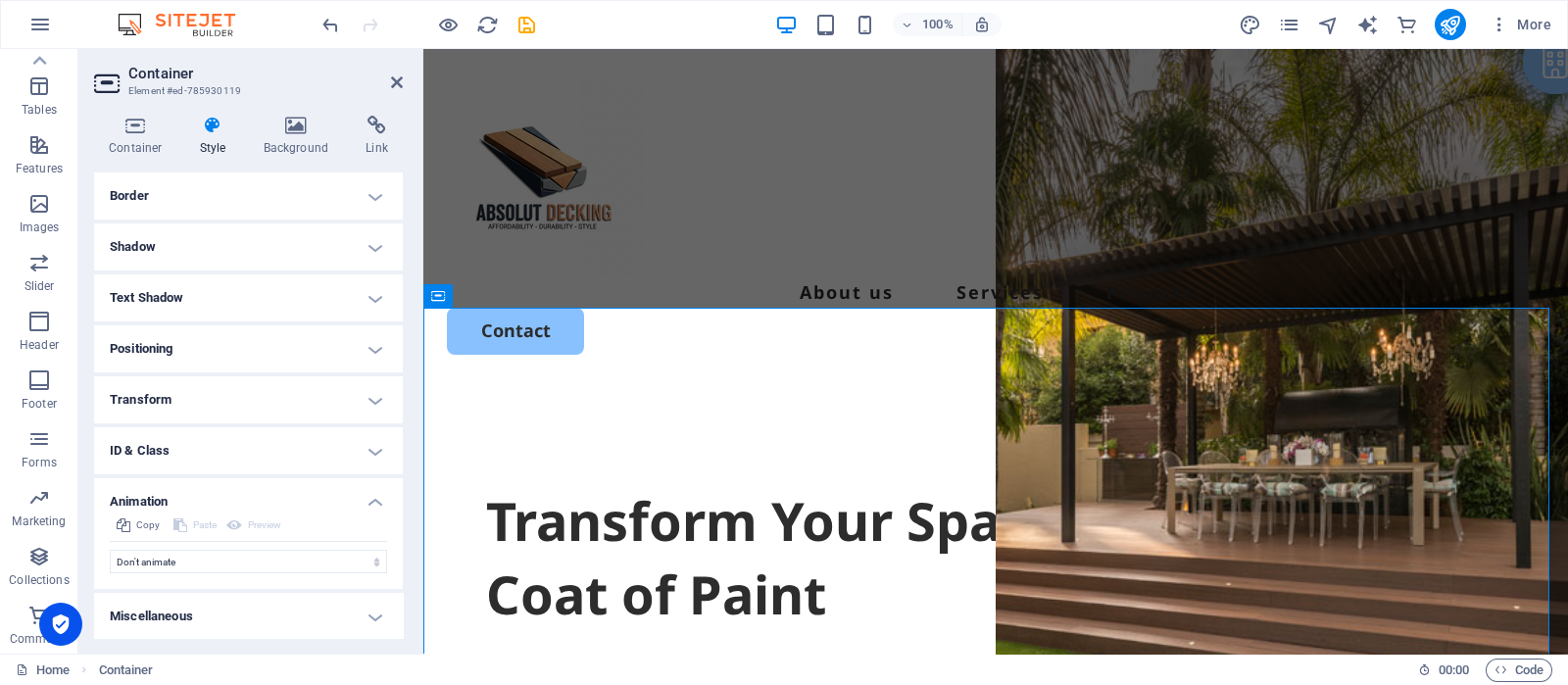 click on "Animation" at bounding box center (248, 496) 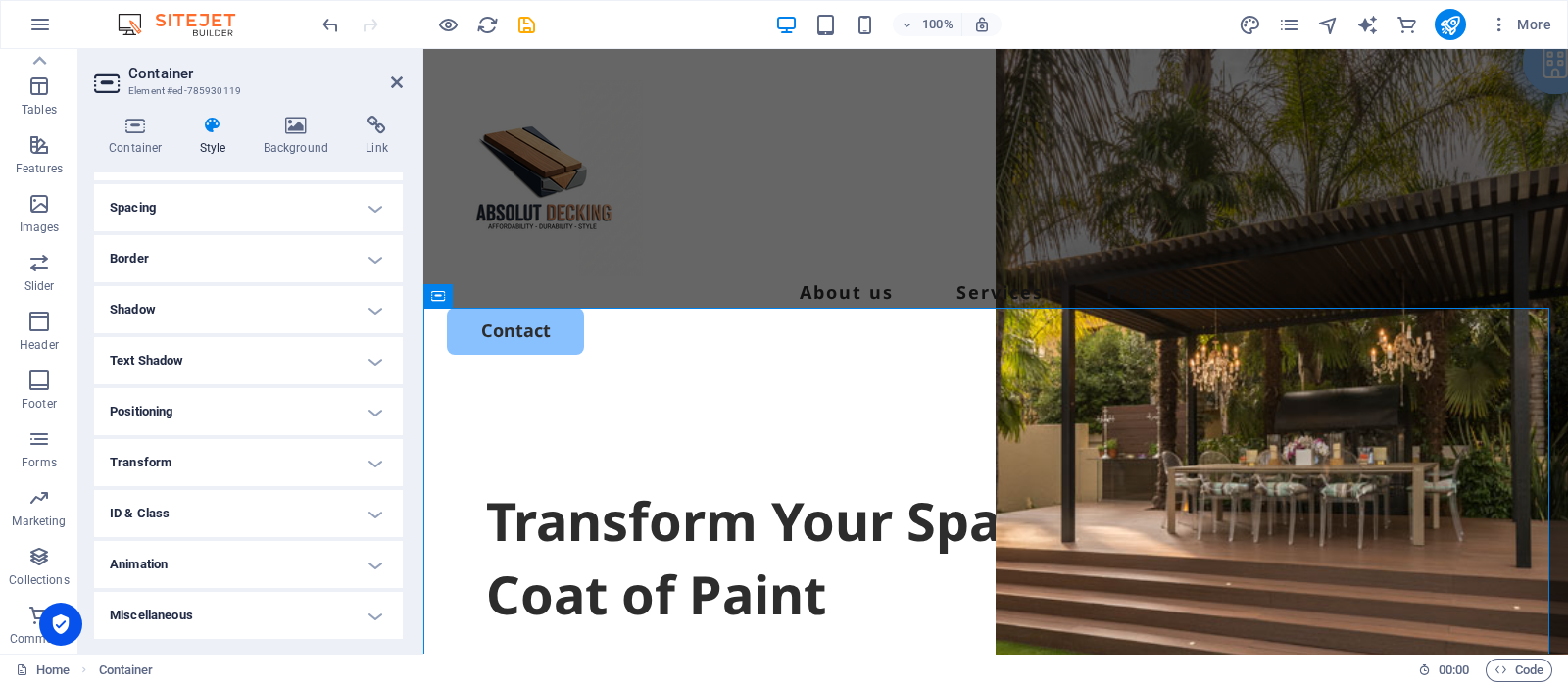 scroll, scrollTop: 0, scrollLeft: 0, axis: both 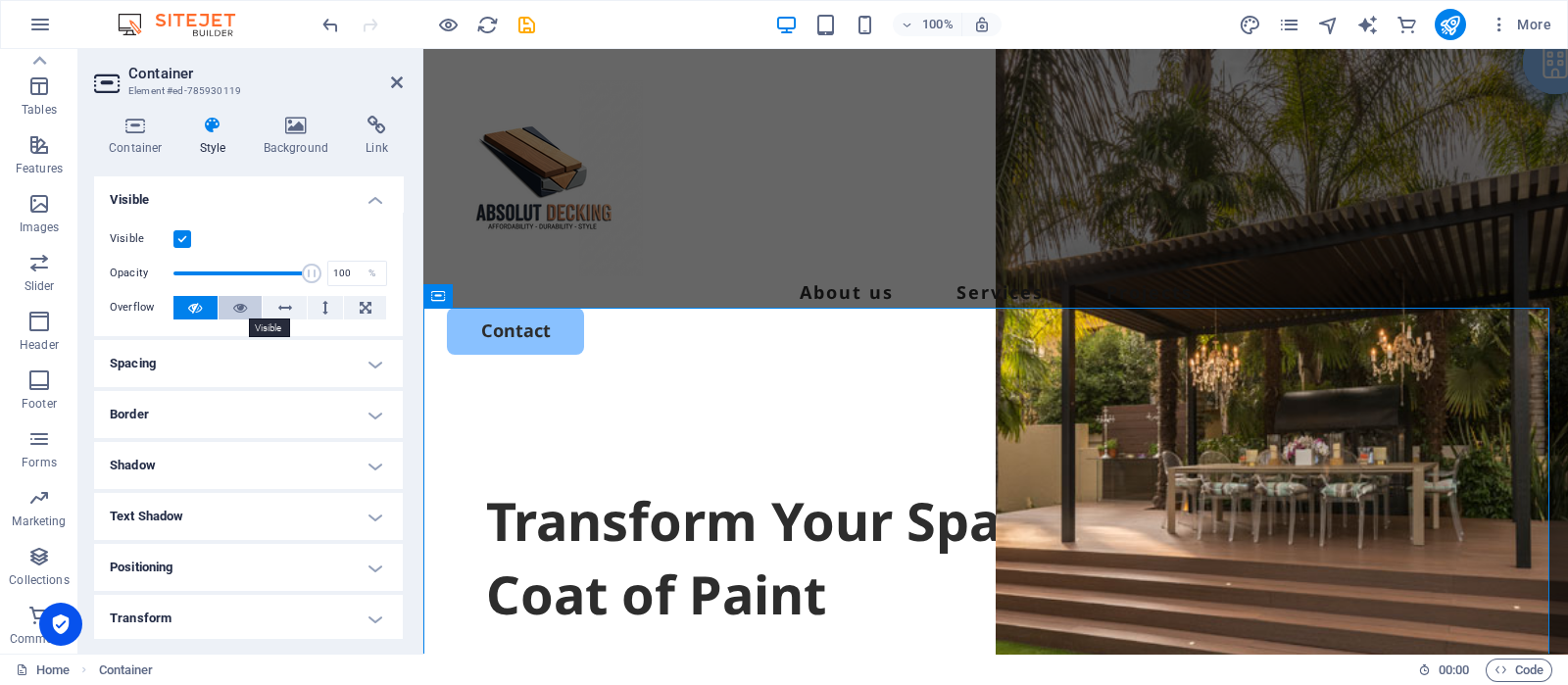 click at bounding box center (240, 308) 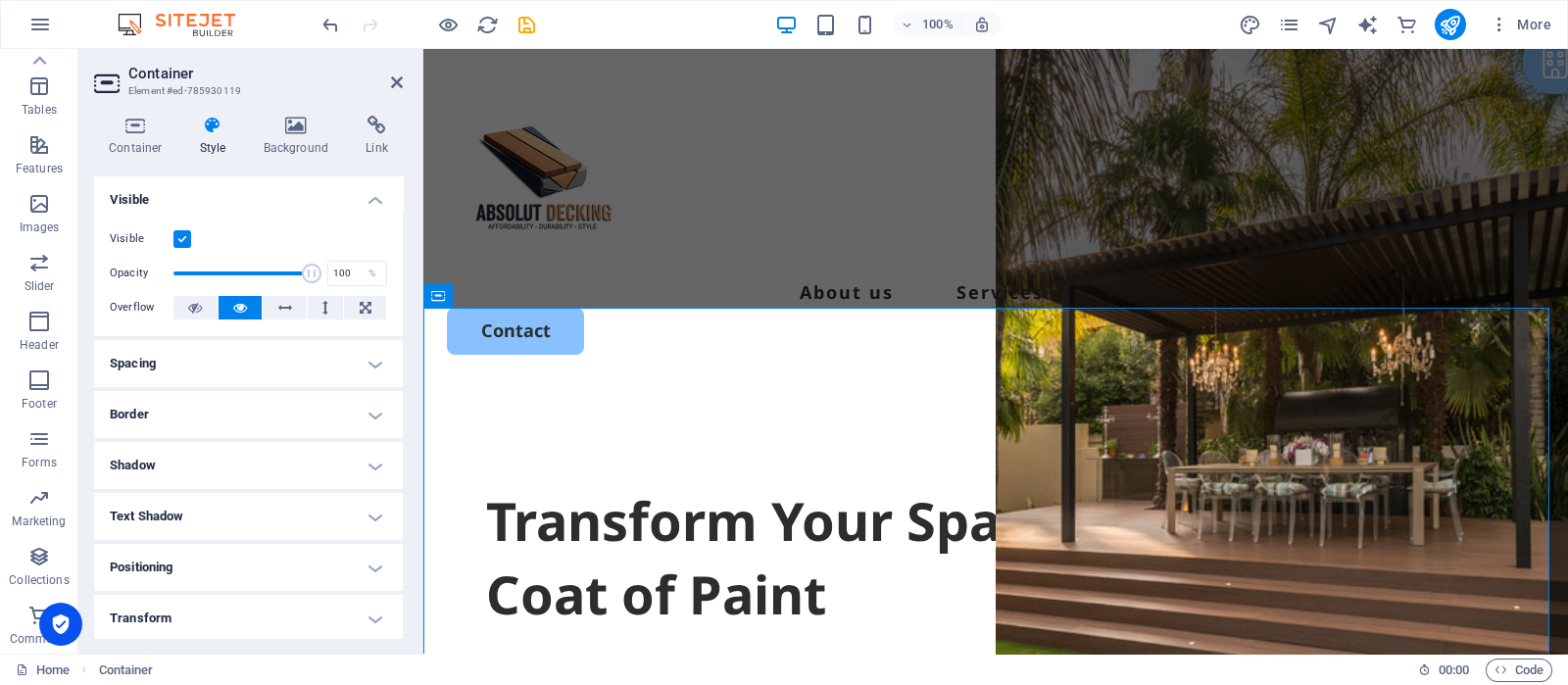 click on "Visible" at bounding box center (248, 194) 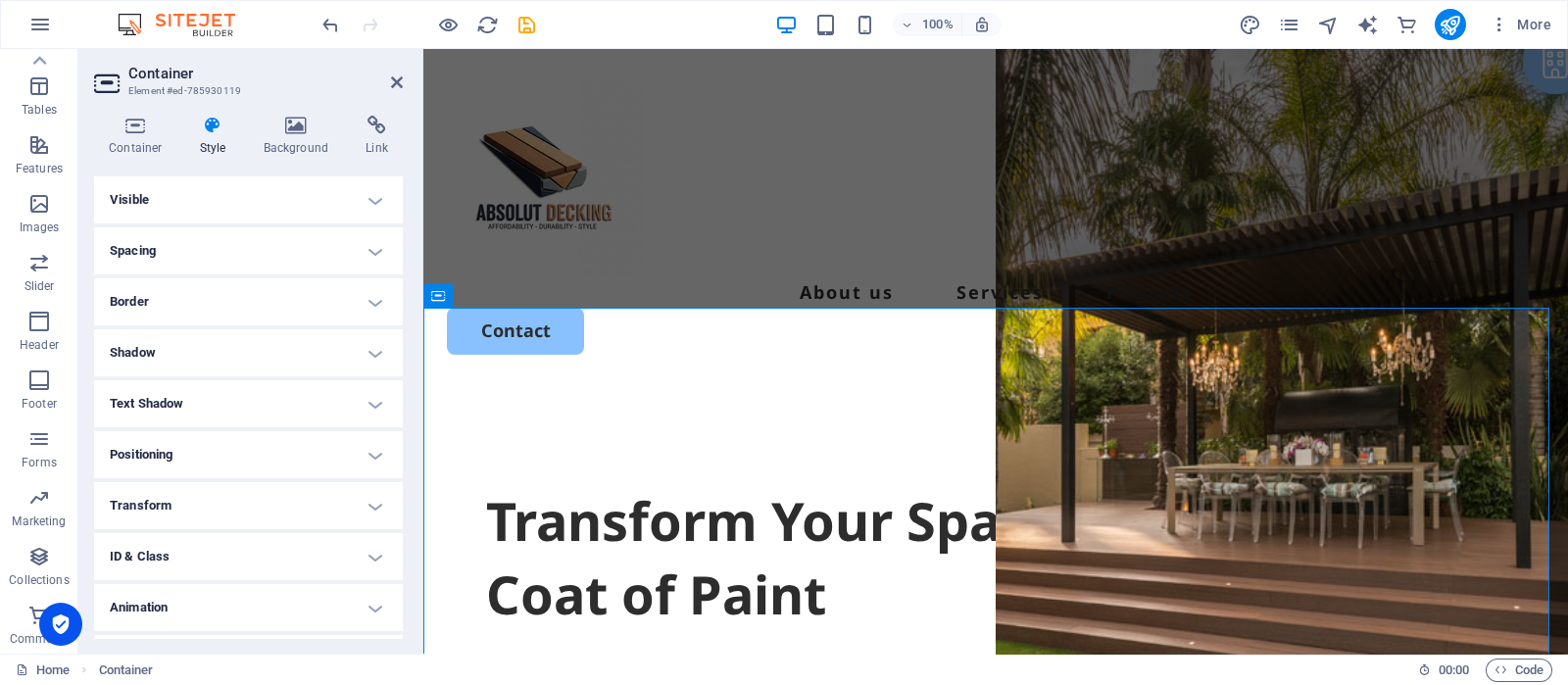 click on "Container" at bounding box center (266, 73) 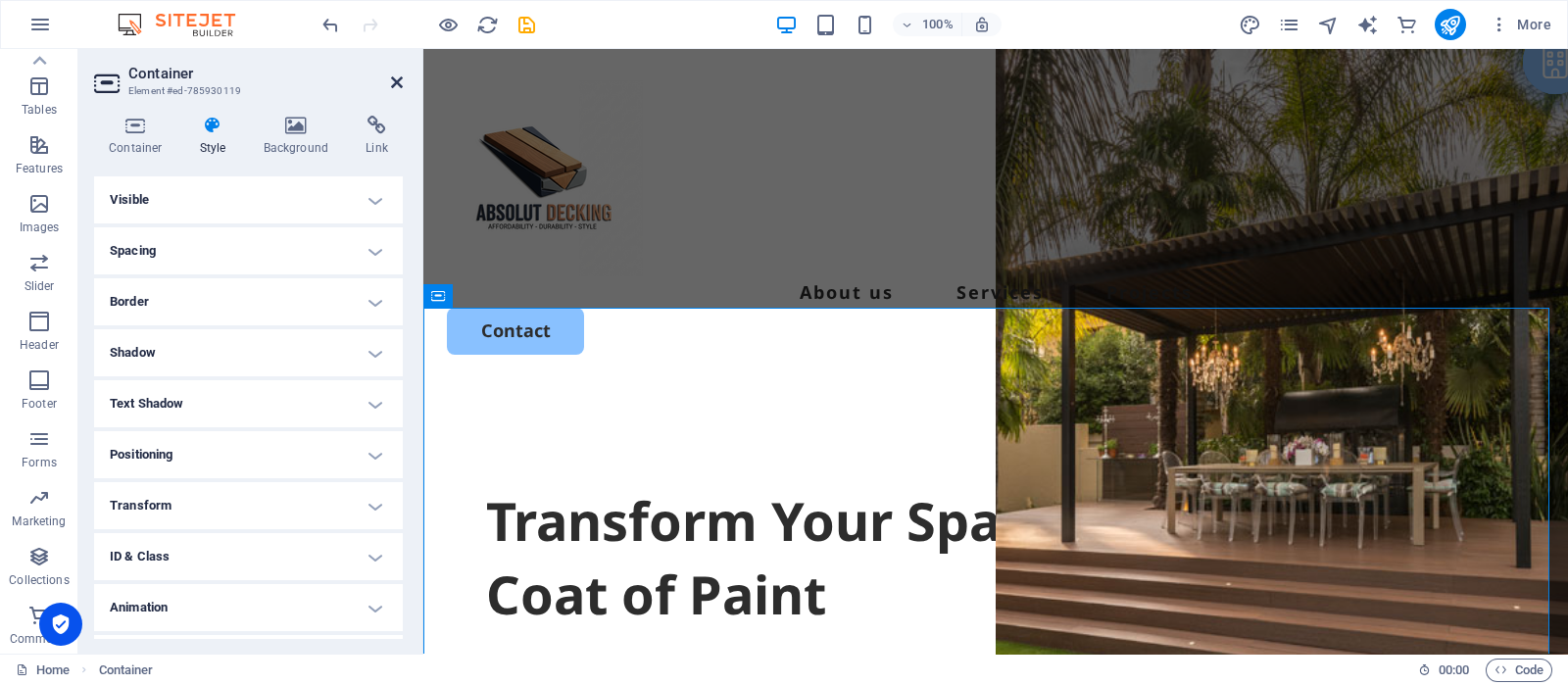 click at bounding box center [397, 82] 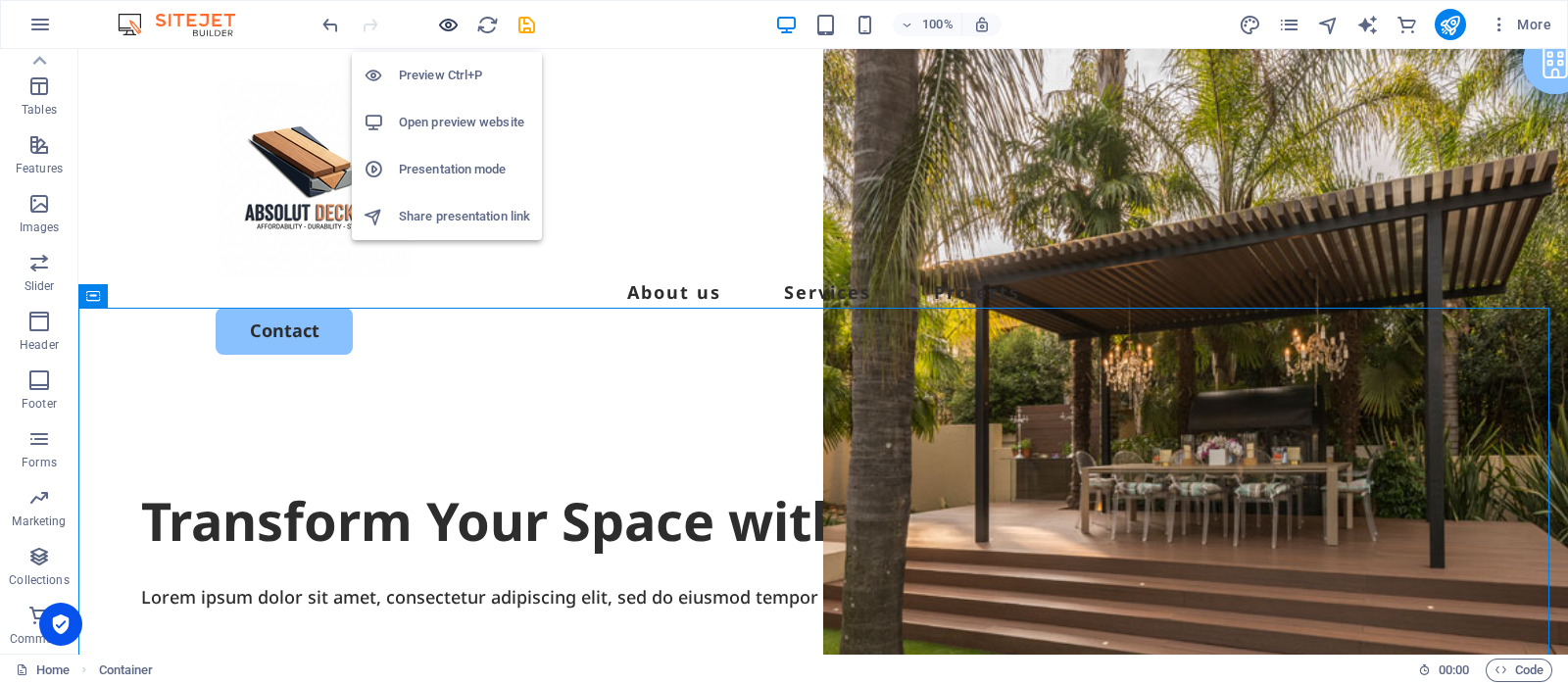 click at bounding box center (448, 24) 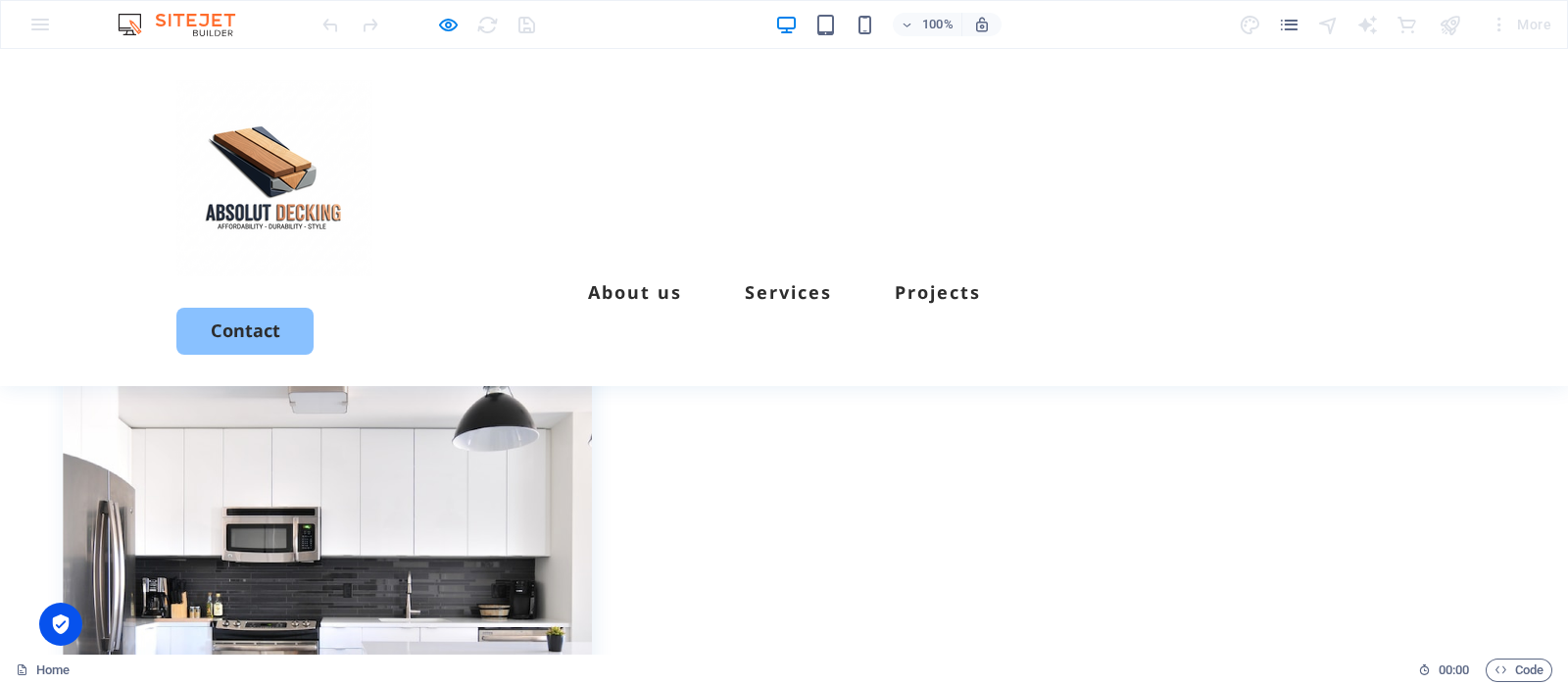 scroll, scrollTop: 0, scrollLeft: 0, axis: both 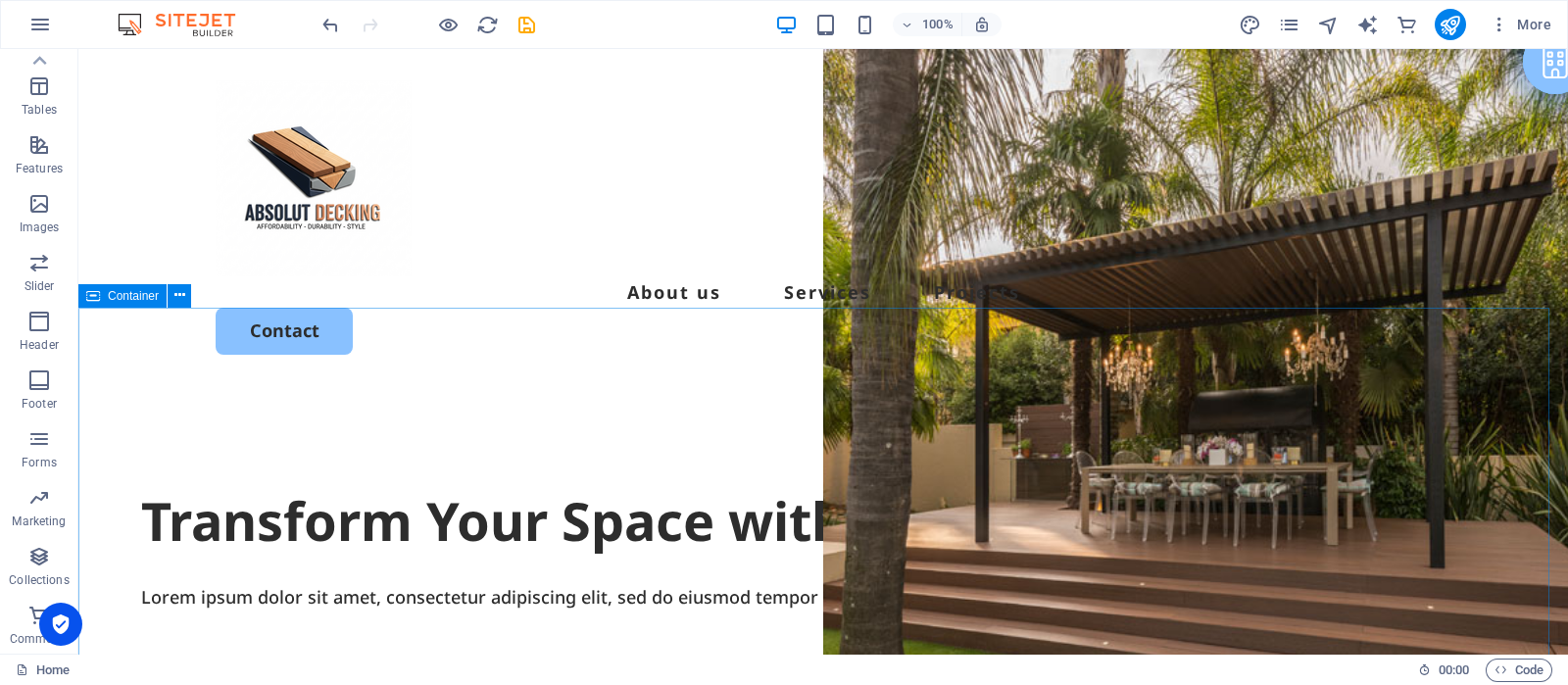 click on "Container" at bounding box center (133, 296) 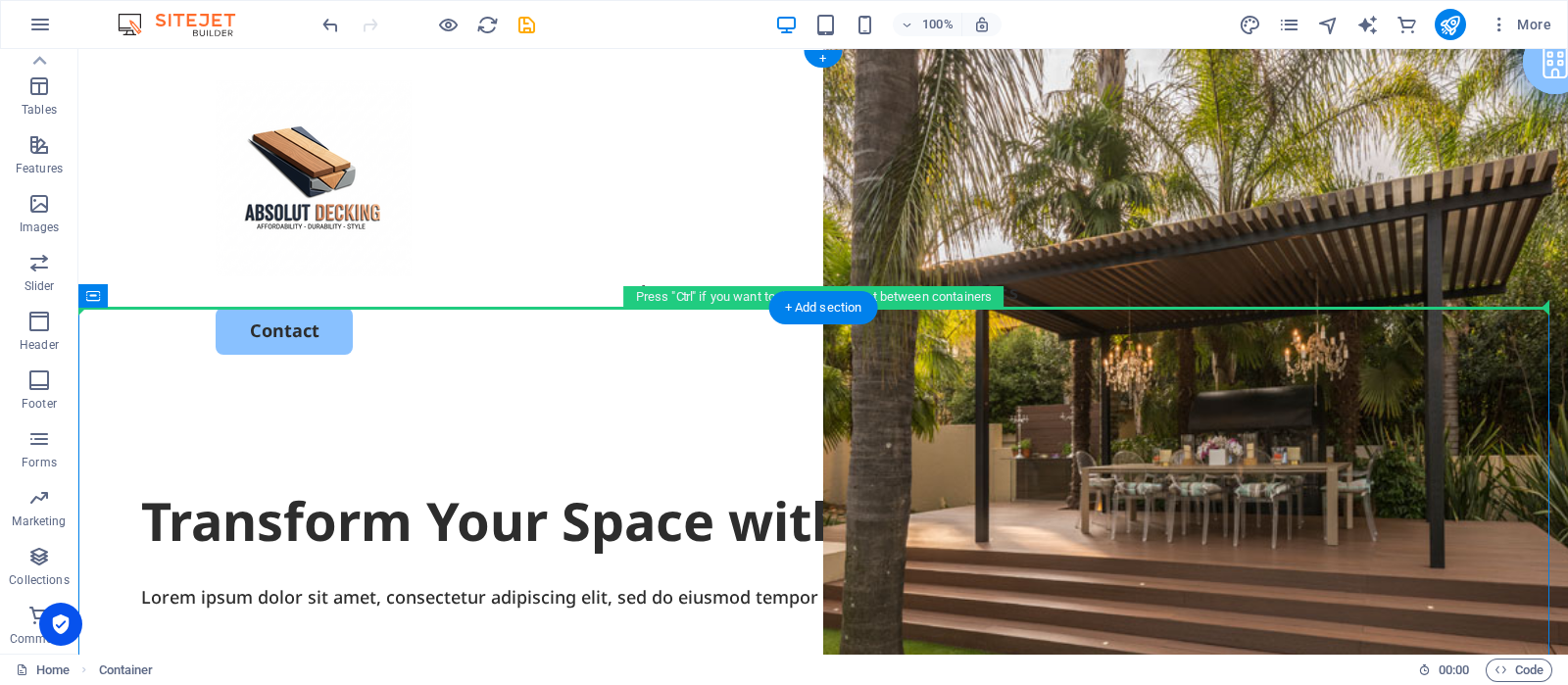 drag, startPoint x: 211, startPoint y: 340, endPoint x: 150, endPoint y: 241, distance: 116.284135 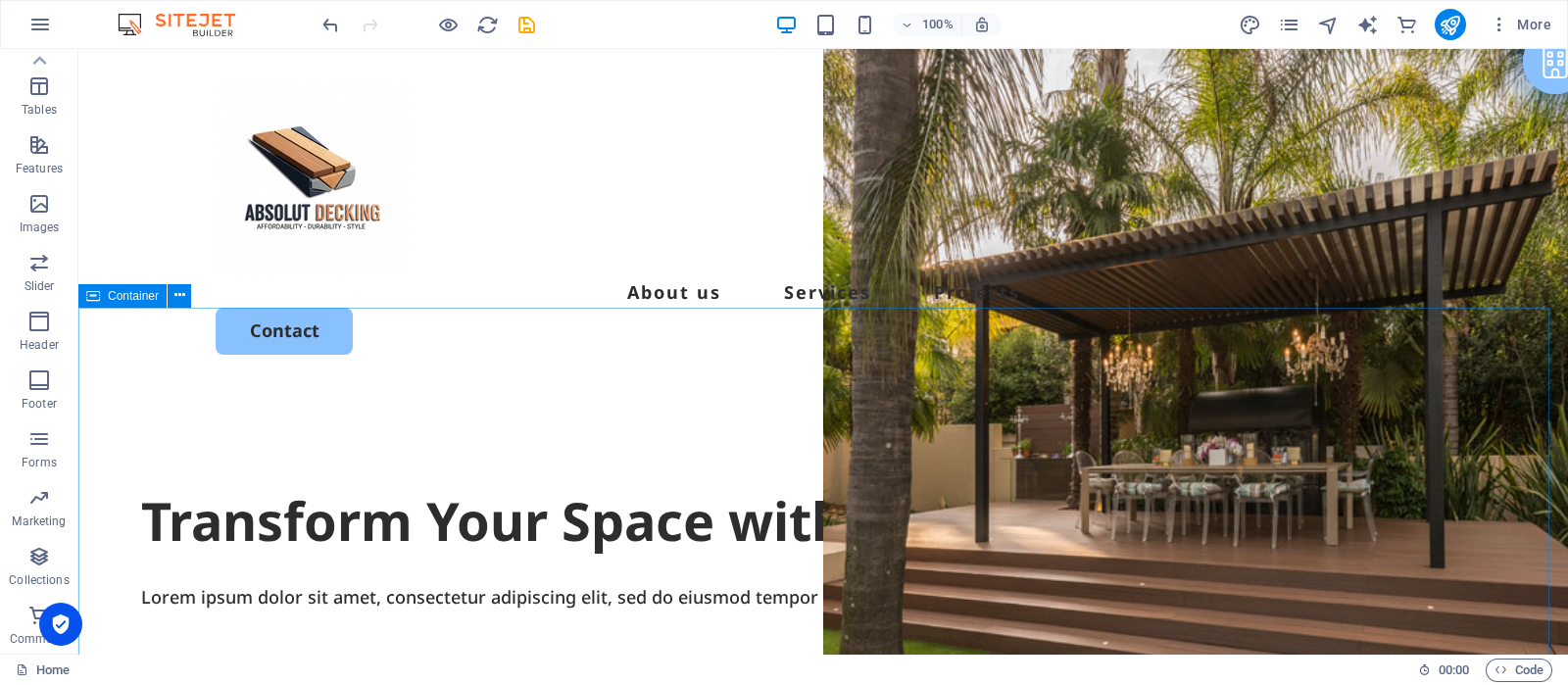 click on "Container" at bounding box center [122, 296] 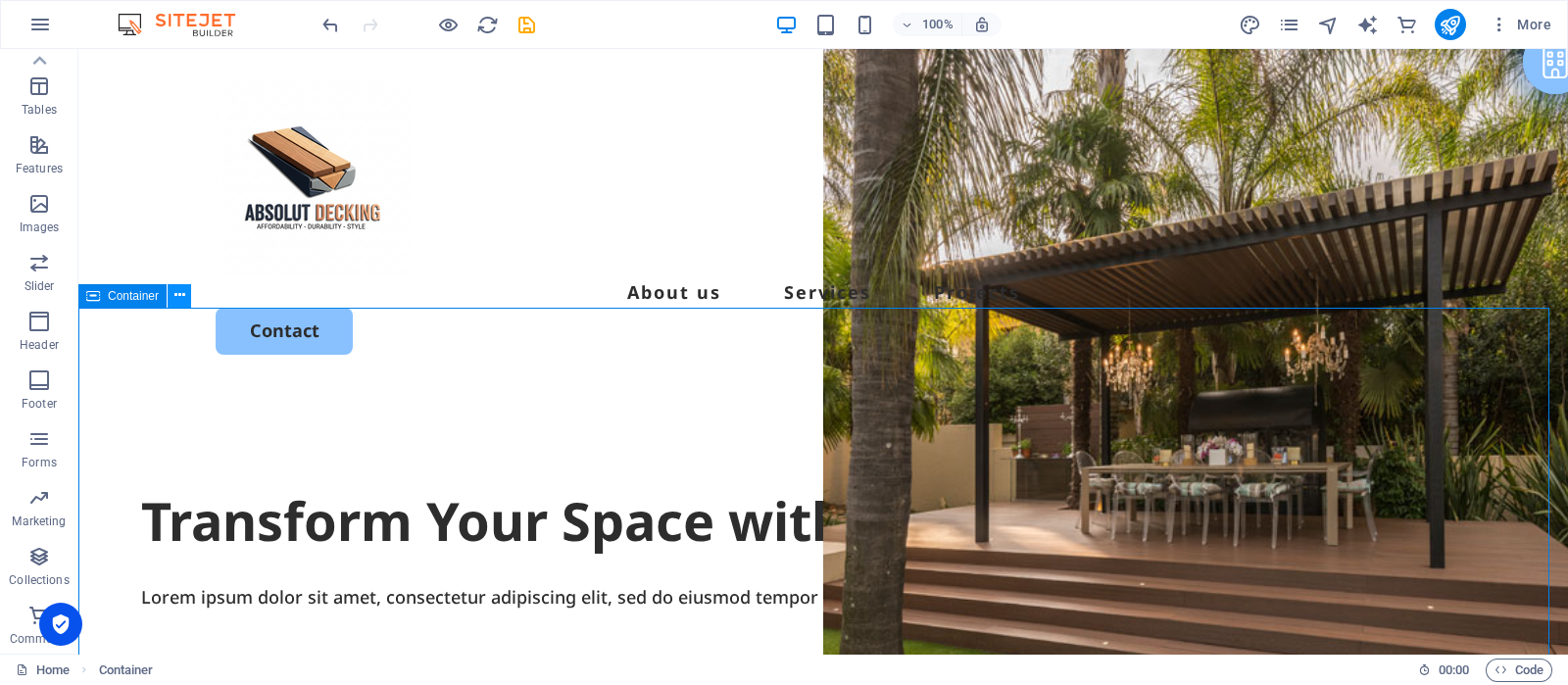 click at bounding box center [179, 295] 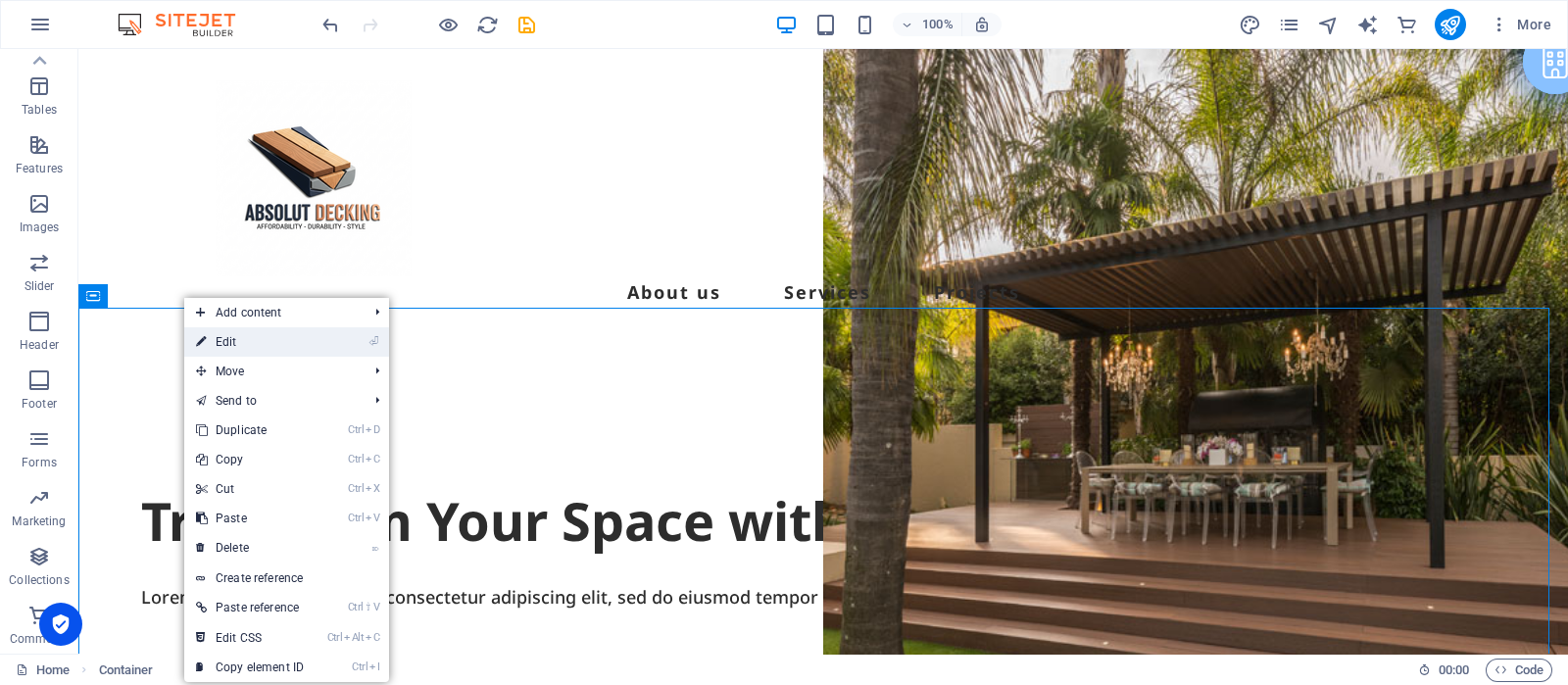click on "⏎  Edit" at bounding box center (250, 342) 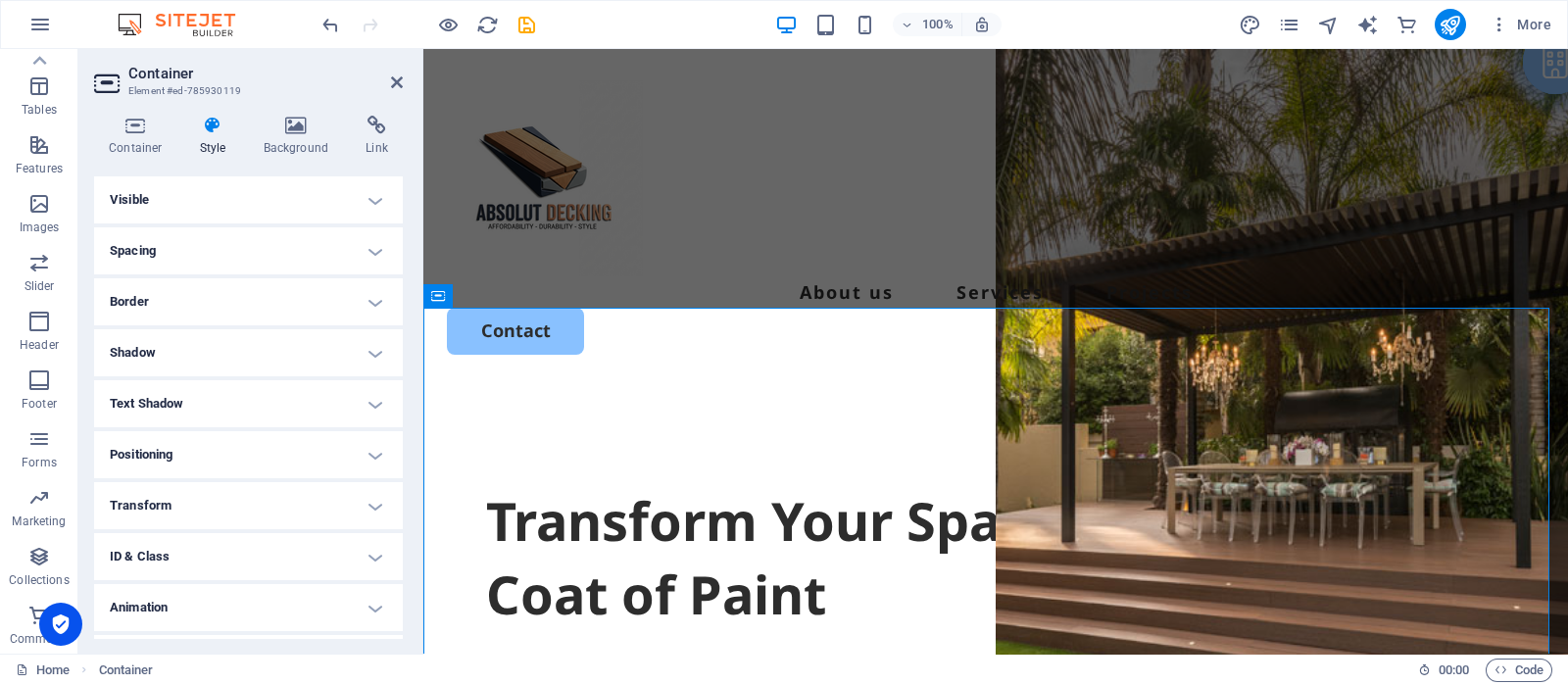 click on "Visible" at bounding box center (248, 200) 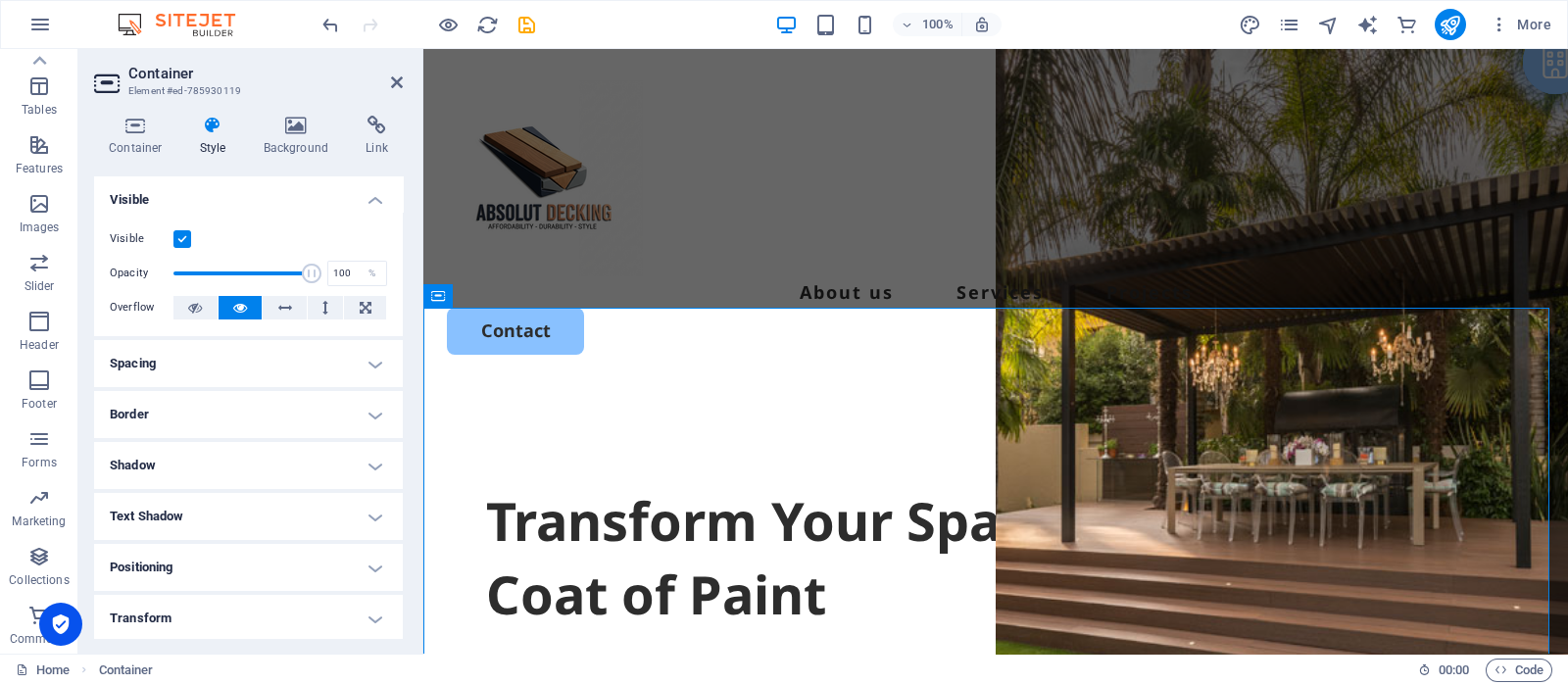click at bounding box center [182, 239] 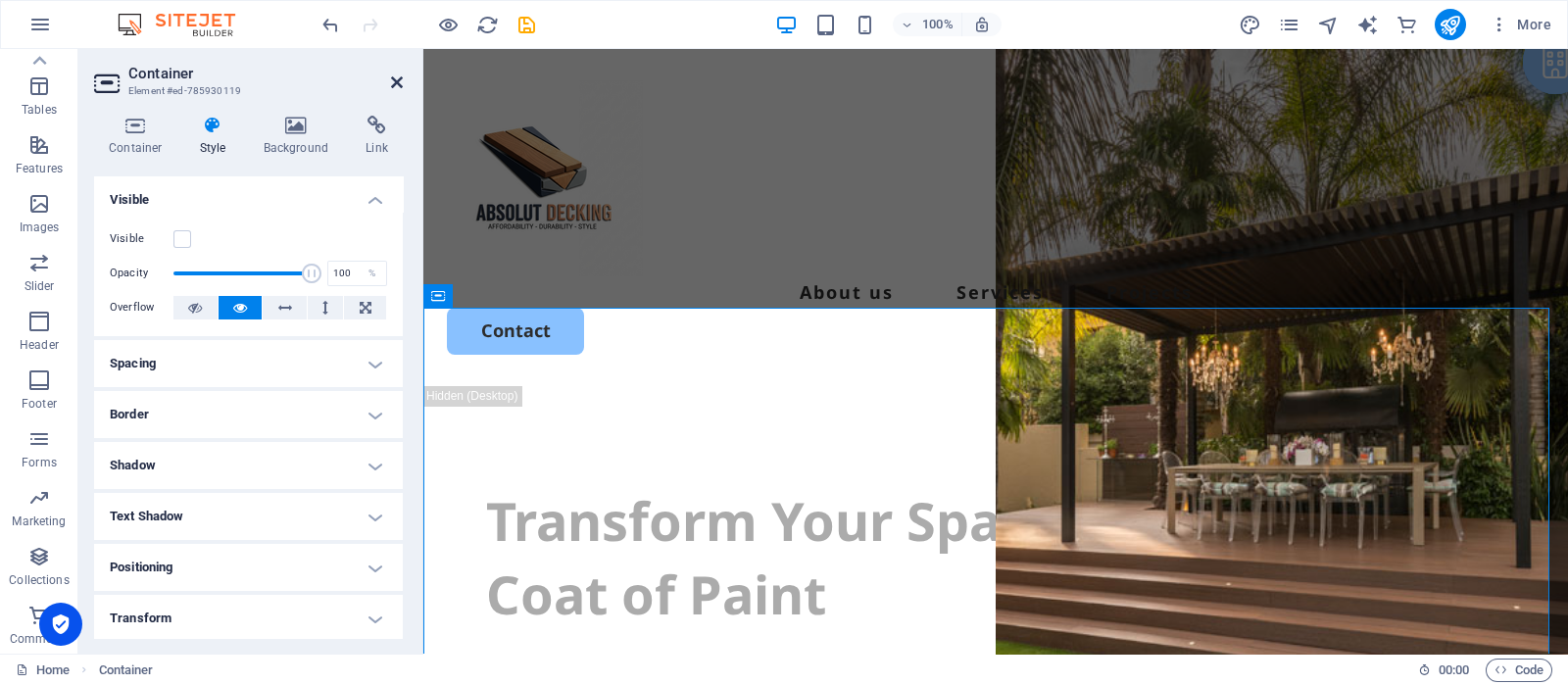 click on "Container Element #ed-785930119" at bounding box center (248, 74) 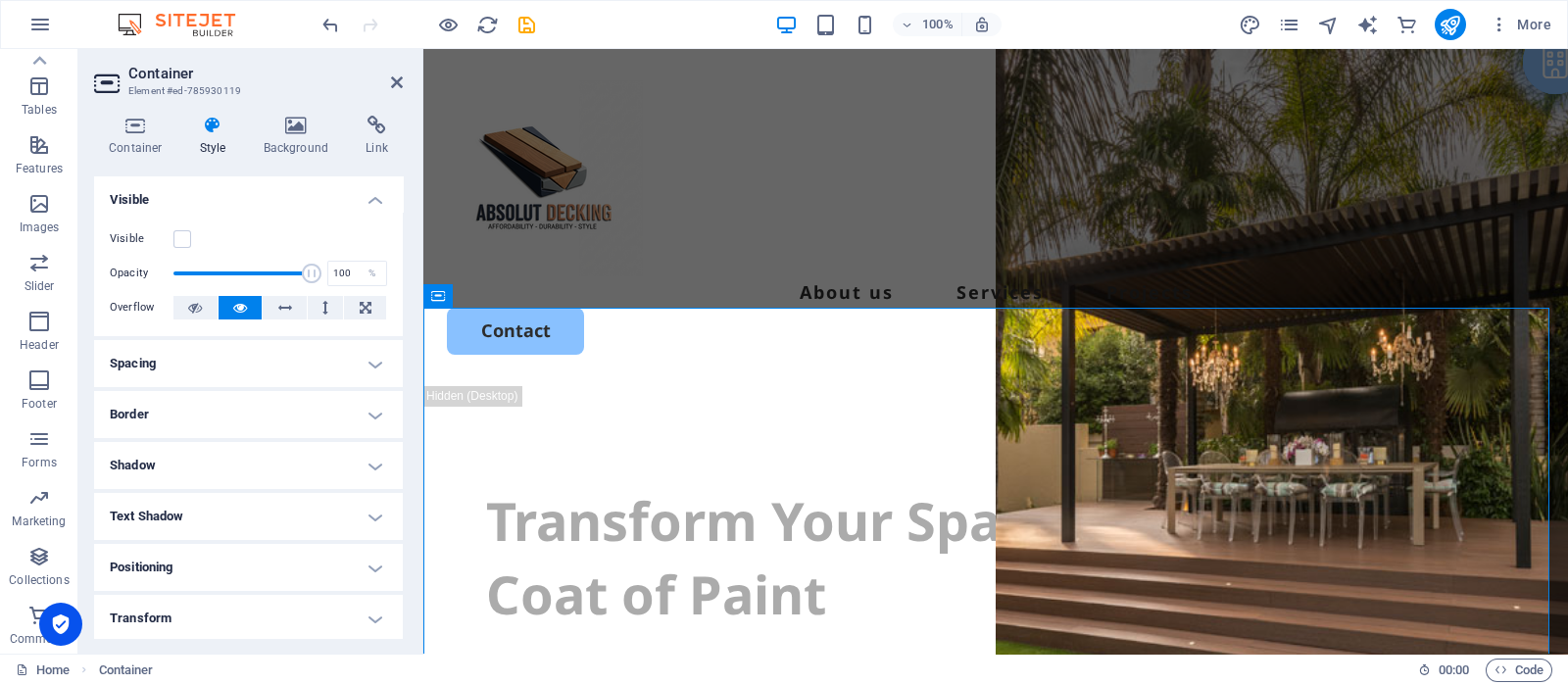 click on "Container" at bounding box center [266, 73] 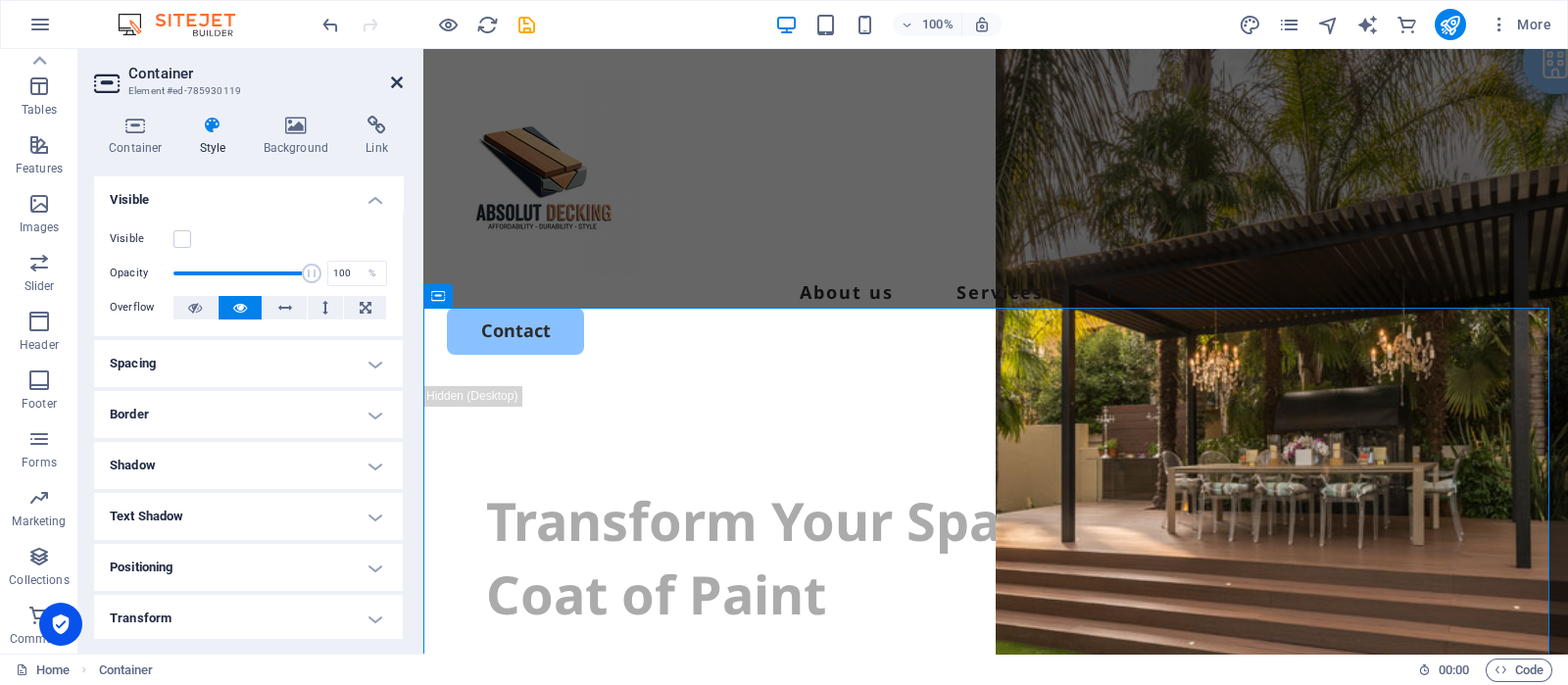 click at bounding box center (397, 82) 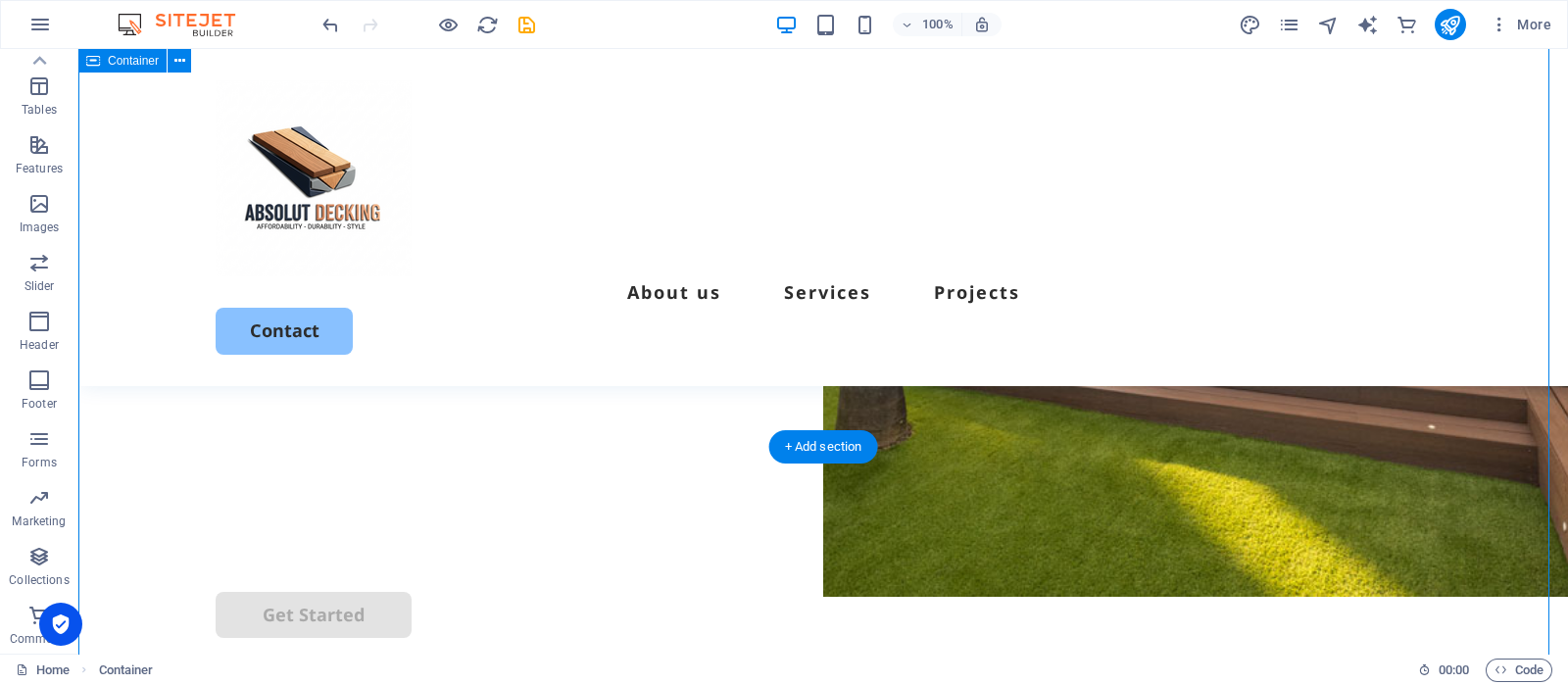 scroll, scrollTop: 489, scrollLeft: 0, axis: vertical 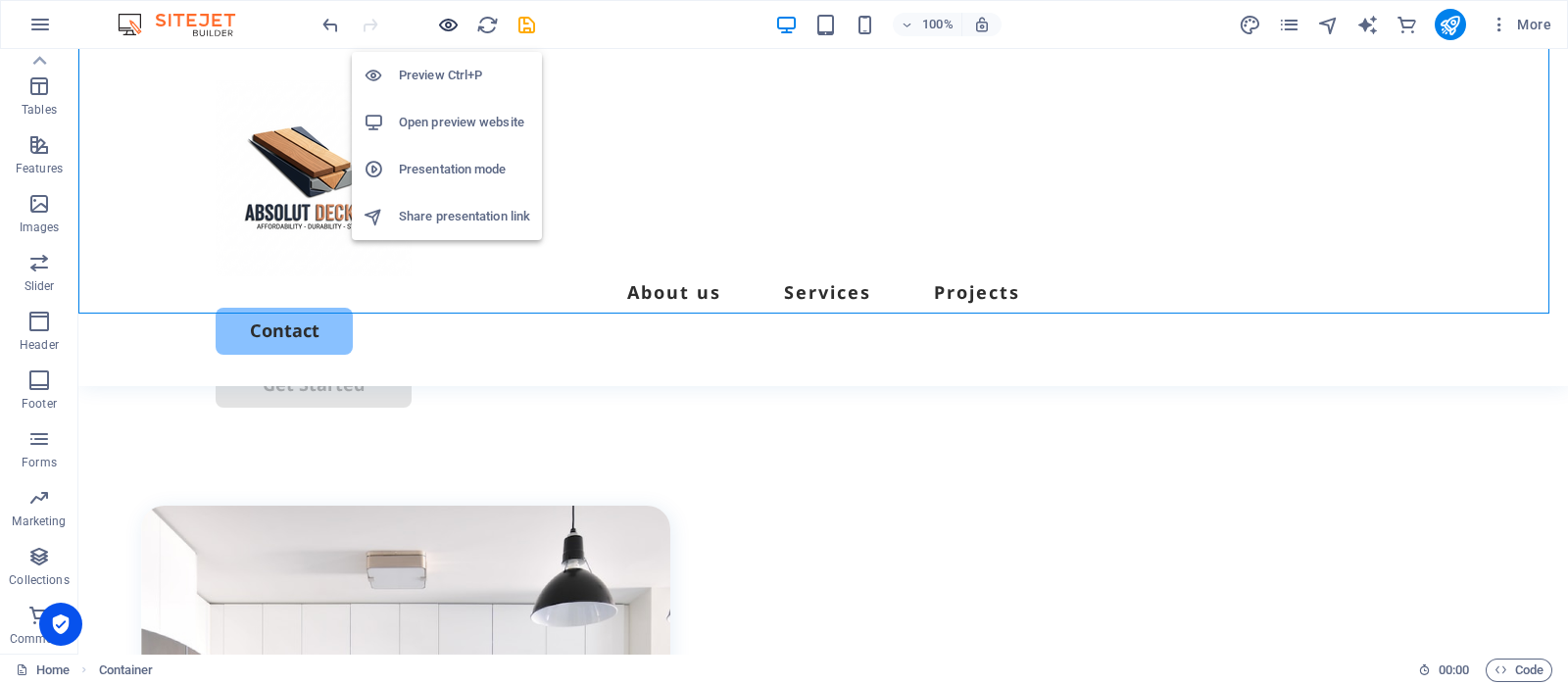 click at bounding box center (448, 24) 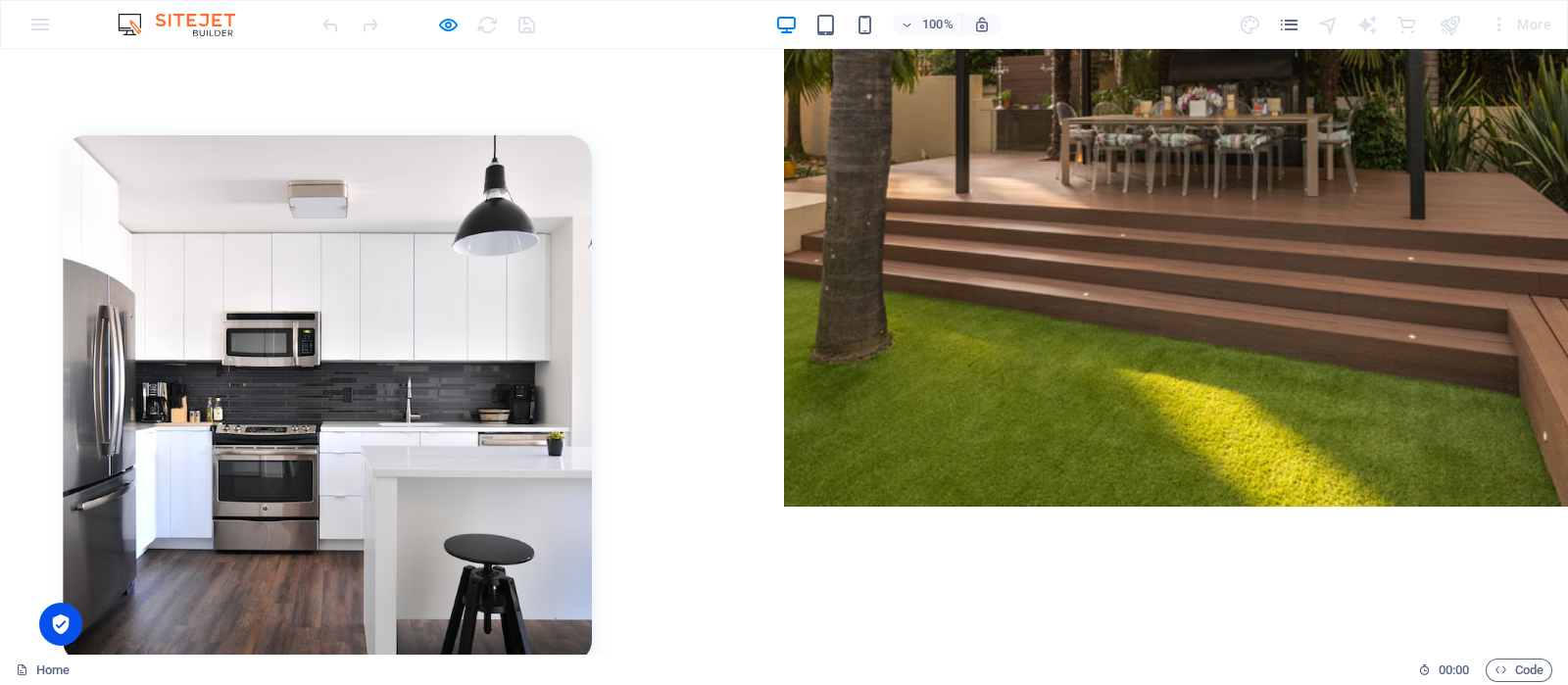 scroll, scrollTop: 0, scrollLeft: 0, axis: both 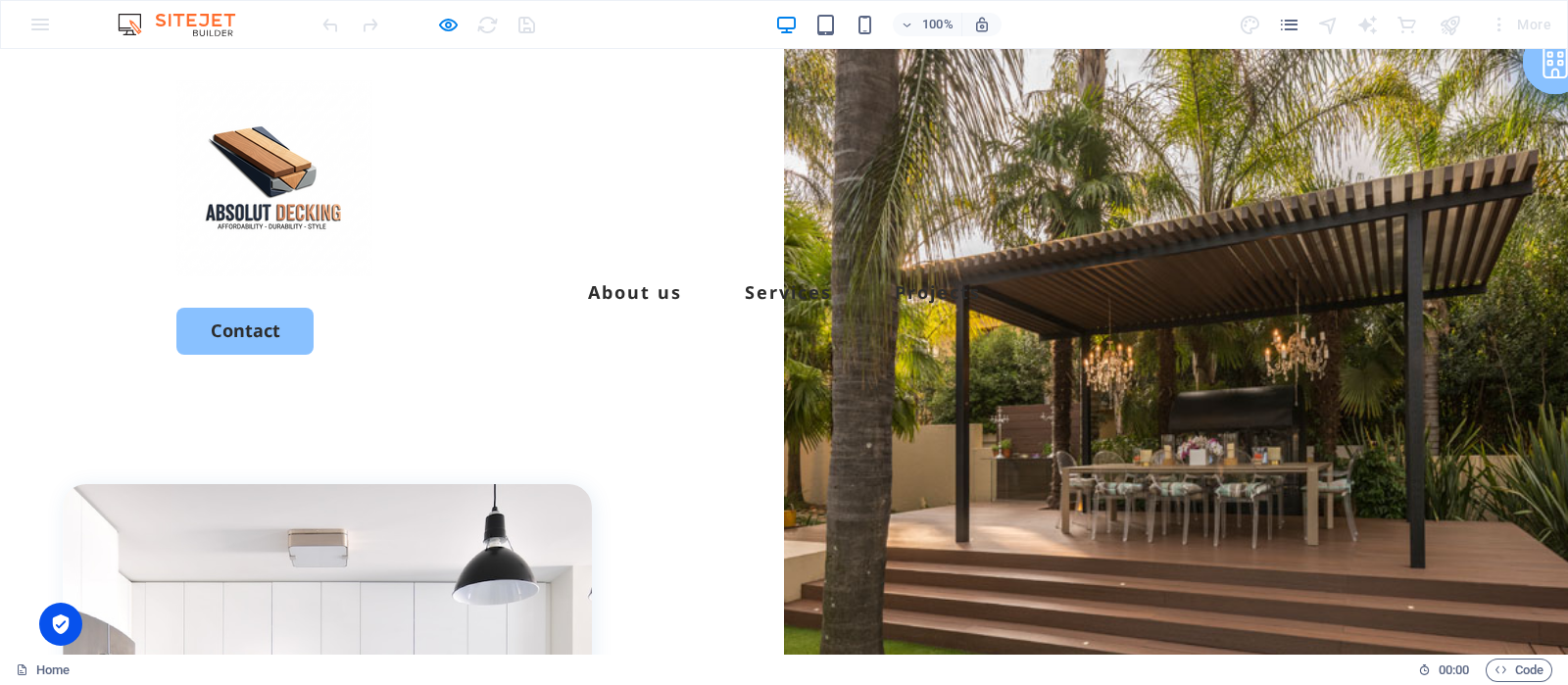 click on "About us Services Projects Contact" at bounding box center [784, 218] 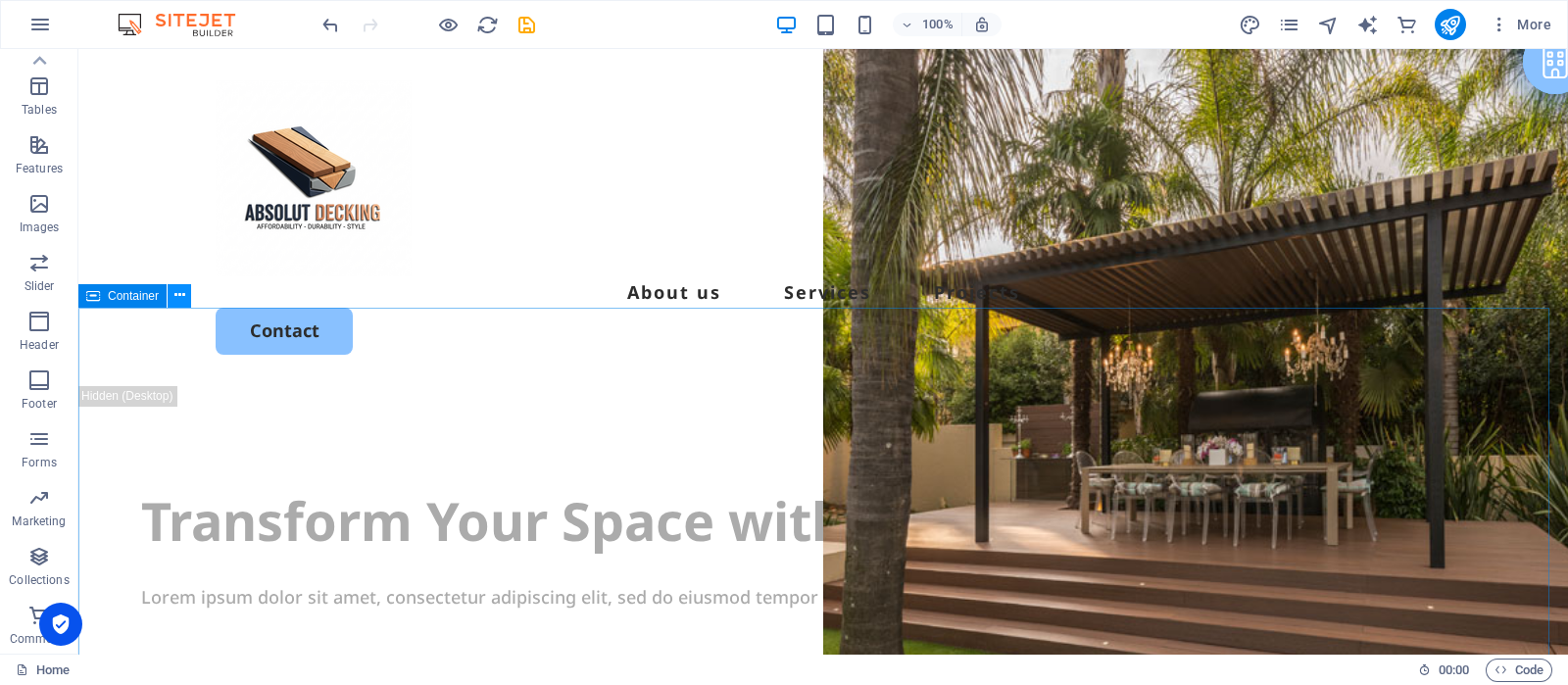 click at bounding box center [179, 295] 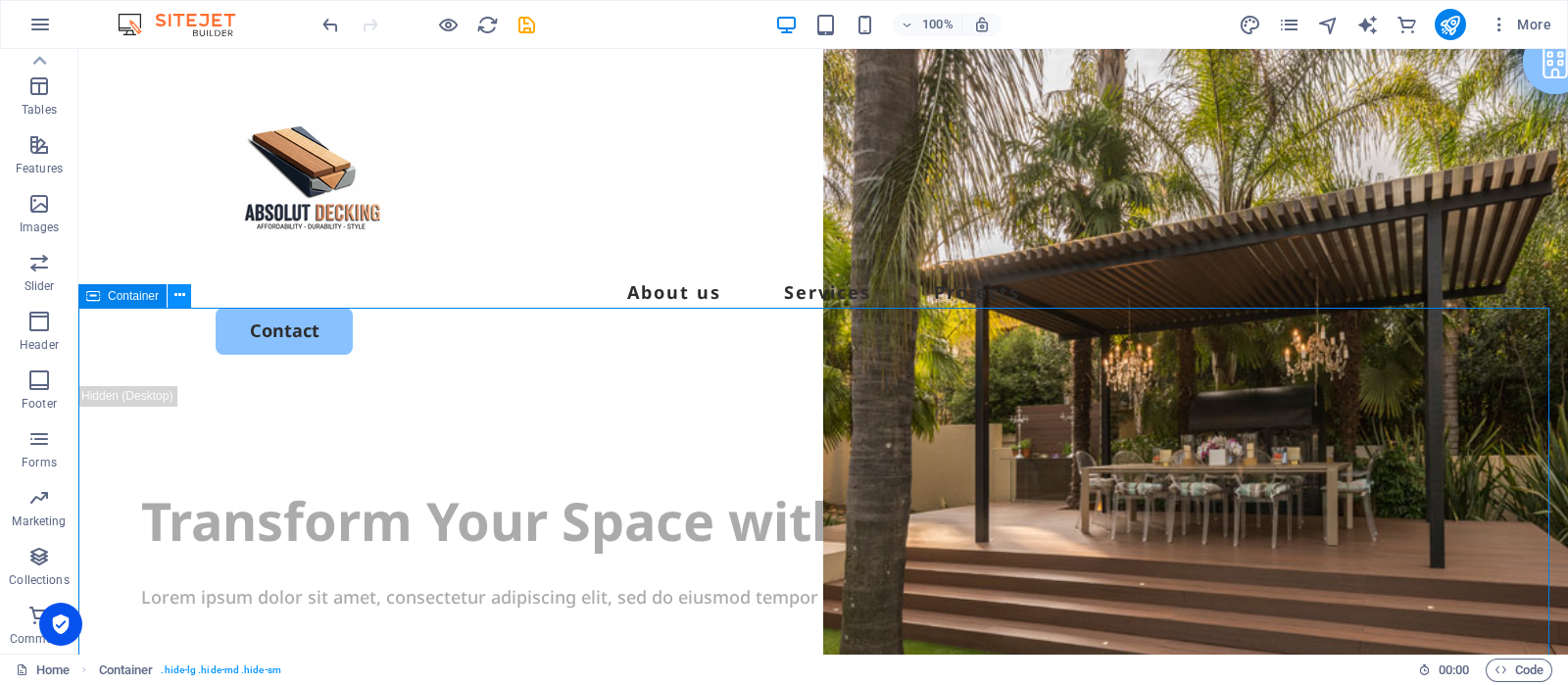 click at bounding box center (179, 295) 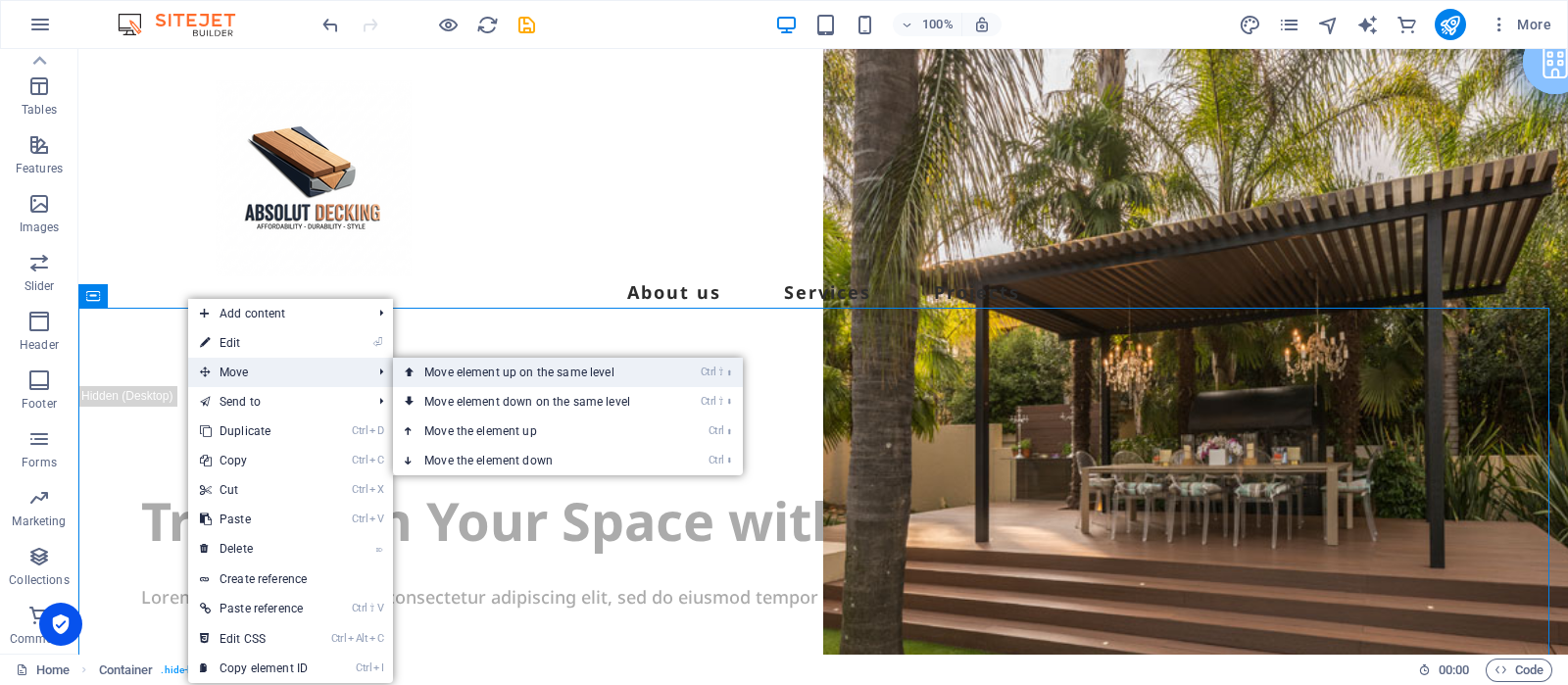 drag, startPoint x: 469, startPoint y: 370, endPoint x: 391, endPoint y: 320, distance: 92.649879 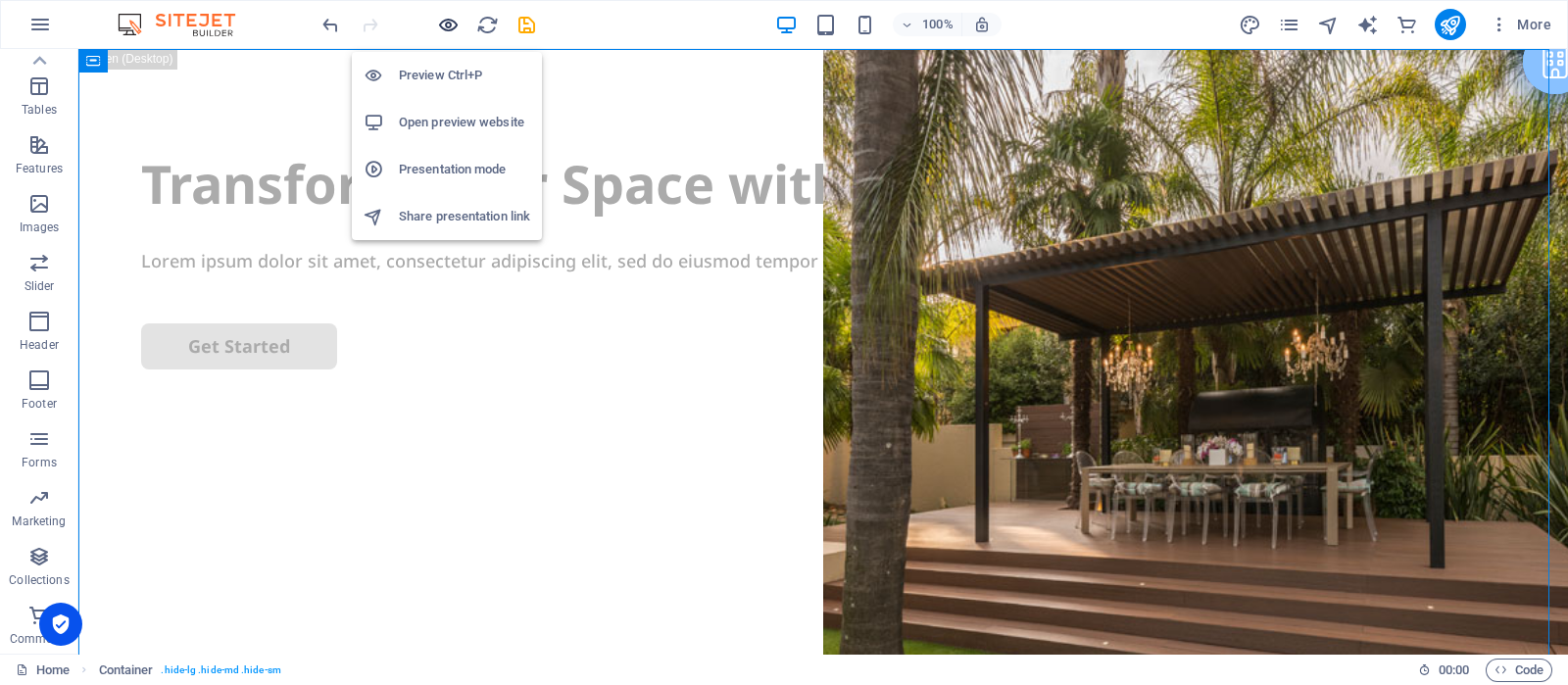 click at bounding box center (448, 24) 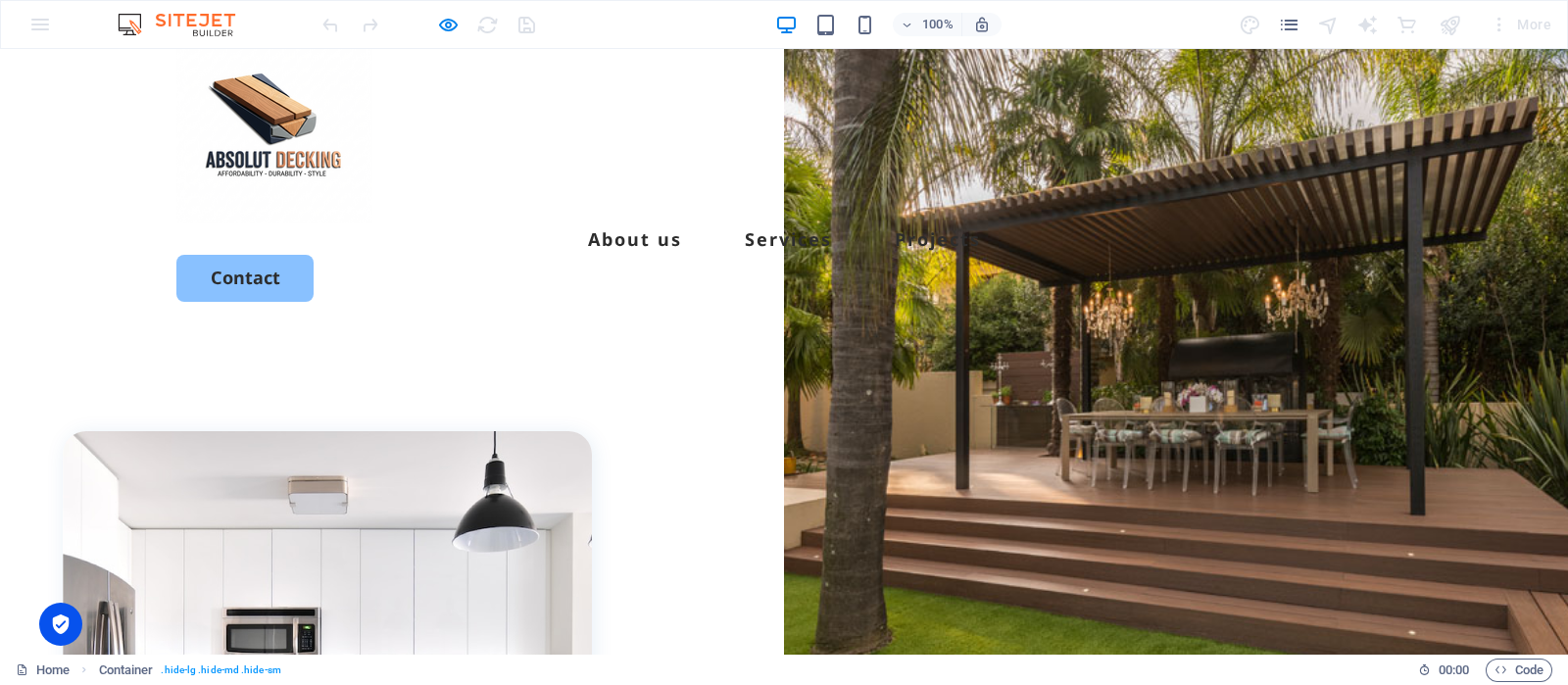 scroll, scrollTop: 0, scrollLeft: 0, axis: both 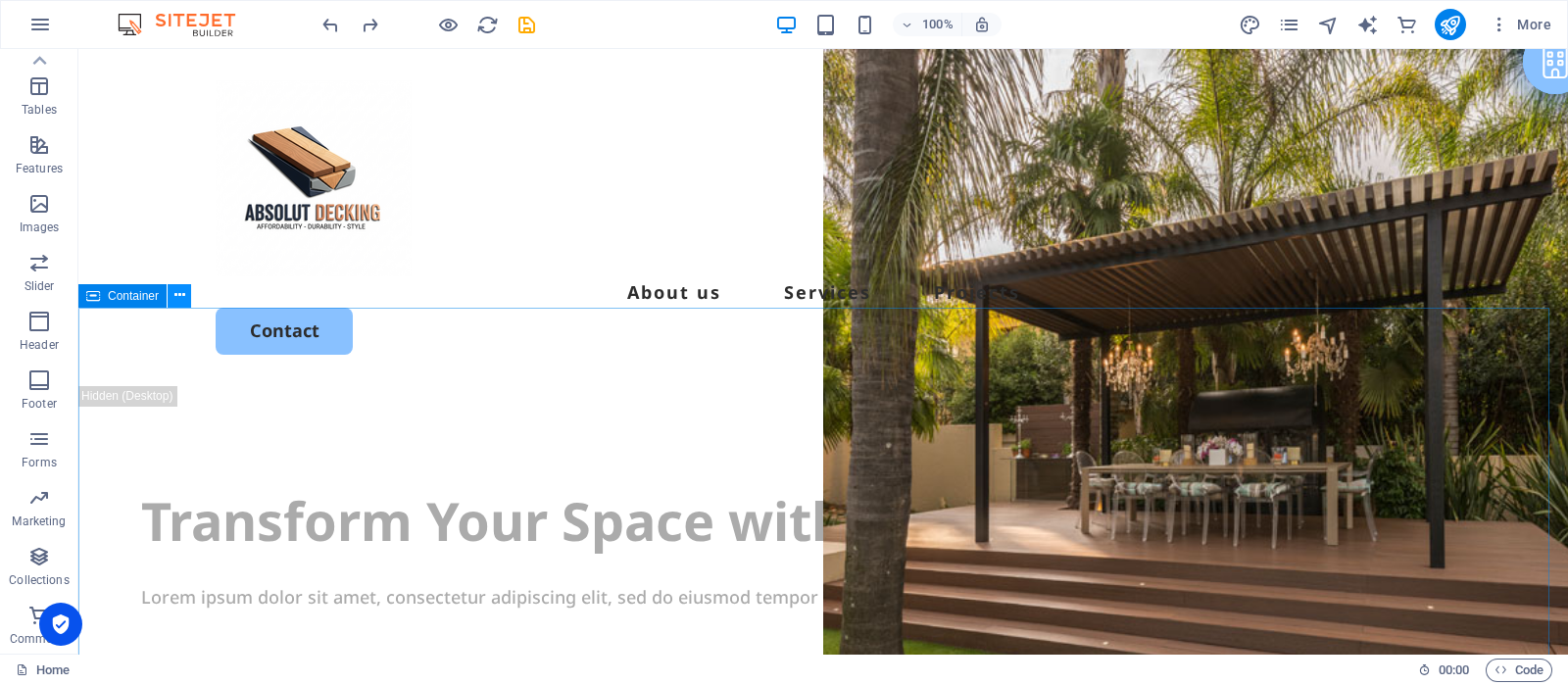 click at bounding box center (179, 296) 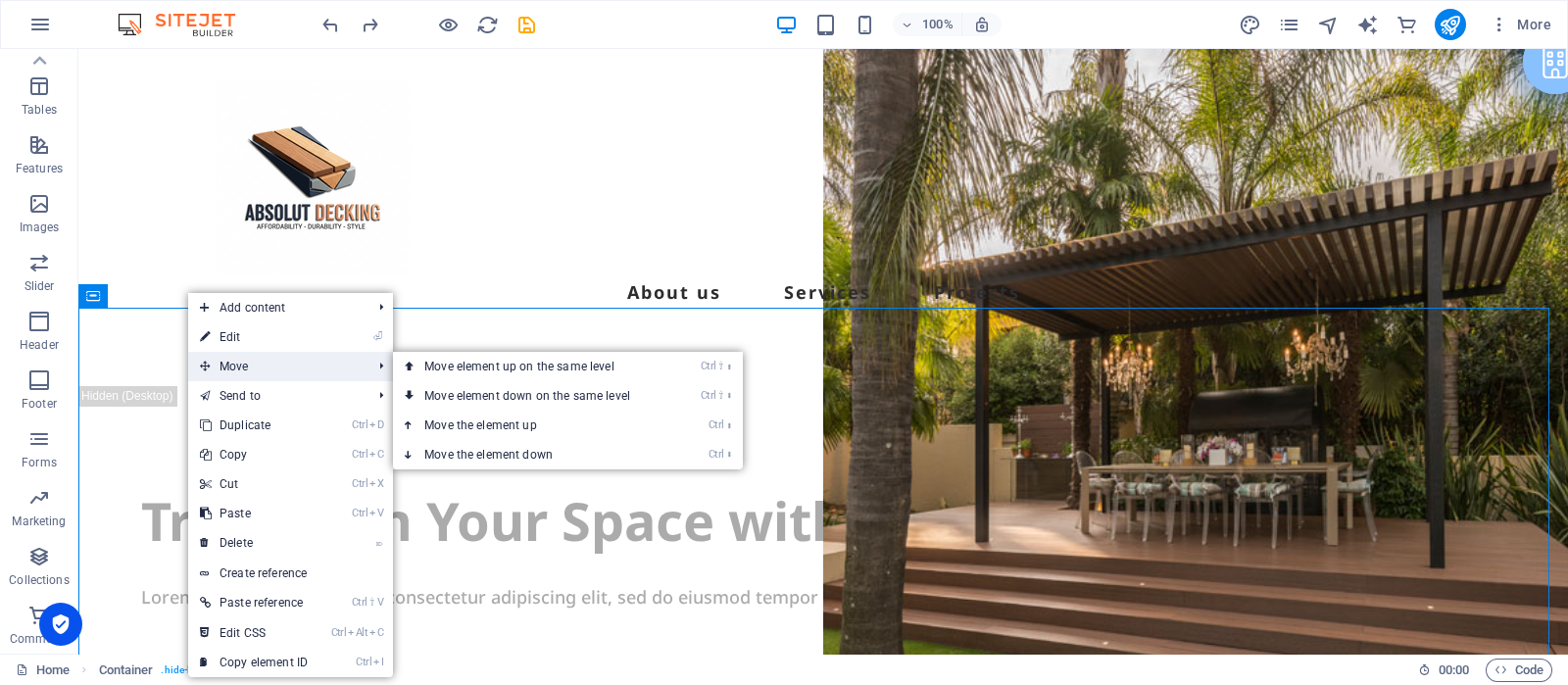 click on "Move" at bounding box center (275, 367) 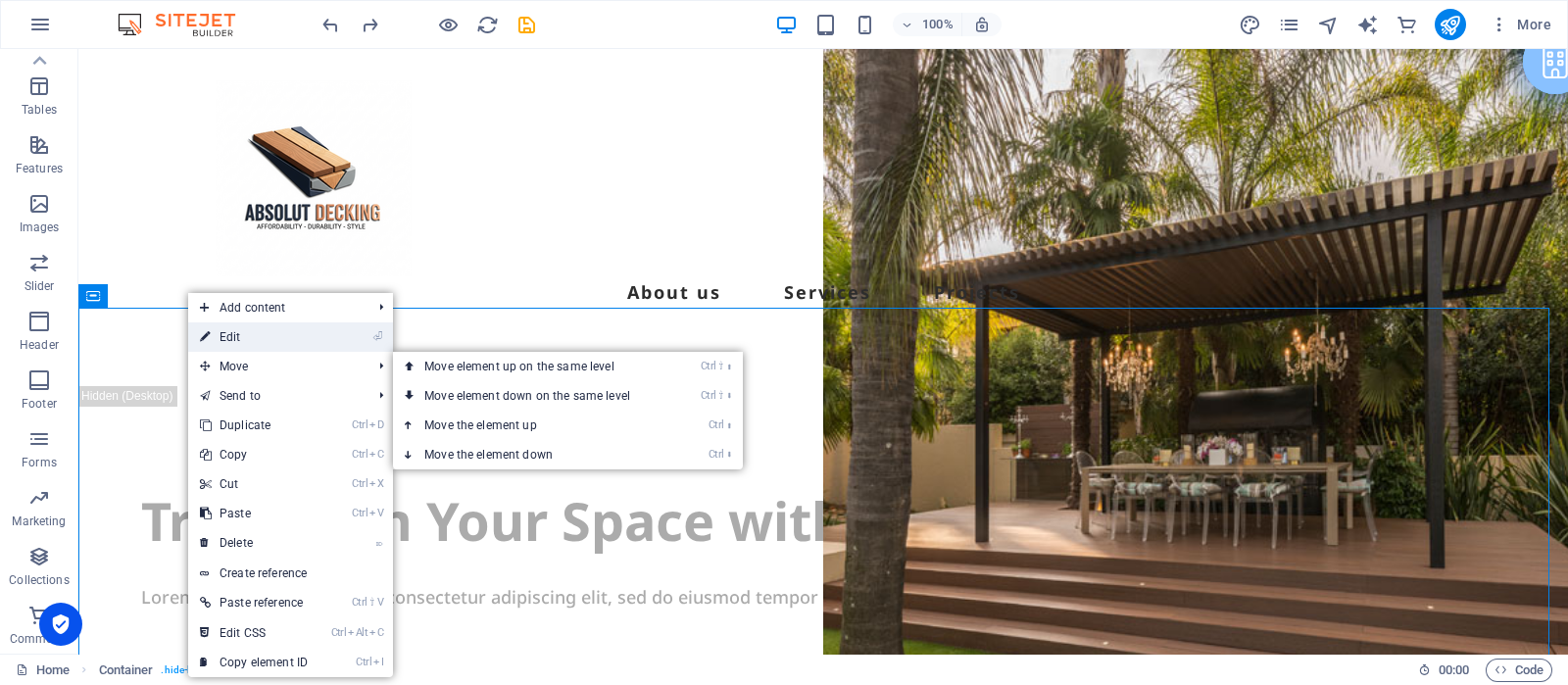 click on "⏎  Edit" at bounding box center (254, 337) 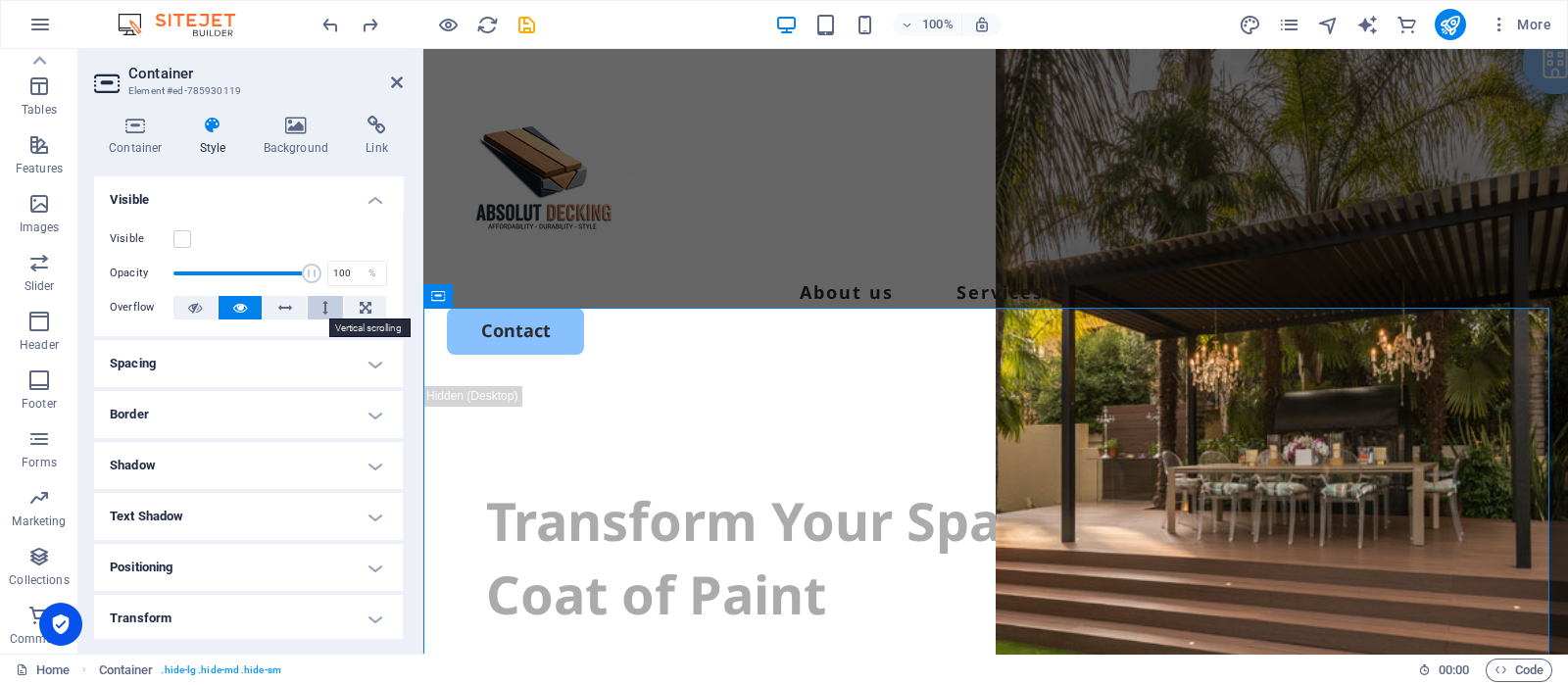 click at bounding box center (325, 308) 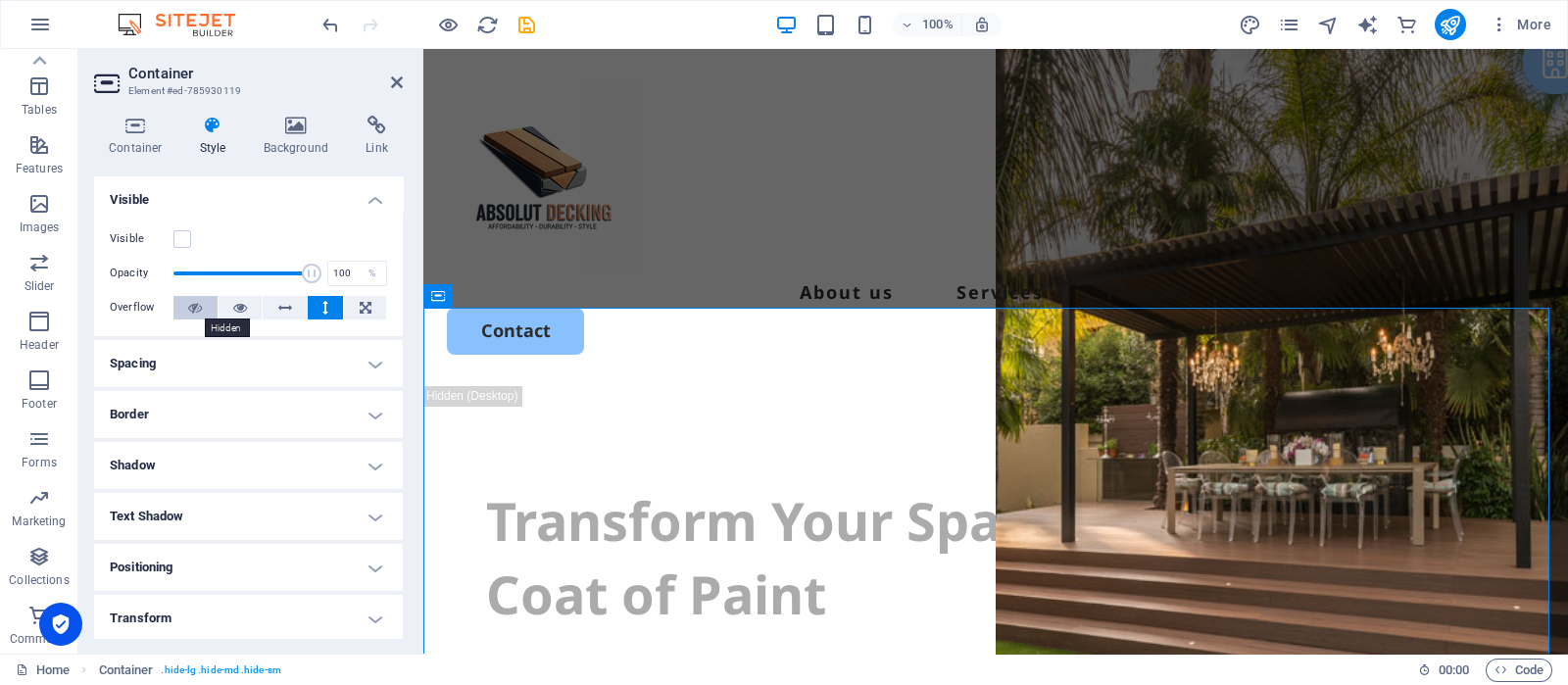 click at bounding box center (195, 308) 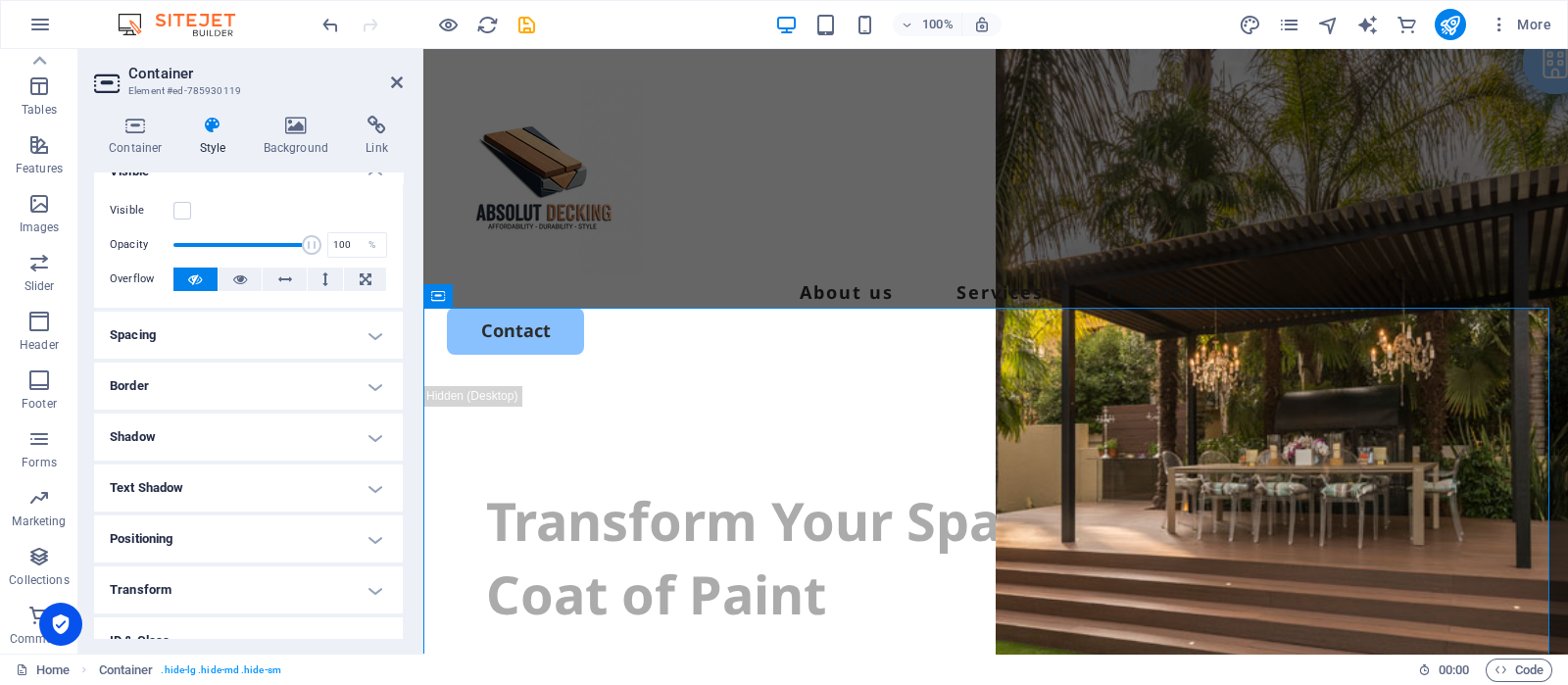 scroll, scrollTop: 0, scrollLeft: 0, axis: both 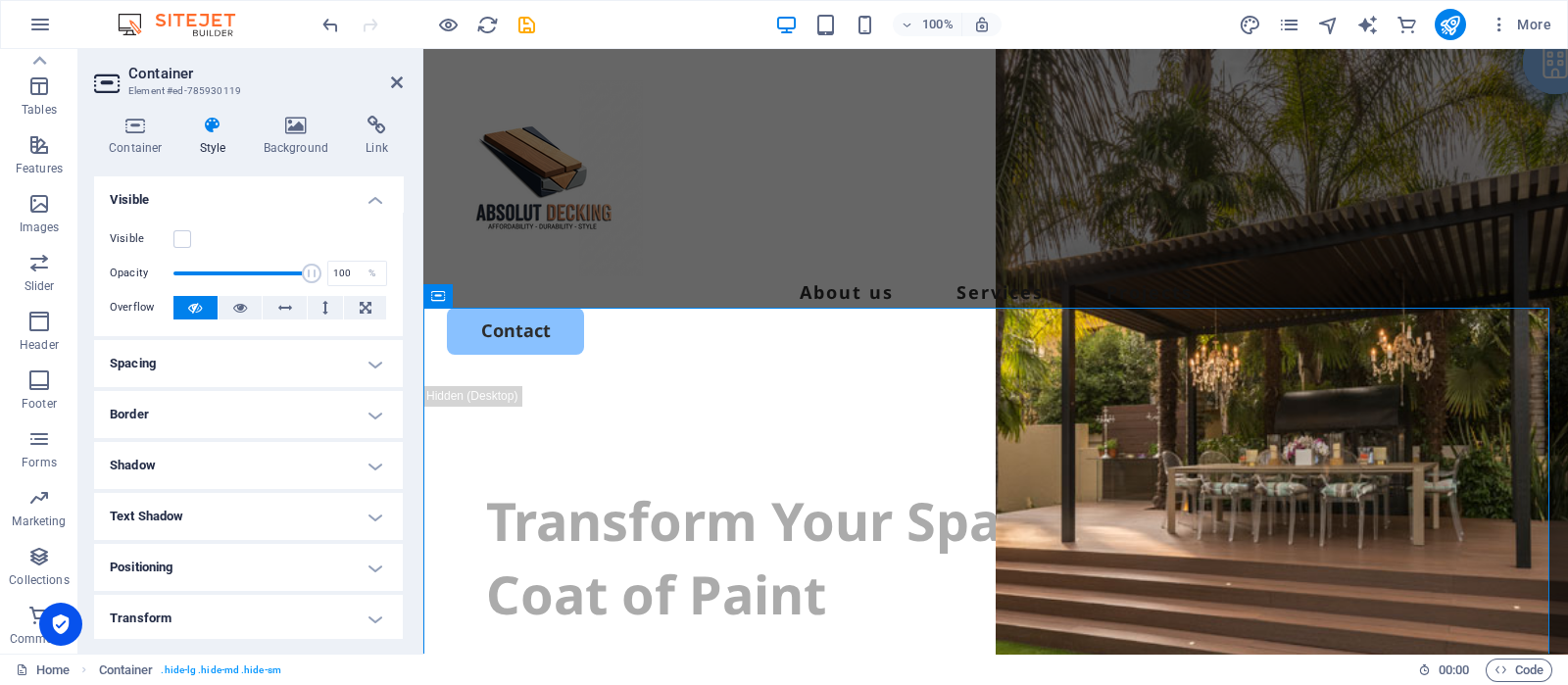 click on "Visible" at bounding box center [248, 194] 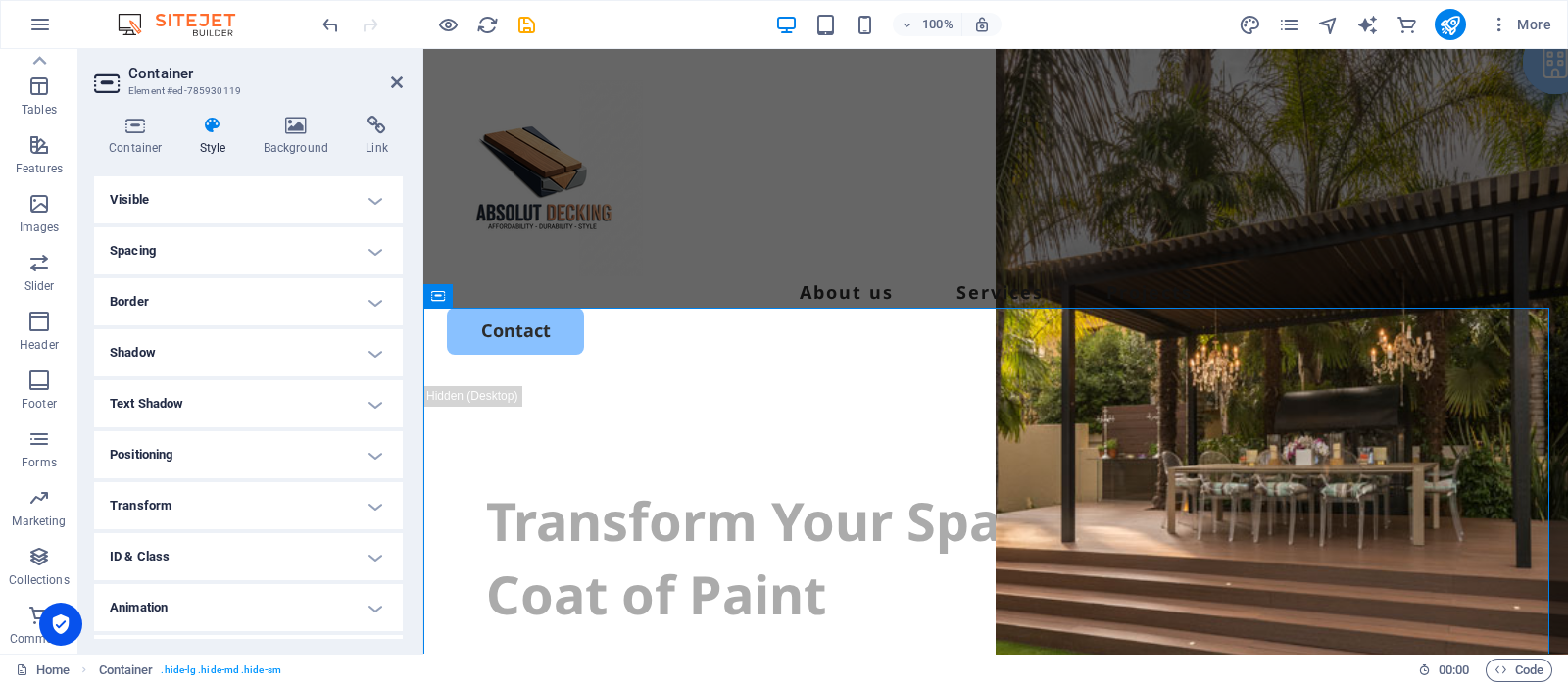 click on "Spacing" at bounding box center (248, 251) 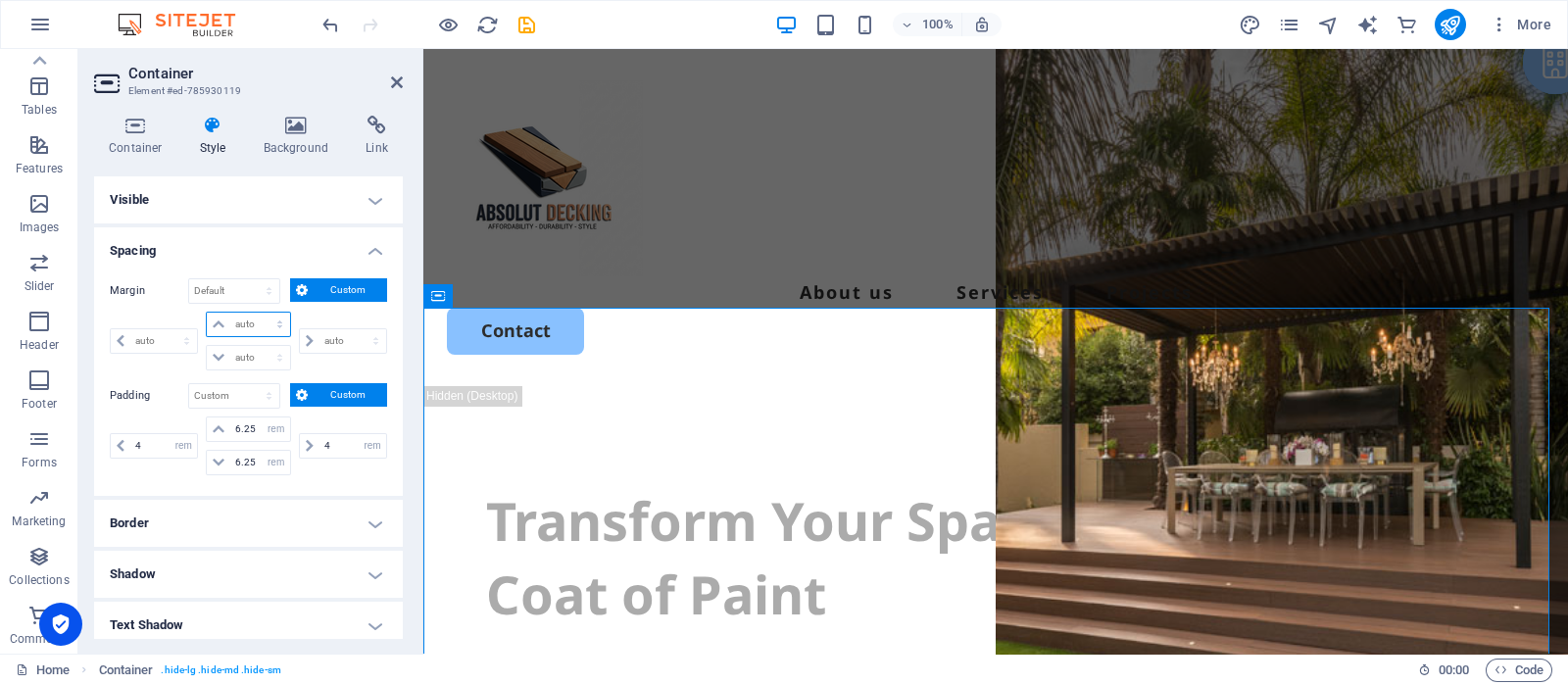 click on "auto px % rem vw vh" at bounding box center [248, 324] 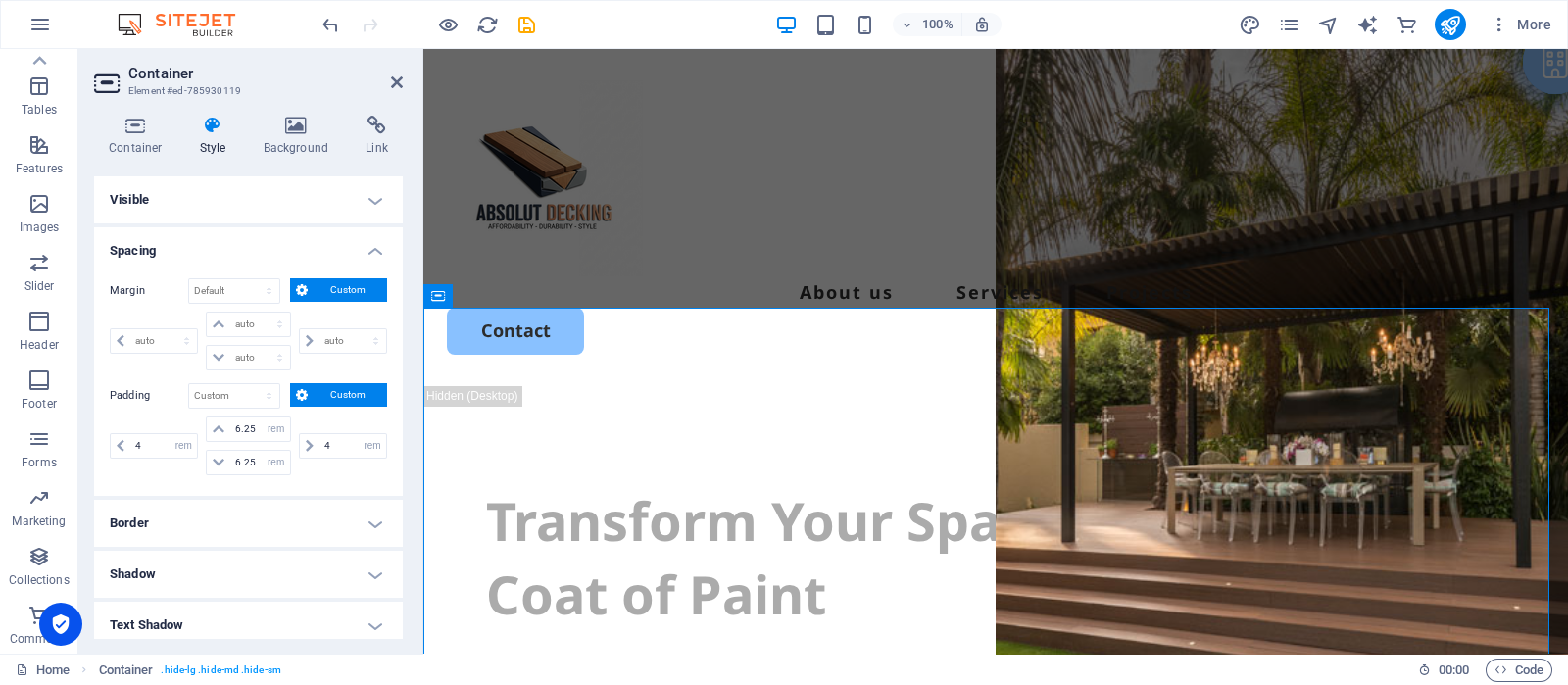 click on "Spacing" at bounding box center (248, 245) 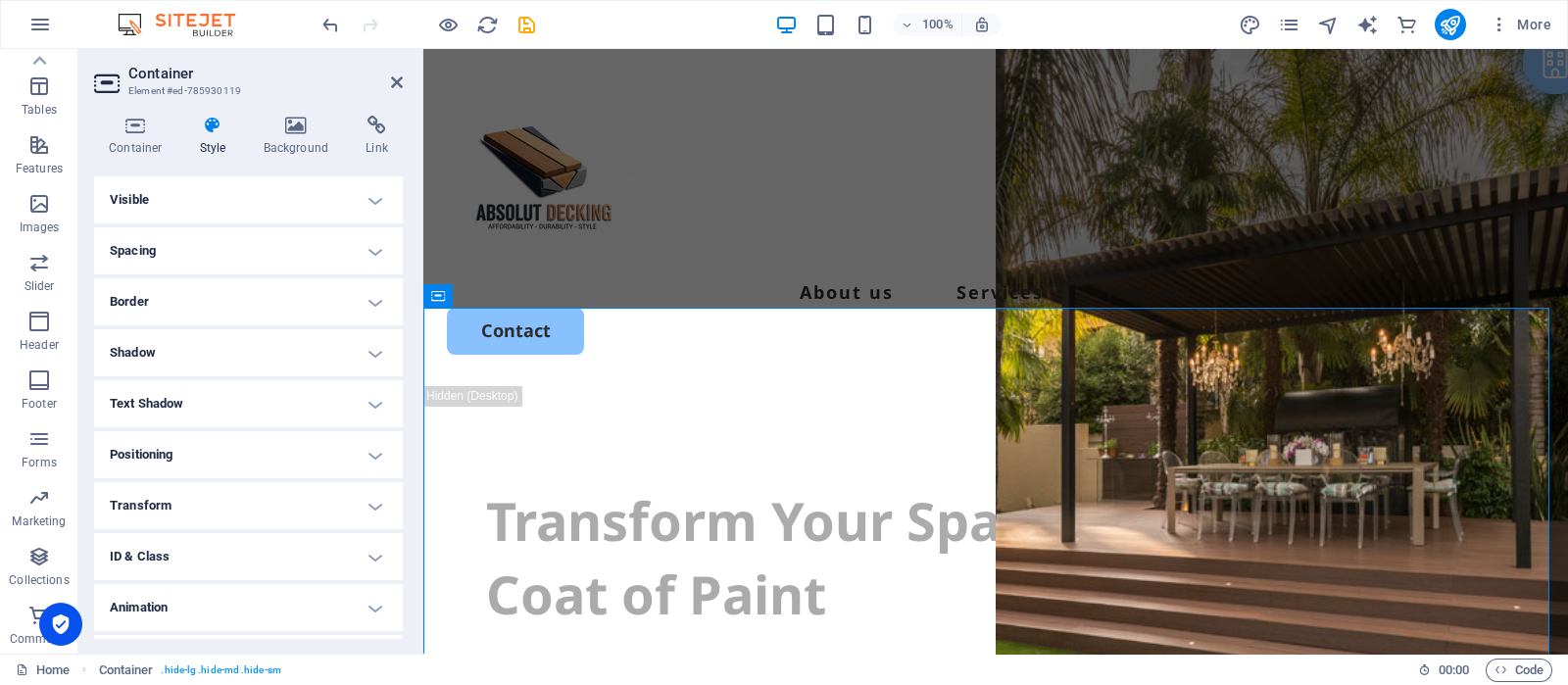 click on "Spacing" at bounding box center [248, 251] 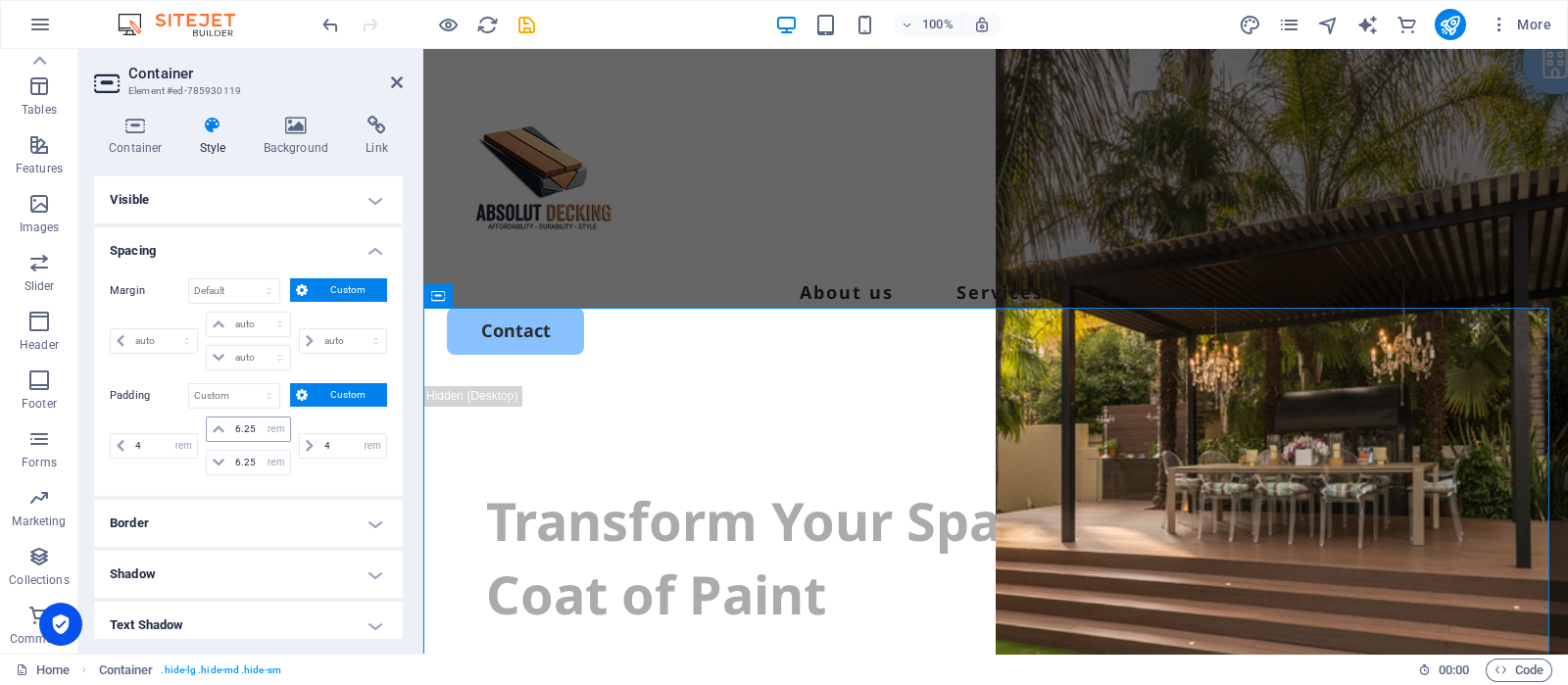 click at bounding box center [219, 429] 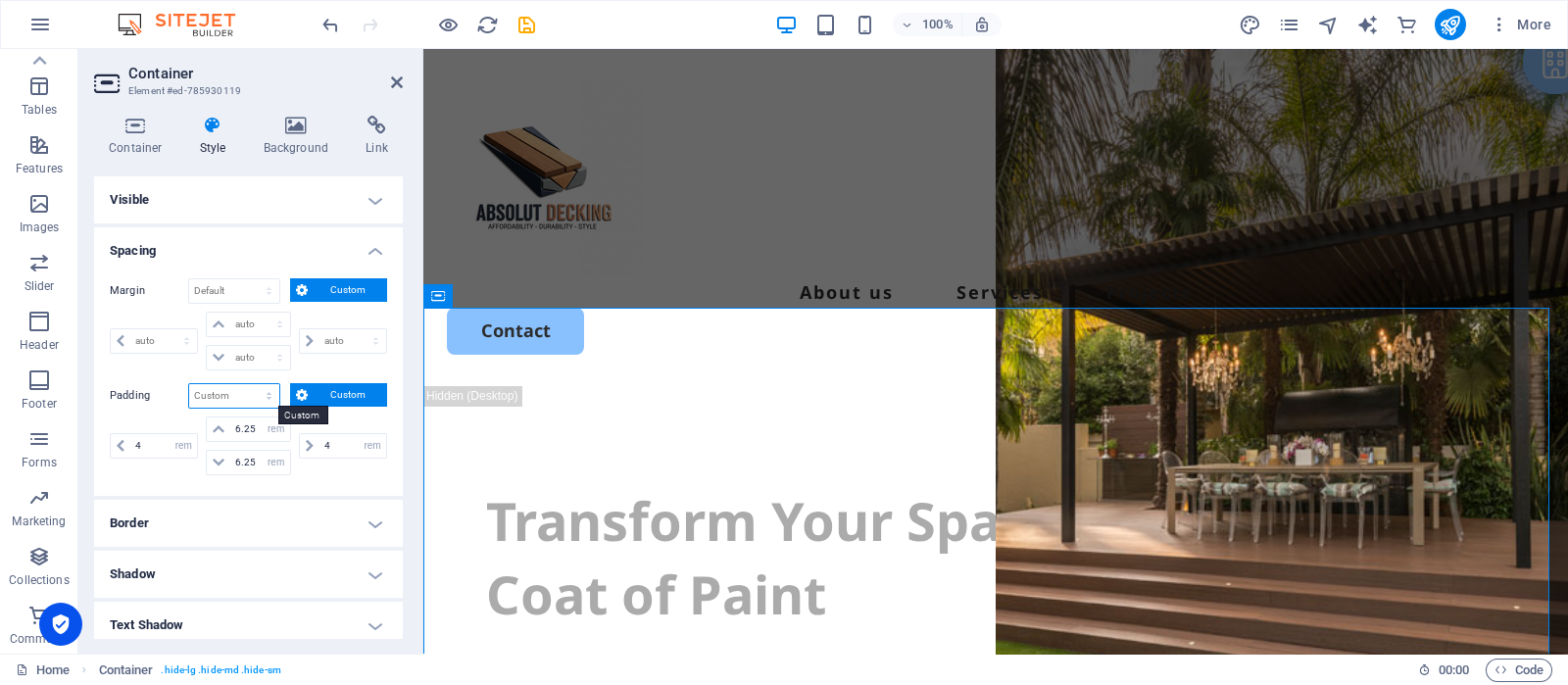 click on "Default px rem % vh vw Custom" at bounding box center [234, 396] 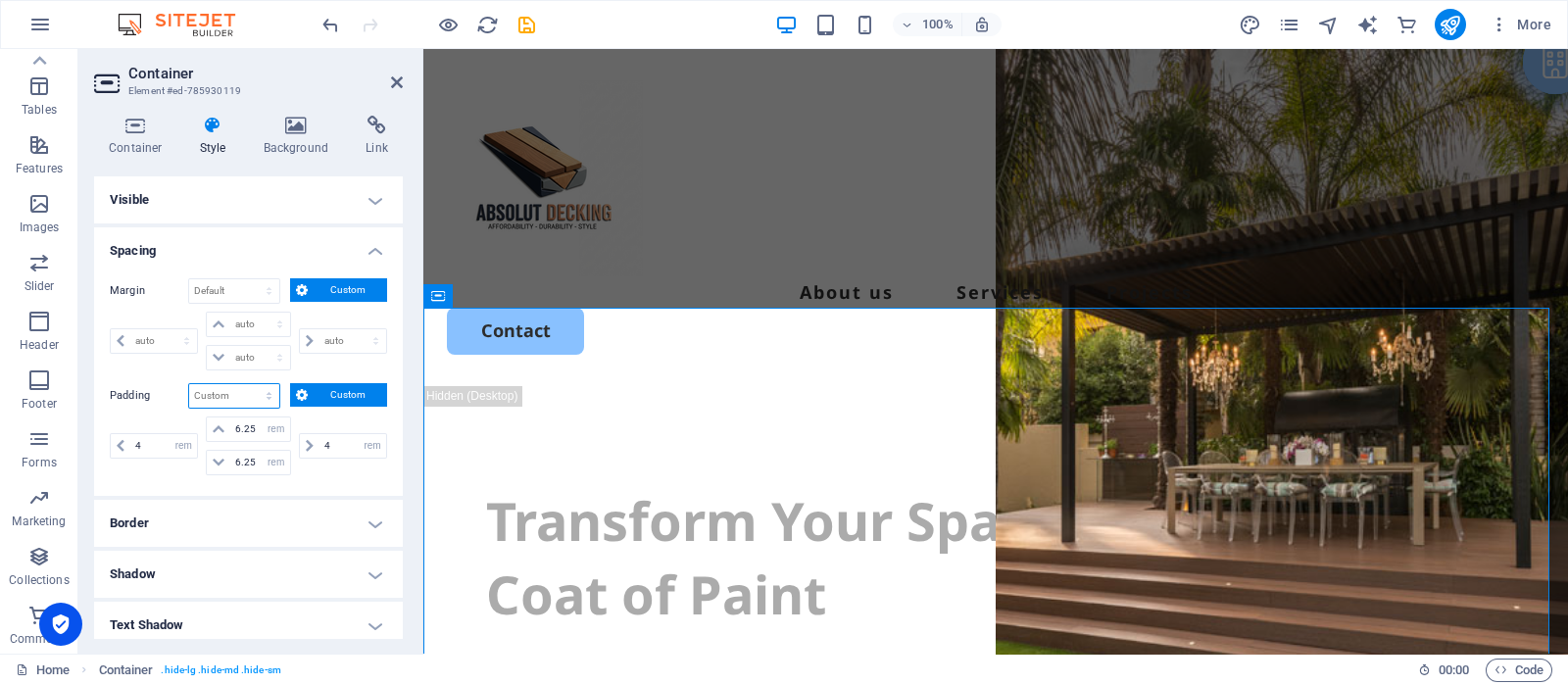 click on "Default px rem % vh vw Custom" at bounding box center (234, 396) 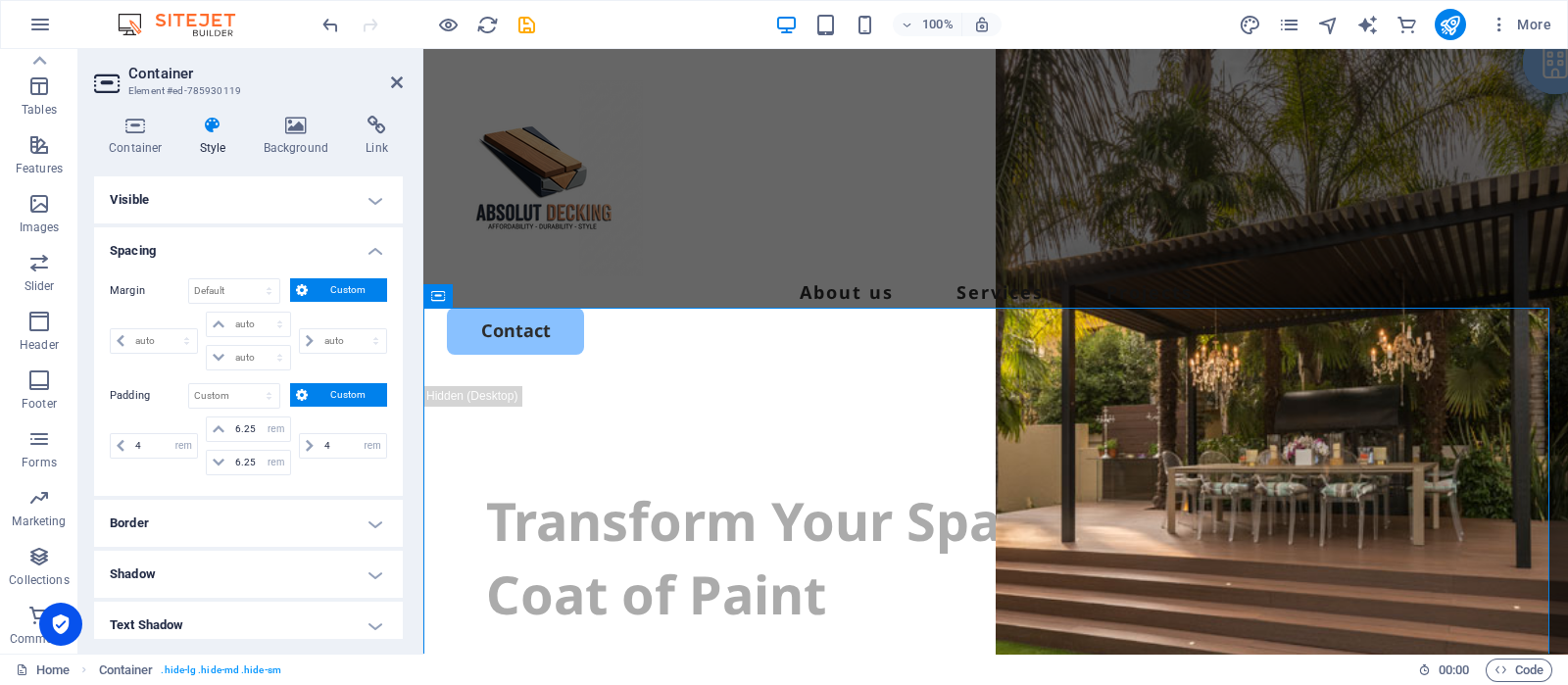 click on "Margin Default auto px % rem vw vh Custom Custom auto px % rem vw vh auto px % rem vw vh auto px % rem vw vh auto px % rem vw vh Padding Default px rem % vh vw Custom Custom 4 px rem % vh vw 6.25 px rem % vh vw 6.25 px rem % vh vw 4 px rem % vh vw" at bounding box center [248, 379] 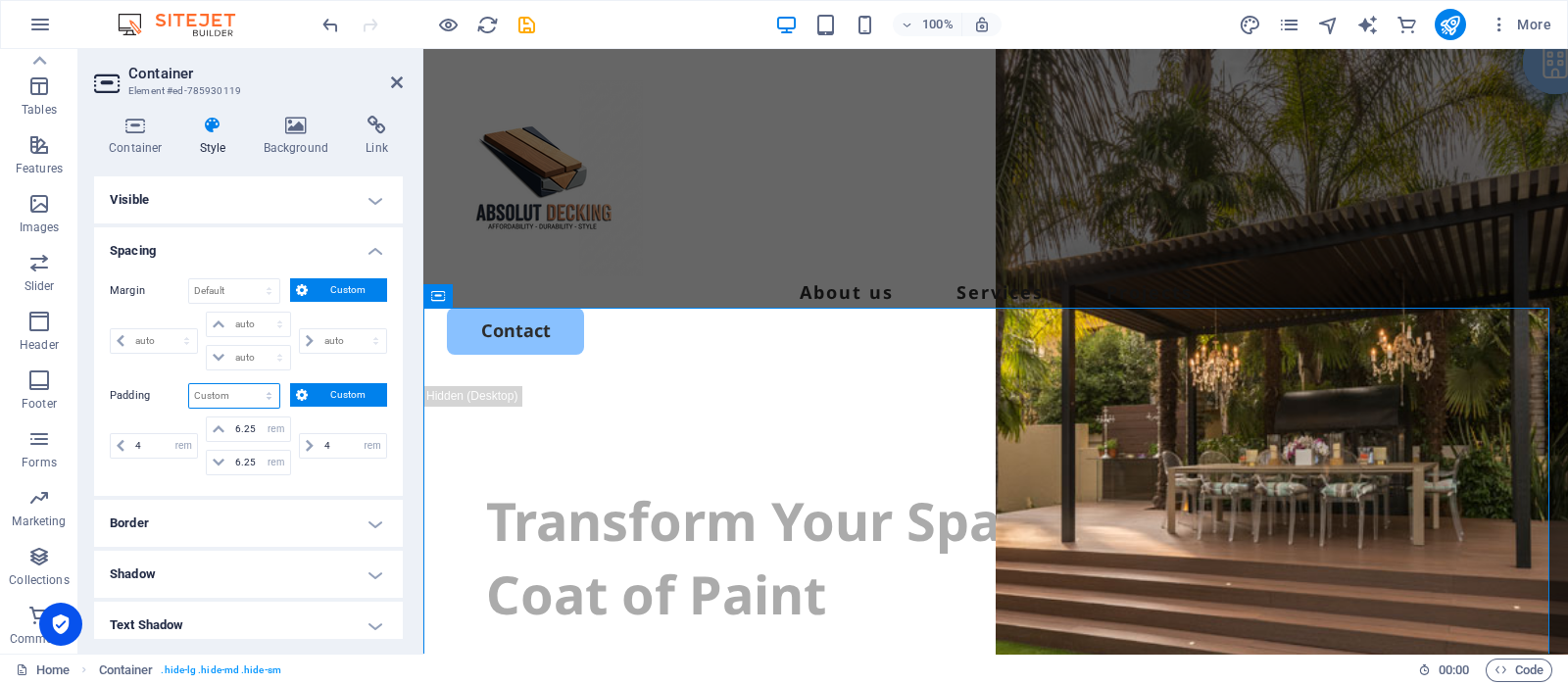 click on "Default px rem % vh vw Custom" at bounding box center [234, 396] 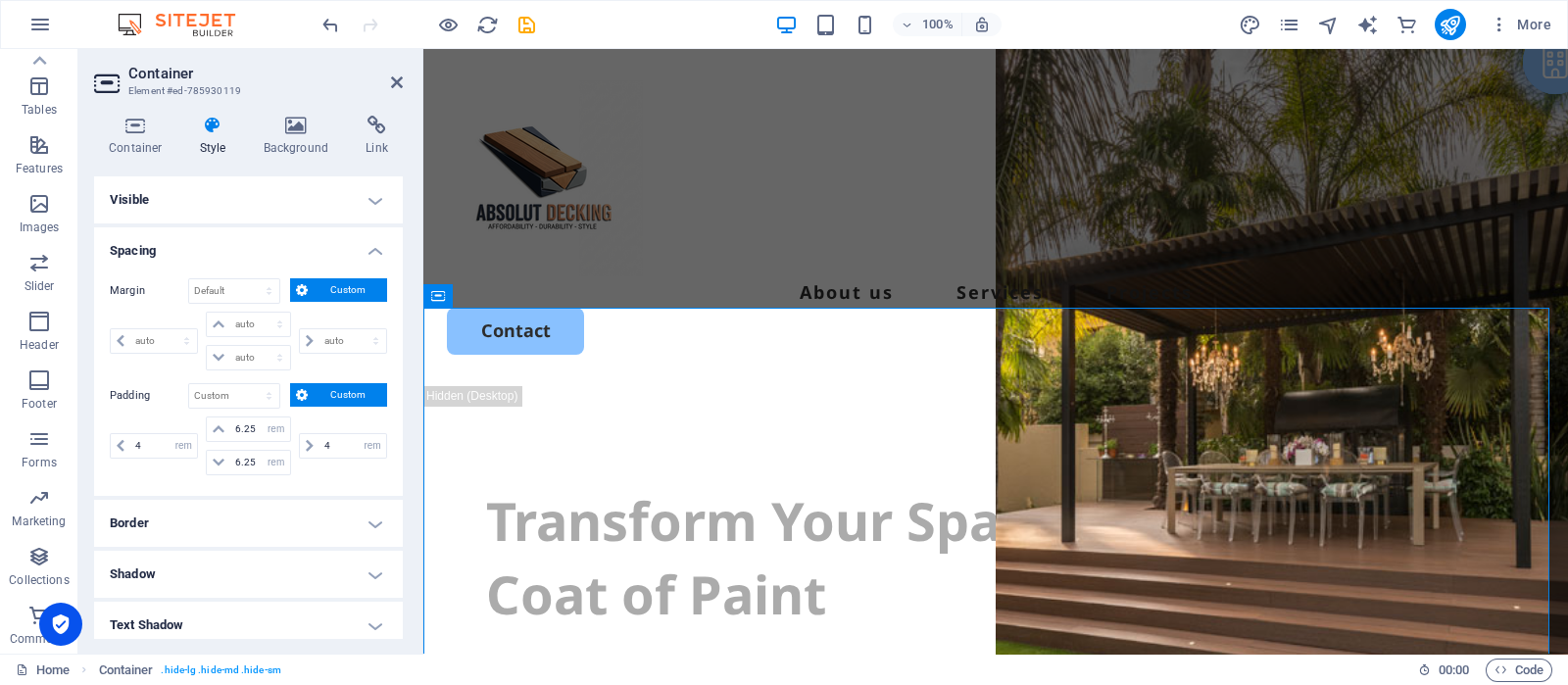 click on "Spacing" at bounding box center [248, 245] 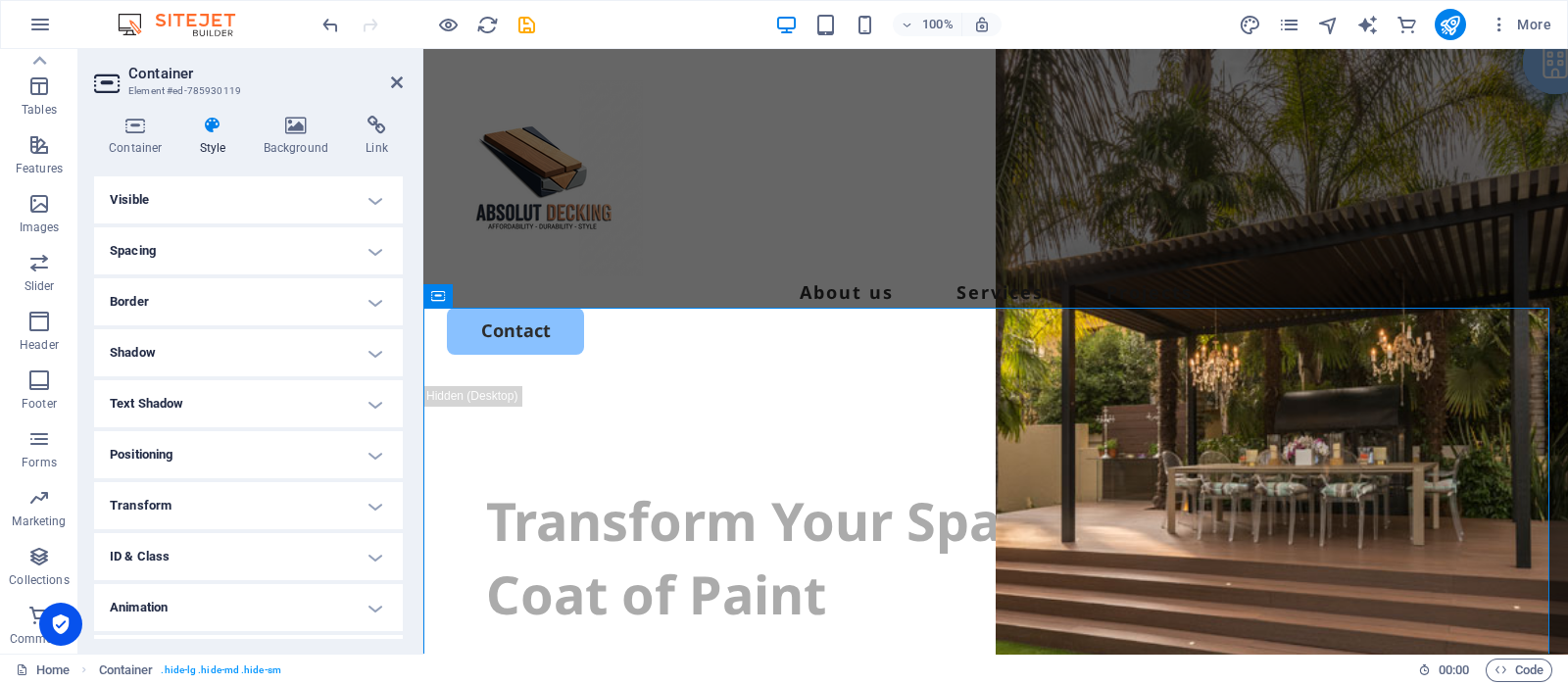 click on "Positioning" at bounding box center (248, 455) 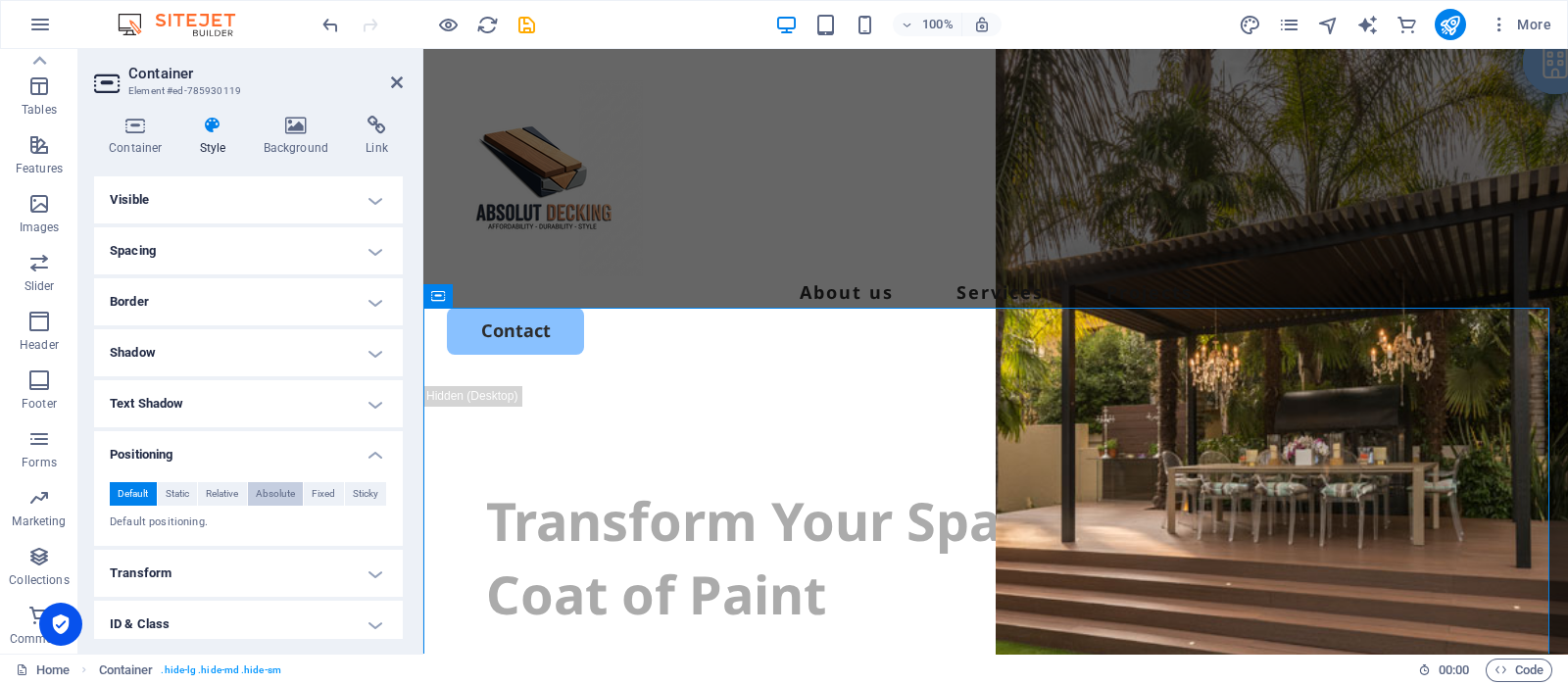 click on "Absolute" at bounding box center [275, 494] 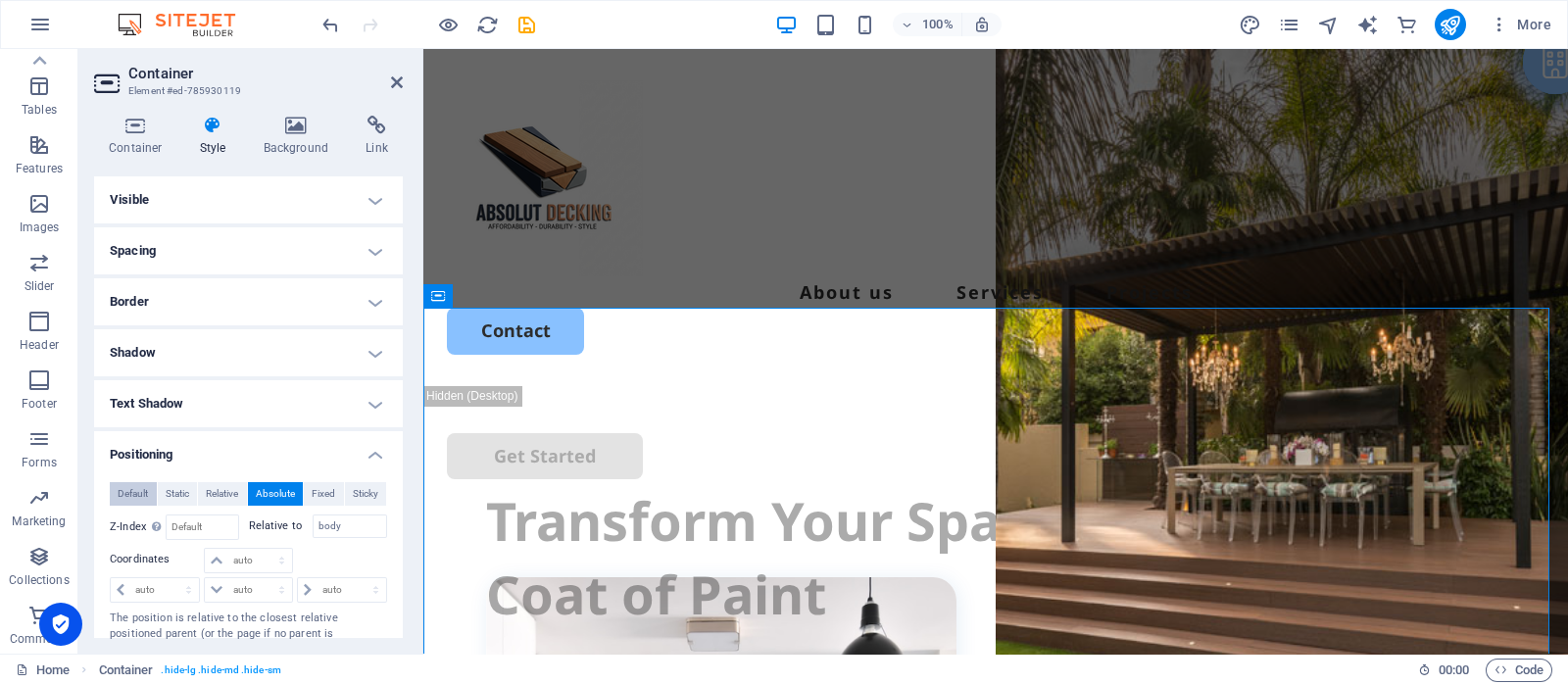 click on "Default" at bounding box center [132, 494] 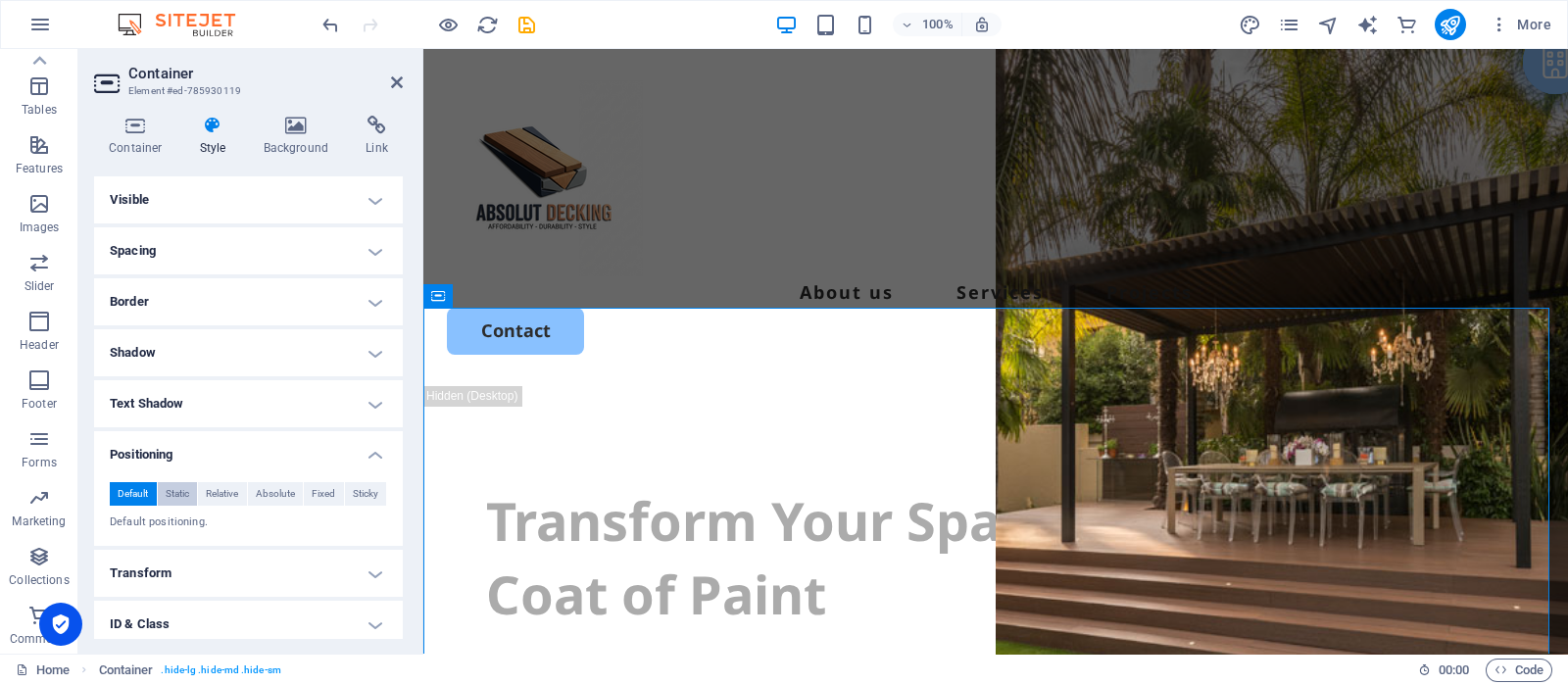 click on "Static" at bounding box center (177, 494) 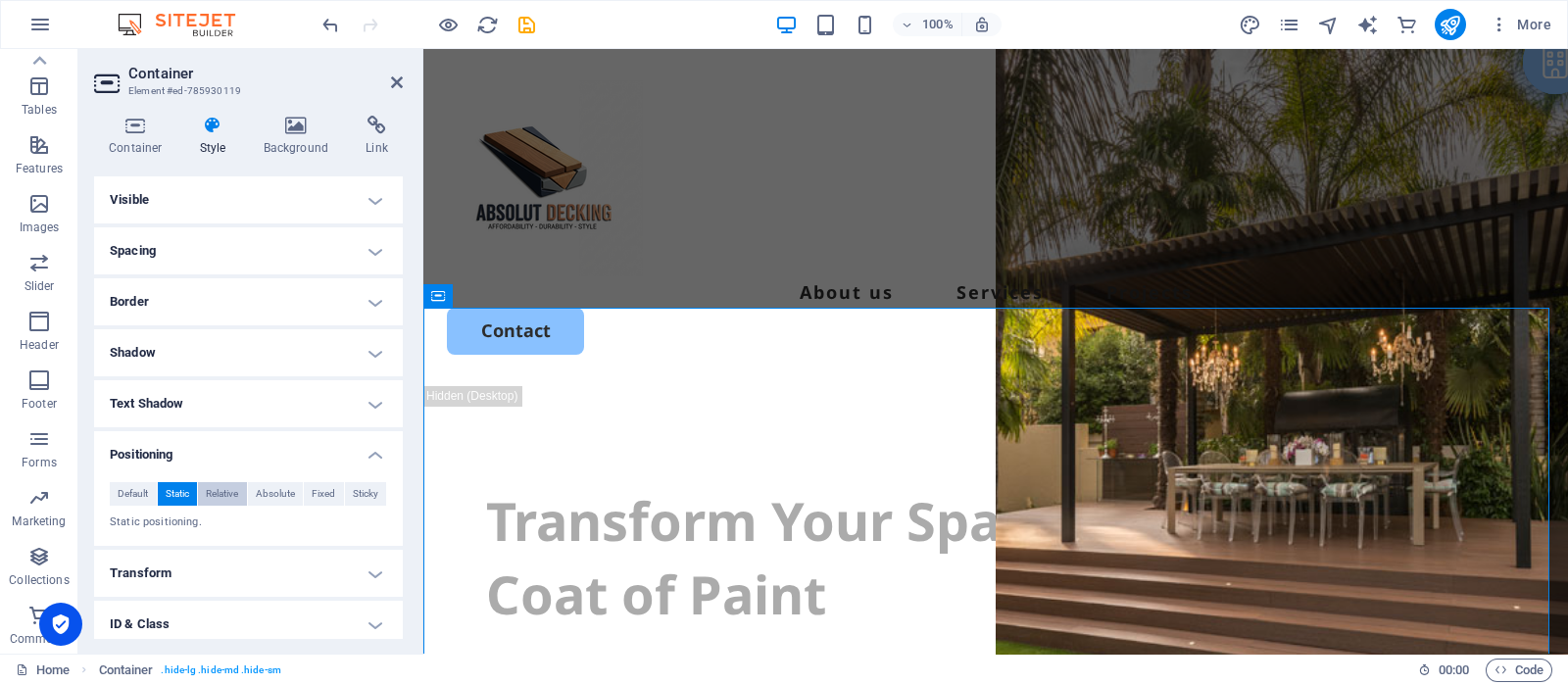 click on "Relative" at bounding box center [221, 494] 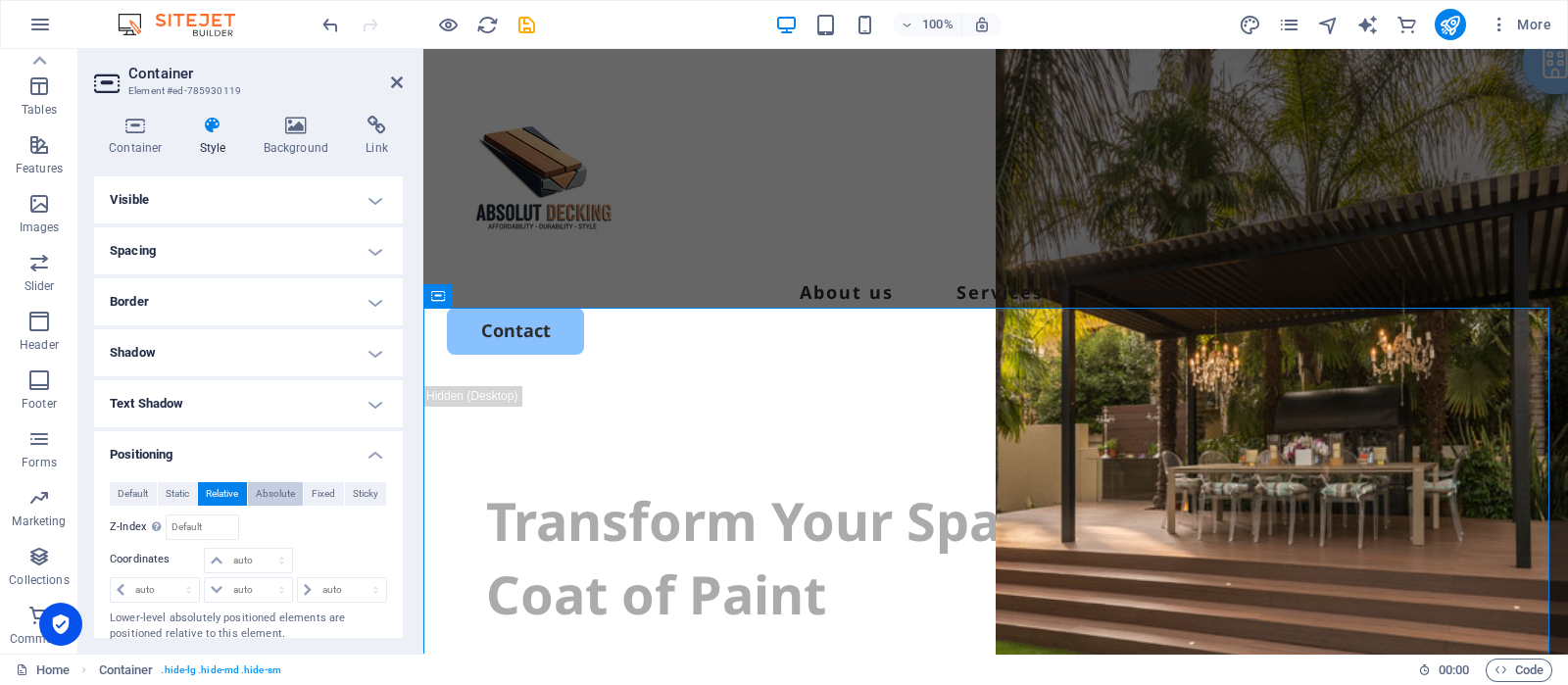click on "Absolute" at bounding box center (275, 494) 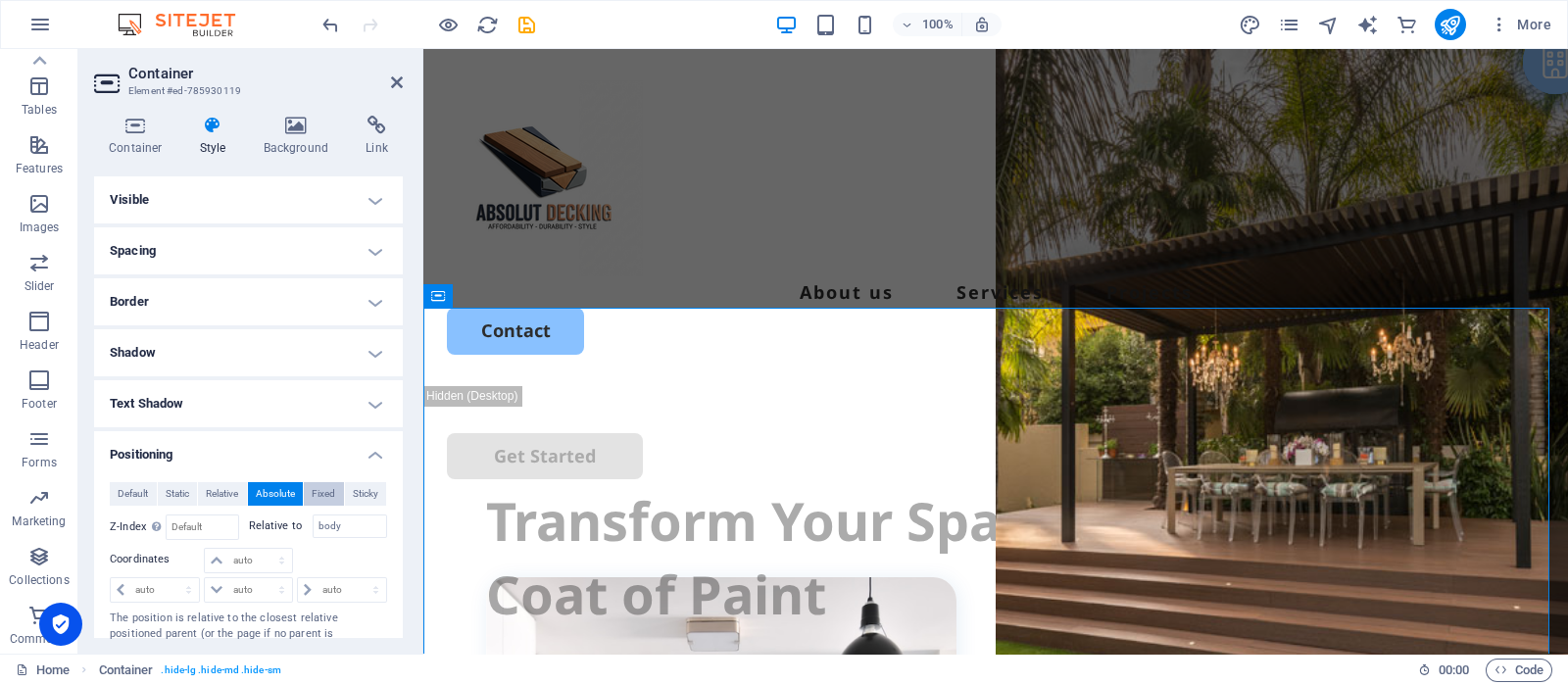 click on "Fixed" at bounding box center [323, 494] 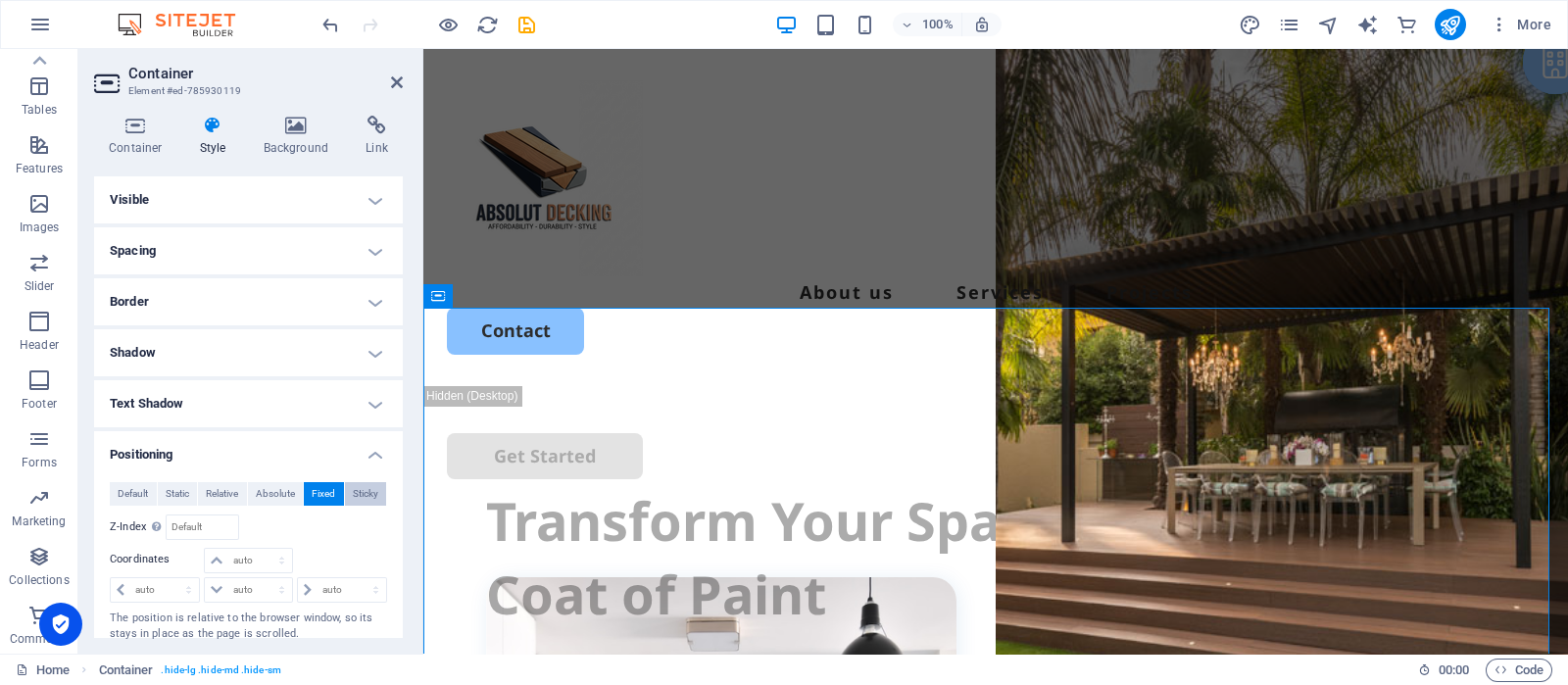 click on "Sticky" at bounding box center (366, 494) 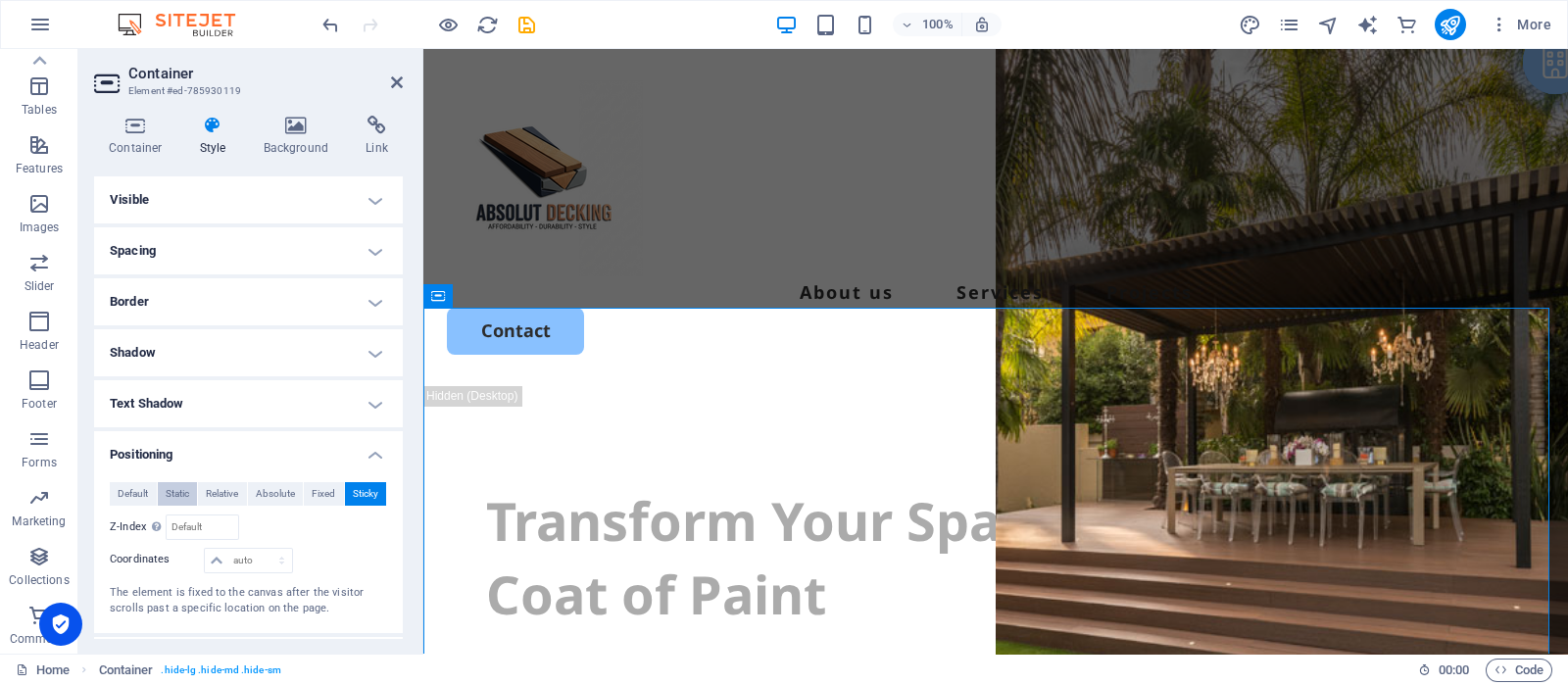 click on "Static" at bounding box center [177, 494] 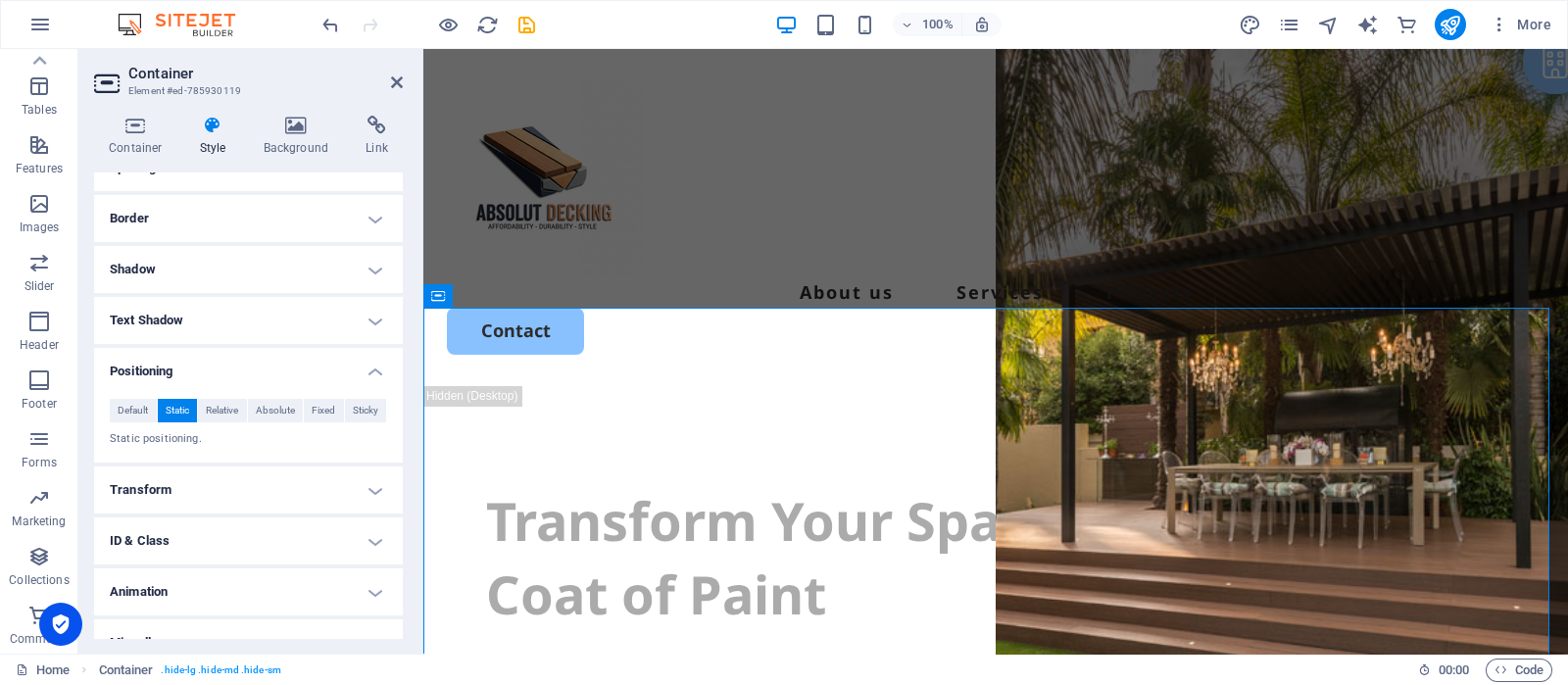 scroll, scrollTop: 111, scrollLeft: 0, axis: vertical 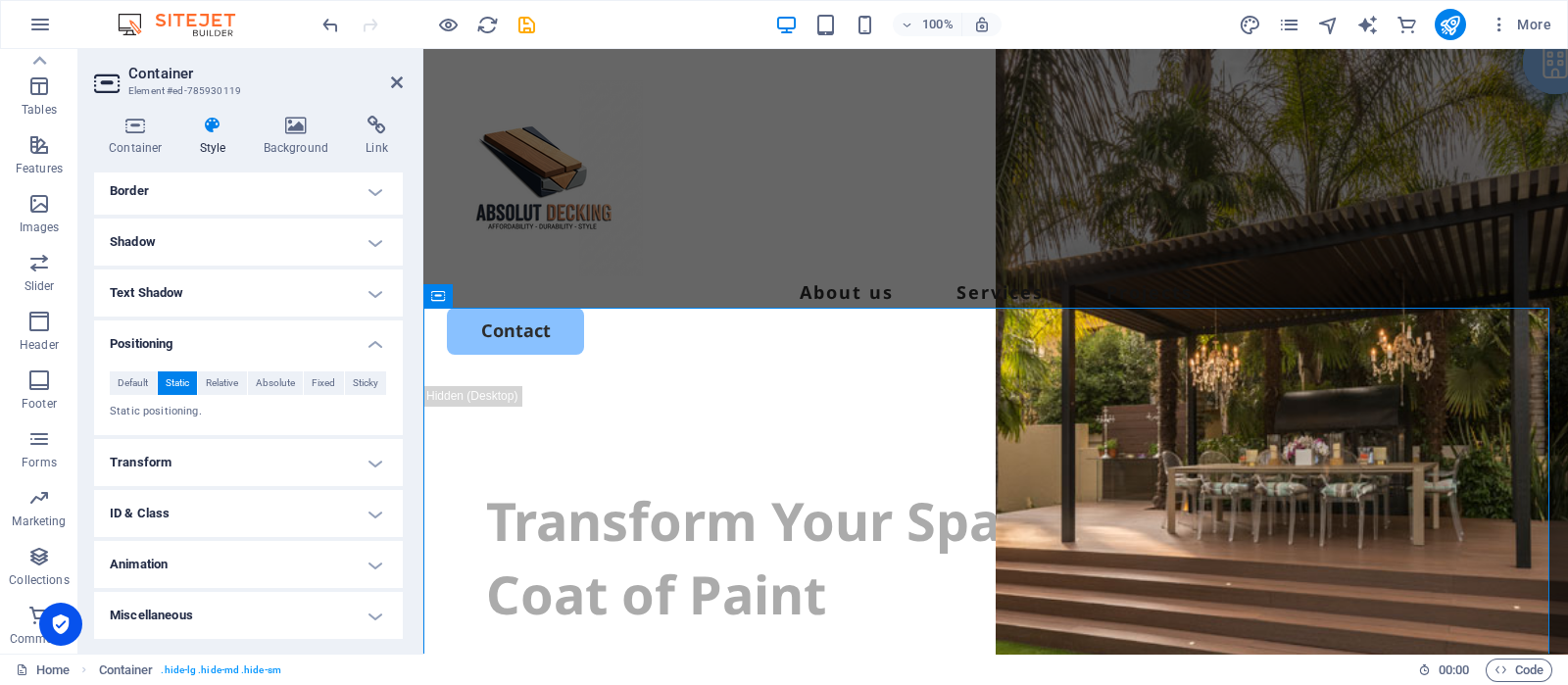 click on "Container" at bounding box center (266, 73) 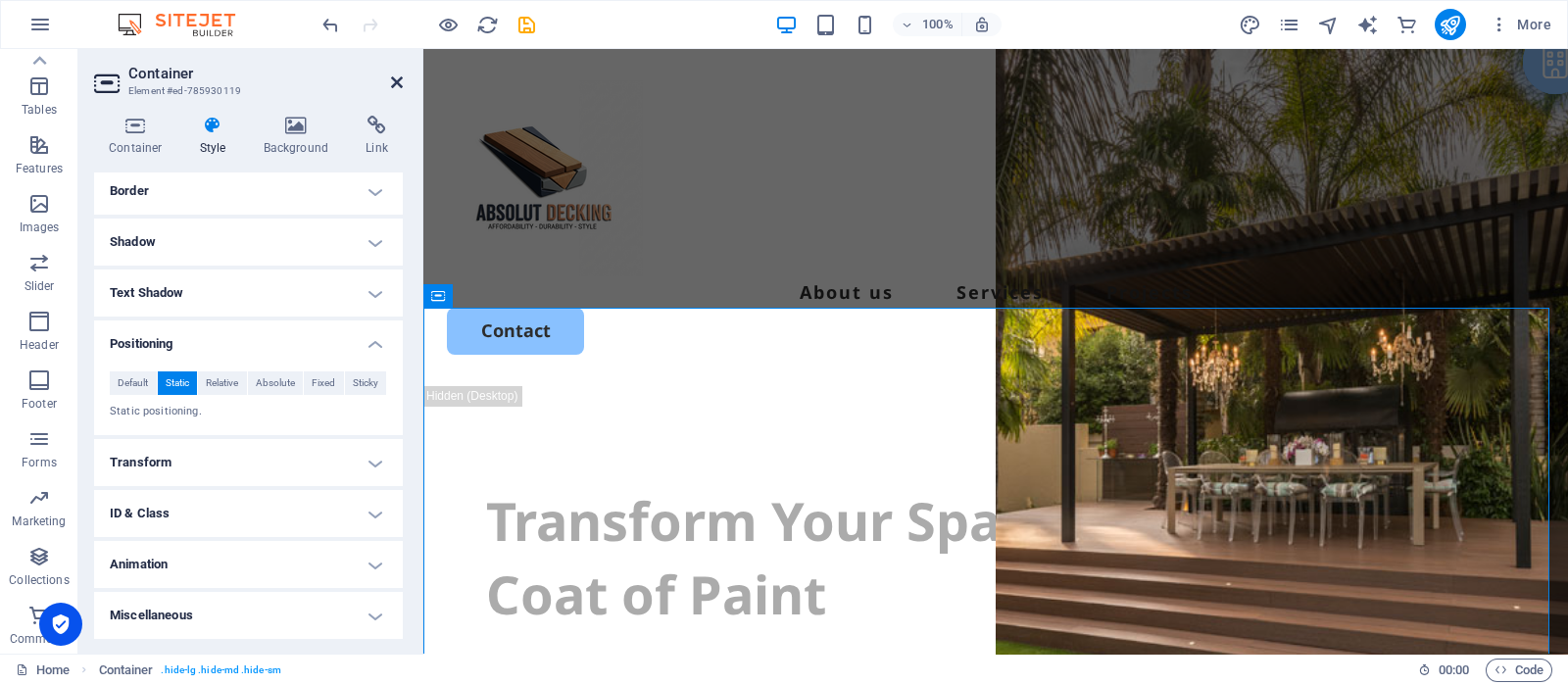 click at bounding box center [397, 82] 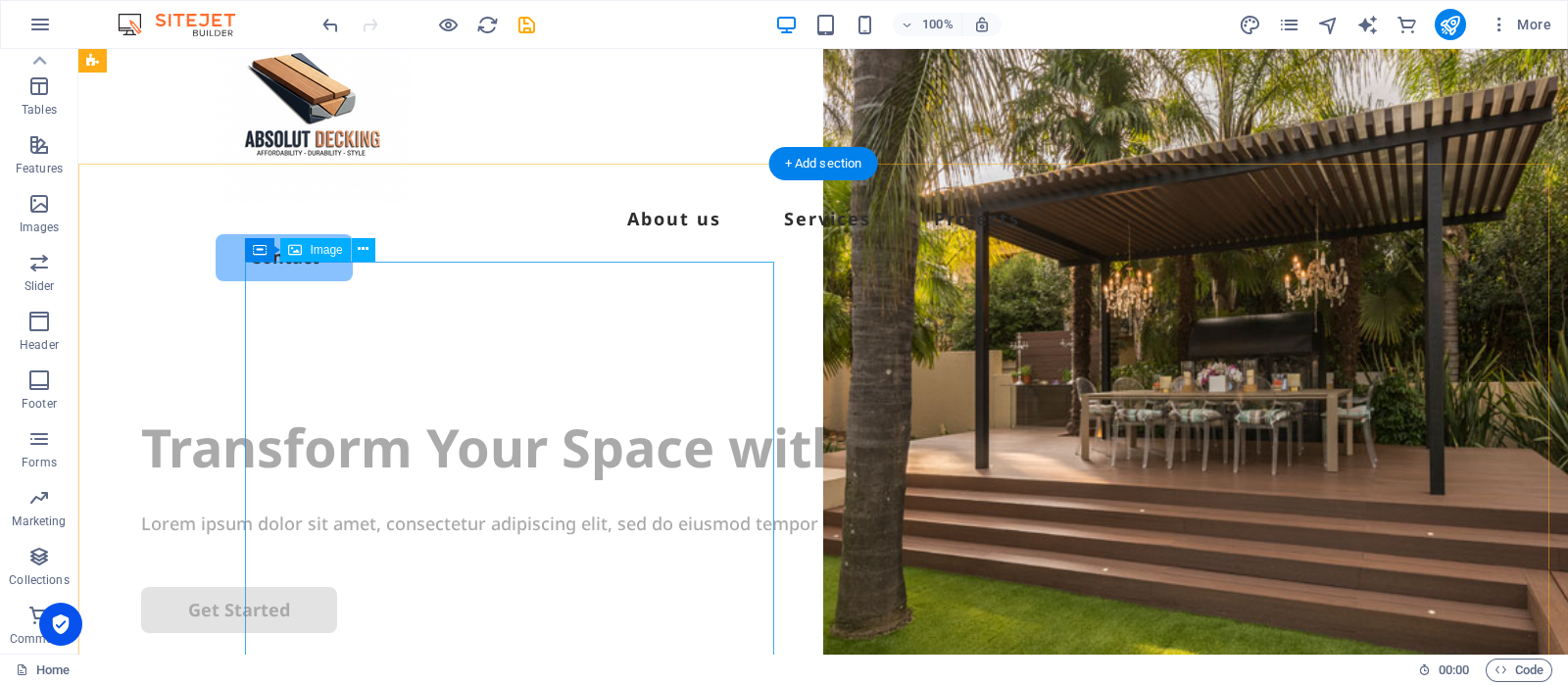 scroll, scrollTop: 0, scrollLeft: 0, axis: both 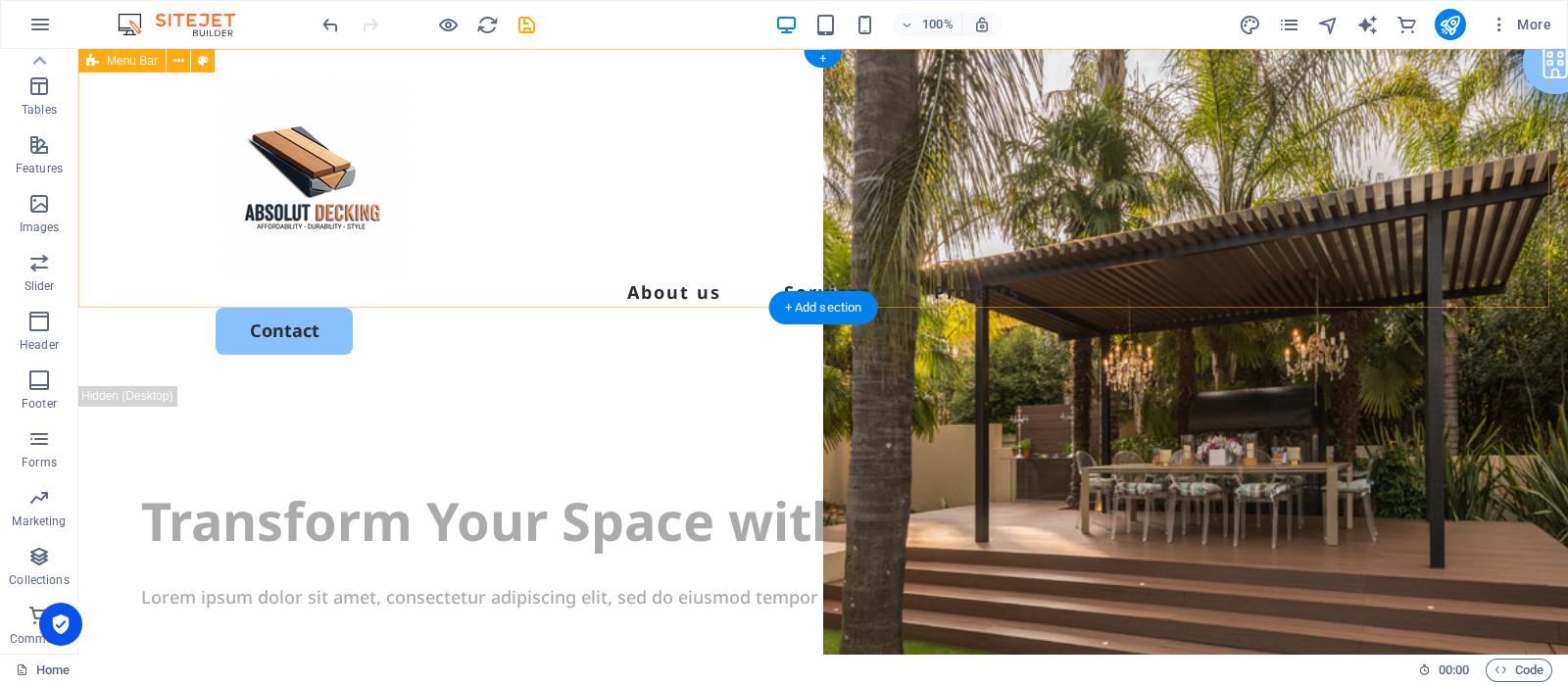 click on "About us Services Projects Contact" at bounding box center [823, 218] 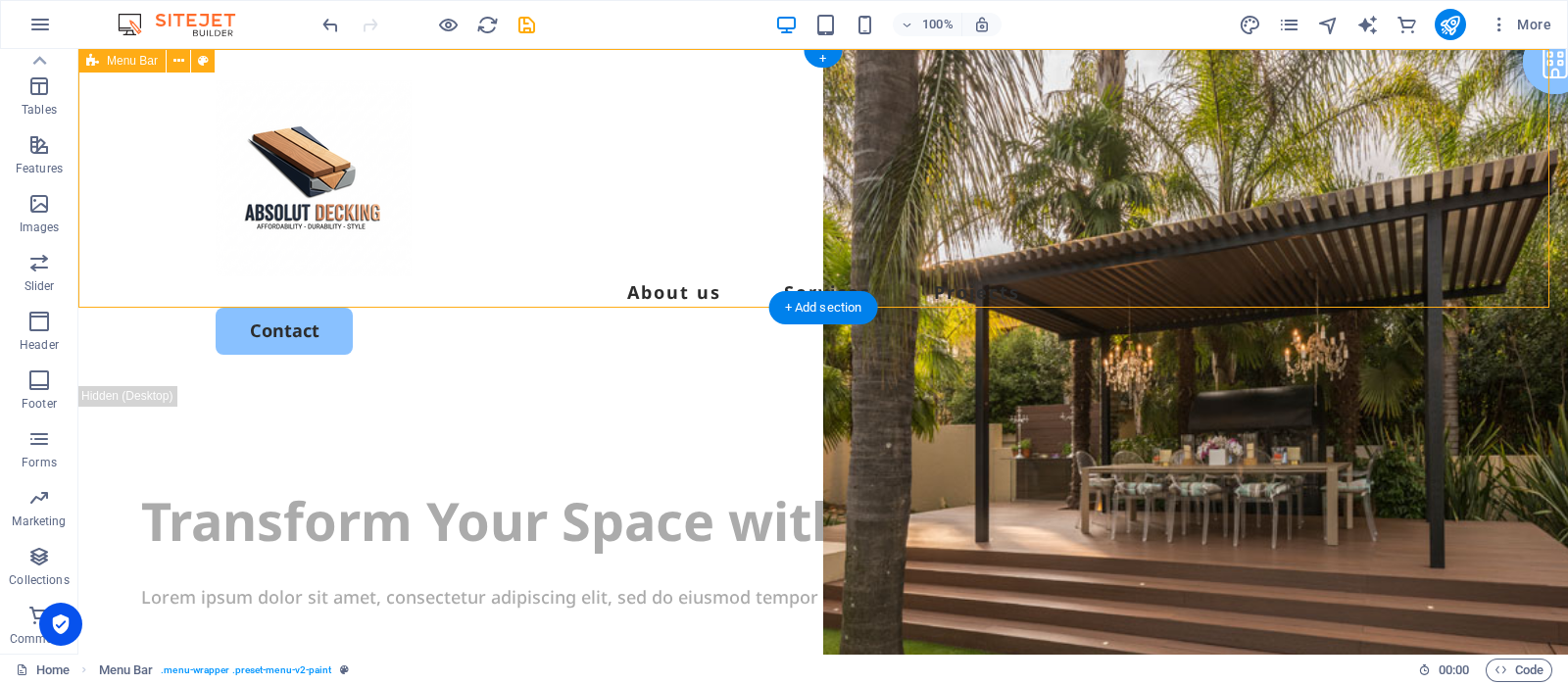 drag, startPoint x: 578, startPoint y: 307, endPoint x: 645, endPoint y: 287, distance: 69.92138 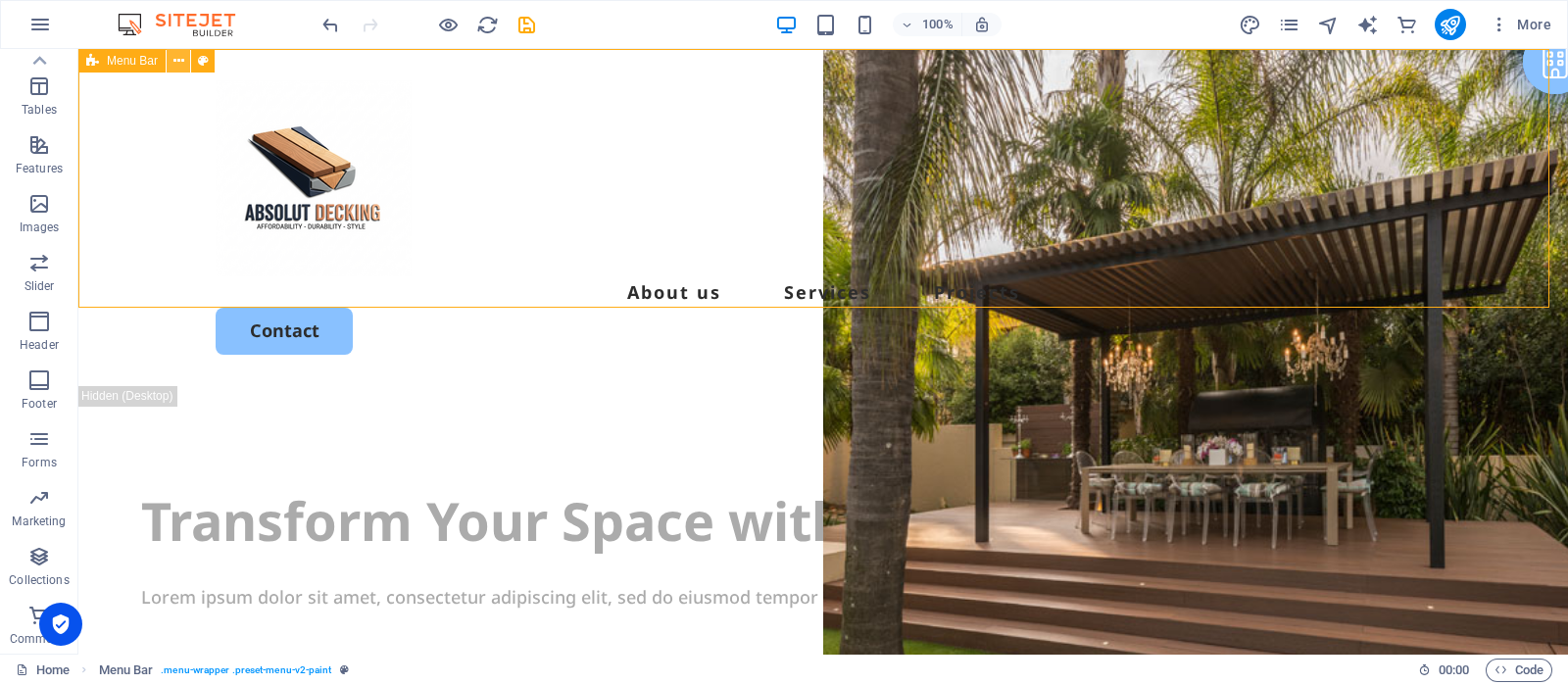 click at bounding box center (178, 61) 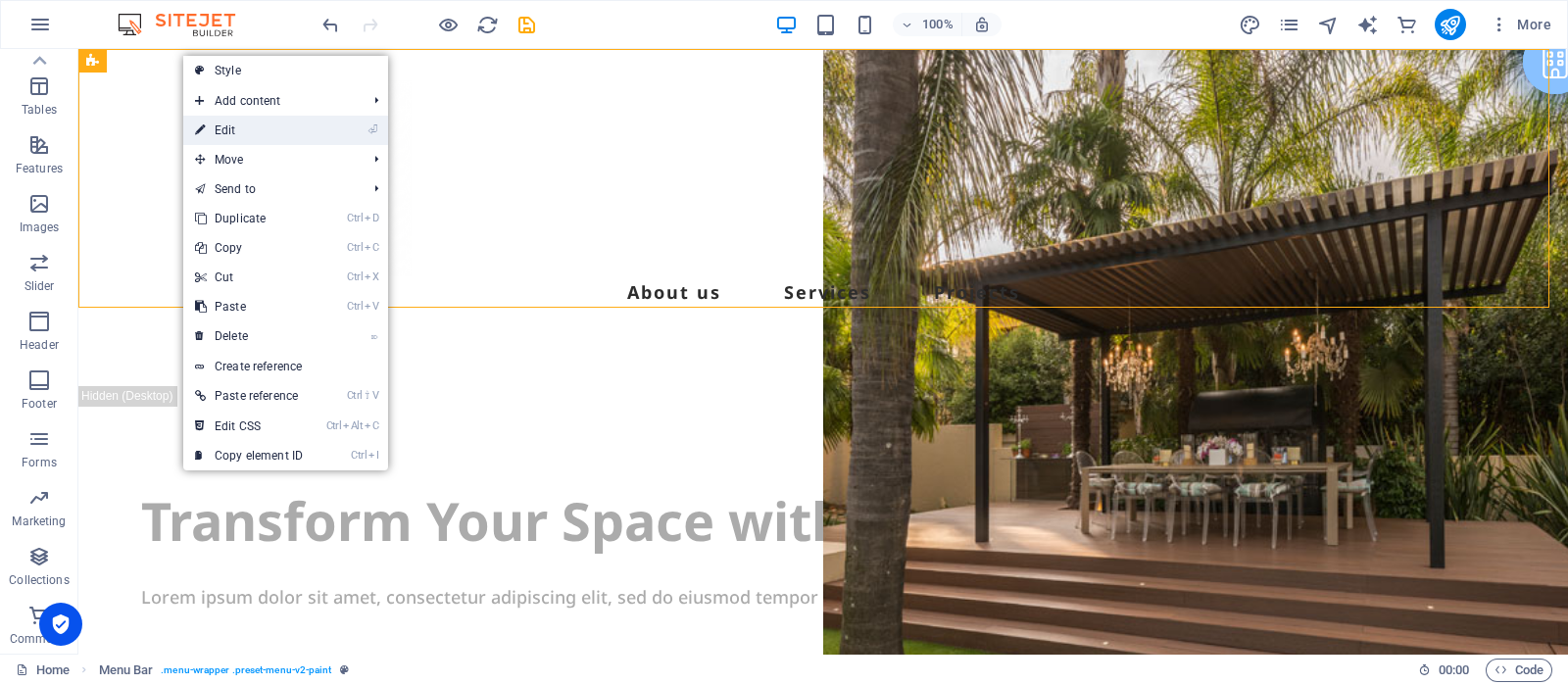 click on "⏎  Edit" at bounding box center [249, 130] 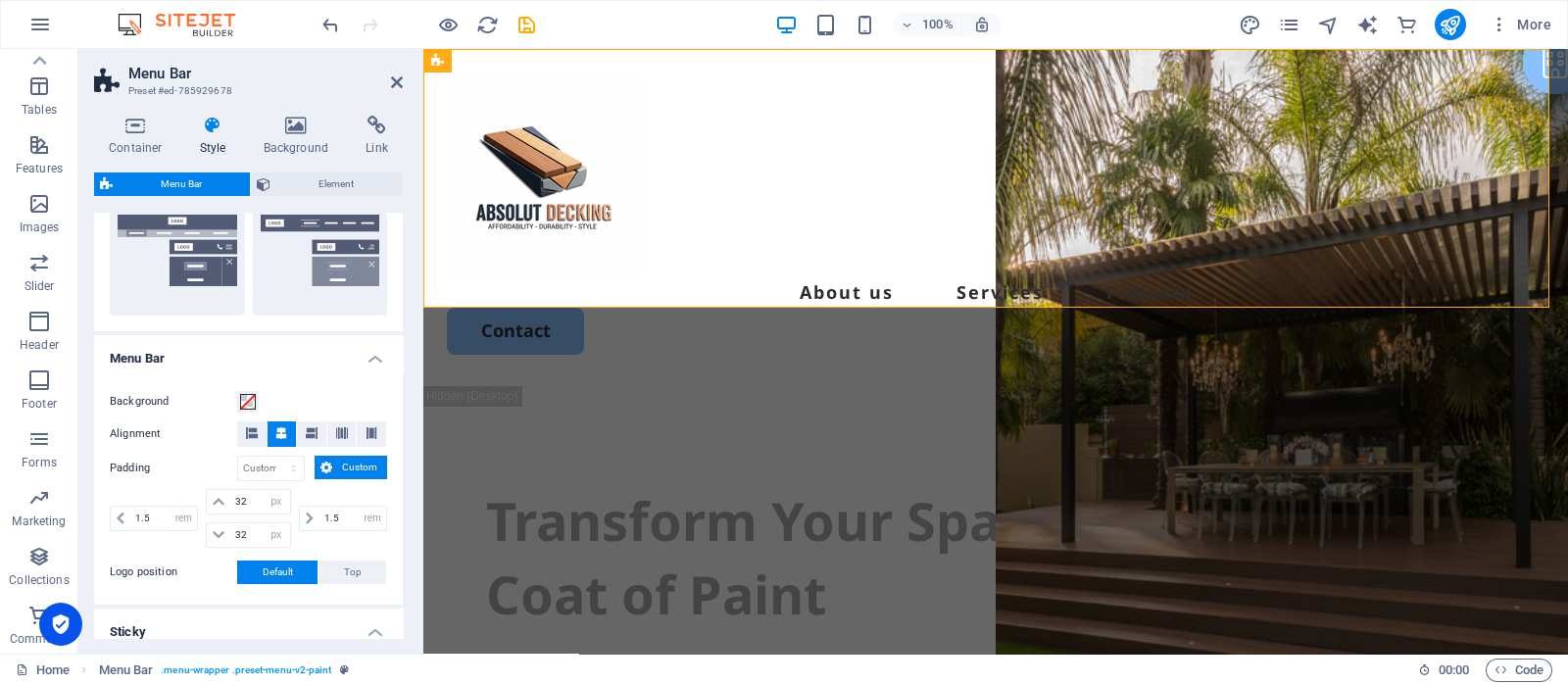scroll, scrollTop: 0, scrollLeft: 0, axis: both 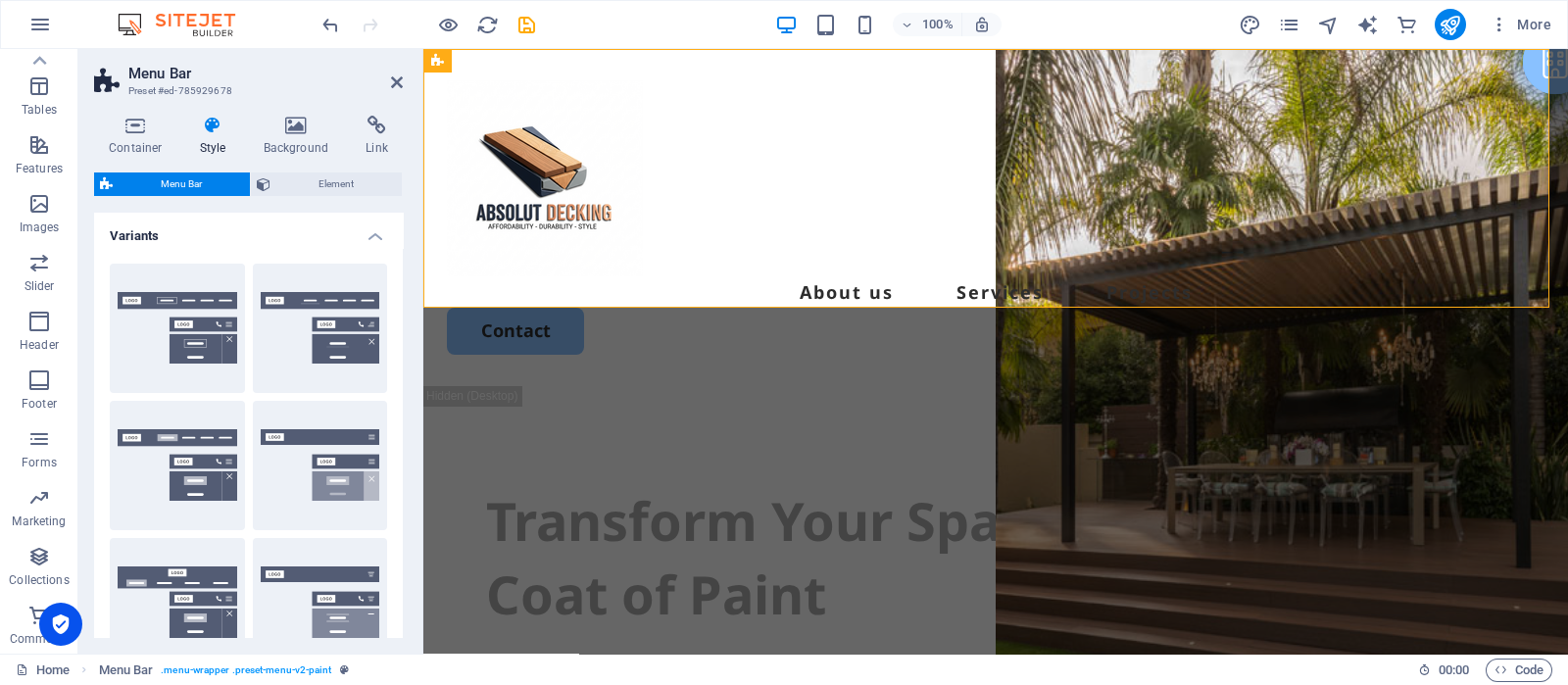click on "Variants" at bounding box center (248, 230) 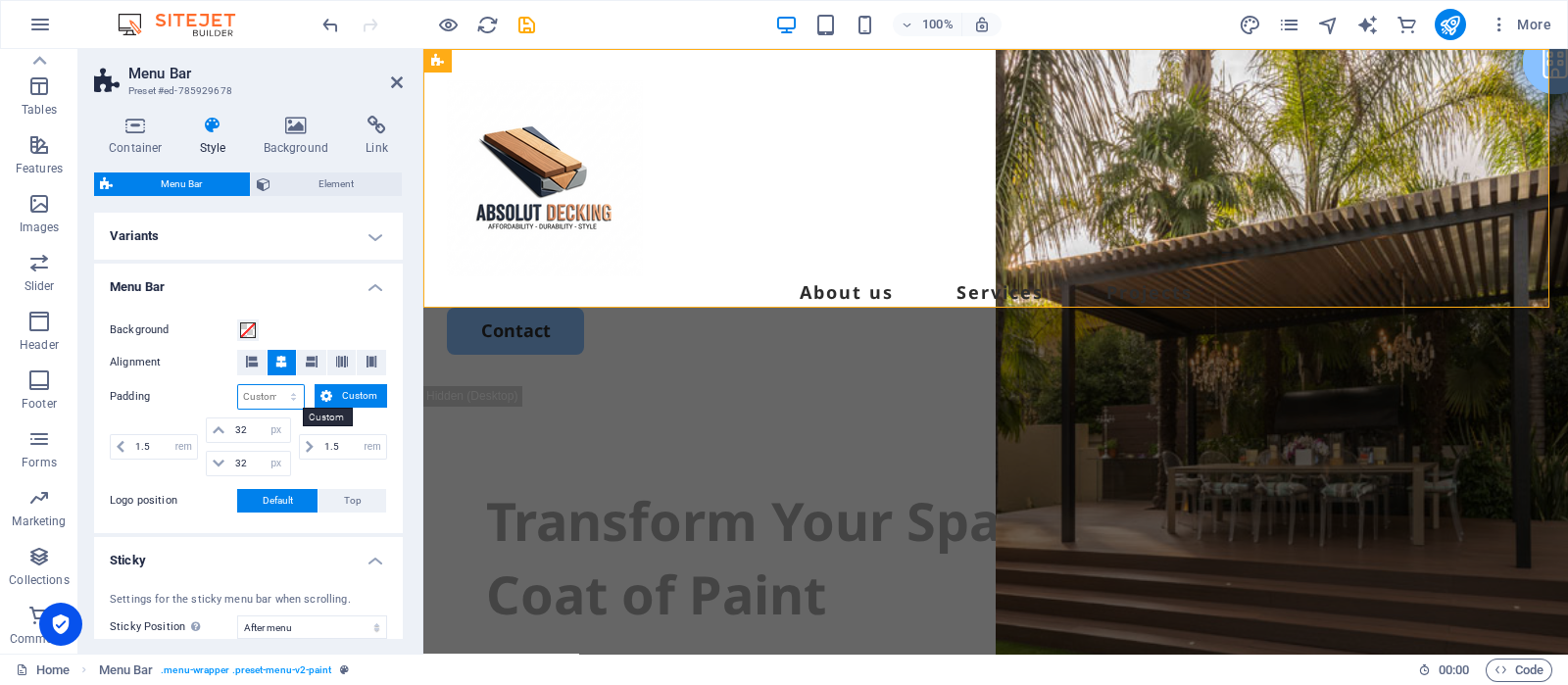 click on "px rem % vh vw Custom" at bounding box center [270, 397] 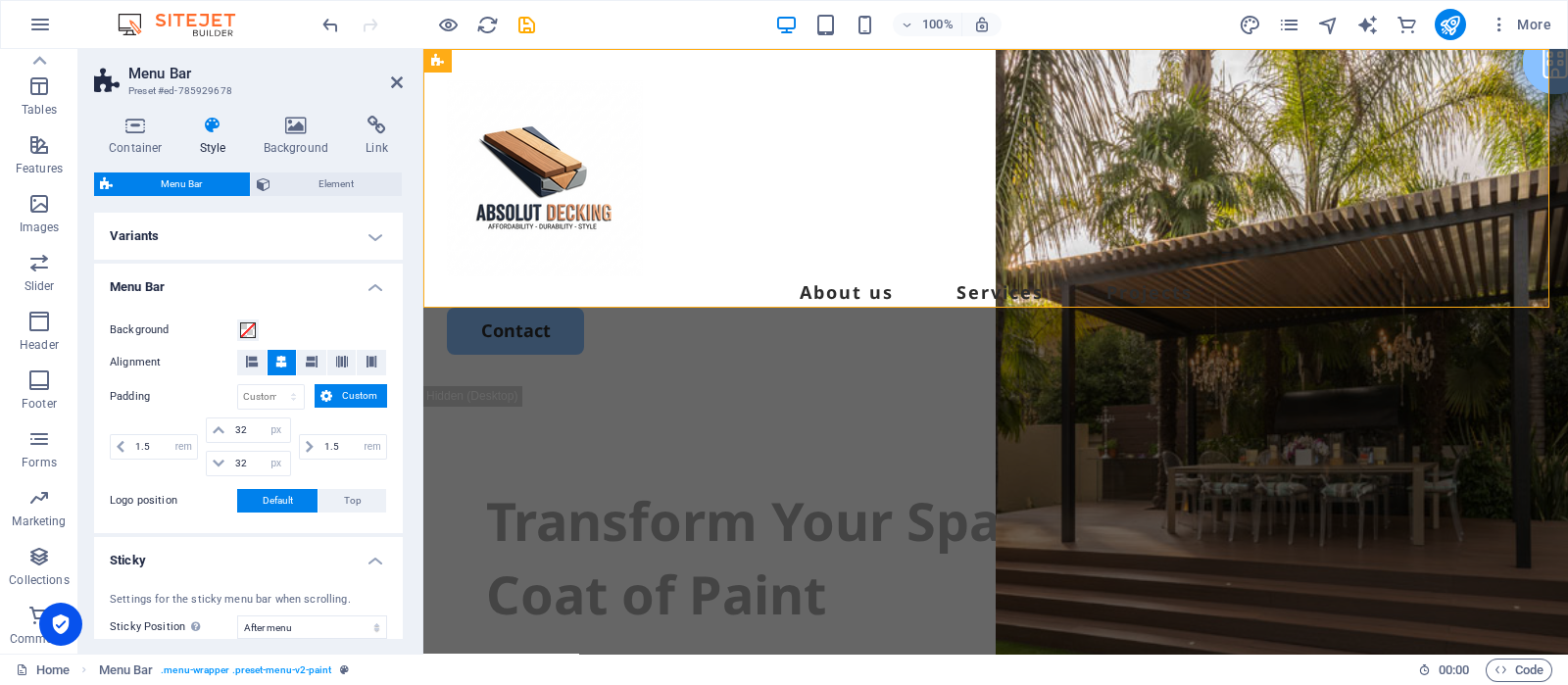 click on "Menu Bar" at bounding box center (248, 281) 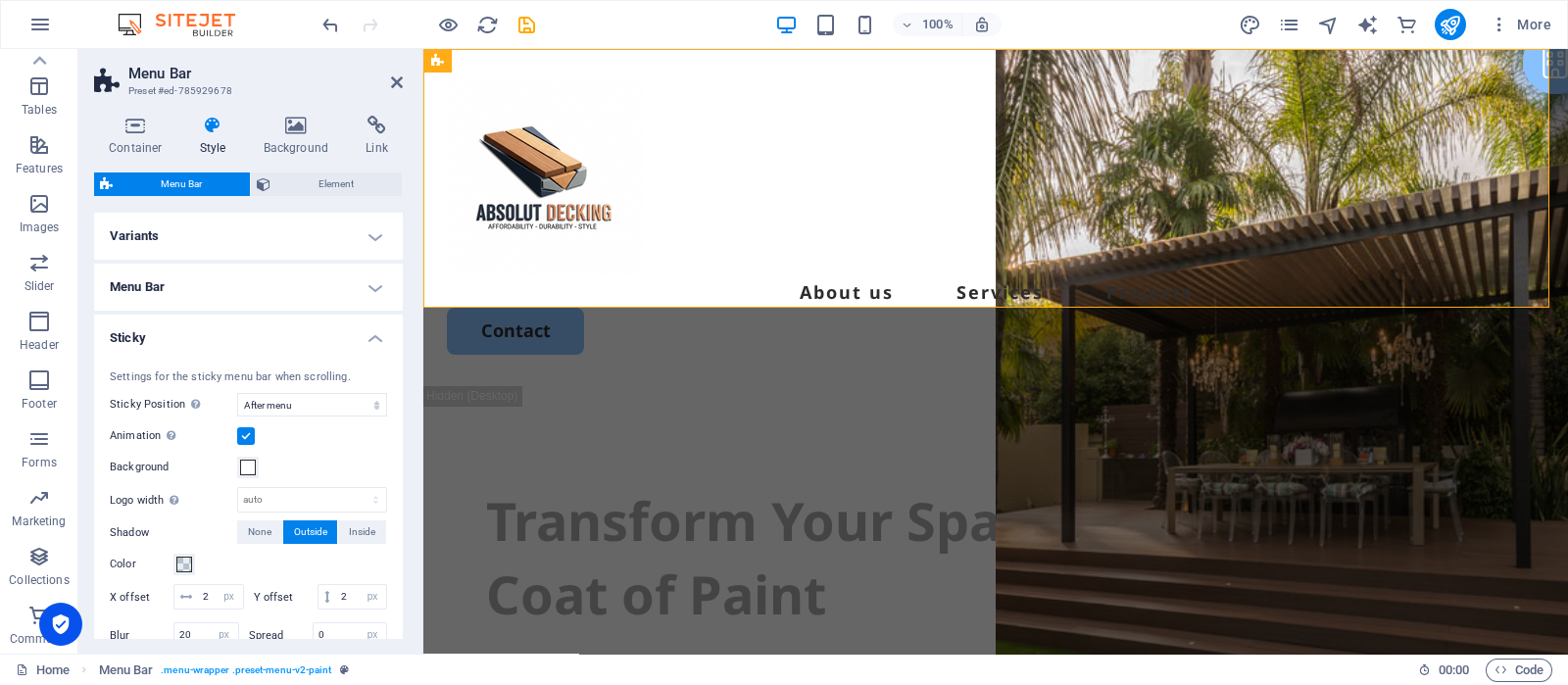 click on "Sticky" at bounding box center [248, 332] 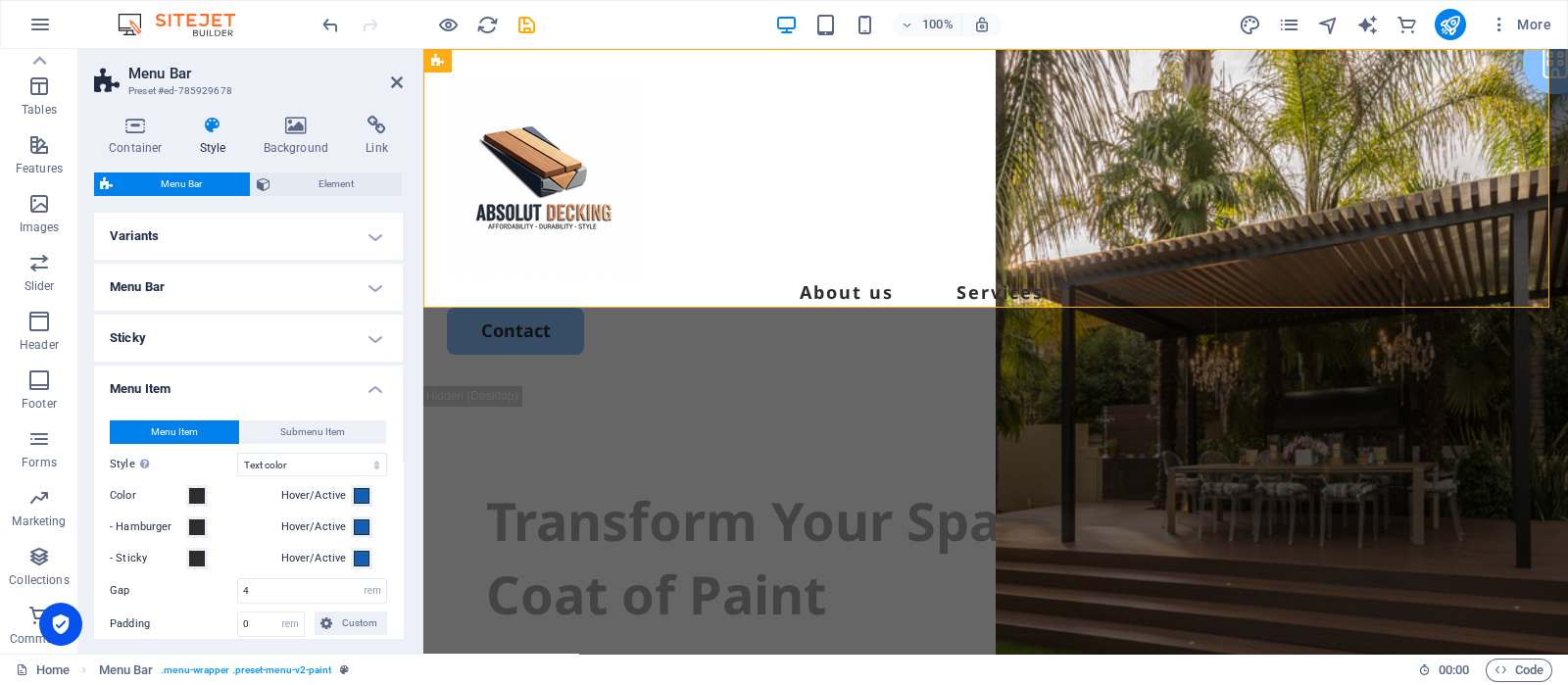 click on "Sticky" at bounding box center (248, 338) 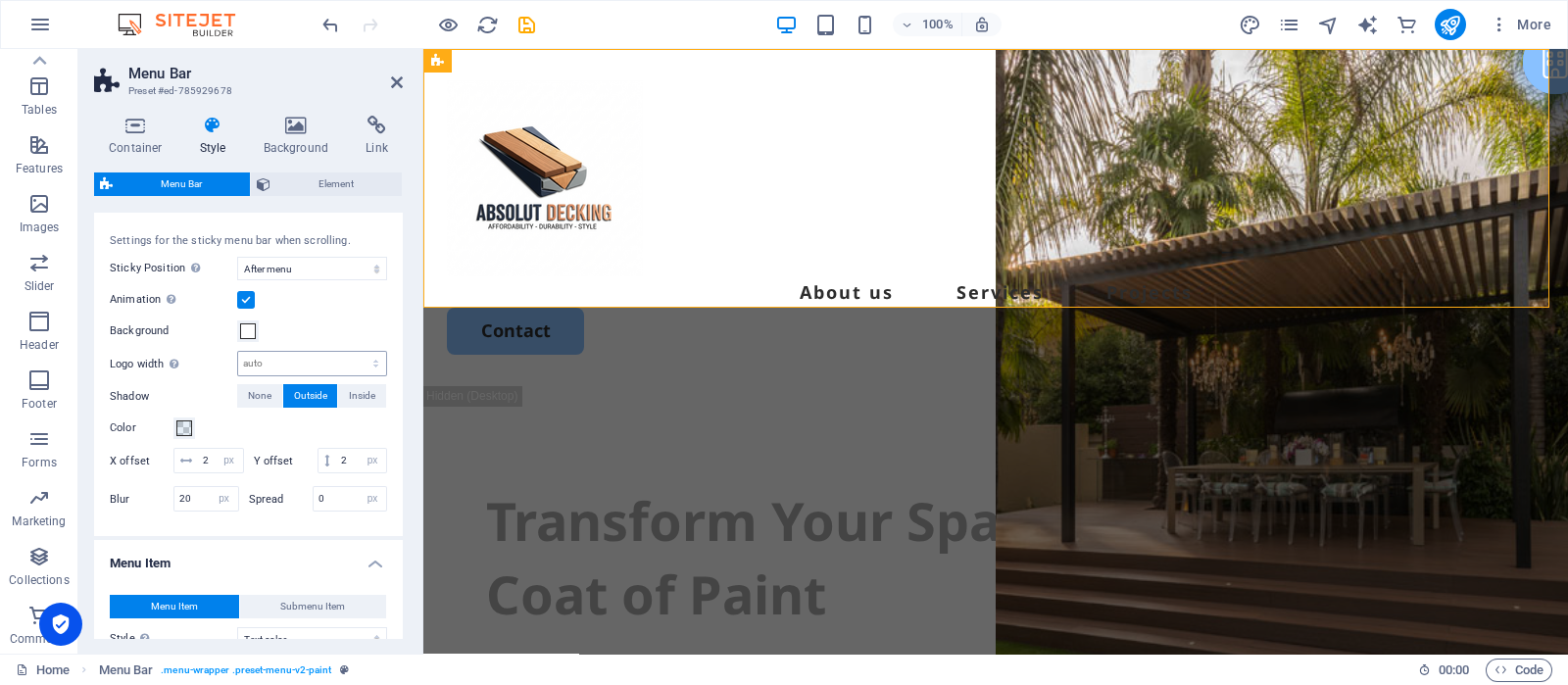 scroll, scrollTop: 122, scrollLeft: 0, axis: vertical 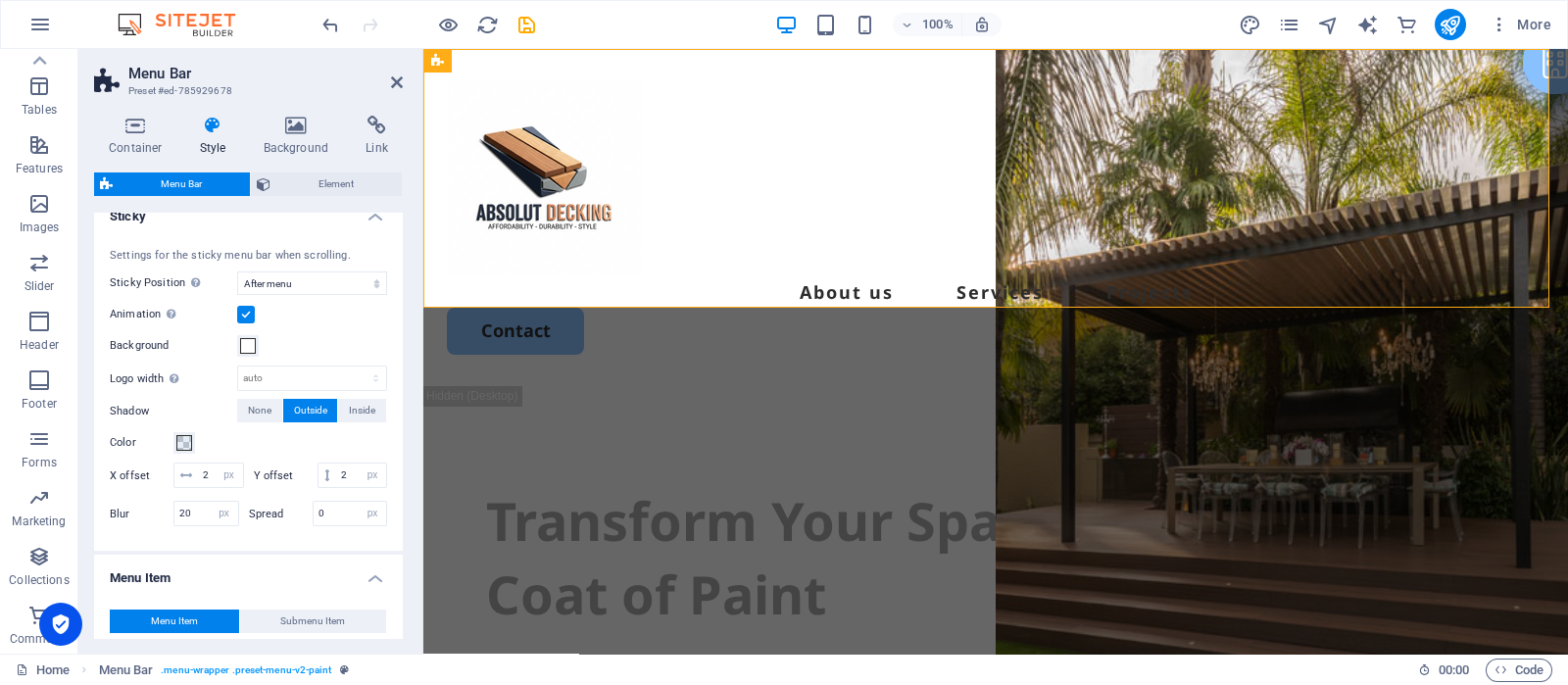 click on "Sticky" at bounding box center (248, 211) 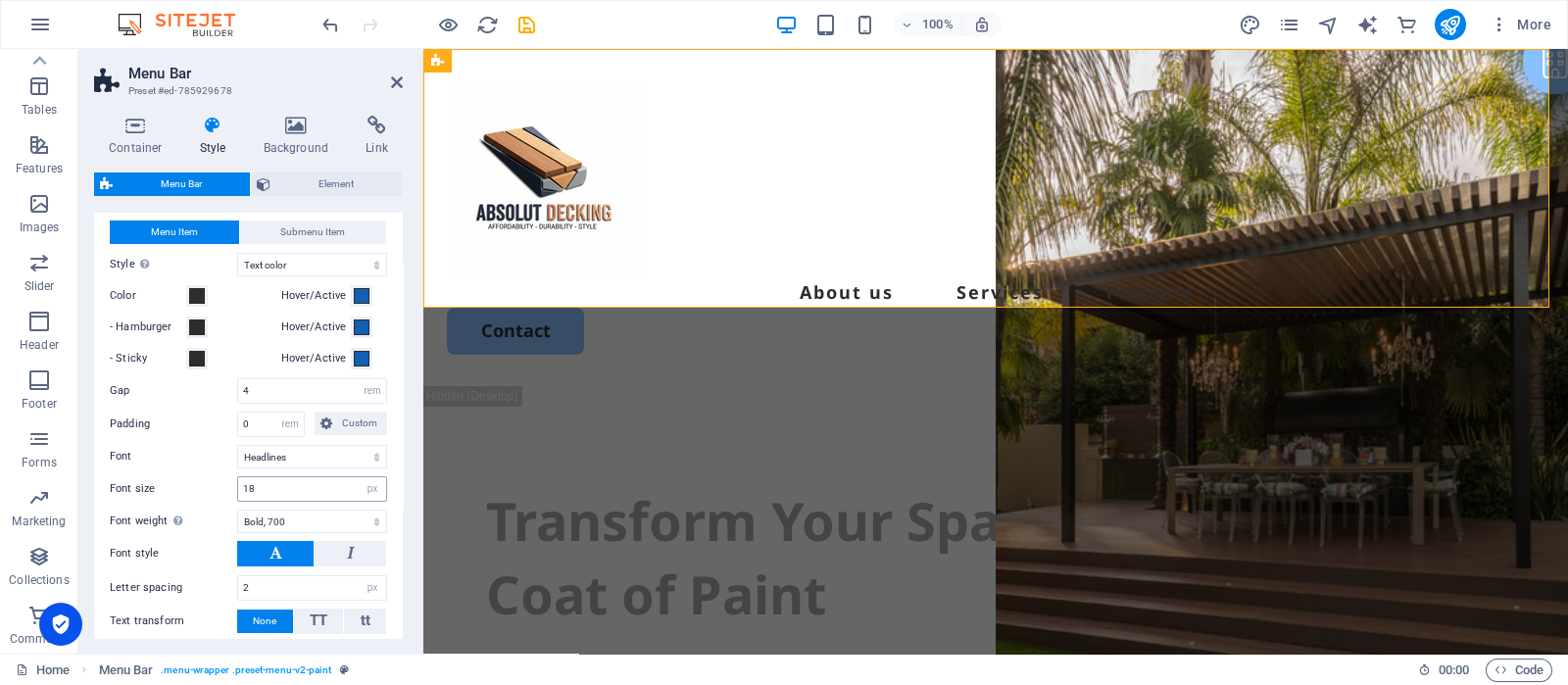 scroll, scrollTop: 0, scrollLeft: 0, axis: both 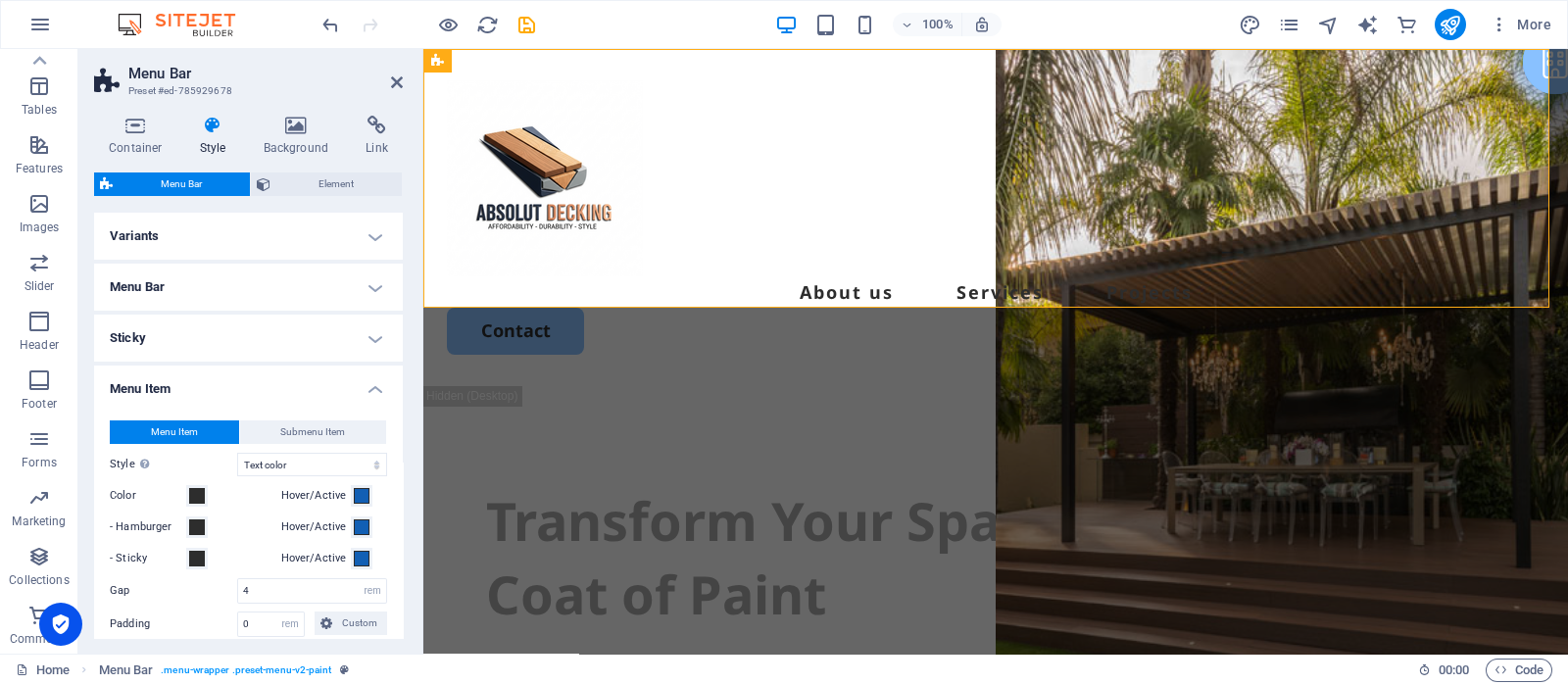 click on "Sticky" at bounding box center (248, 338) 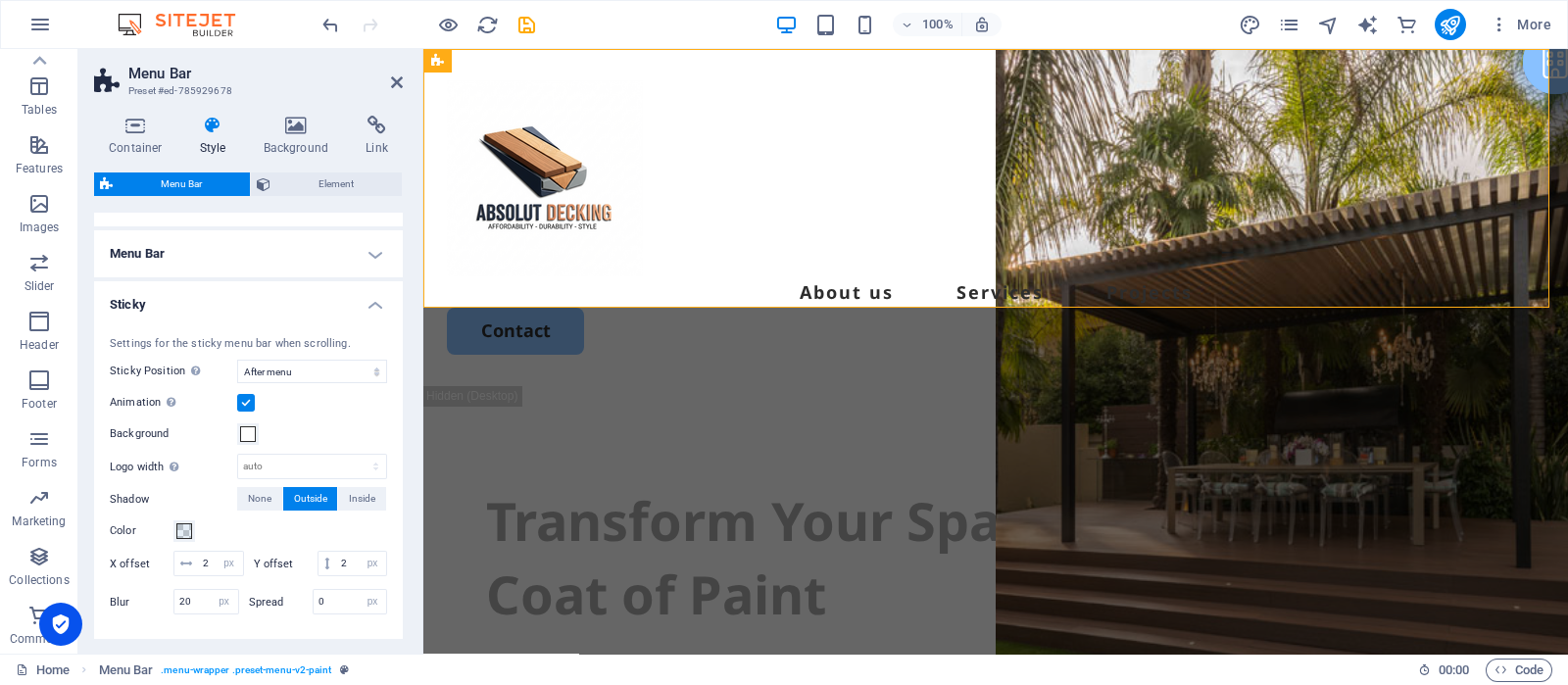 scroll, scrollTop: 0, scrollLeft: 0, axis: both 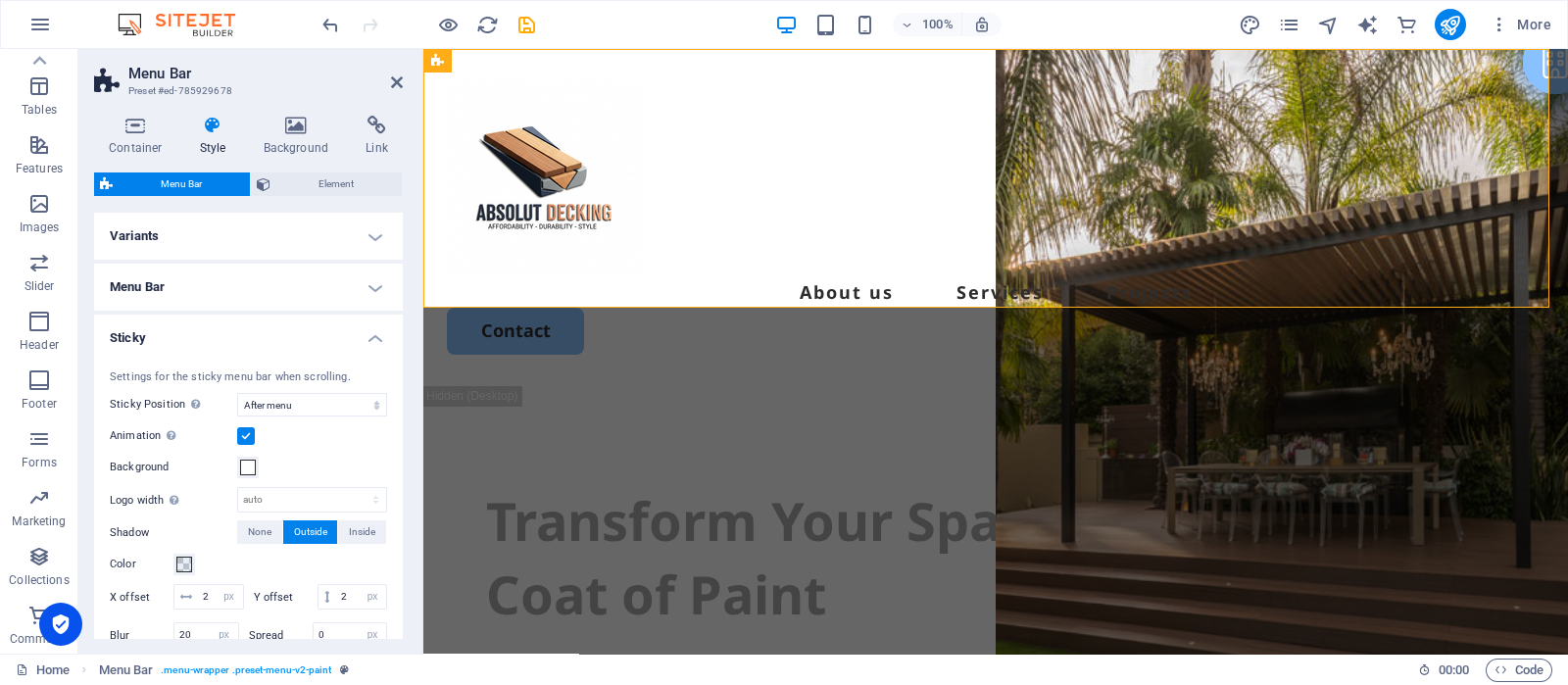 click on "Sticky" at bounding box center [248, 332] 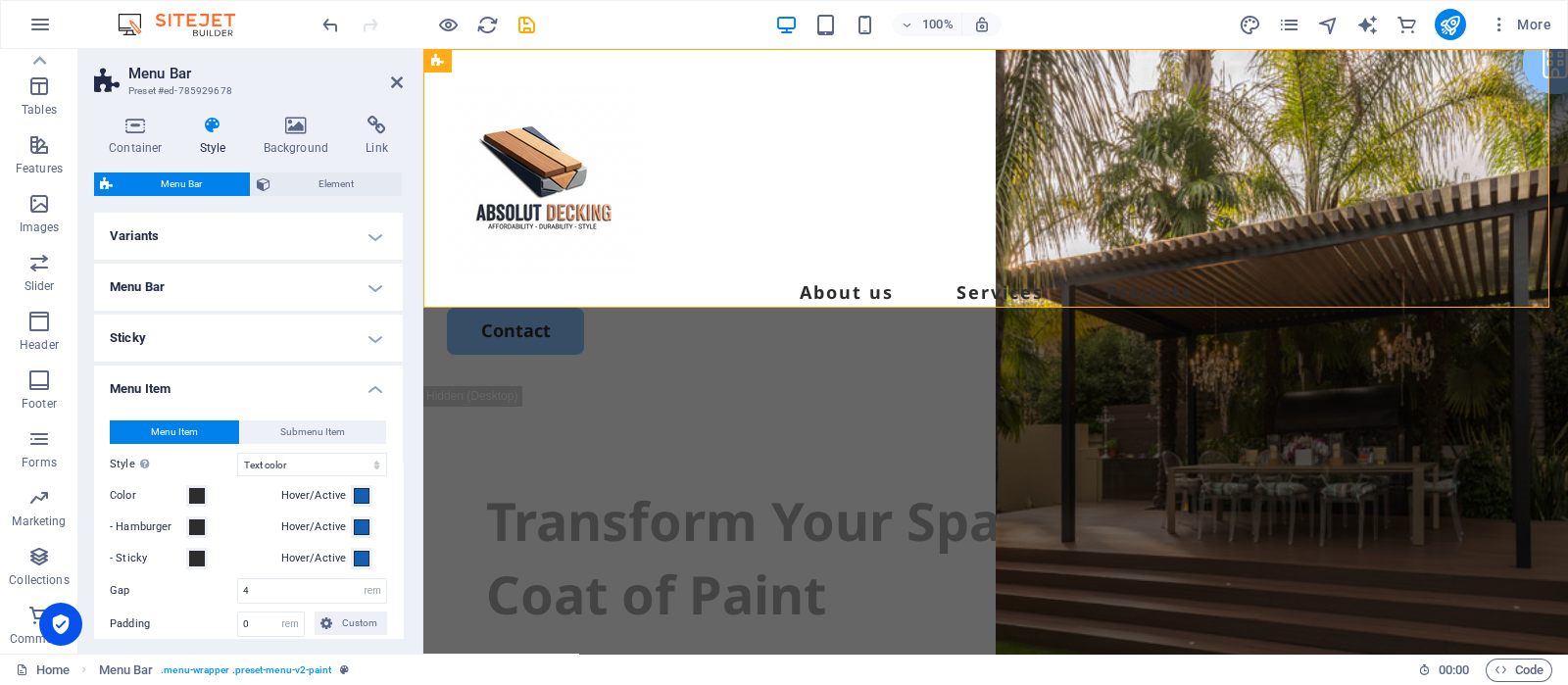 click on "Menu Bar" at bounding box center [248, 287] 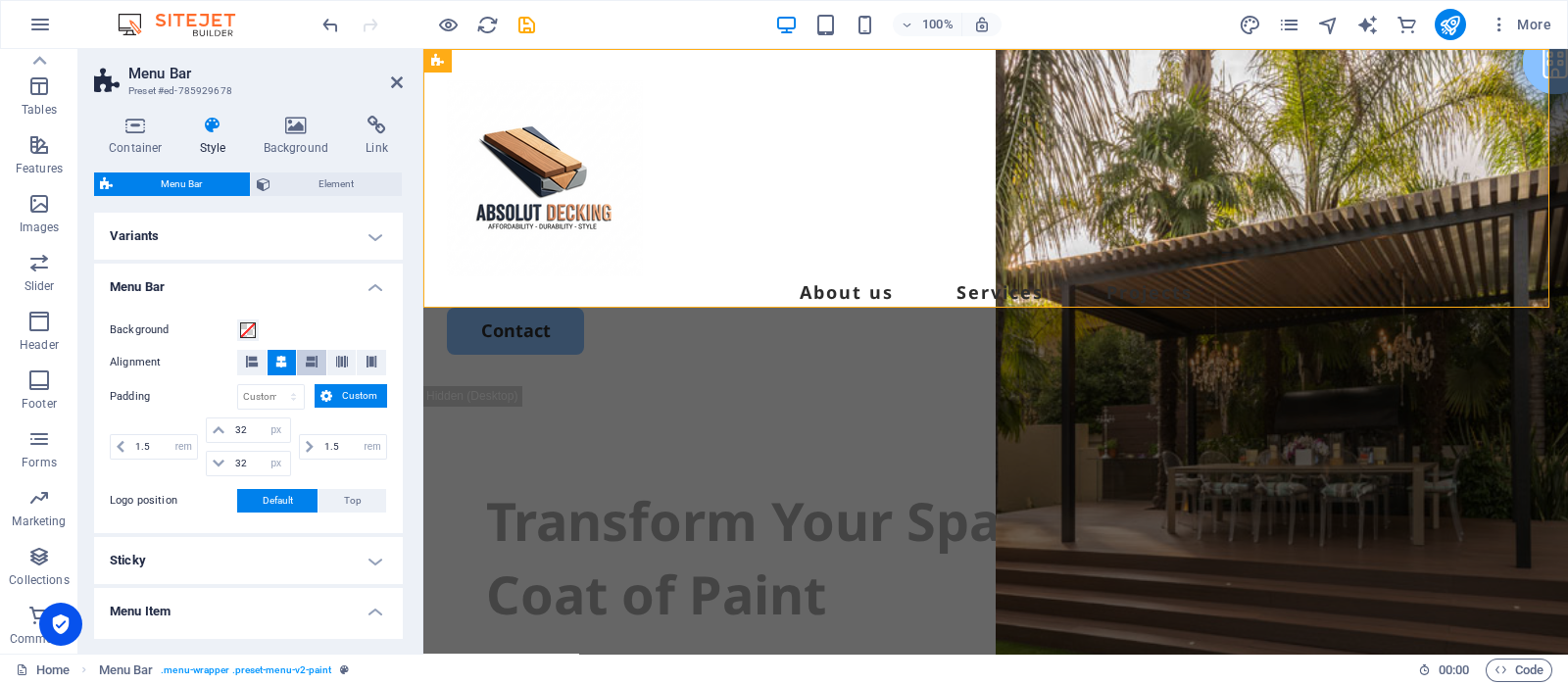 click at bounding box center [312, 362] 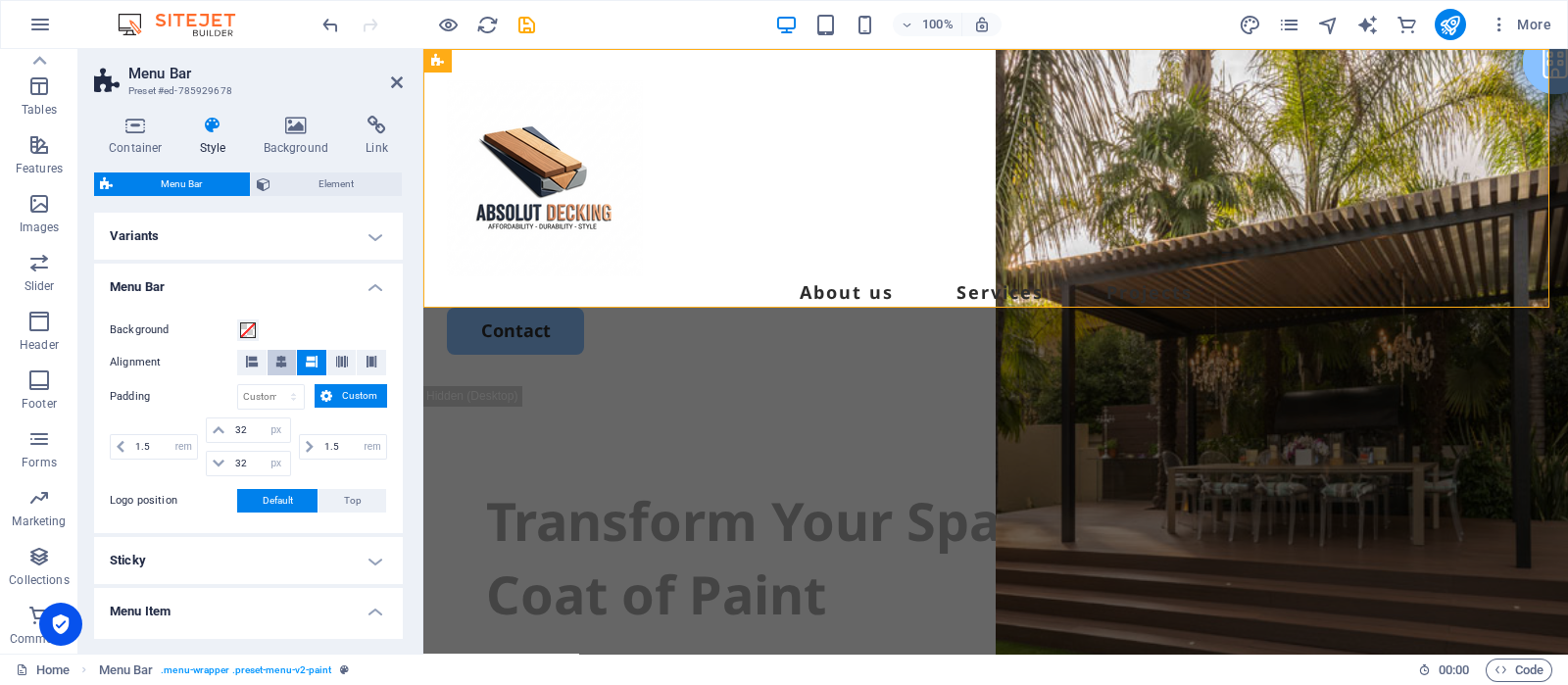 click at bounding box center [281, 362] 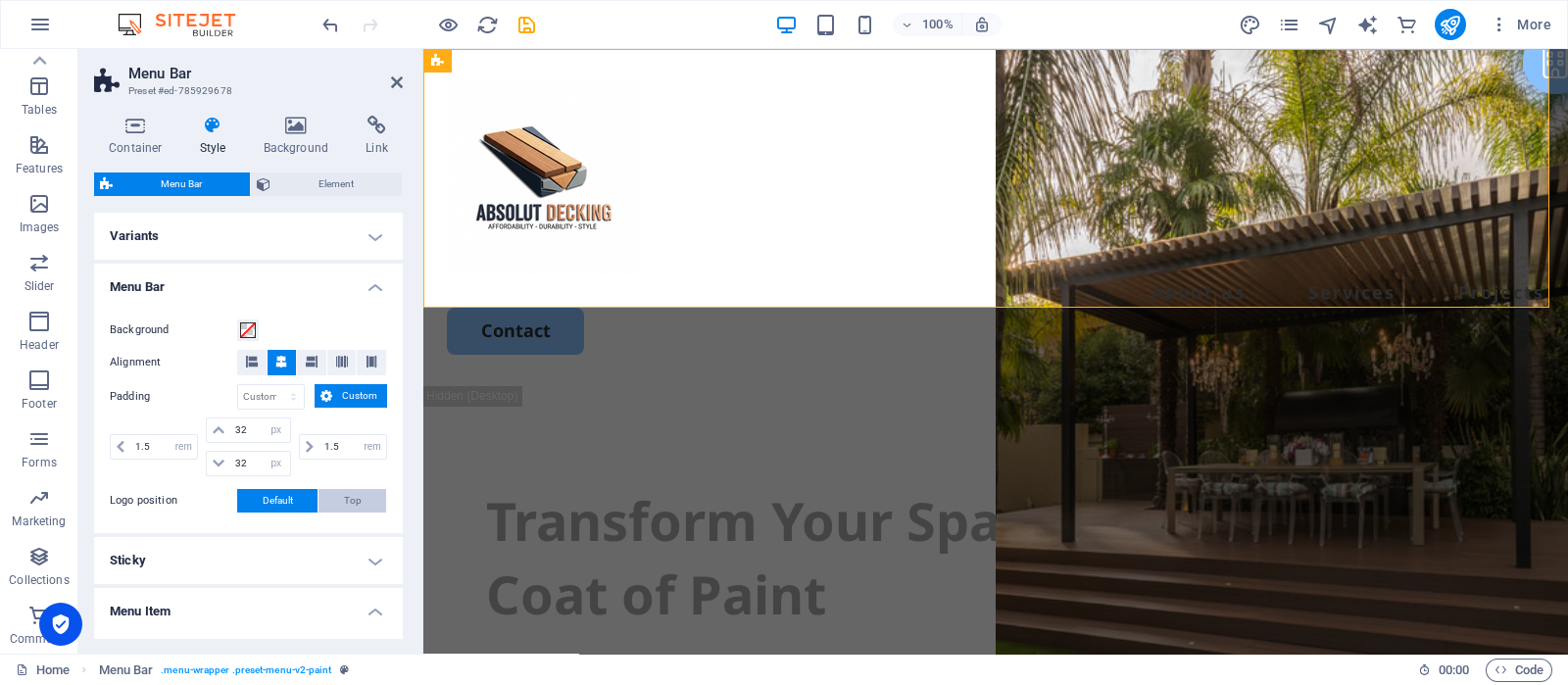 click on "Top" at bounding box center [352, 501] 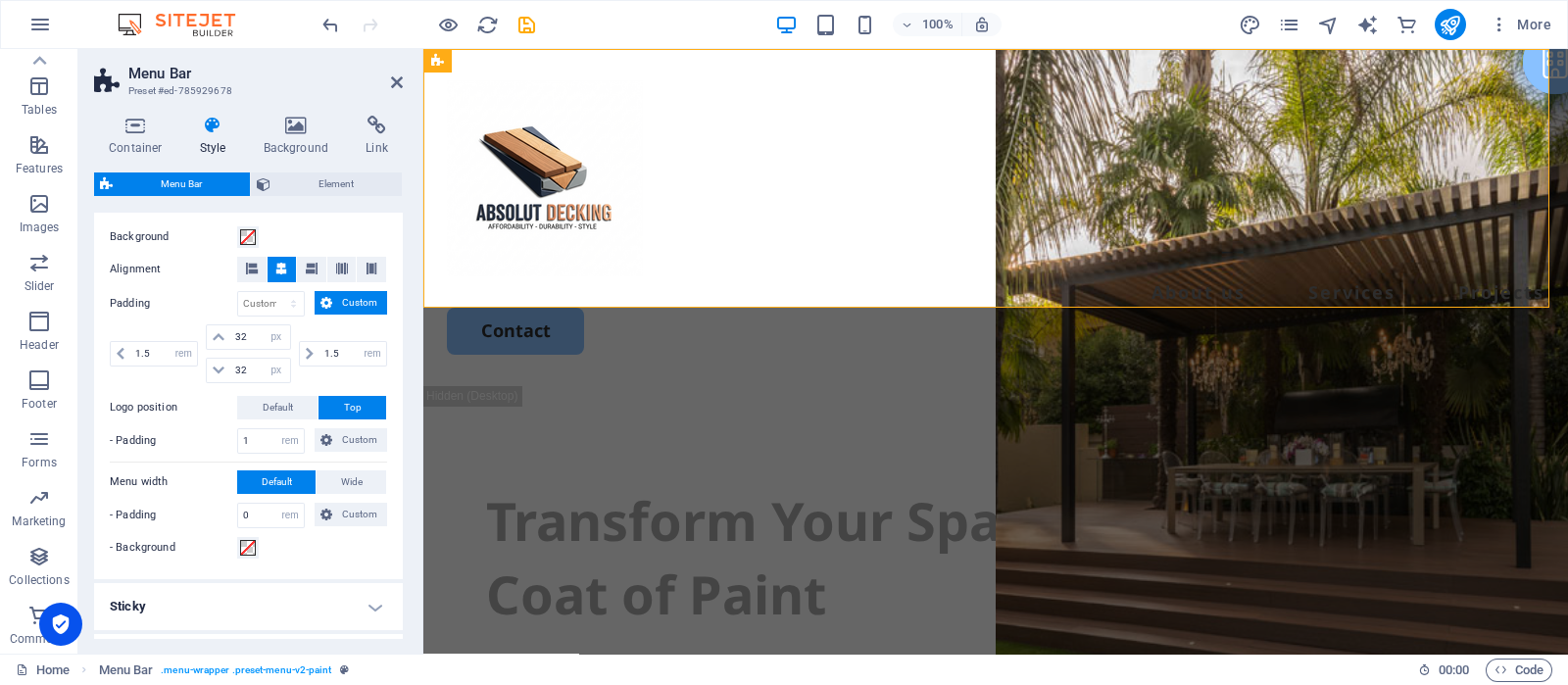 scroll, scrollTop: 122, scrollLeft: 0, axis: vertical 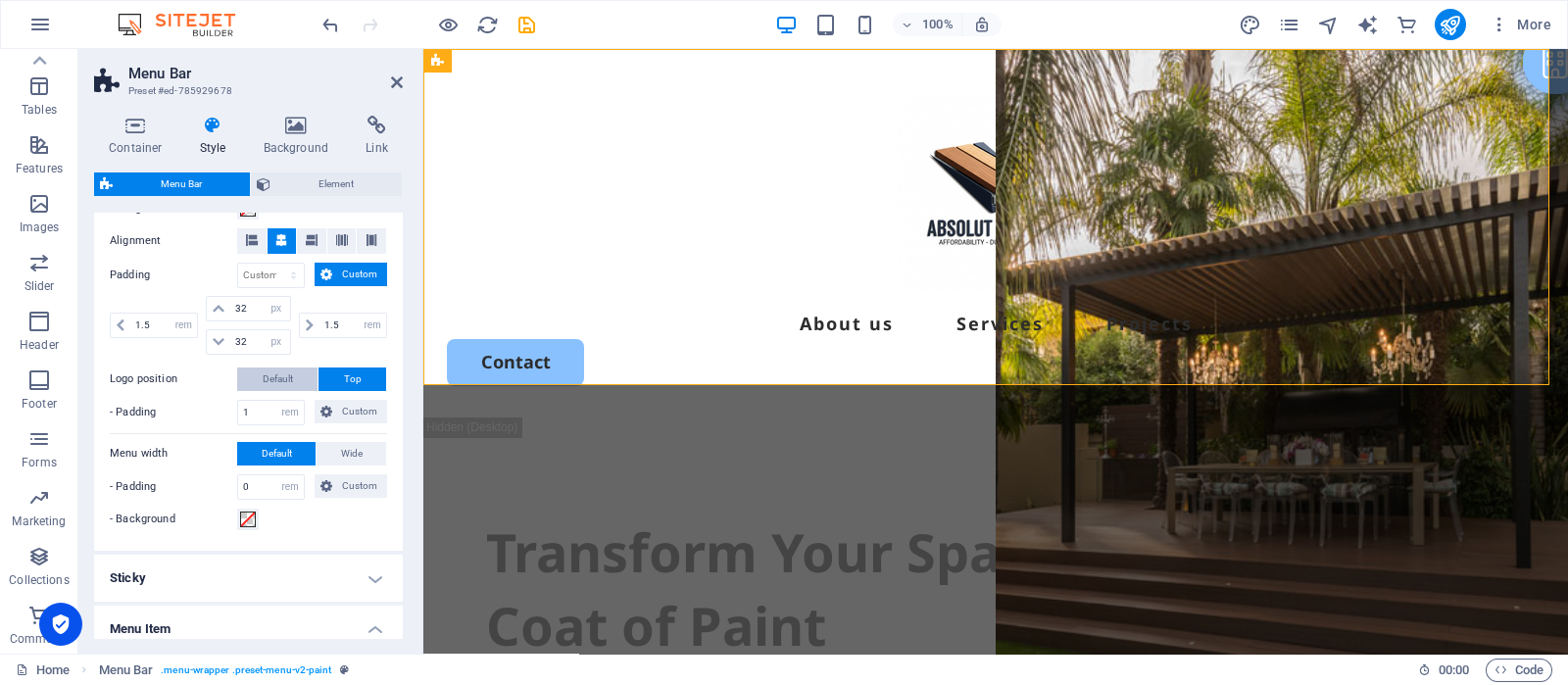 click on "Default" at bounding box center (277, 379) 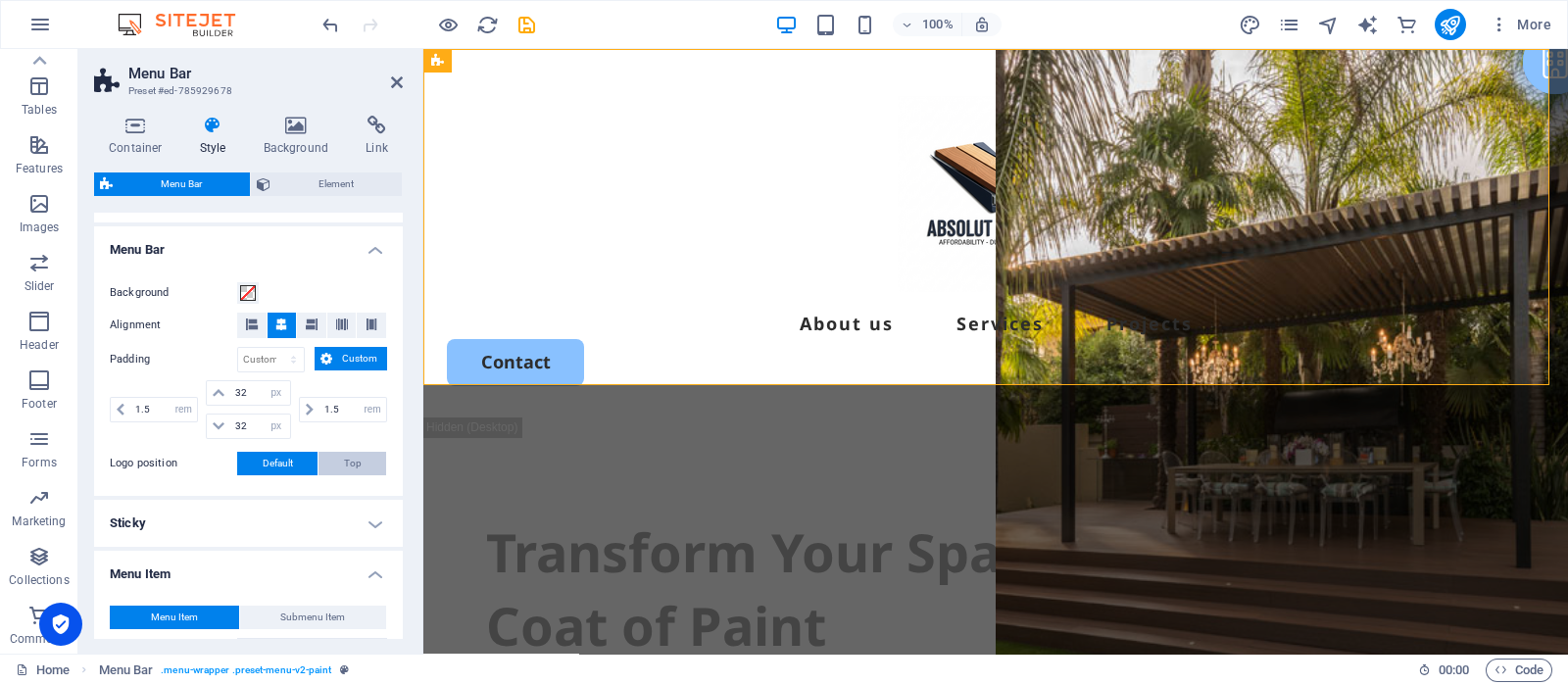 scroll, scrollTop: 0, scrollLeft: 0, axis: both 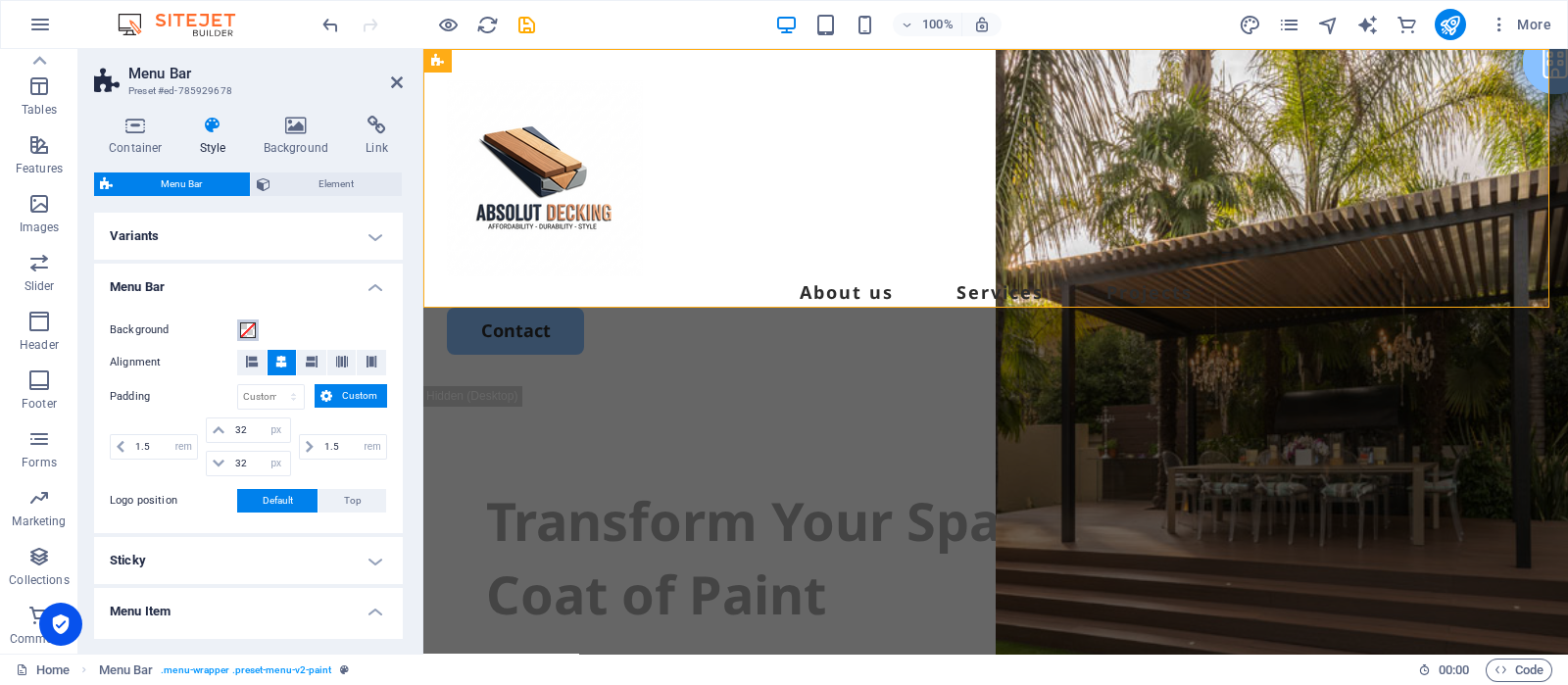 click at bounding box center (248, 330) 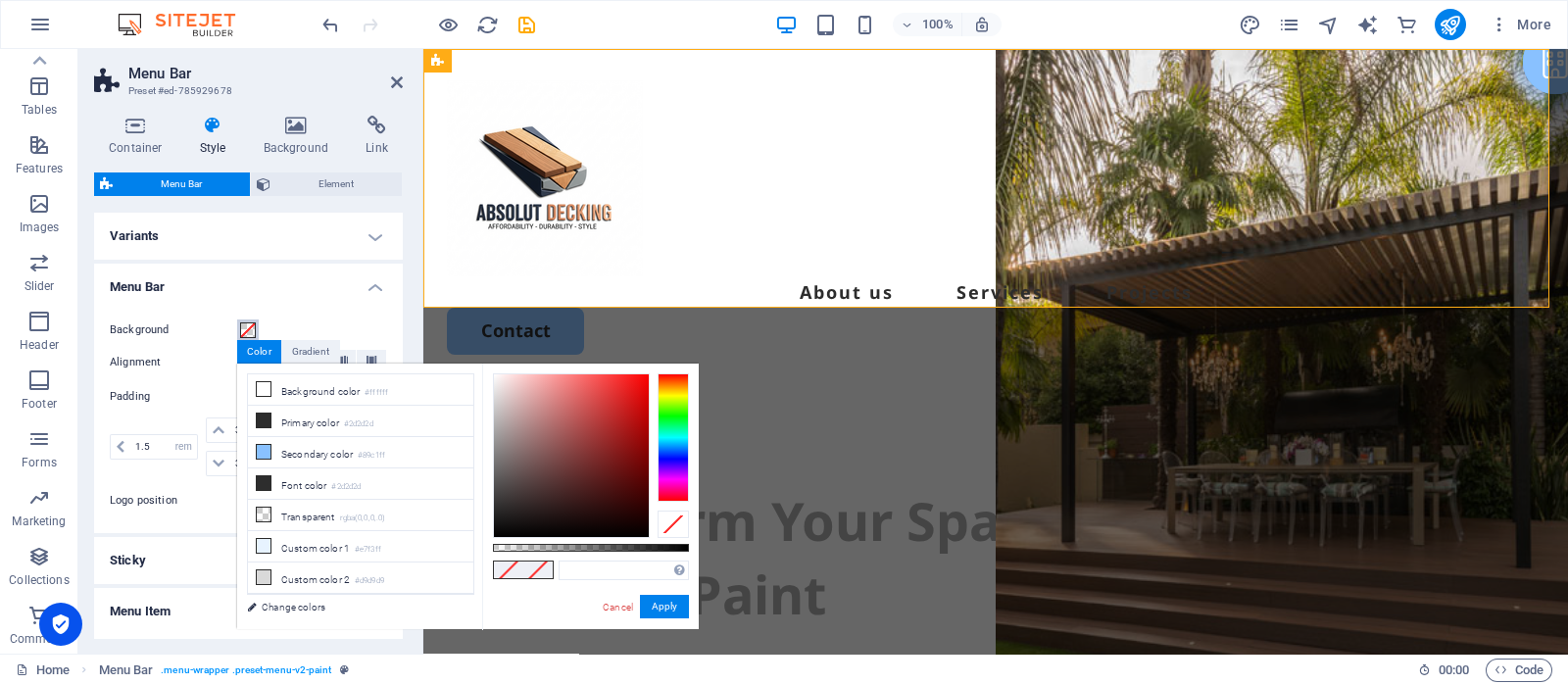 click at bounding box center (248, 330) 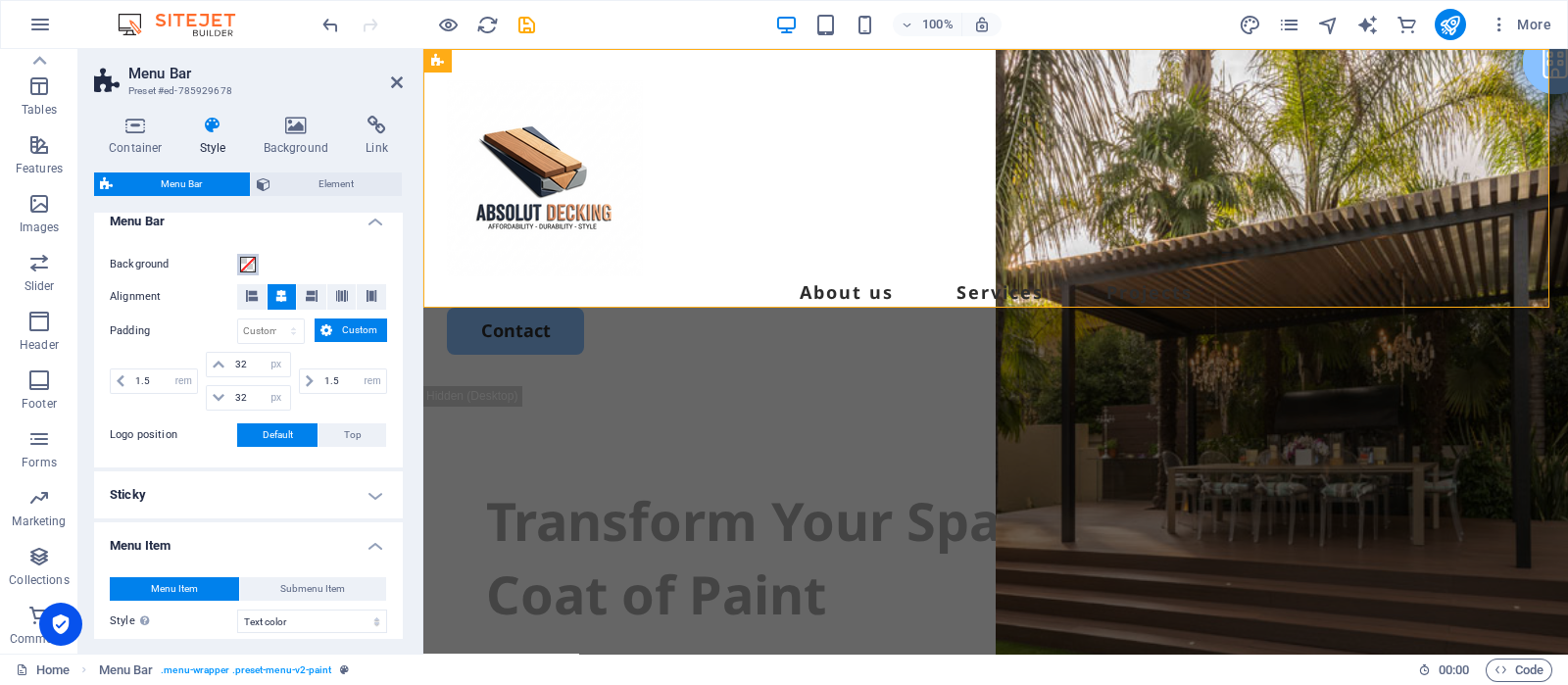 scroll, scrollTop: 0, scrollLeft: 0, axis: both 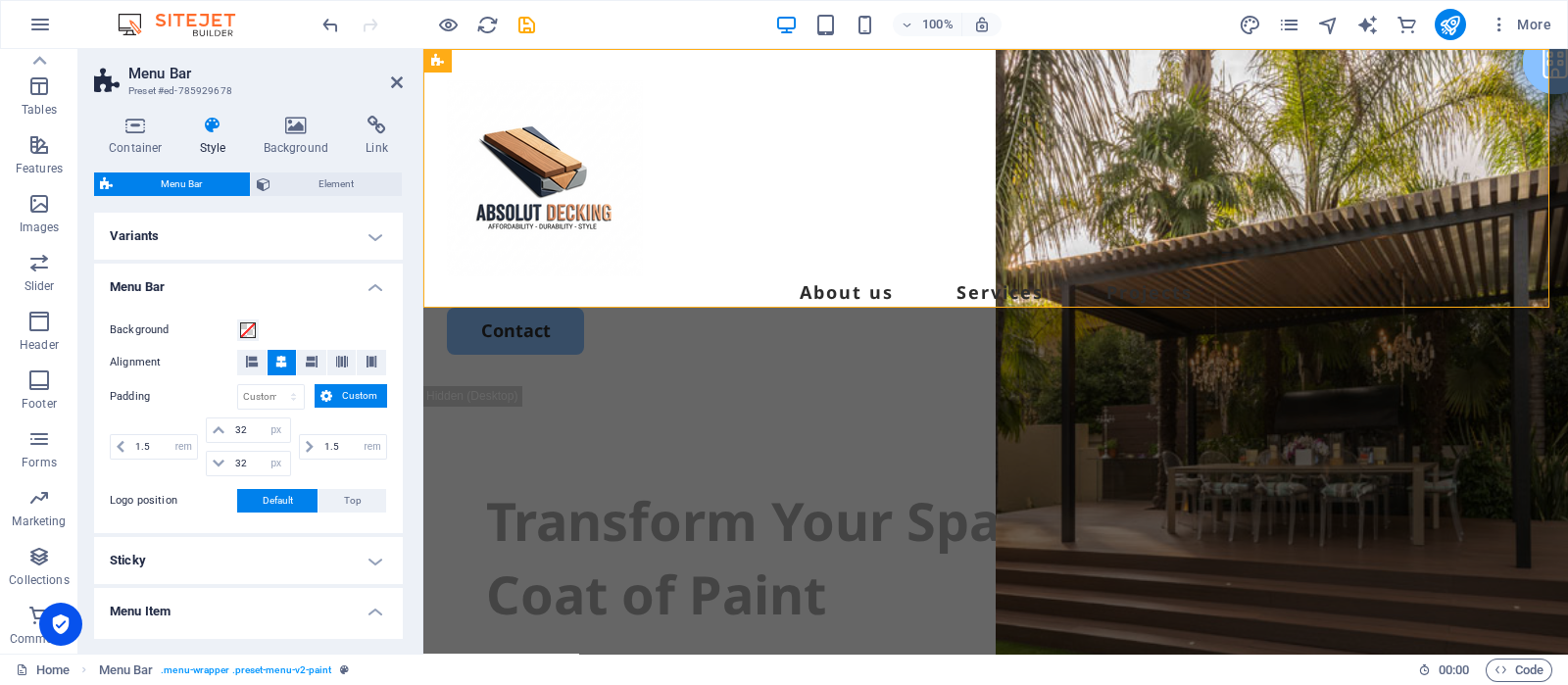 click on "Menu Bar" at bounding box center [248, 281] 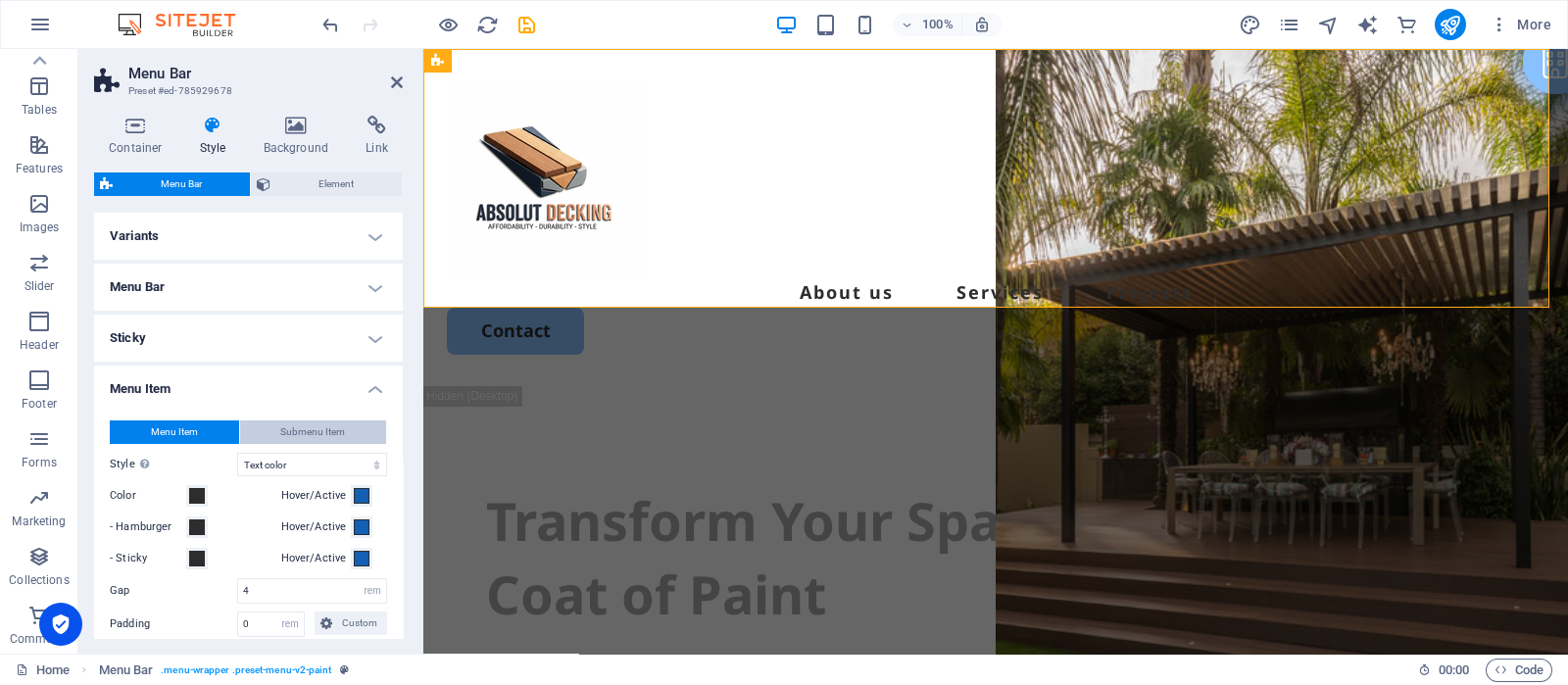 click on "Submenu Item" at bounding box center (313, 432) 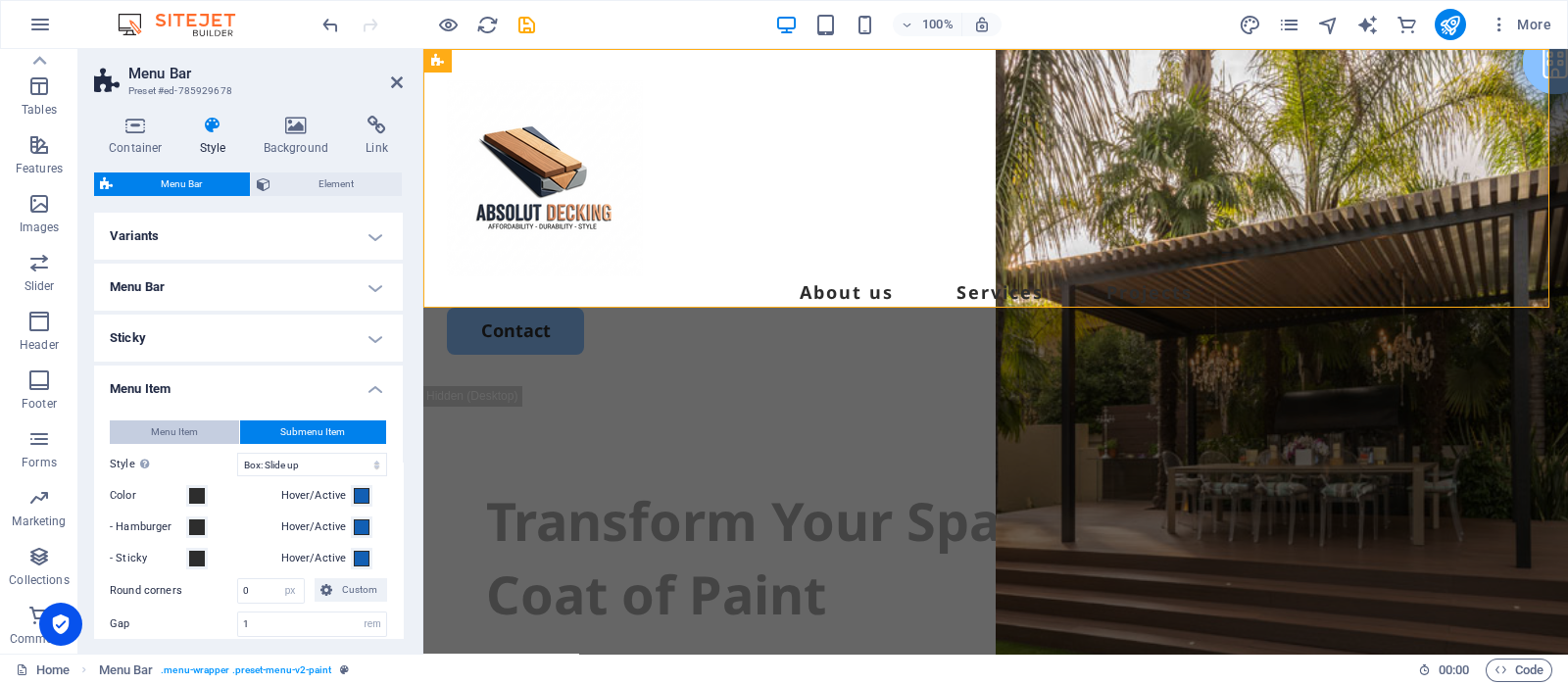 click on "Menu Item" at bounding box center (174, 432) 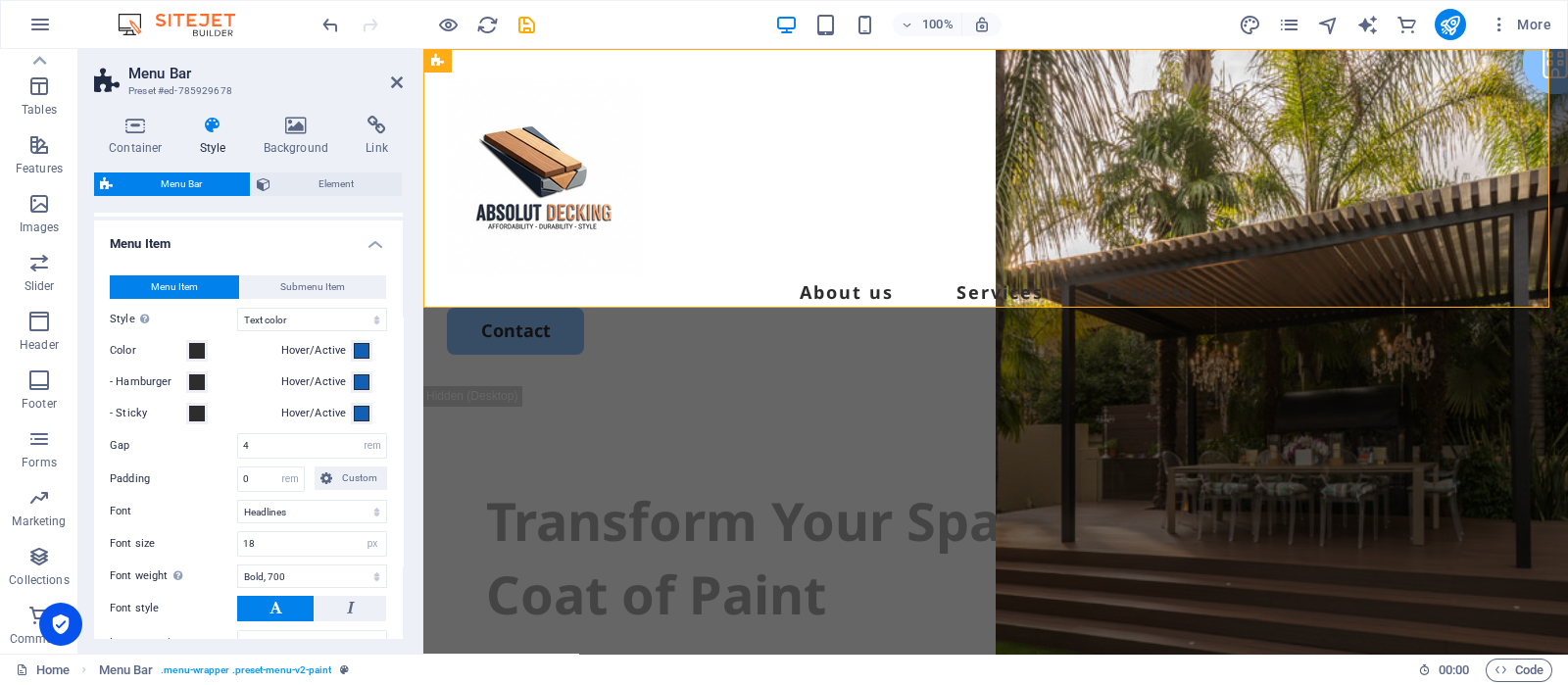 scroll, scrollTop: 0, scrollLeft: 0, axis: both 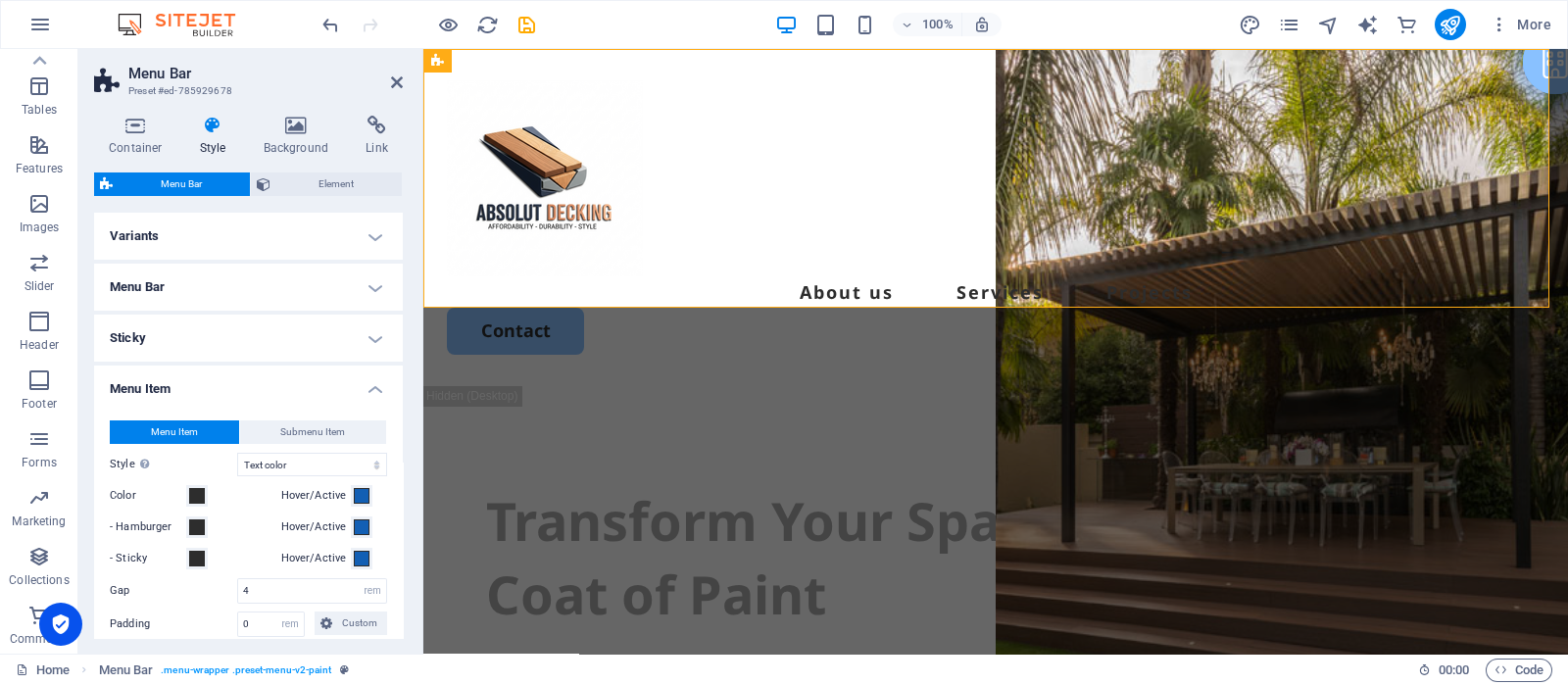 click on "Menu Item" at bounding box center (248, 383) 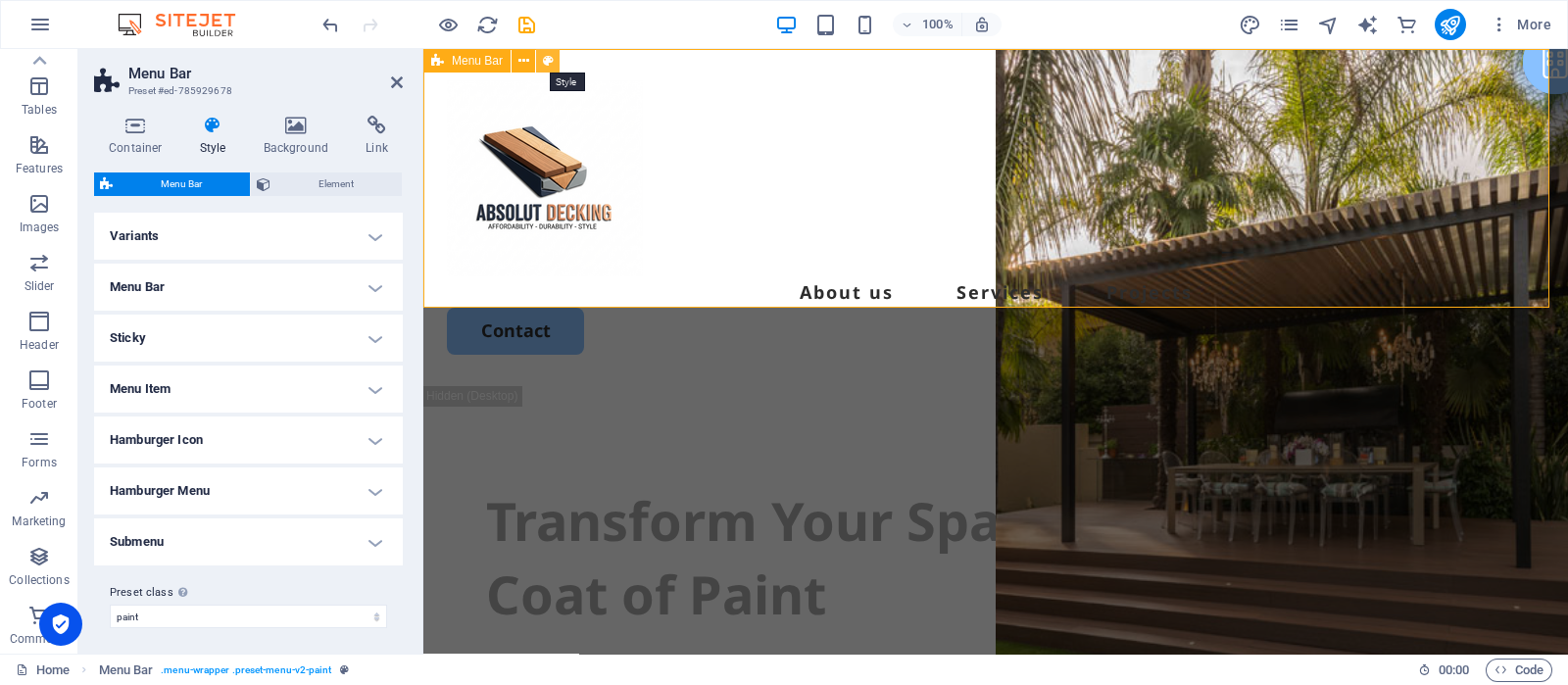click at bounding box center [548, 61] 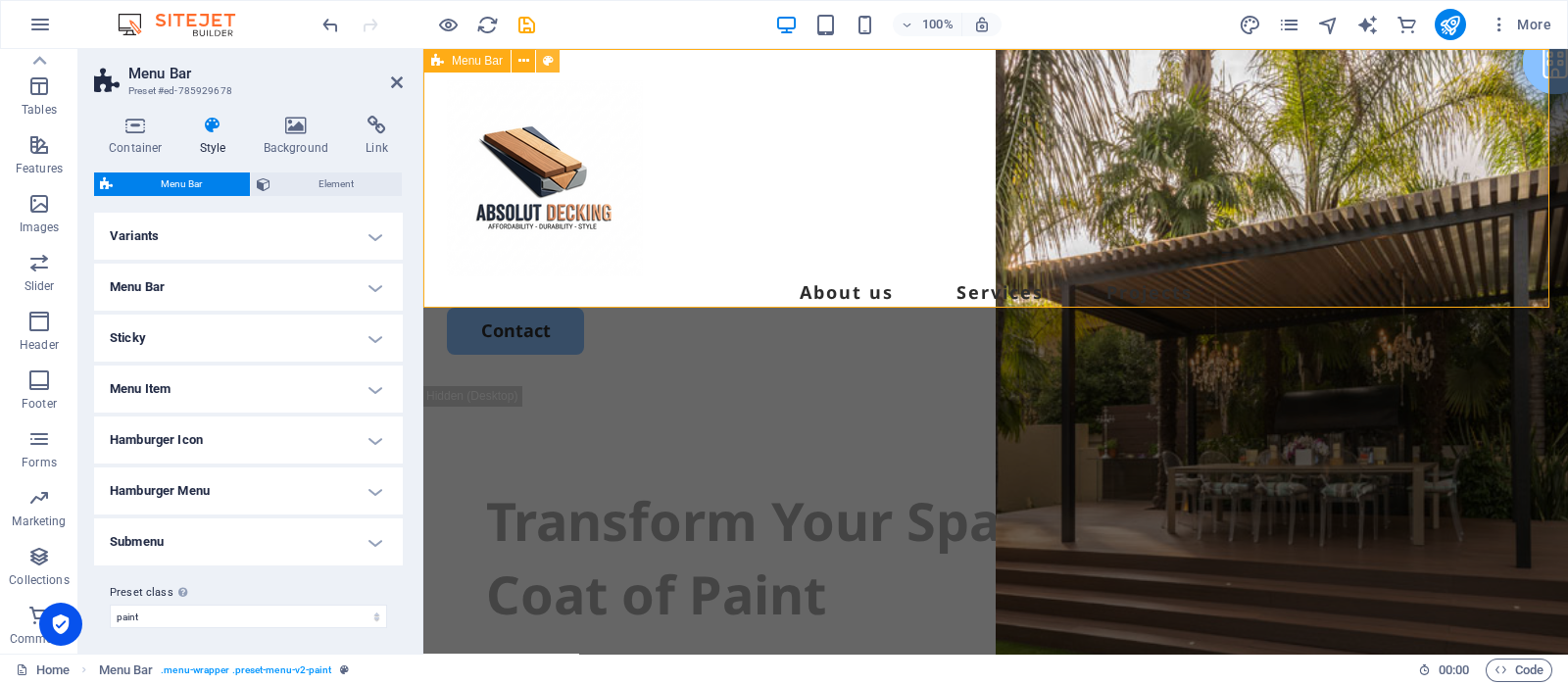 click at bounding box center [548, 61] 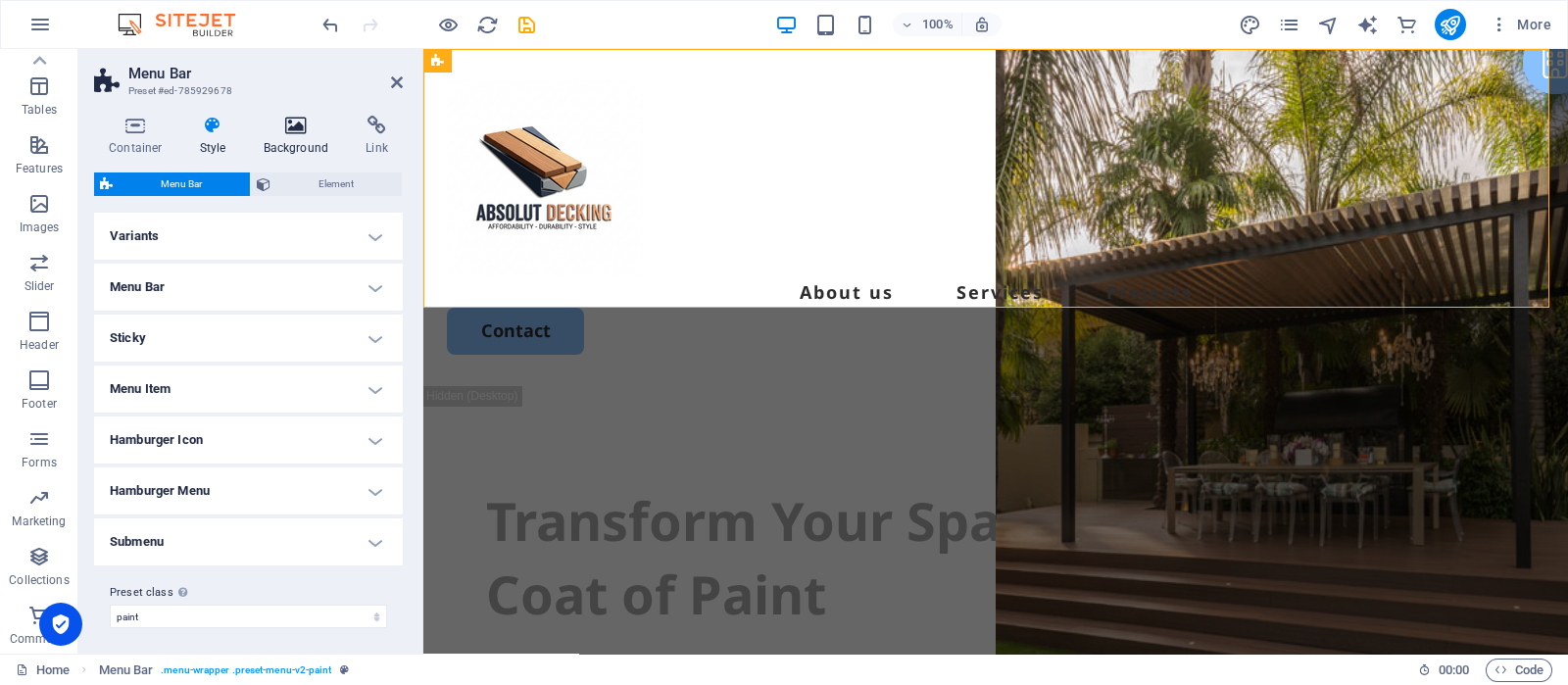 click at bounding box center (296, 125) 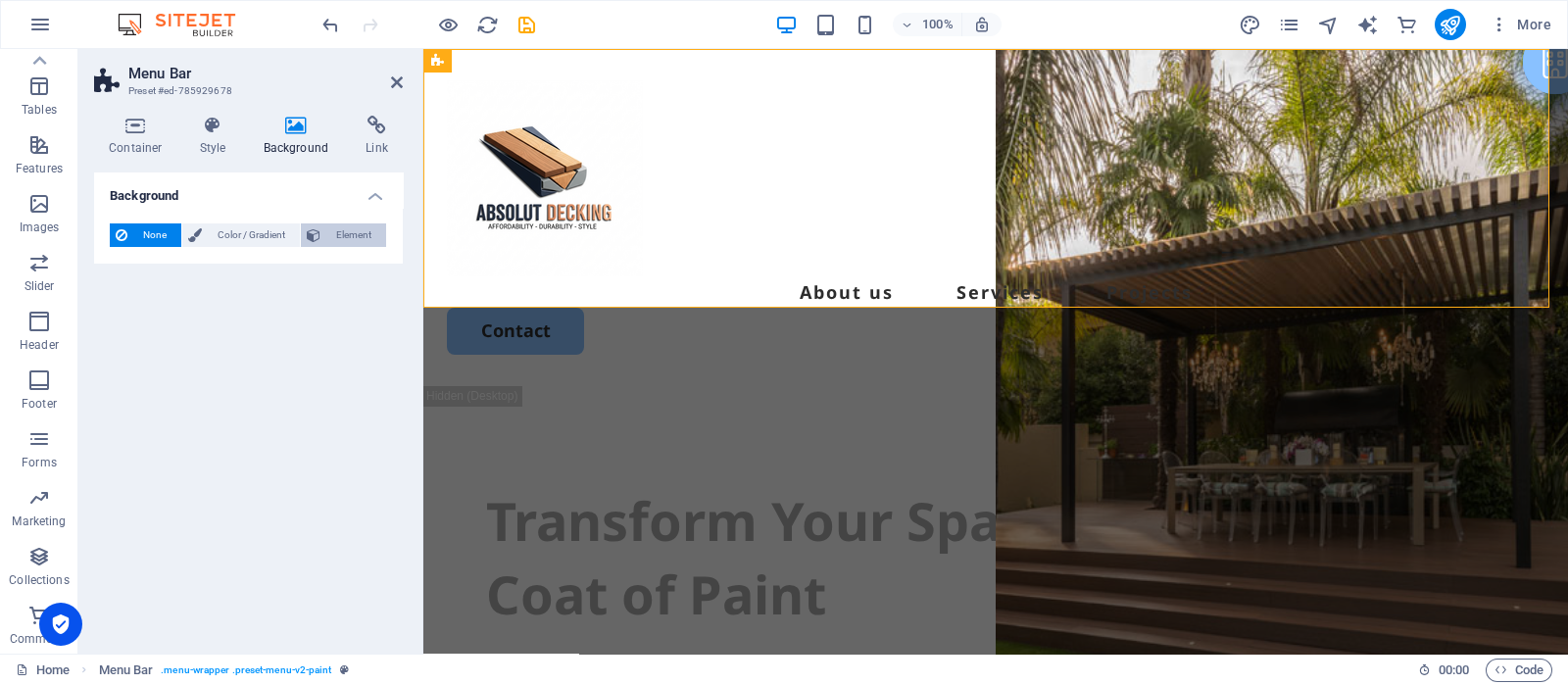 click on "Element" at bounding box center [353, 235] 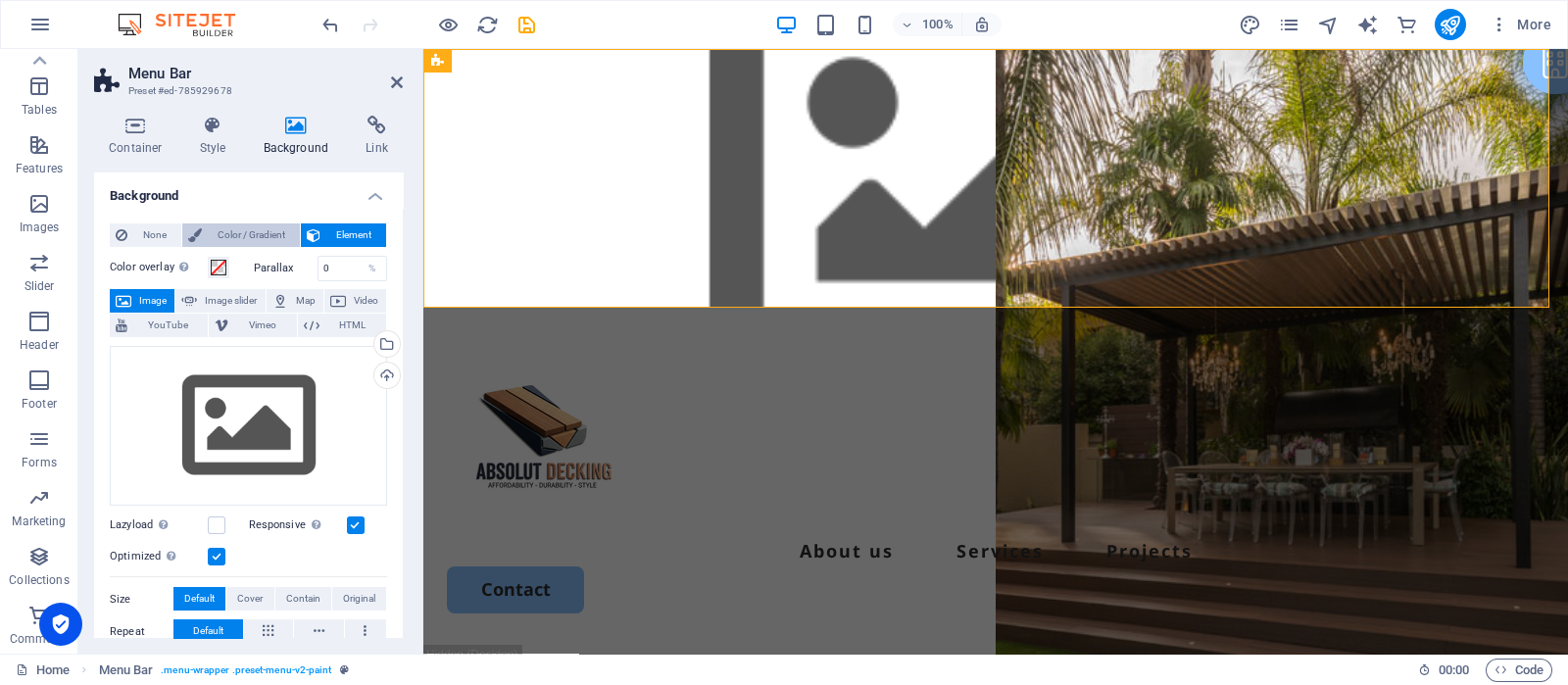 click on "Color / Gradient" at bounding box center (251, 235) 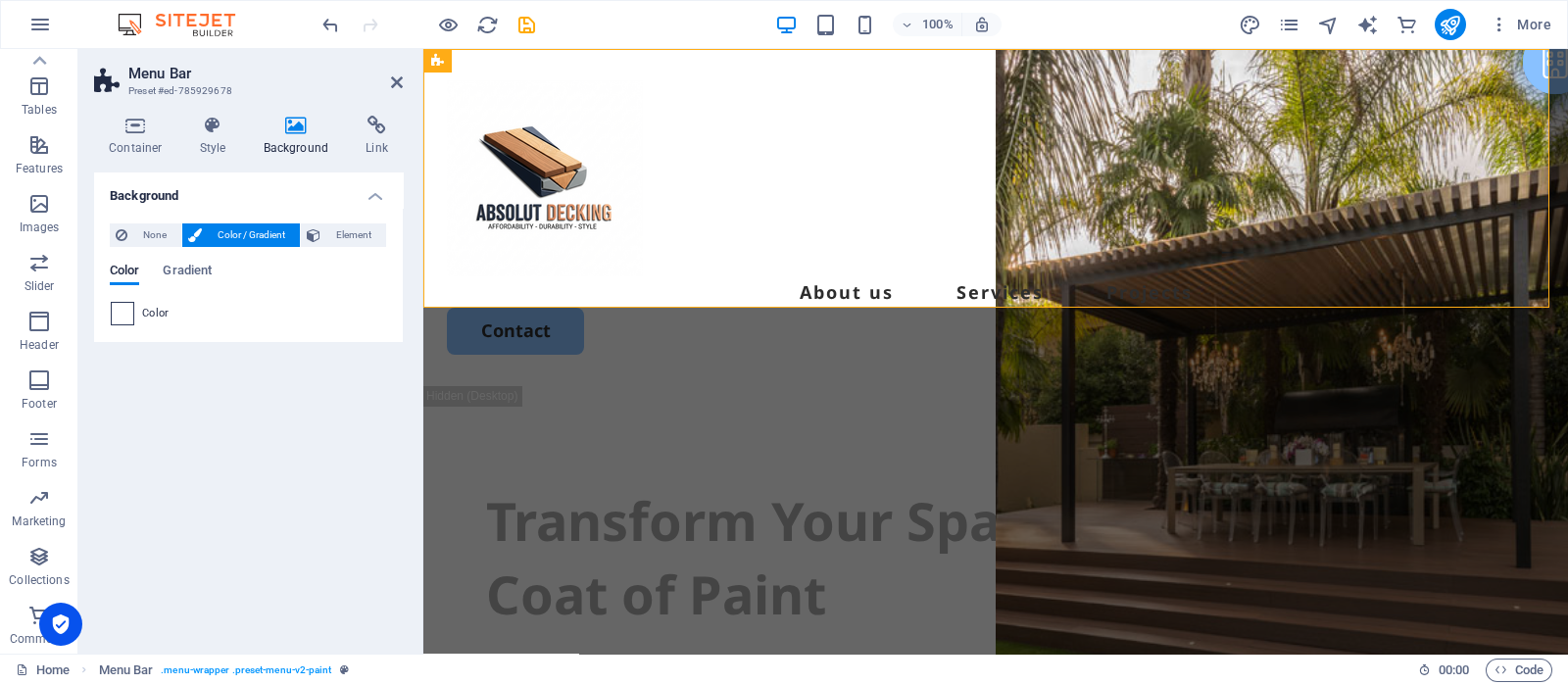 click at bounding box center [122, 314] 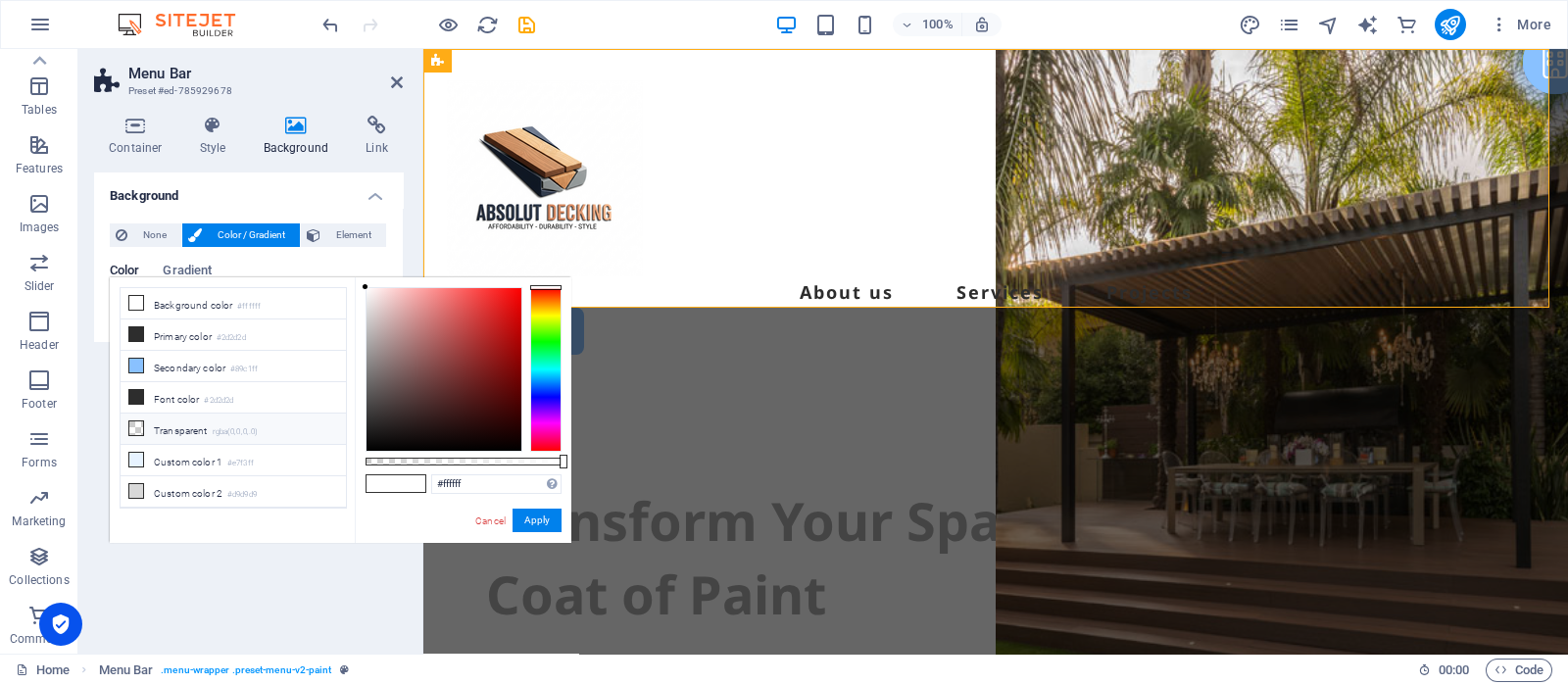 click on "Transparent
rgba(0,0,0,.0)" at bounding box center (233, 429) 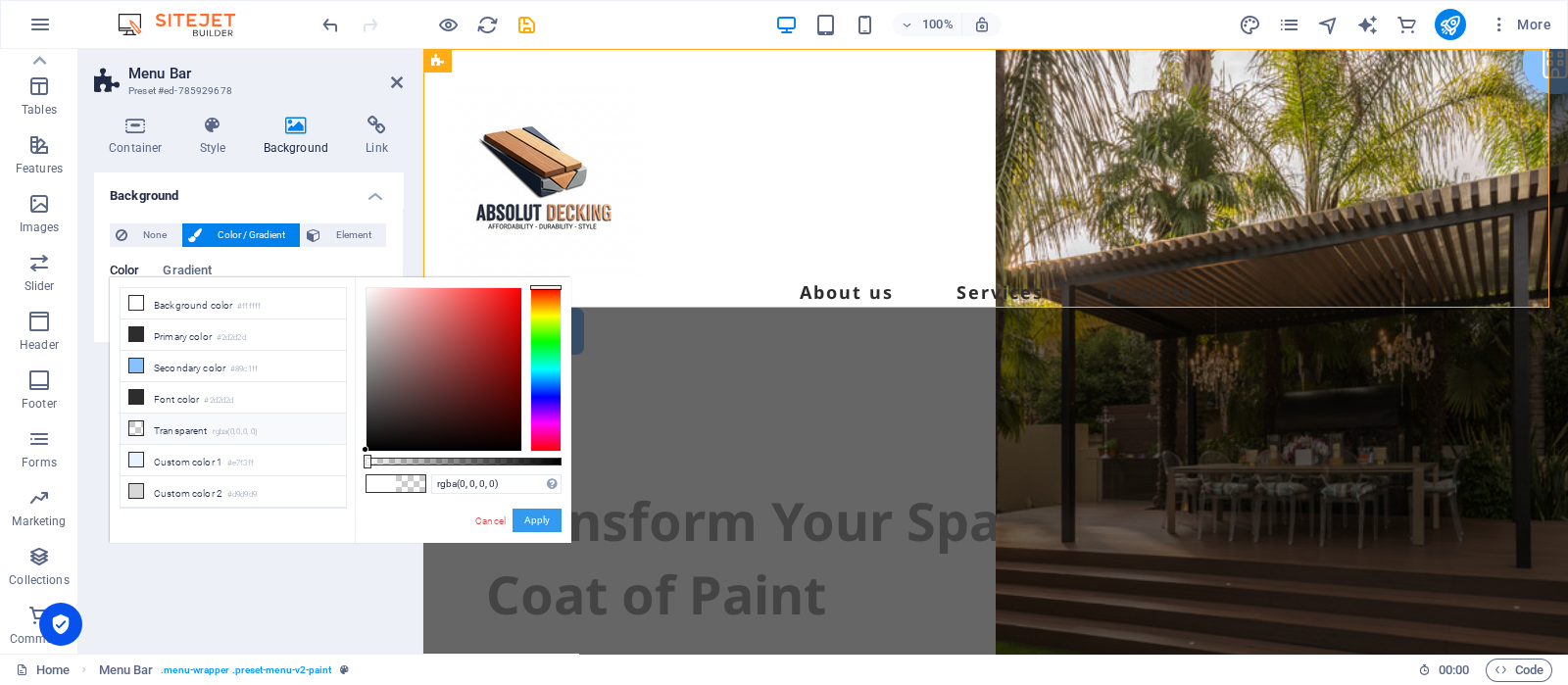 drag, startPoint x: 534, startPoint y: 517, endPoint x: 168, endPoint y: 462, distance: 370.10944 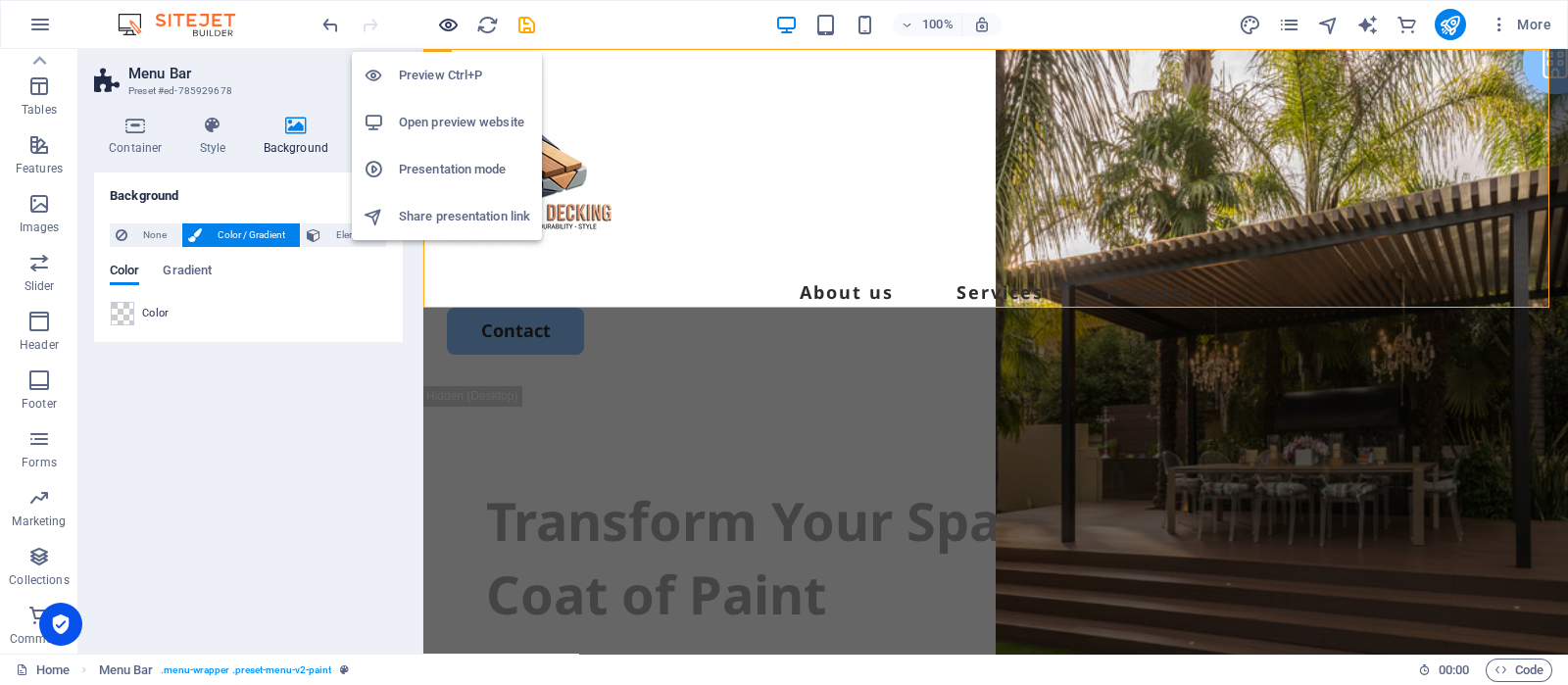 click at bounding box center (448, 24) 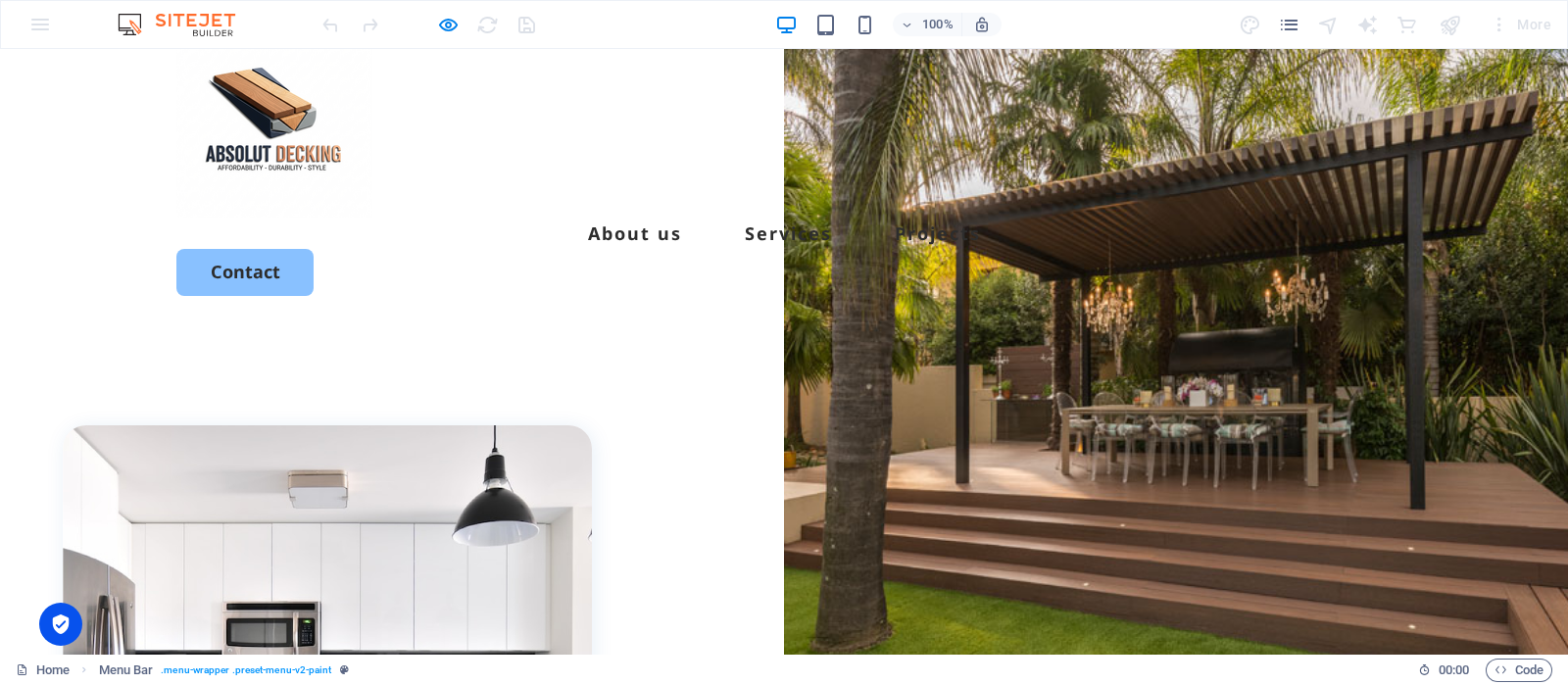 scroll, scrollTop: 0, scrollLeft: 0, axis: both 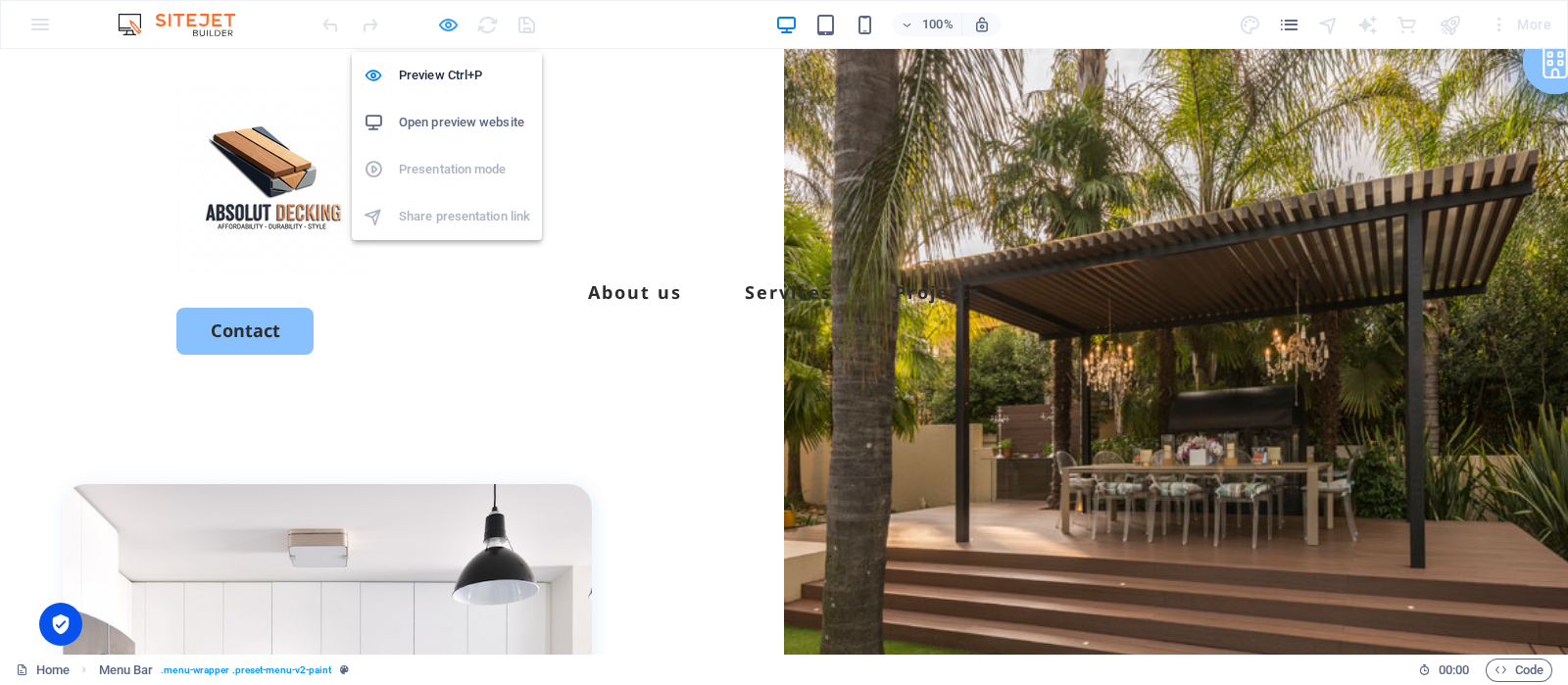 click at bounding box center (448, 24) 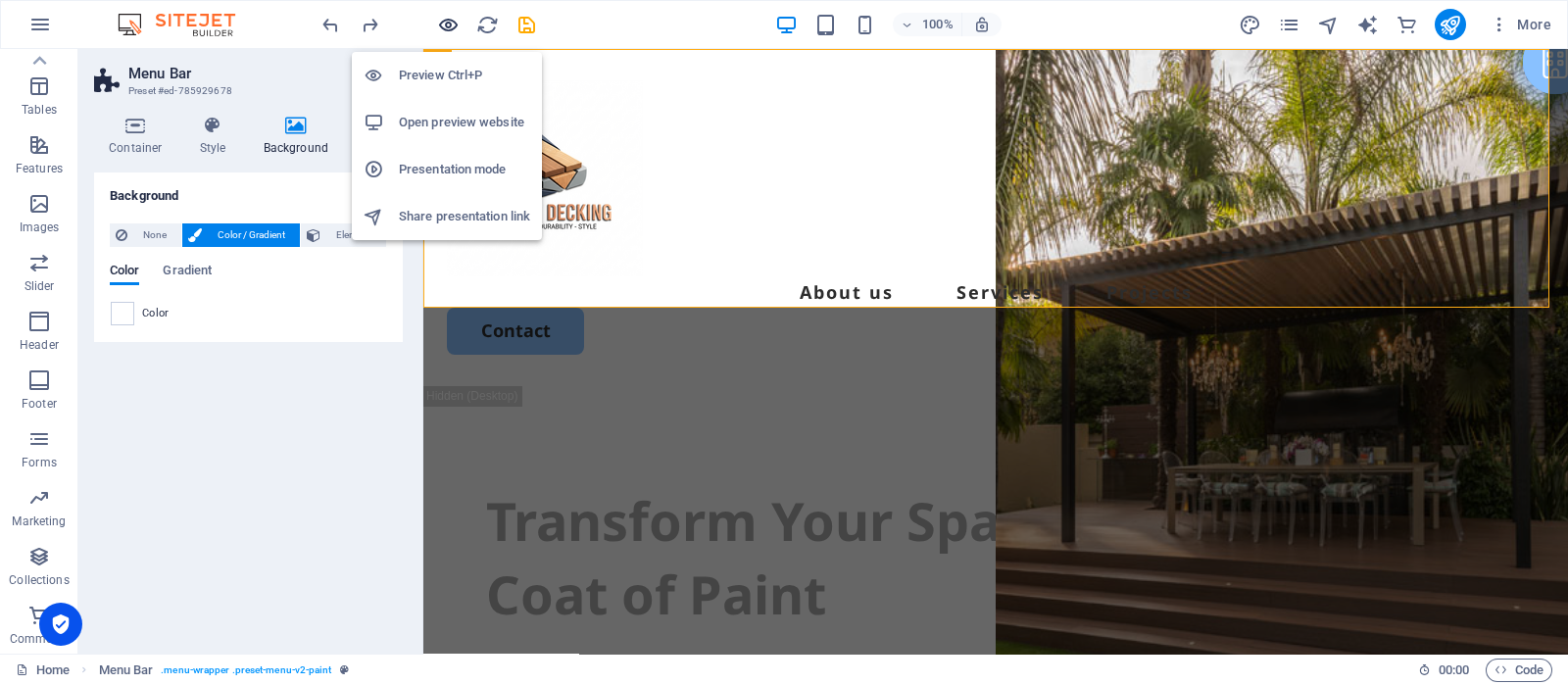 type 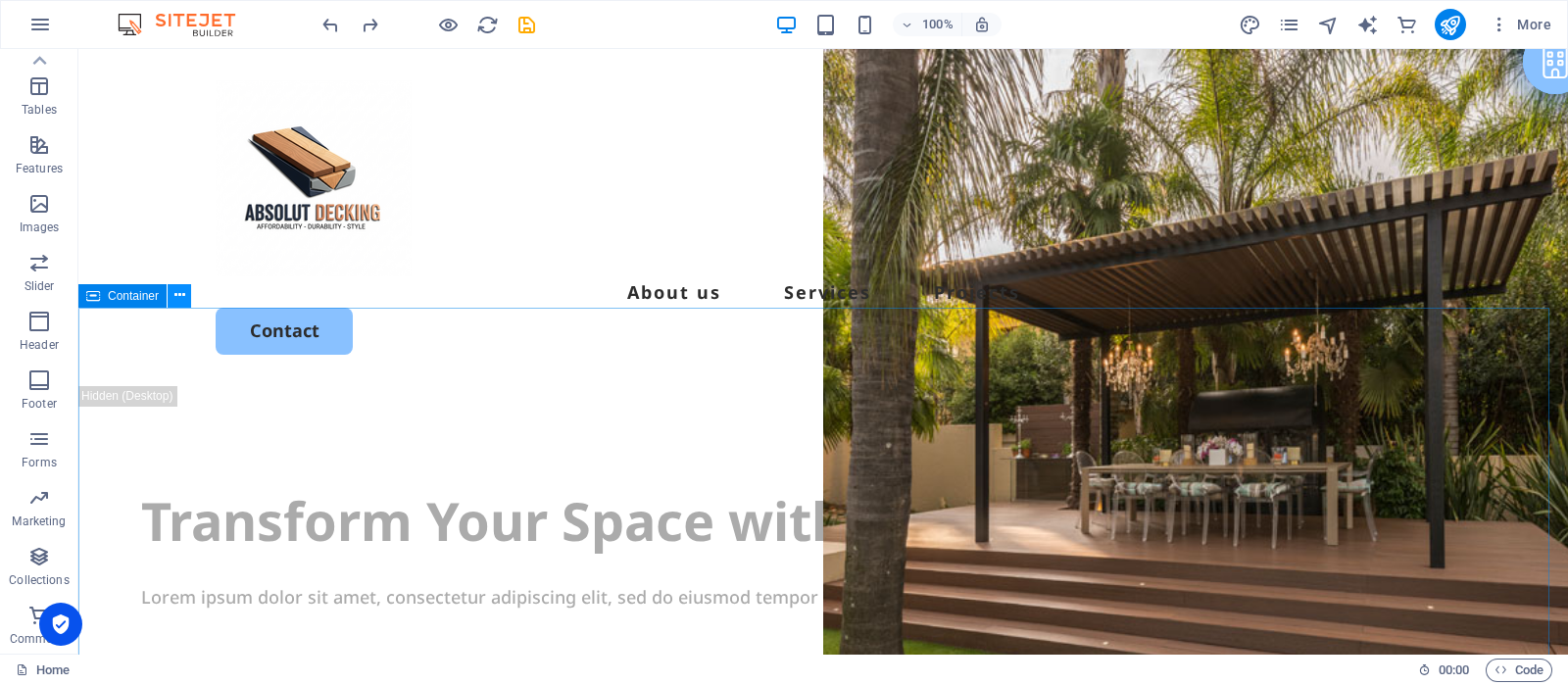 click at bounding box center [179, 295] 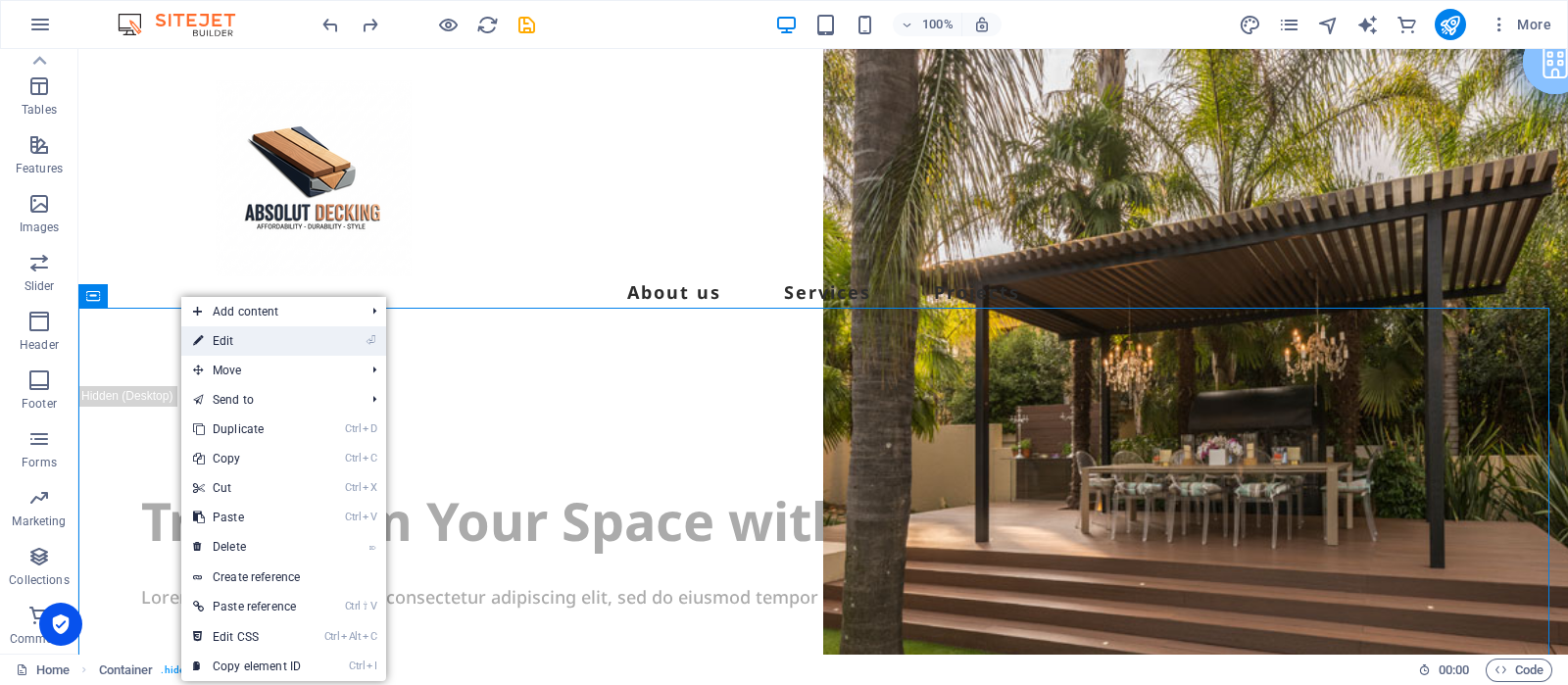 click on "⏎  Edit" at bounding box center [247, 341] 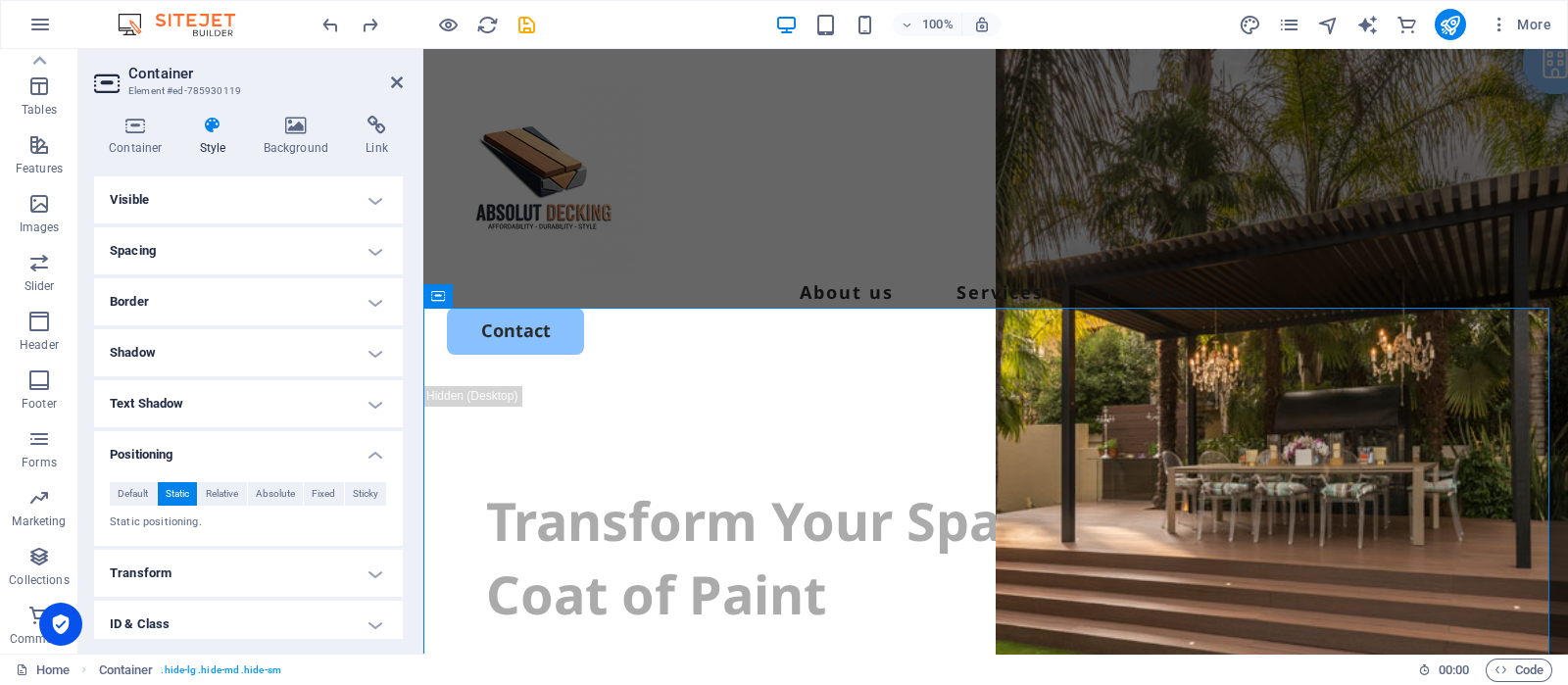 click on "Visible" at bounding box center (248, 200) 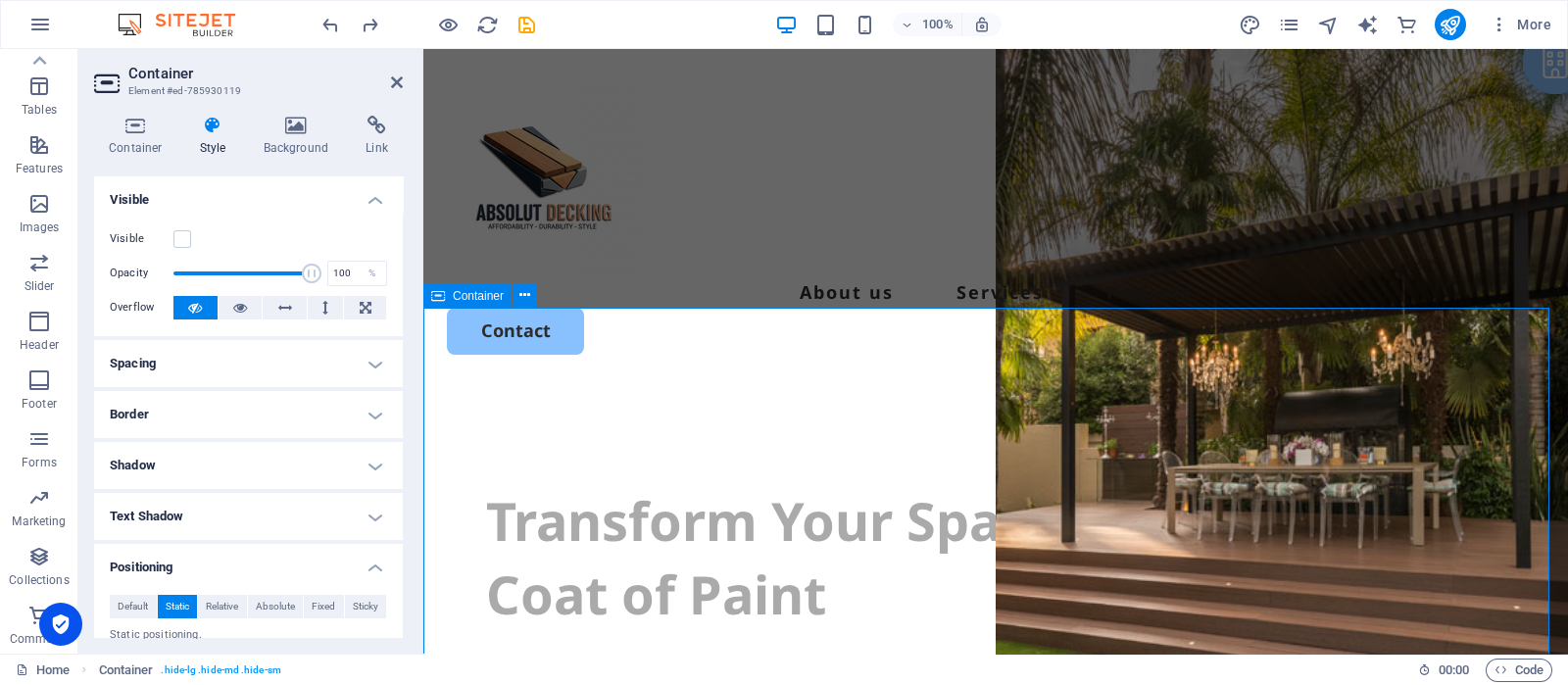 click on "Transform Your Space with a Fresh Coat of Paint Lorem ipsum dolor sit amet, consectetur adipiscing elit, sed do eiusmod tempor incididunt ut labore et dolore magna aliqua. Ut enim ad minim veniam. Get Started" at bounding box center [996, 763] 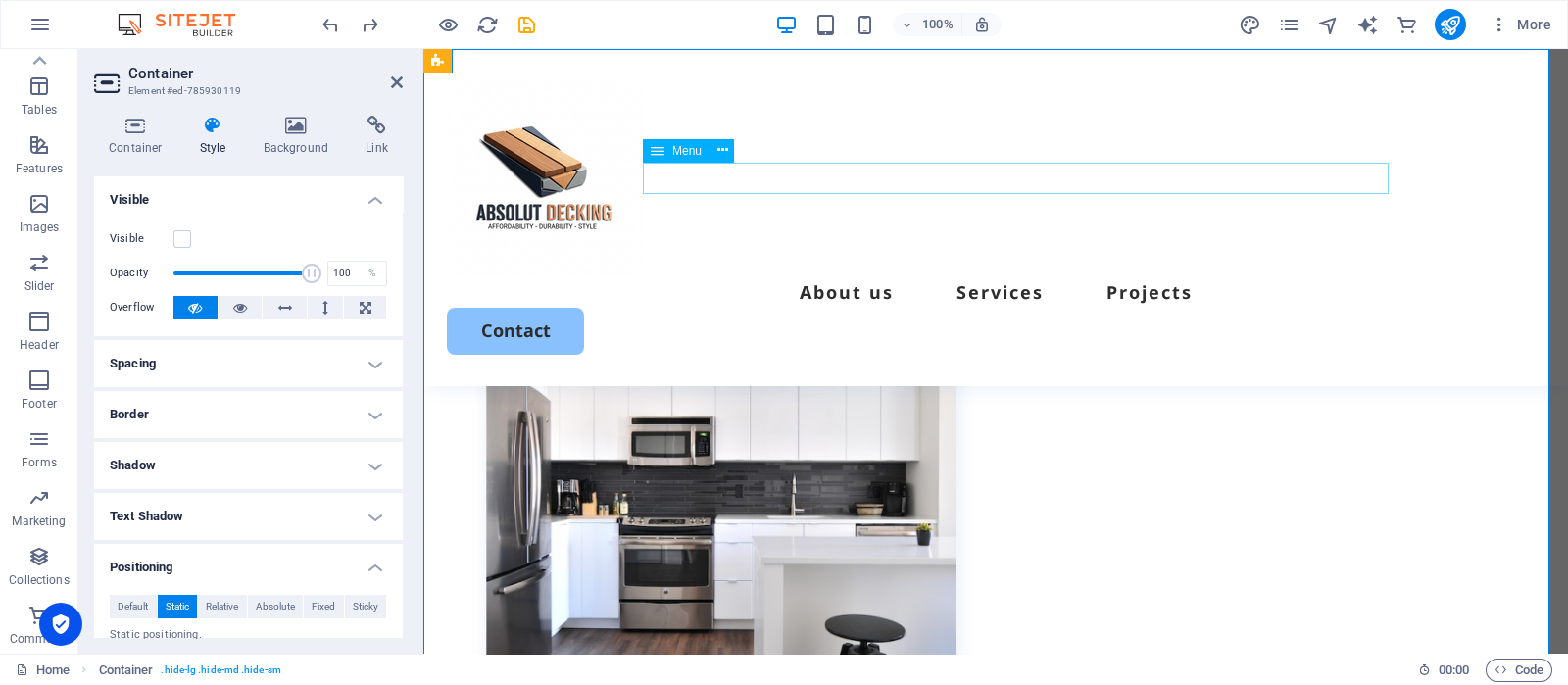 scroll, scrollTop: 0, scrollLeft: 0, axis: both 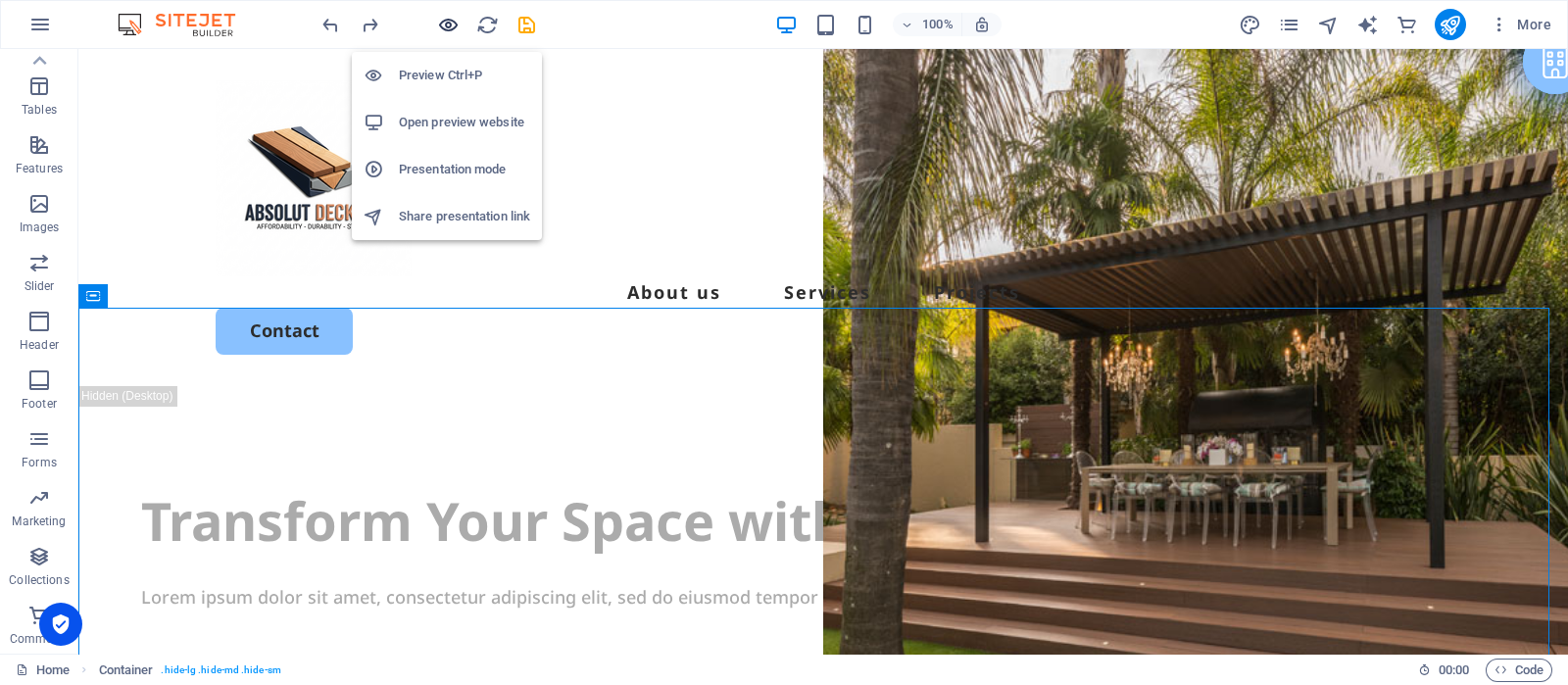 click at bounding box center (448, 24) 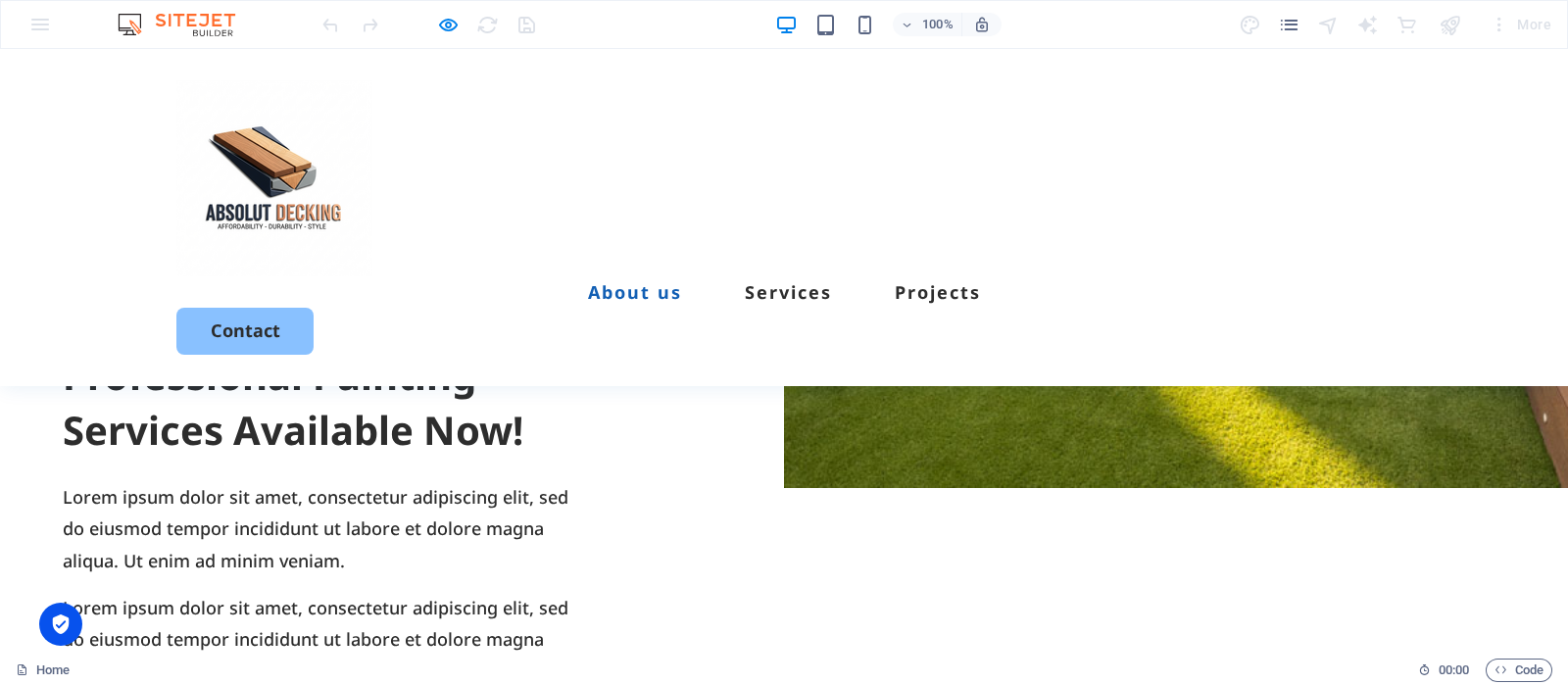scroll, scrollTop: 0, scrollLeft: 0, axis: both 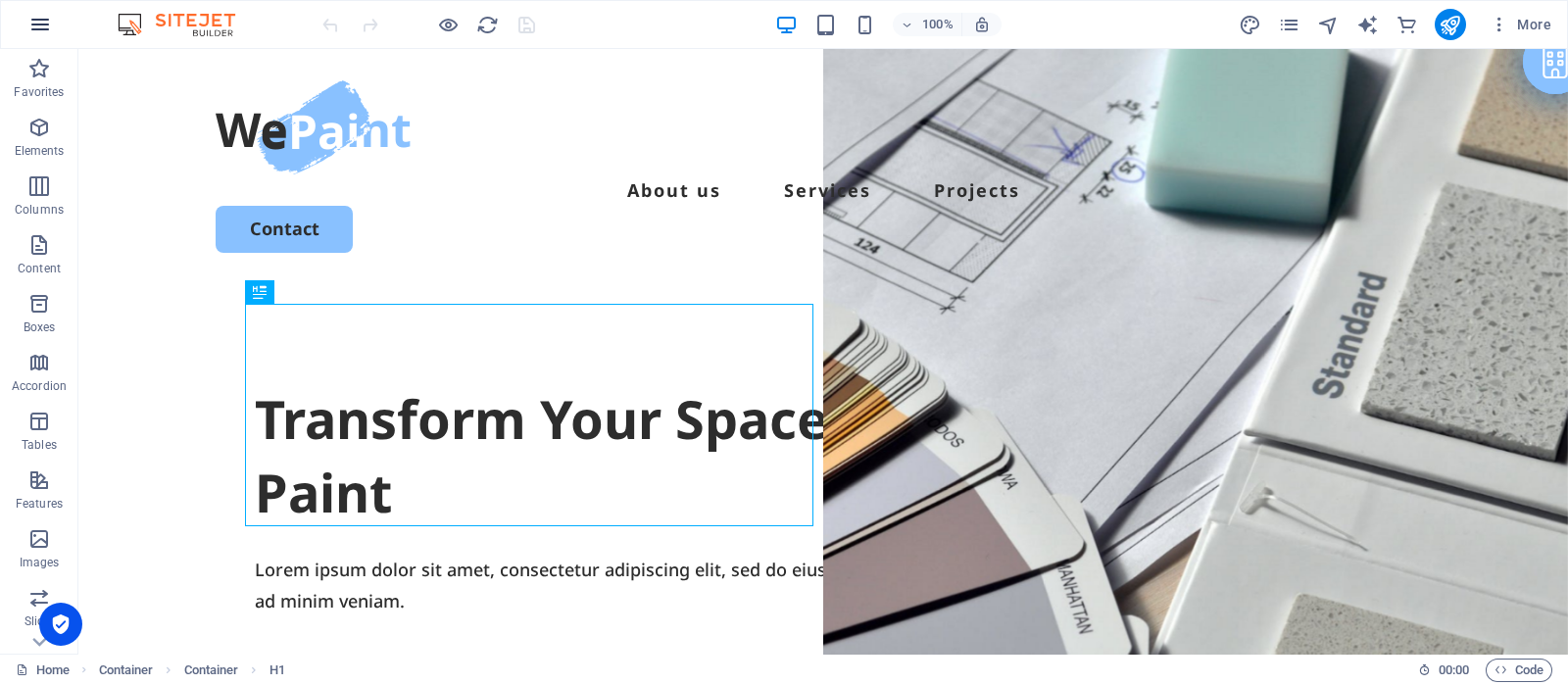 click at bounding box center [40, 24] 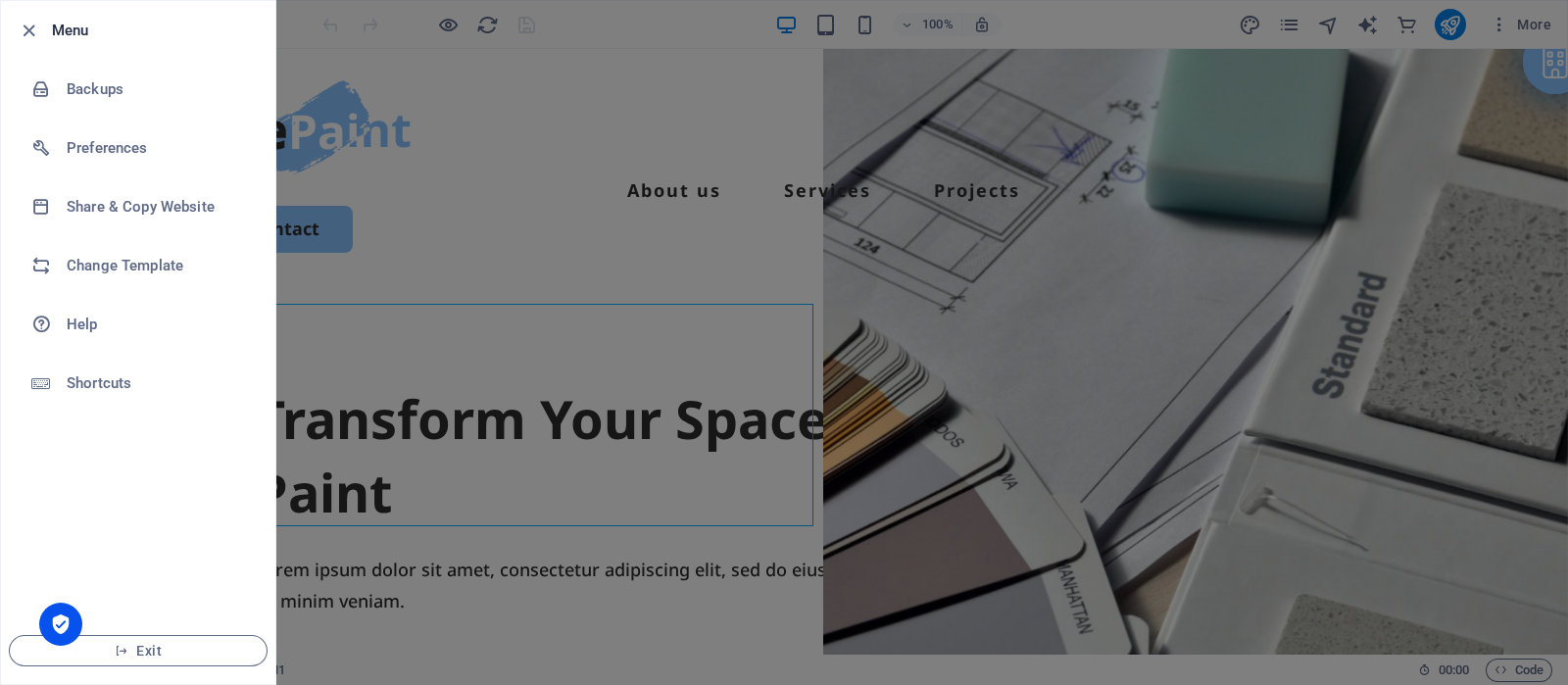click at bounding box center [784, 342] 